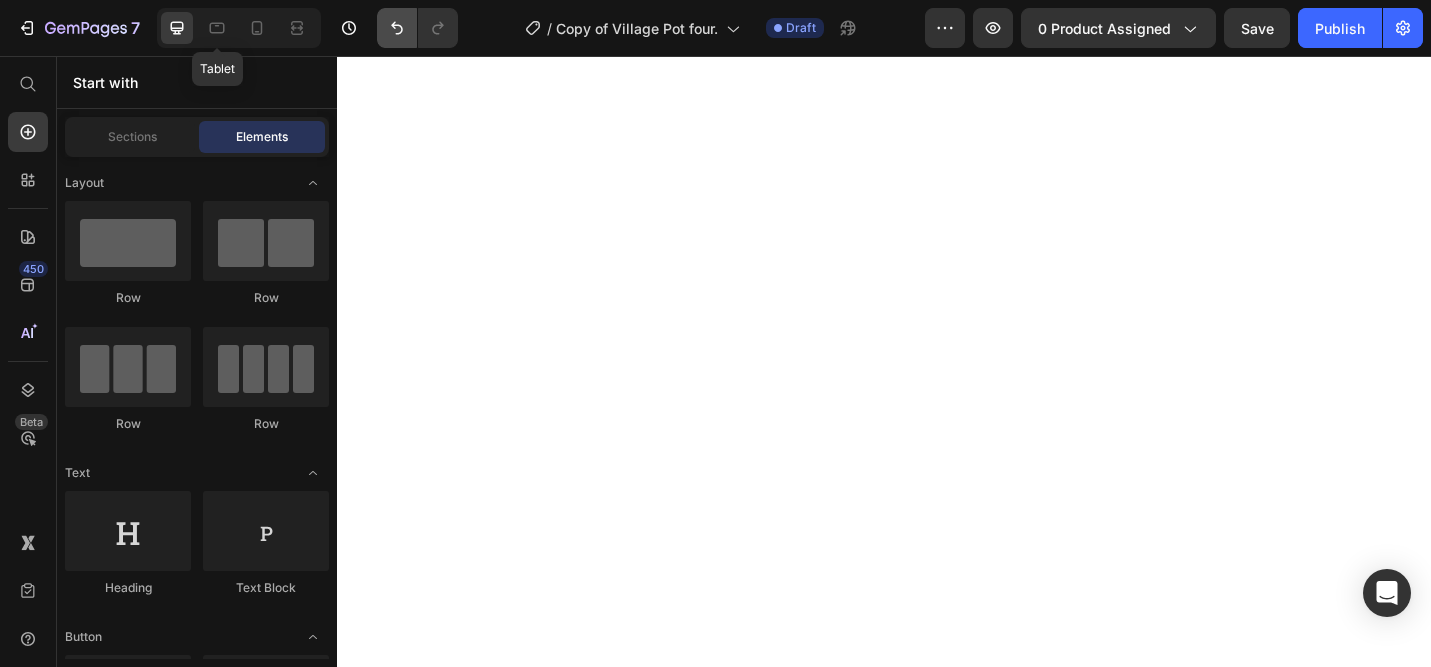 scroll, scrollTop: 0, scrollLeft: 0, axis: both 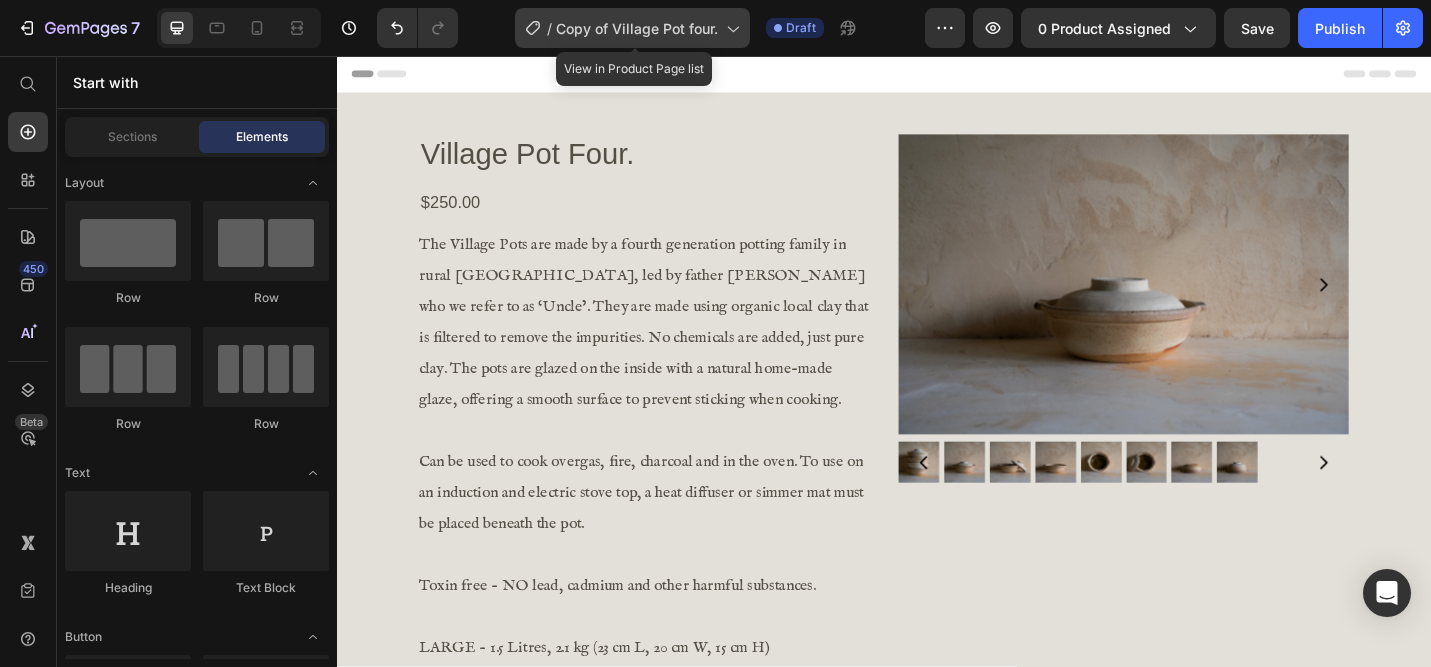 click on "/  Copy of Village Pot four." 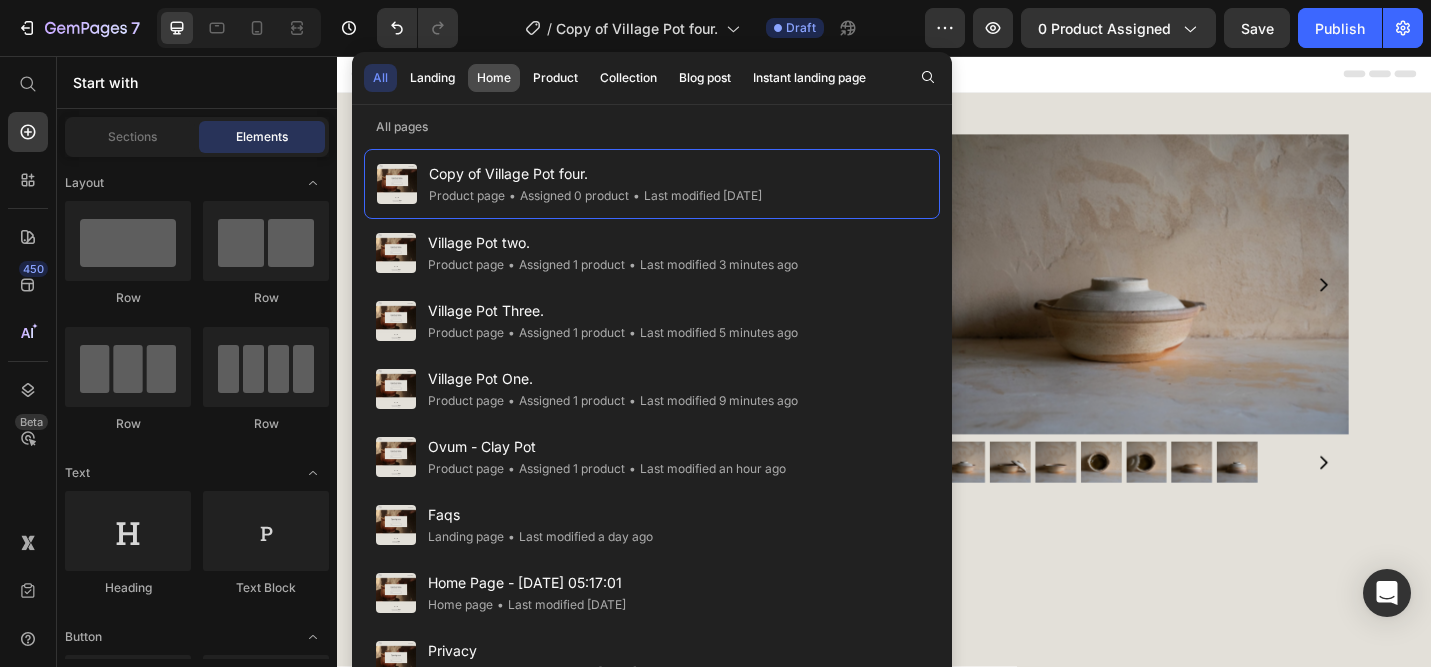 click on "Home" at bounding box center [494, 78] 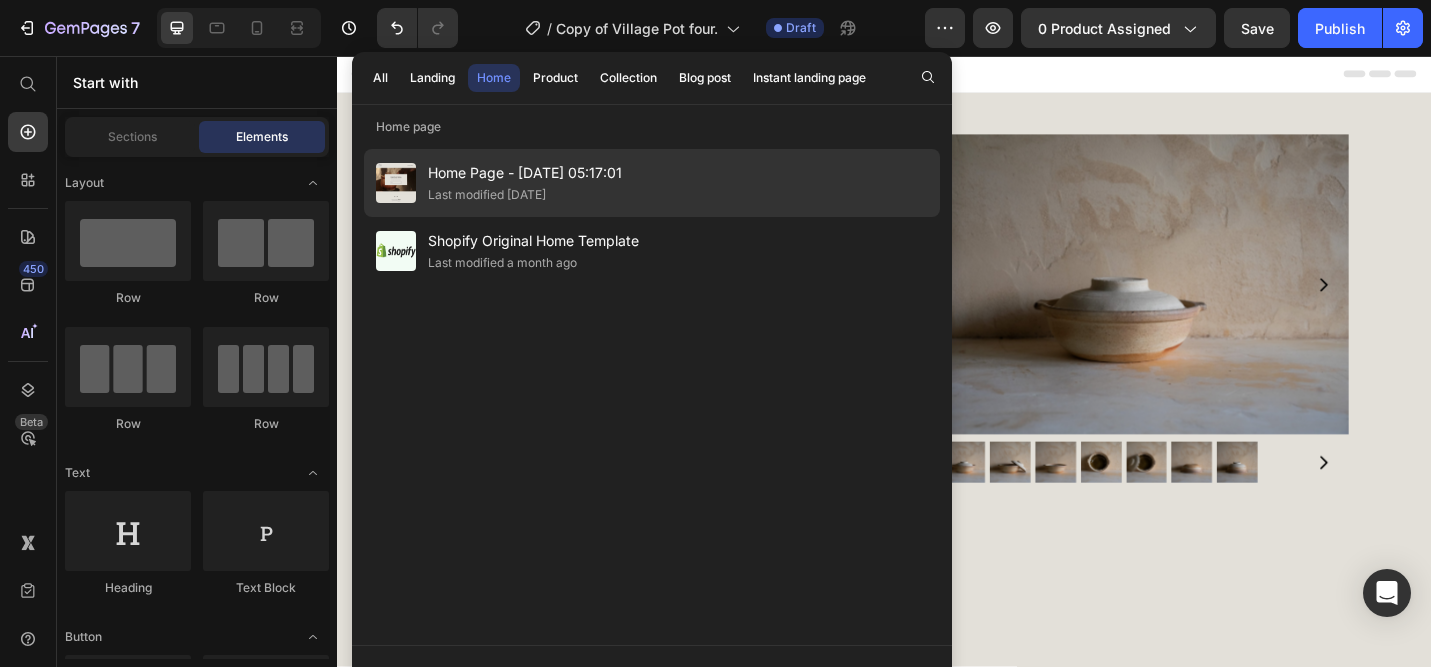 click on "Home Page - [DATE] 05:17:01" at bounding box center [525, 173] 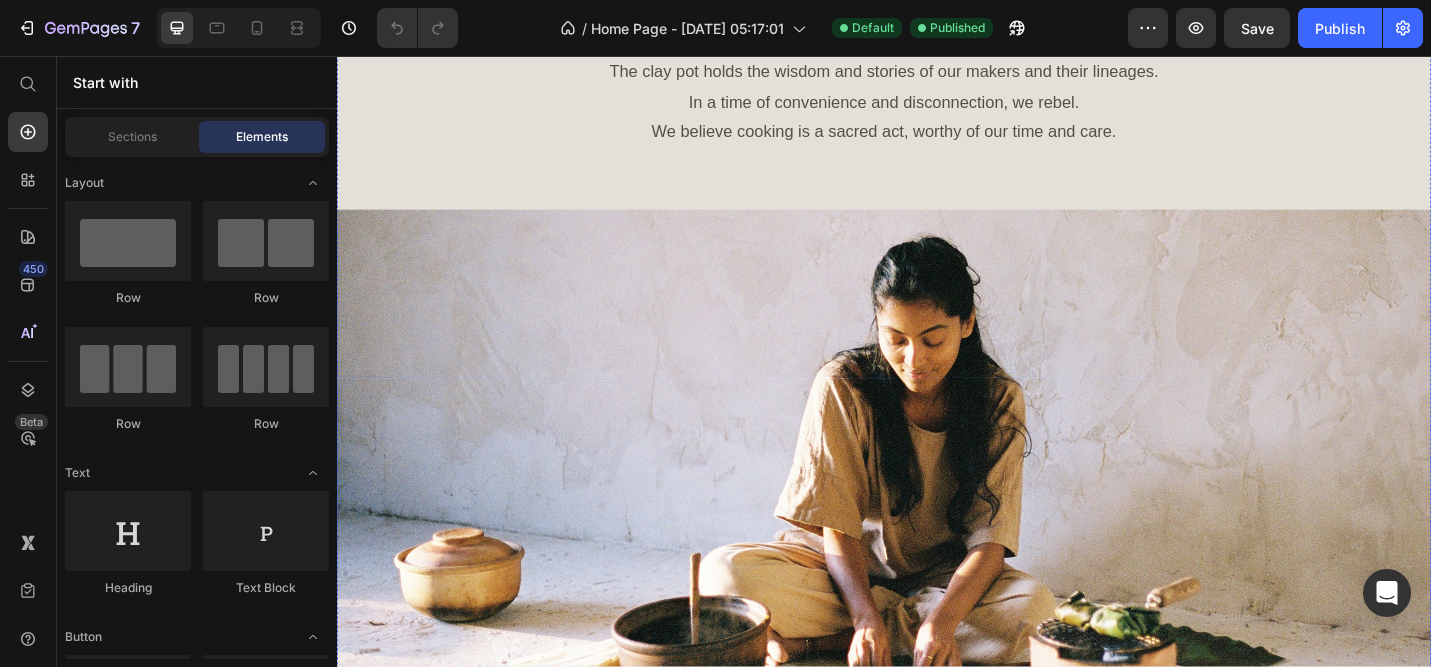 scroll, scrollTop: 751, scrollLeft: 0, axis: vertical 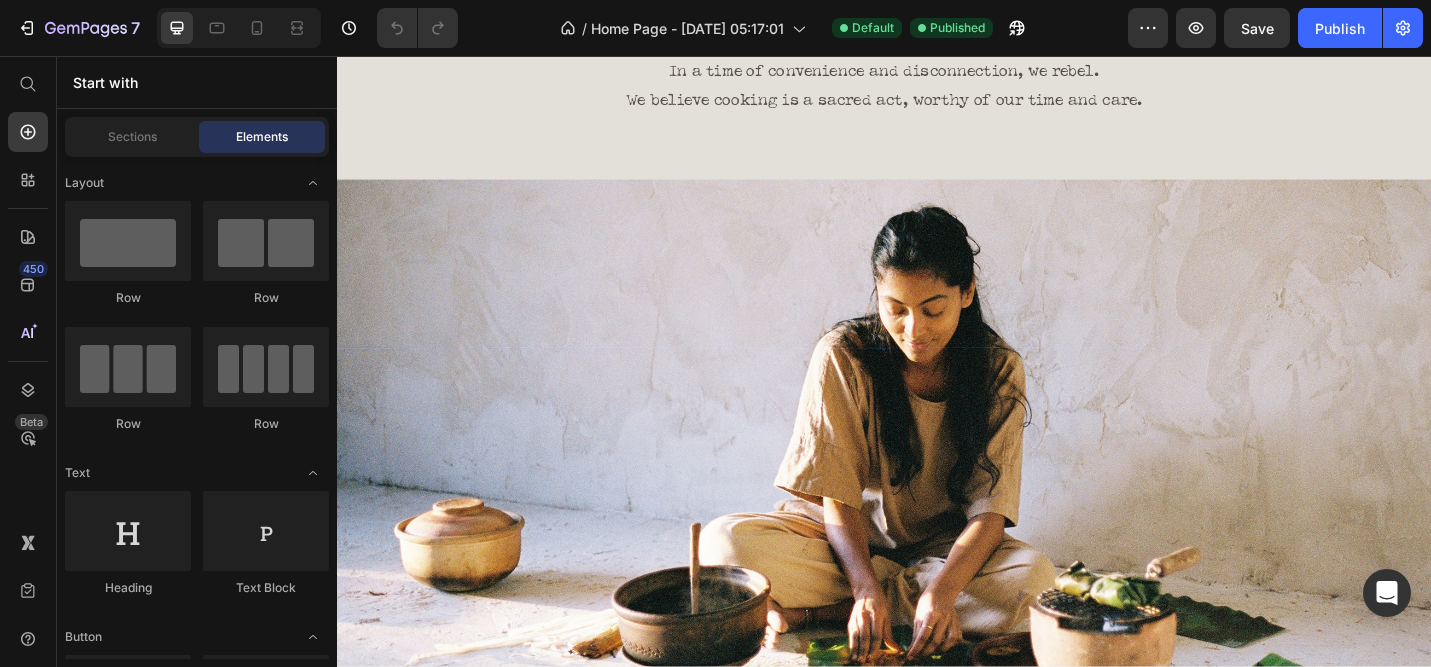 click on "The heart of Quiet Earth seeks to honour the old ways." at bounding box center [937, -273] 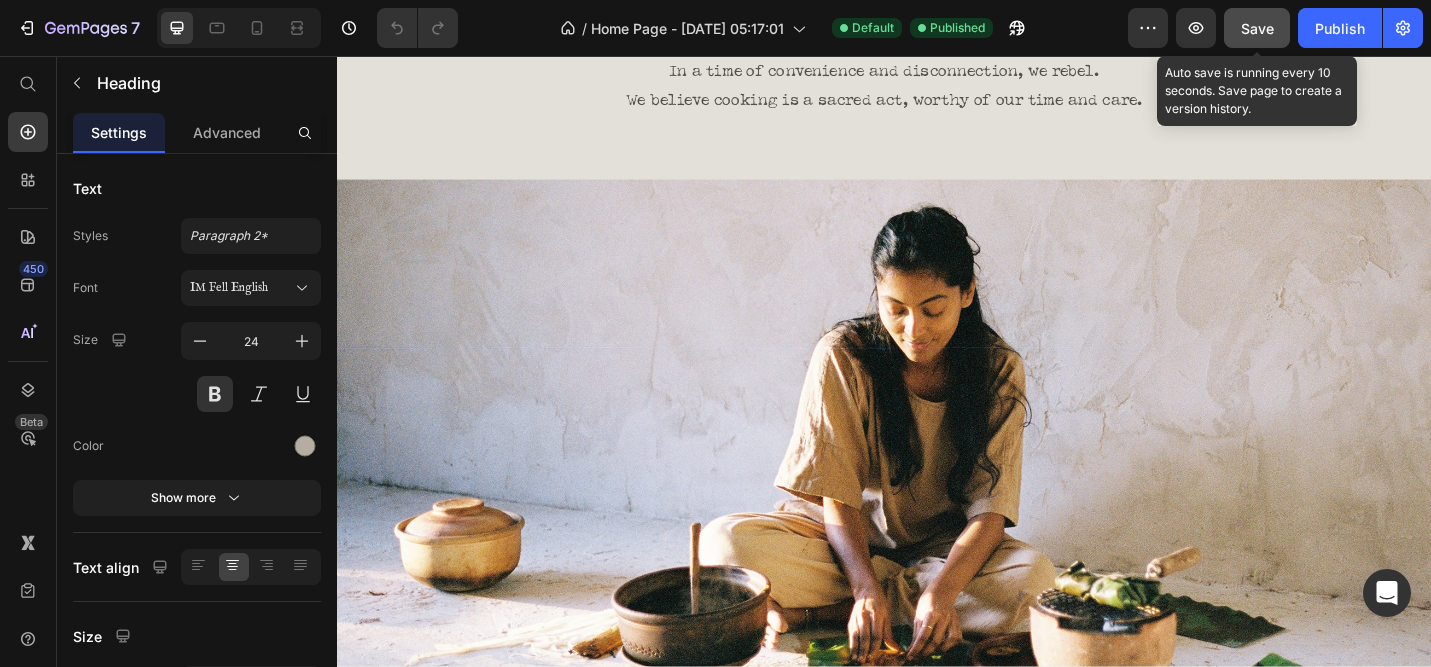 click on "Save" at bounding box center [1257, 28] 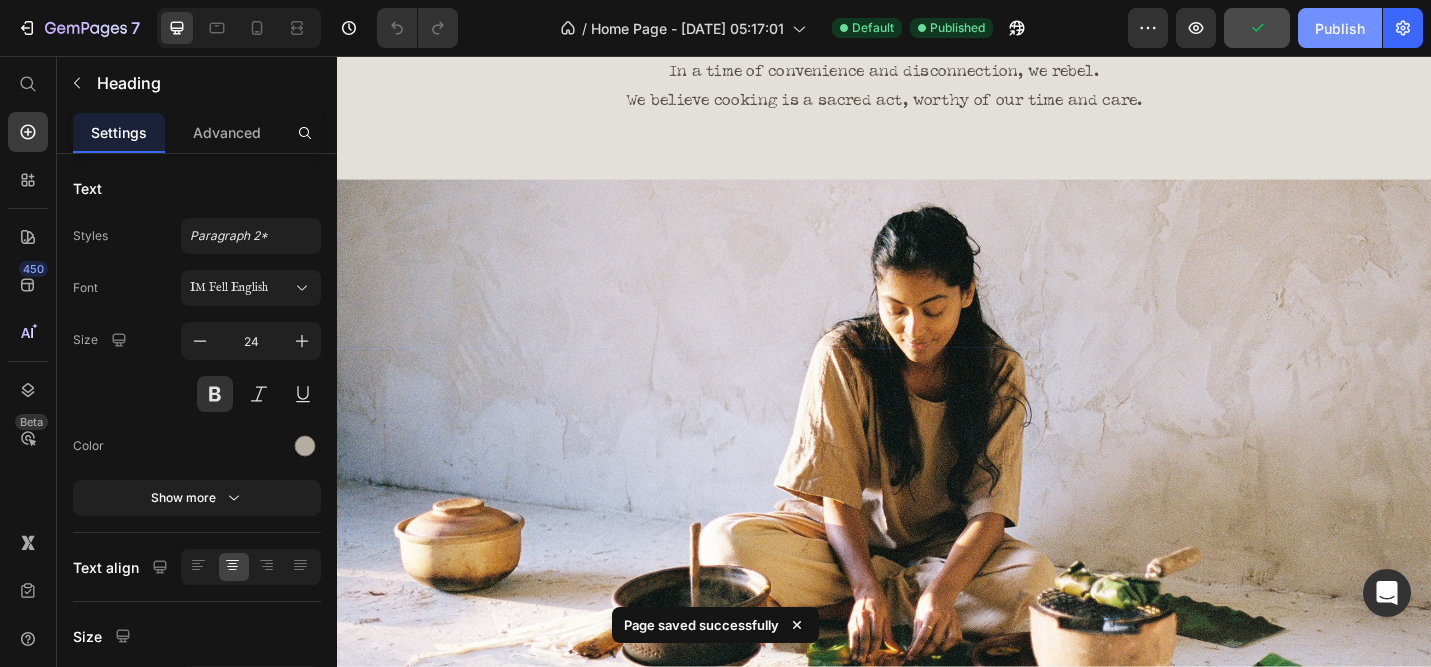click on "Publish" at bounding box center (1340, 28) 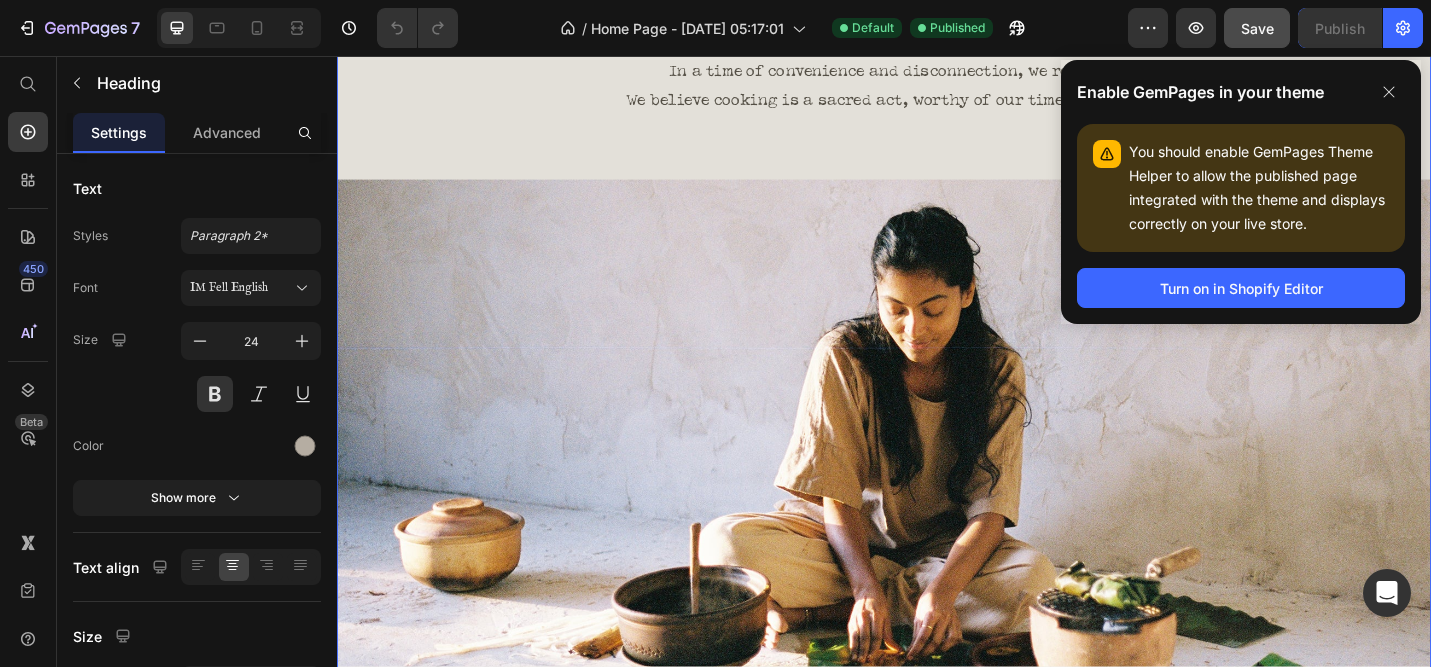 click on "Image ANCESTRAL COOKWARE Heading The heart of Quiet Earth seeks to honour the old ways.  Heading   0 Quiet Earth was created by two home cooks,  holding the prayer to bring reverence for cooking  back into modern kitchens. Clay cookware has been used across cultures of the world for thousands of years.  This is ancient technology, time tested for generations. The clay pot holds the wisdom and stories of our makers and their lineages. In a time of convenience and disconnection, we rebel.  We believe cooking is a sacred act, worthy of our time and care.   Heading Image" at bounding box center [937, 166] 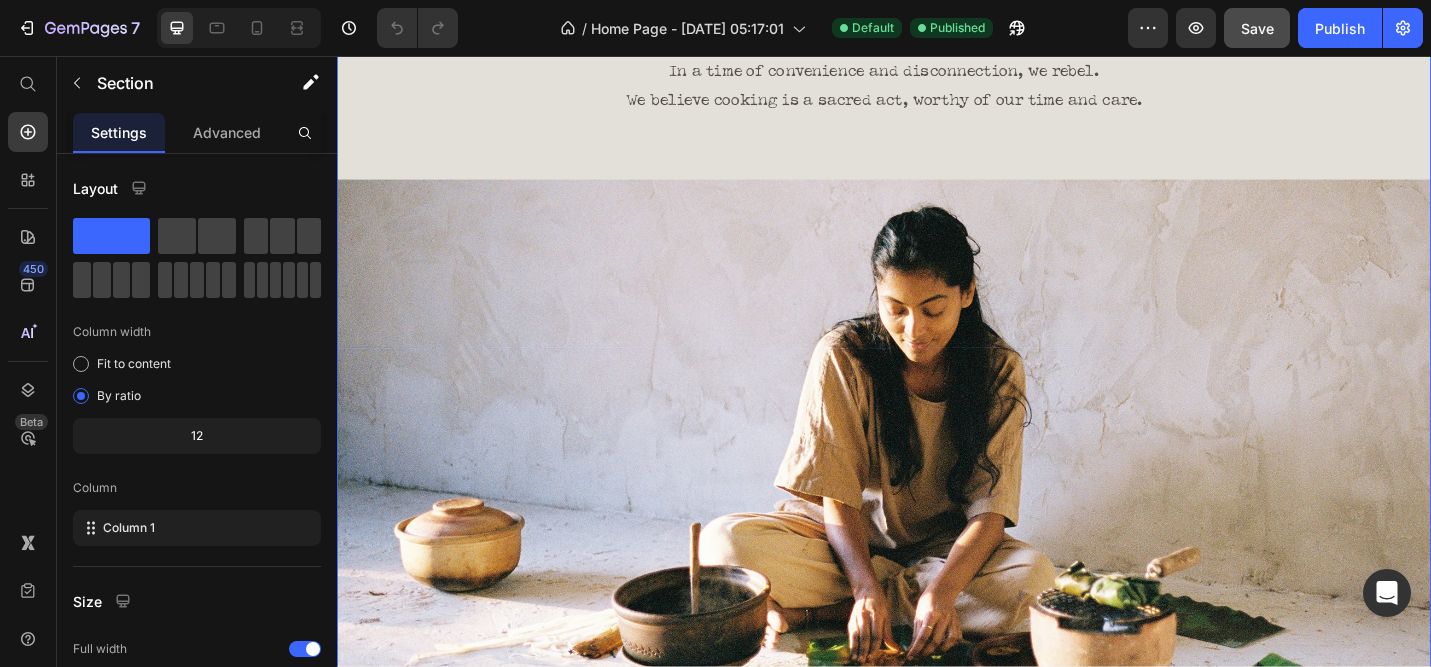 click on "ANCESTRAL COOKWARE" at bounding box center [937, -416] 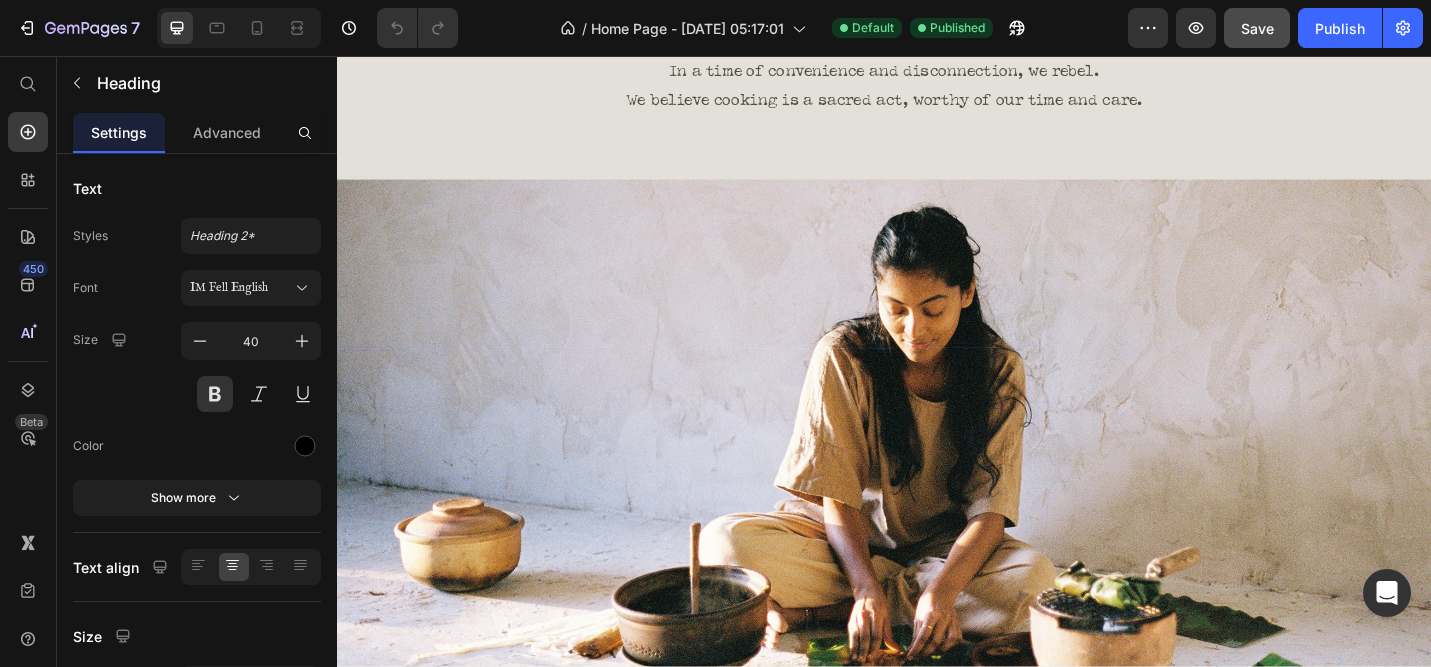 click on "The heart of Quiet Earth seeks to honour the old ways." at bounding box center [937, -273] 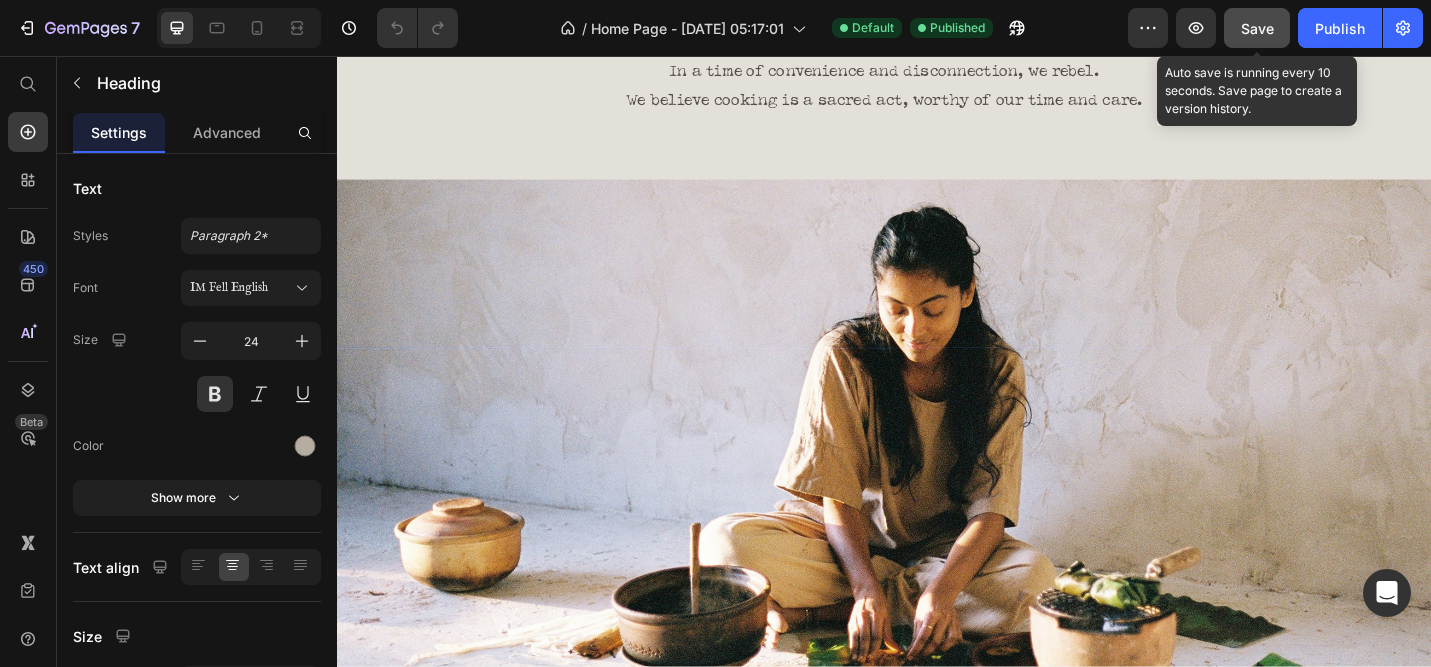 click on "Save" at bounding box center (1257, 28) 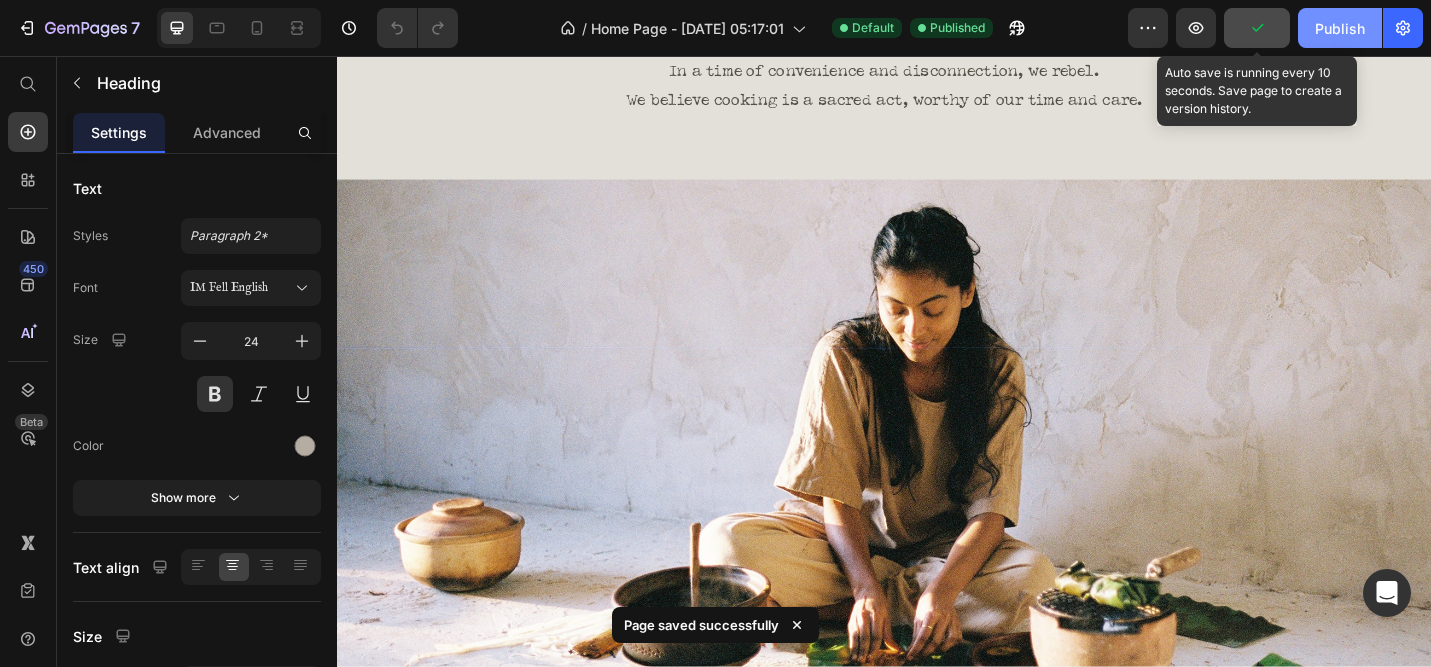 click on "Publish" at bounding box center [1340, 28] 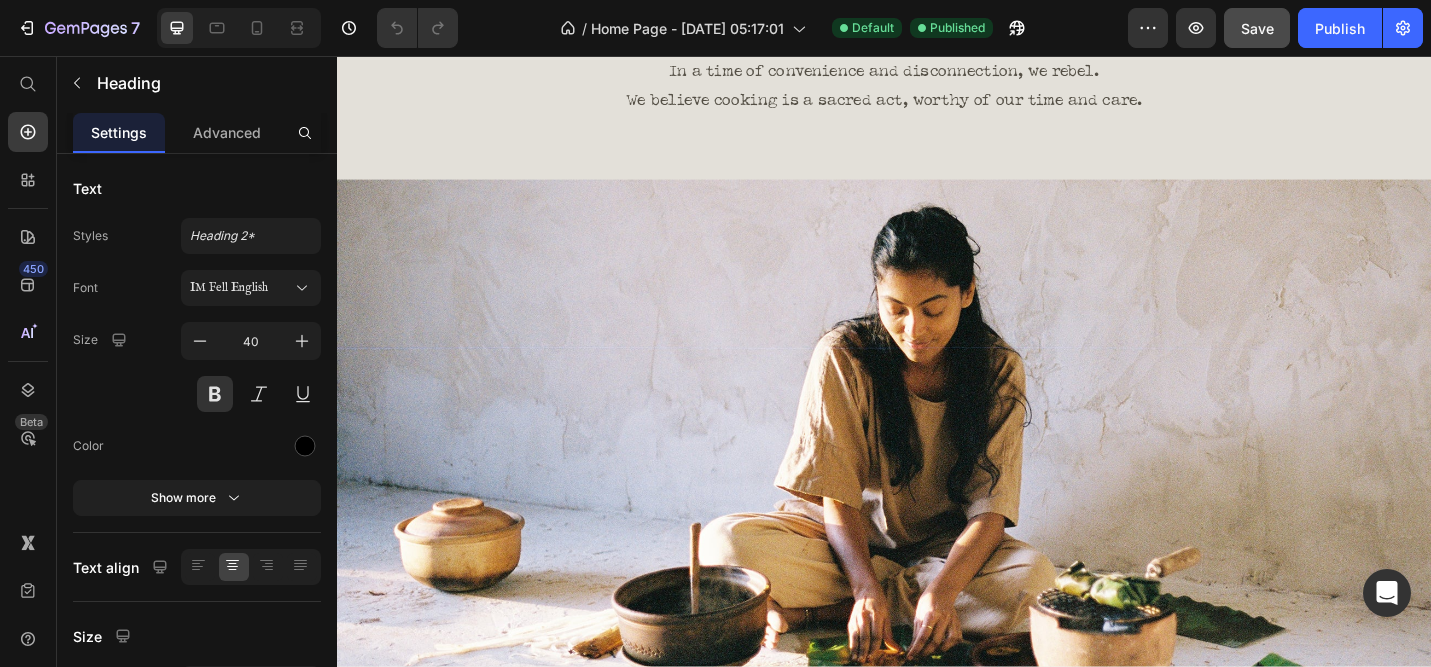 click on "ANCESTRAL COOKWARE" at bounding box center [937, -416] 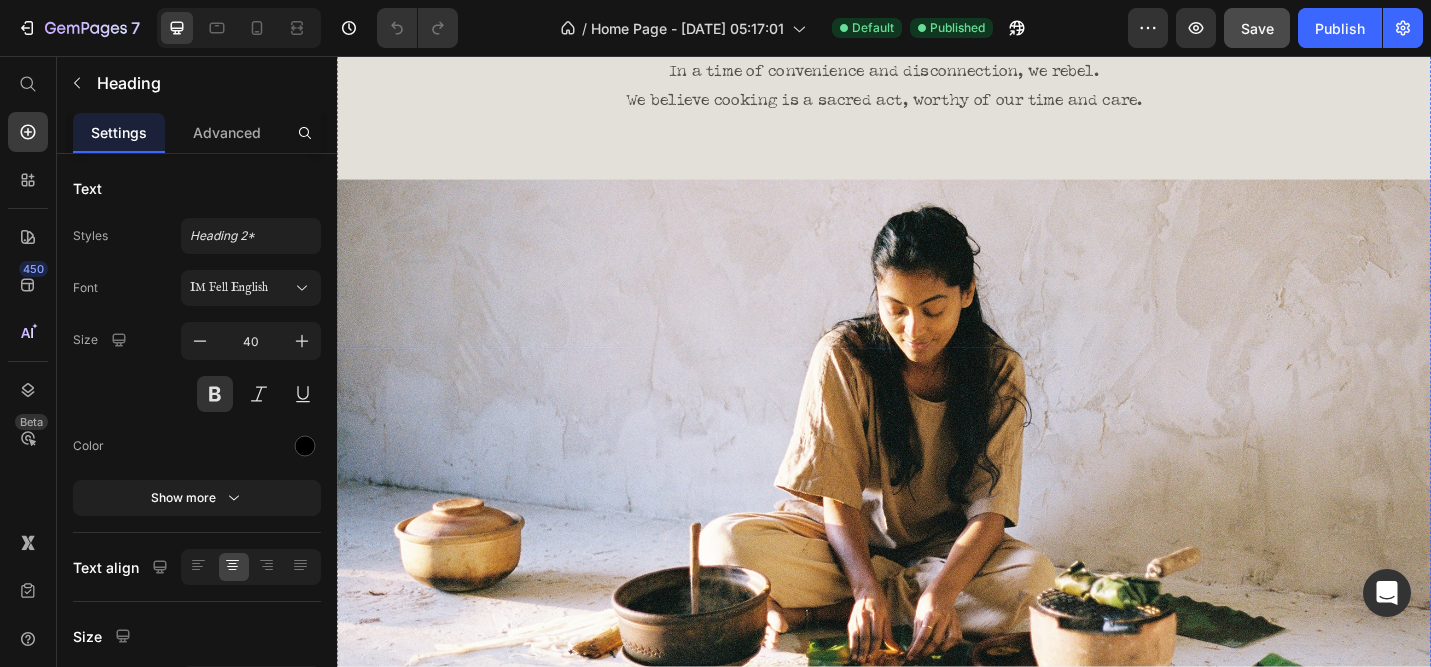 click on "The heart of Quiet Earth seeks to honour the old ways." at bounding box center [937, -273] 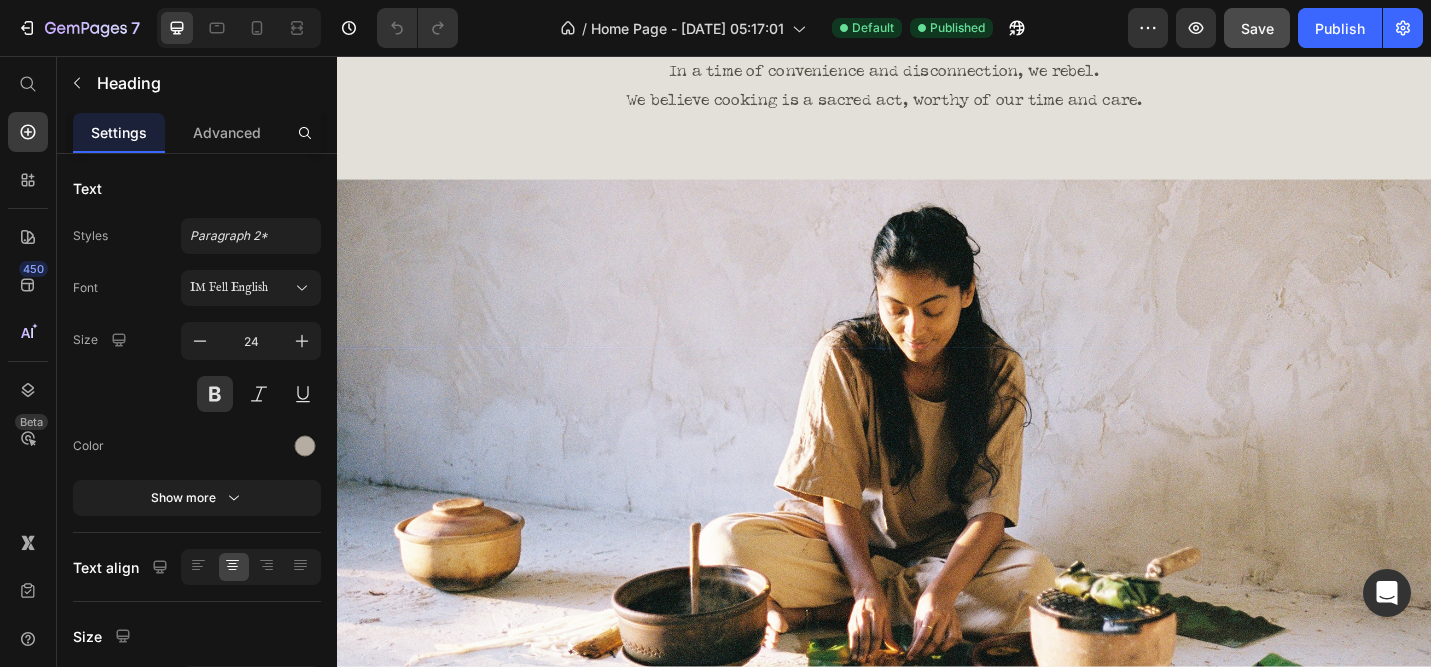click on "The heart of Quiet Earth seeks to honour the old ways." at bounding box center [937, -273] 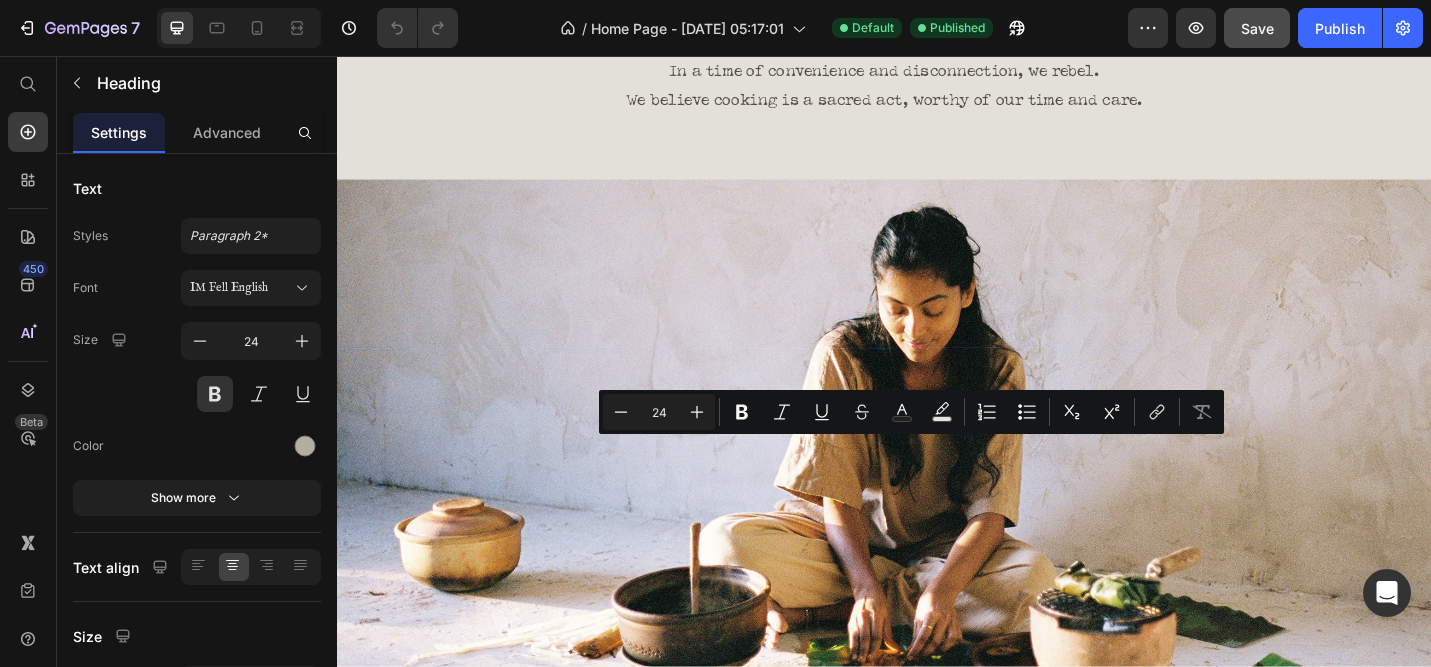 drag, startPoint x: 1088, startPoint y: 541, endPoint x: 783, endPoint y: 485, distance: 310.09836 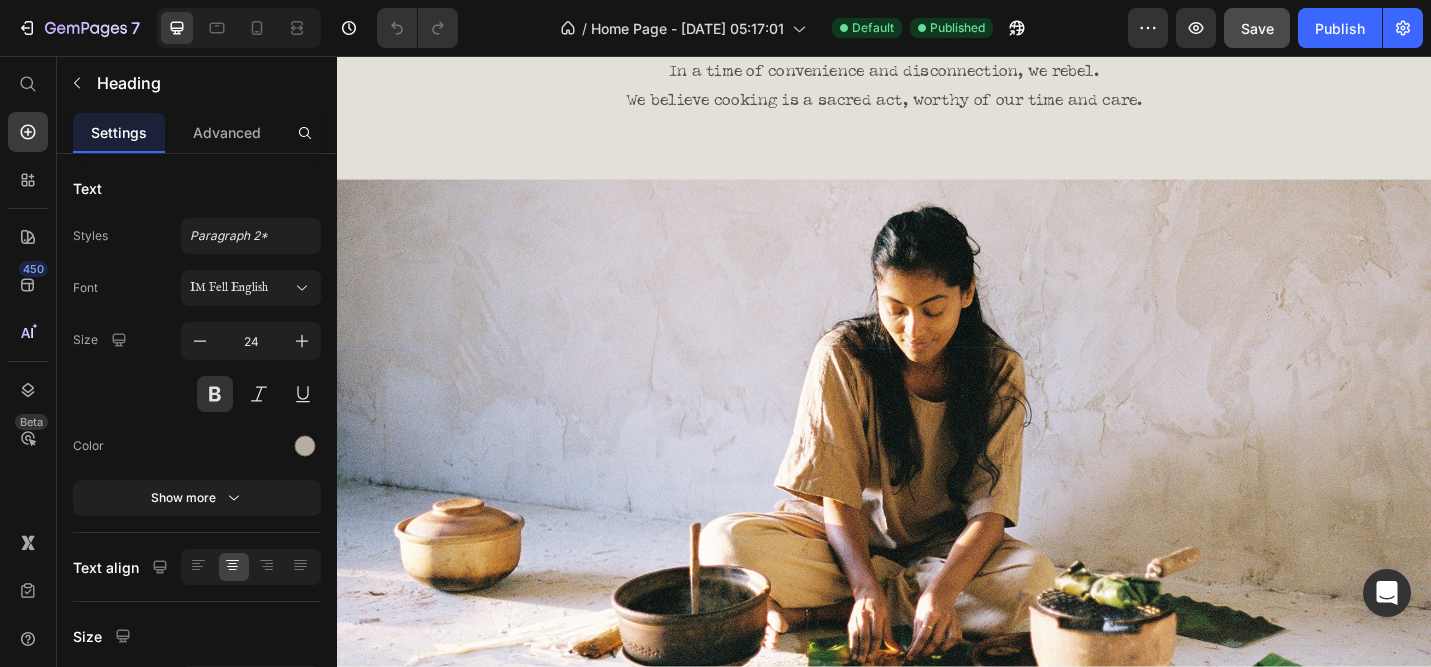 click on "The heart of Quiet Earth seeks to honour the old ways." at bounding box center (937, -297) 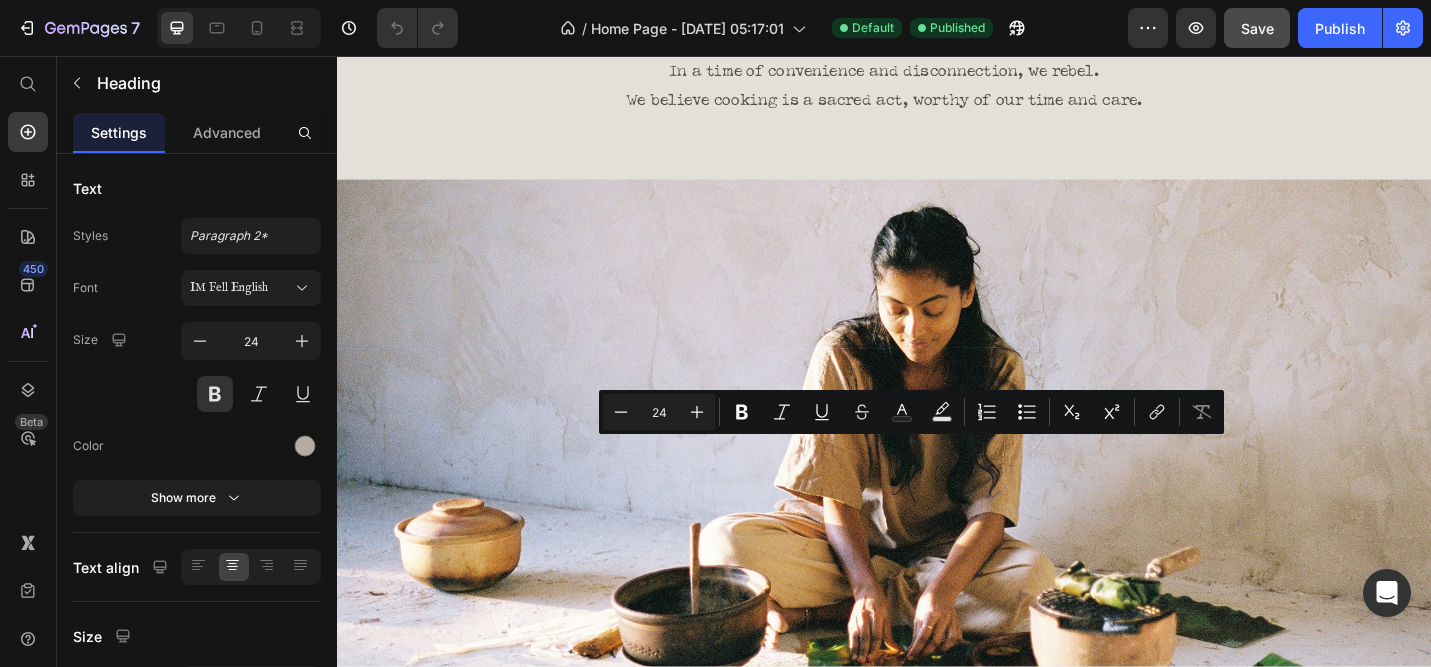 drag, startPoint x: 1085, startPoint y: 542, endPoint x: 771, endPoint y: 469, distance: 322.374 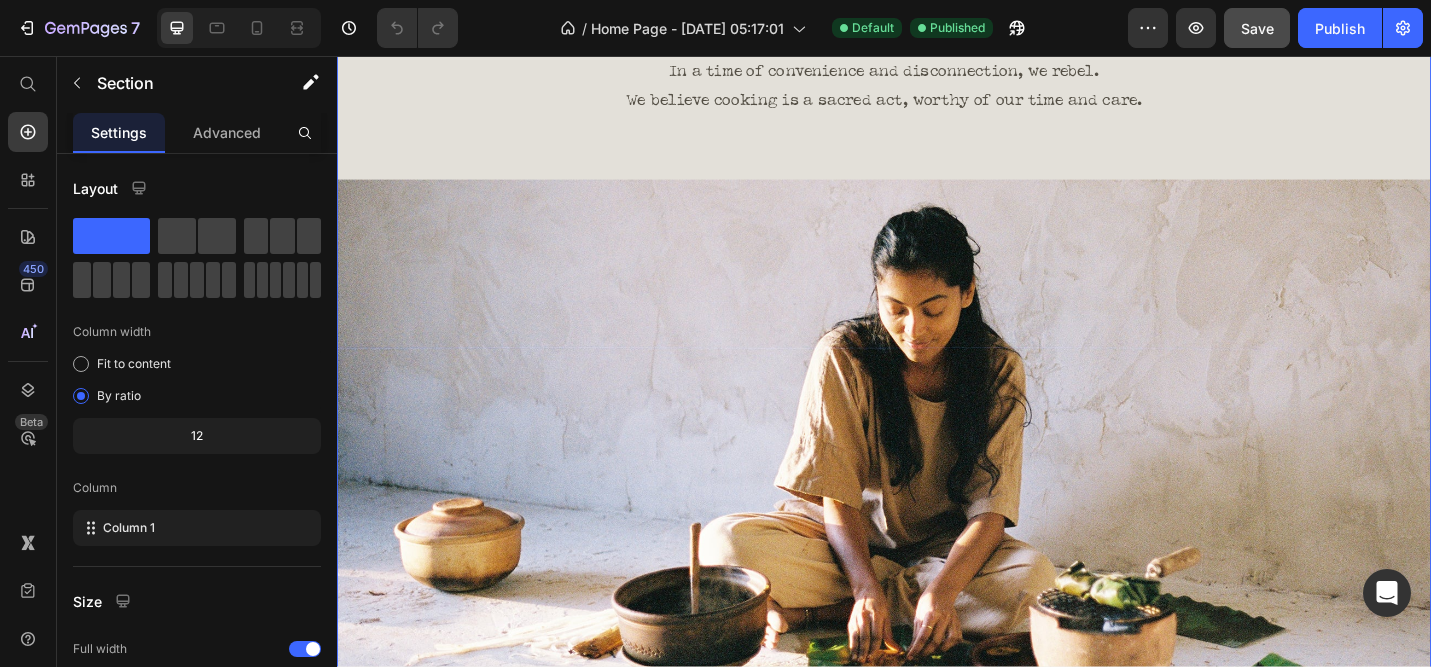 click on "Image ANCESTRAL COOKWARE Heading The heart of Quiet Earth seeks to honour the old ways.  Heading   0 Quiet Earth was created by two home cooks,  holding the prayer to bring reverence for cooking  back into modern kitchens. Clay cookware has been used across cultures of the world for thousands of years.  This is ancient technology, time tested for generations. The clay pot holds the wisdom and stories of our makers and their lineages. In a time of convenience and disconnection, we rebel.  We believe cooking is a sacred act, worthy of our time and care.   Heading Image" at bounding box center [937, 166] 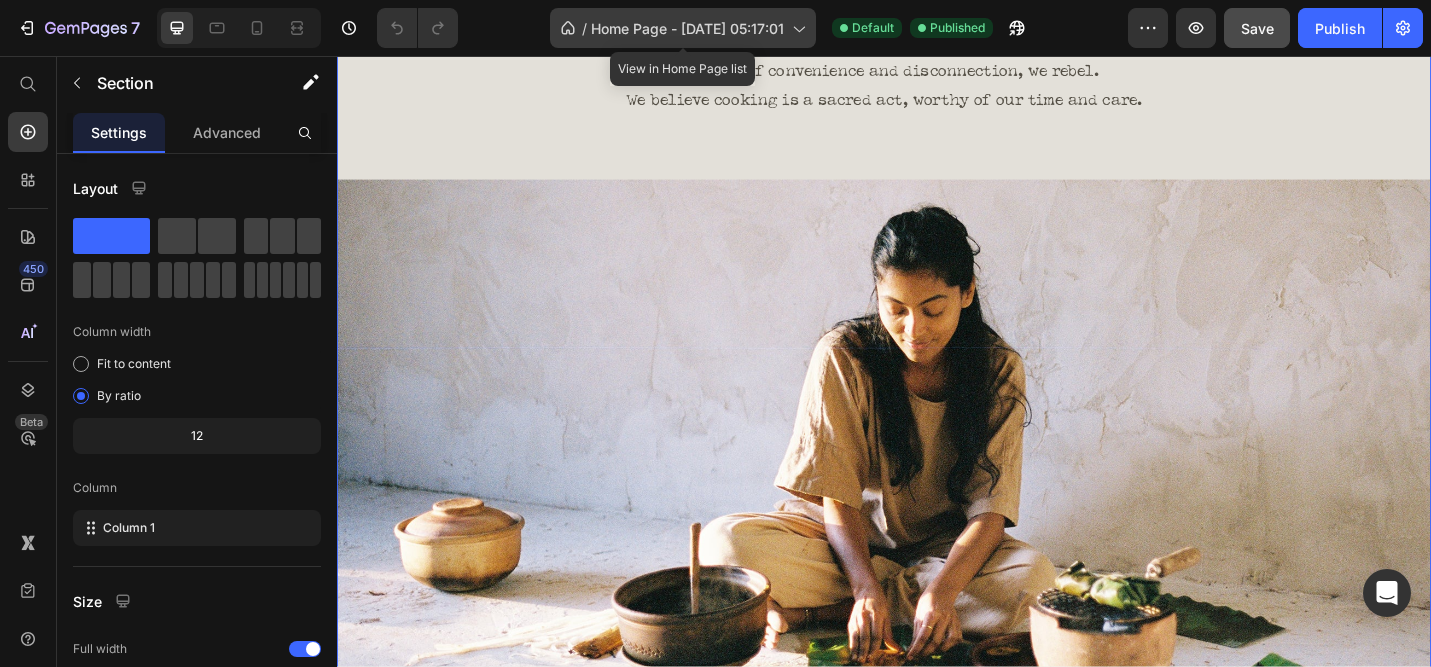 click on "Home Page - Jun 10, 05:17:01" at bounding box center [687, 28] 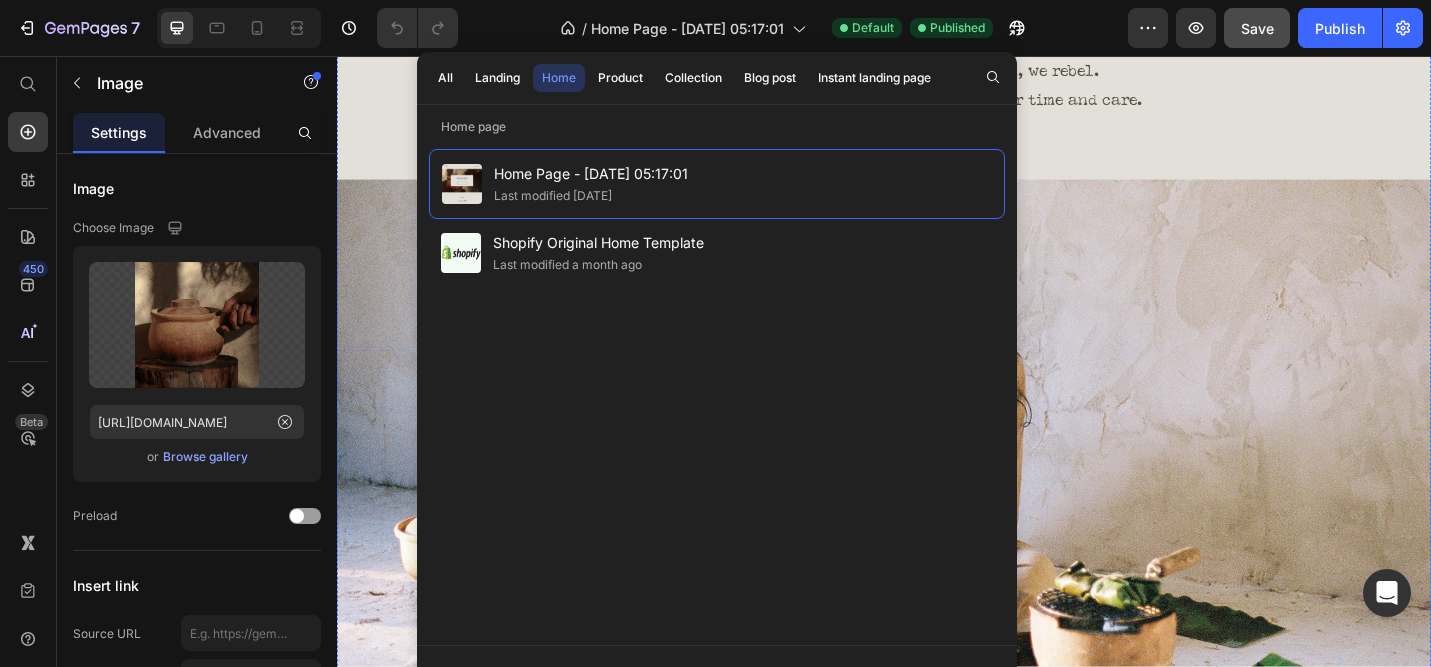 click at bounding box center [937, -504] 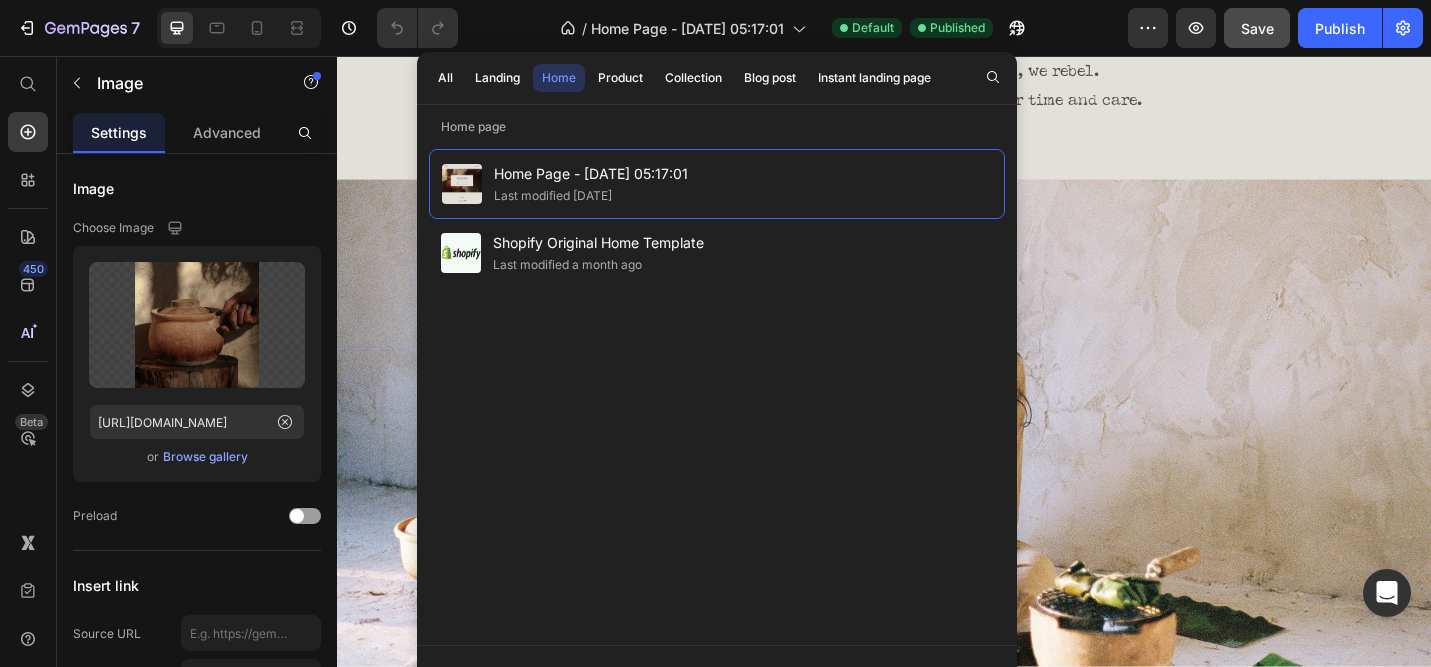 click at bounding box center (937, -504) 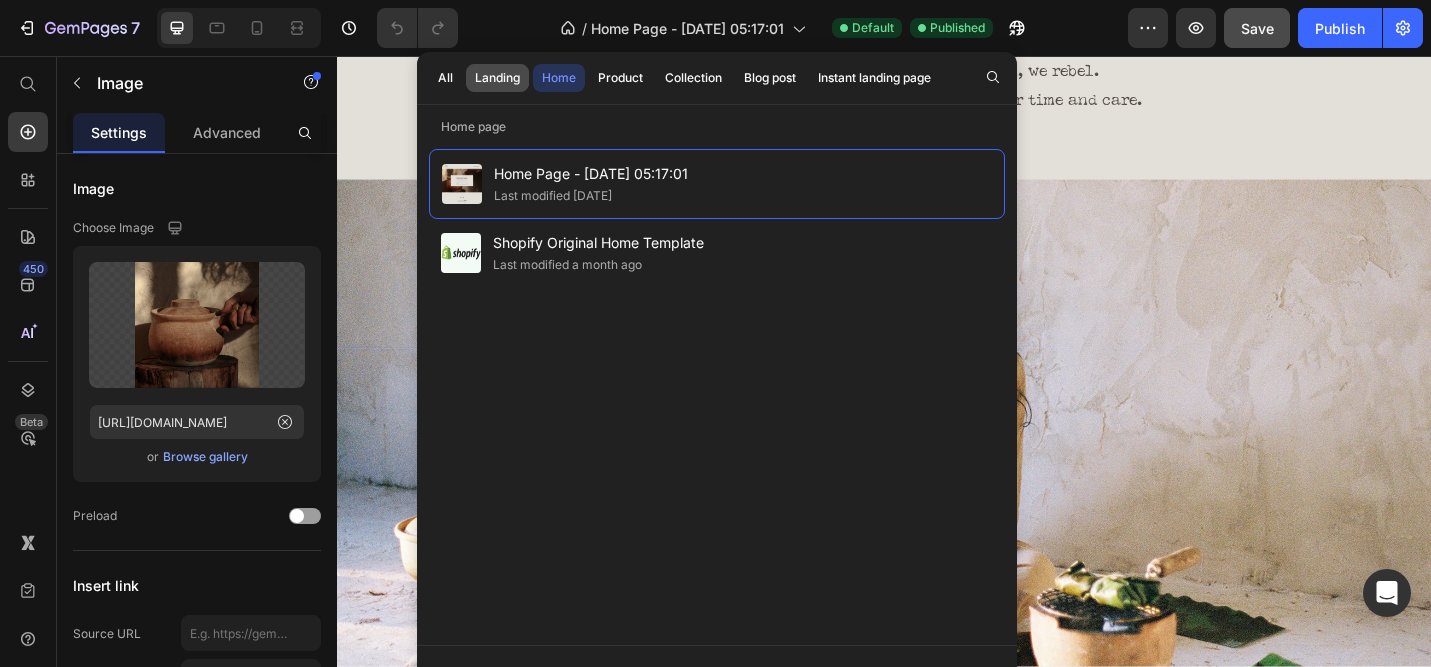 click on "Landing" at bounding box center [497, 78] 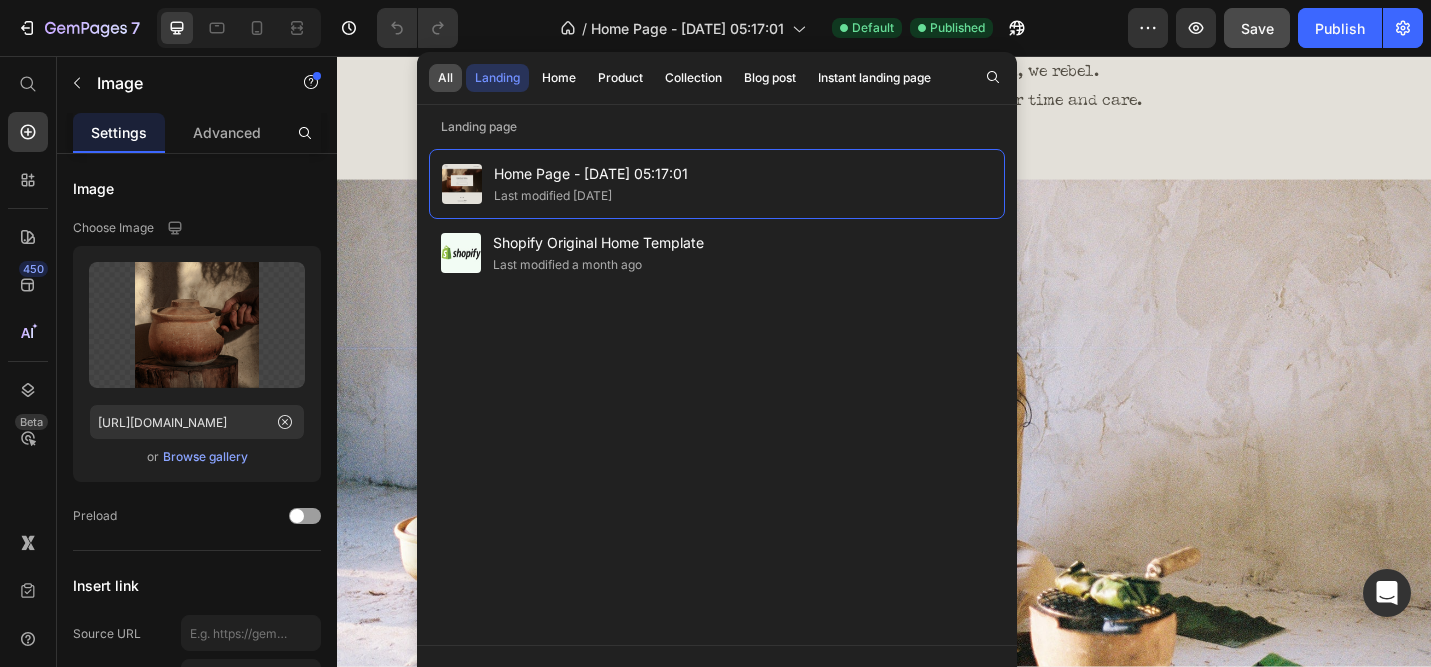 click on "All" at bounding box center (445, 78) 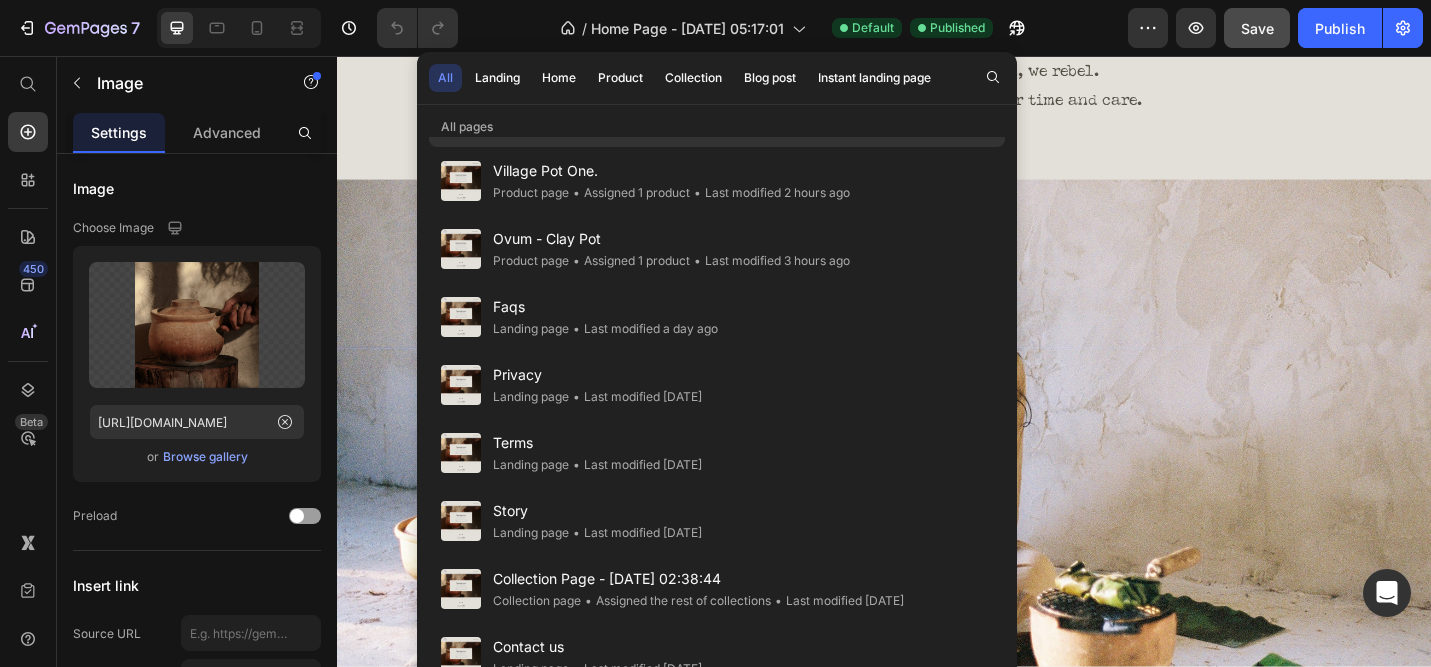 scroll, scrollTop: 0, scrollLeft: 0, axis: both 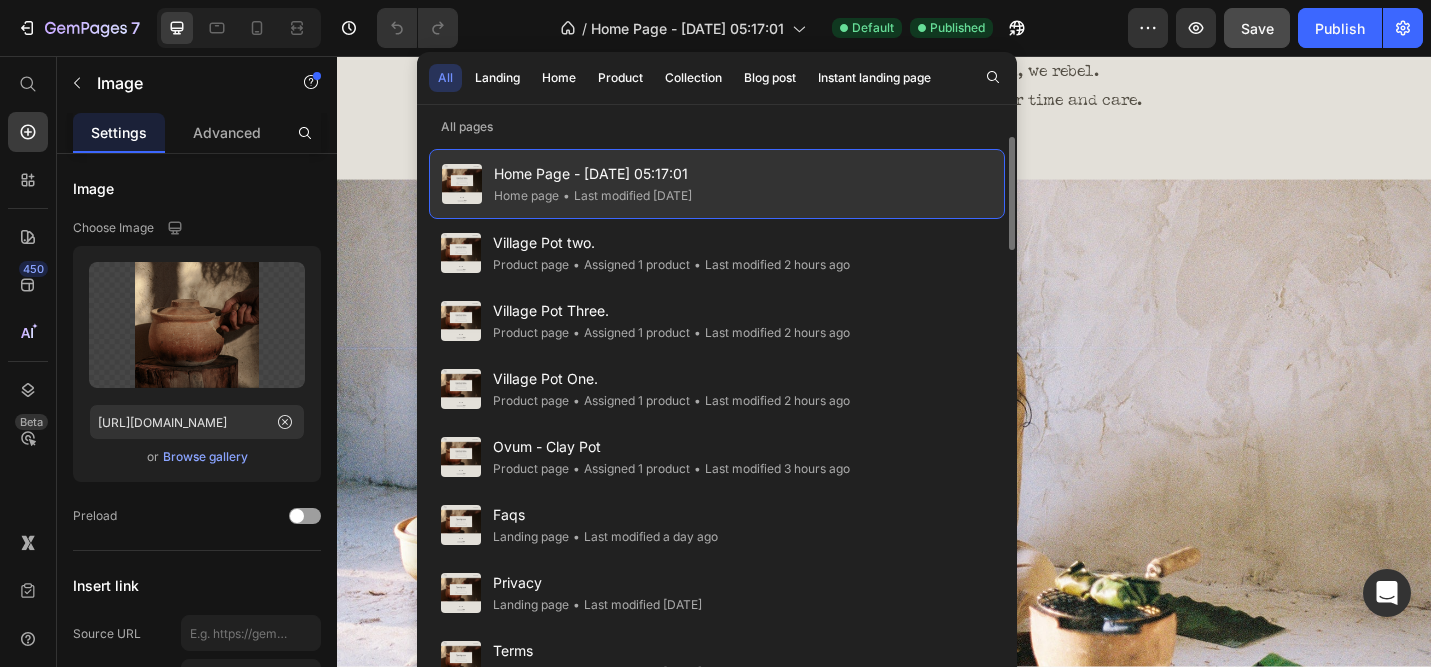 click on "Home Page - Jun 10, 05:17:01" at bounding box center [593, 174] 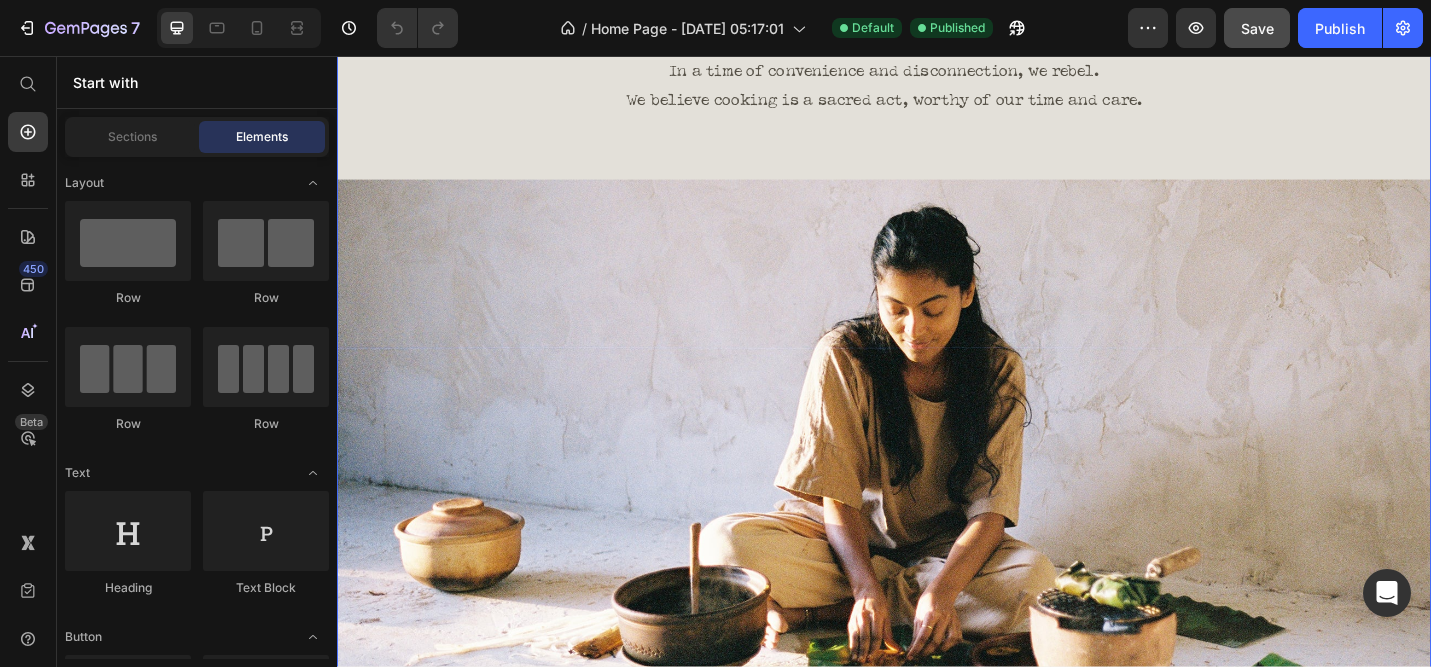 scroll, scrollTop: 922, scrollLeft: 0, axis: vertical 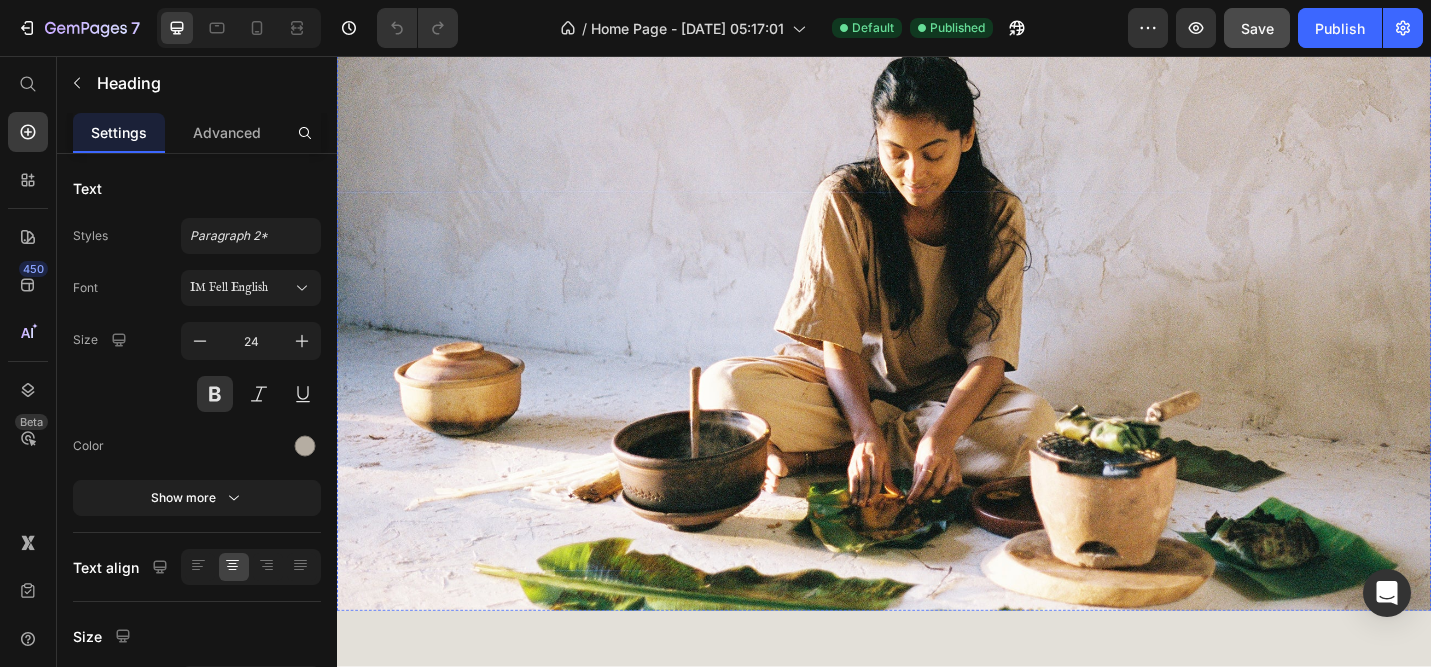 click on "The heart of Quiet Earth seeks to honour the old ways.  Heading" at bounding box center (937, -454) 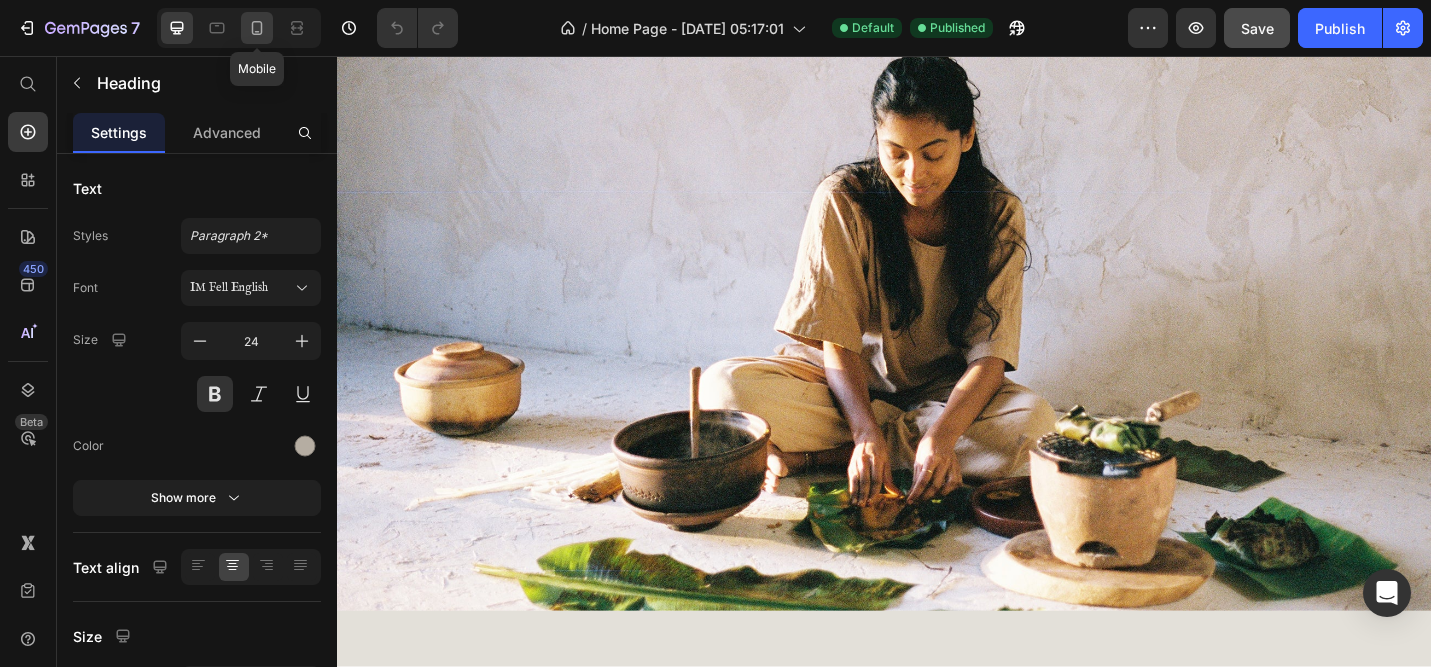 click 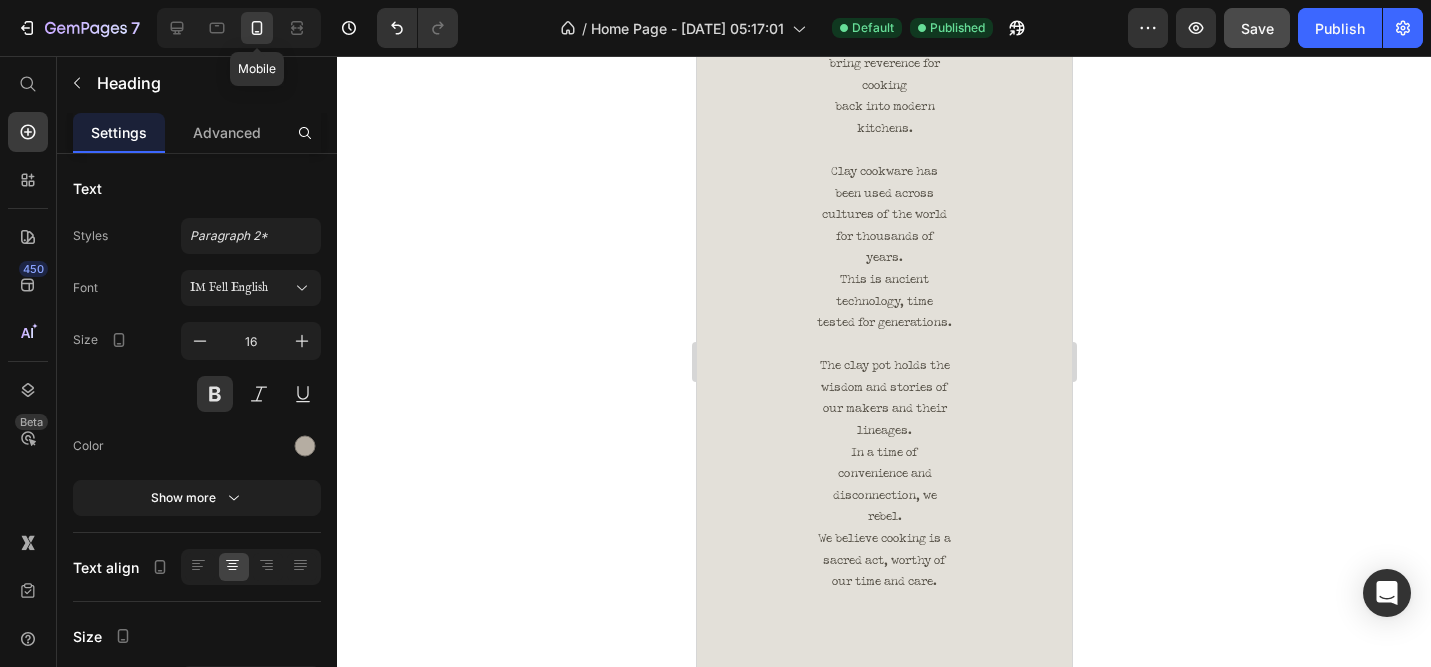 scroll, scrollTop: 428, scrollLeft: 0, axis: vertical 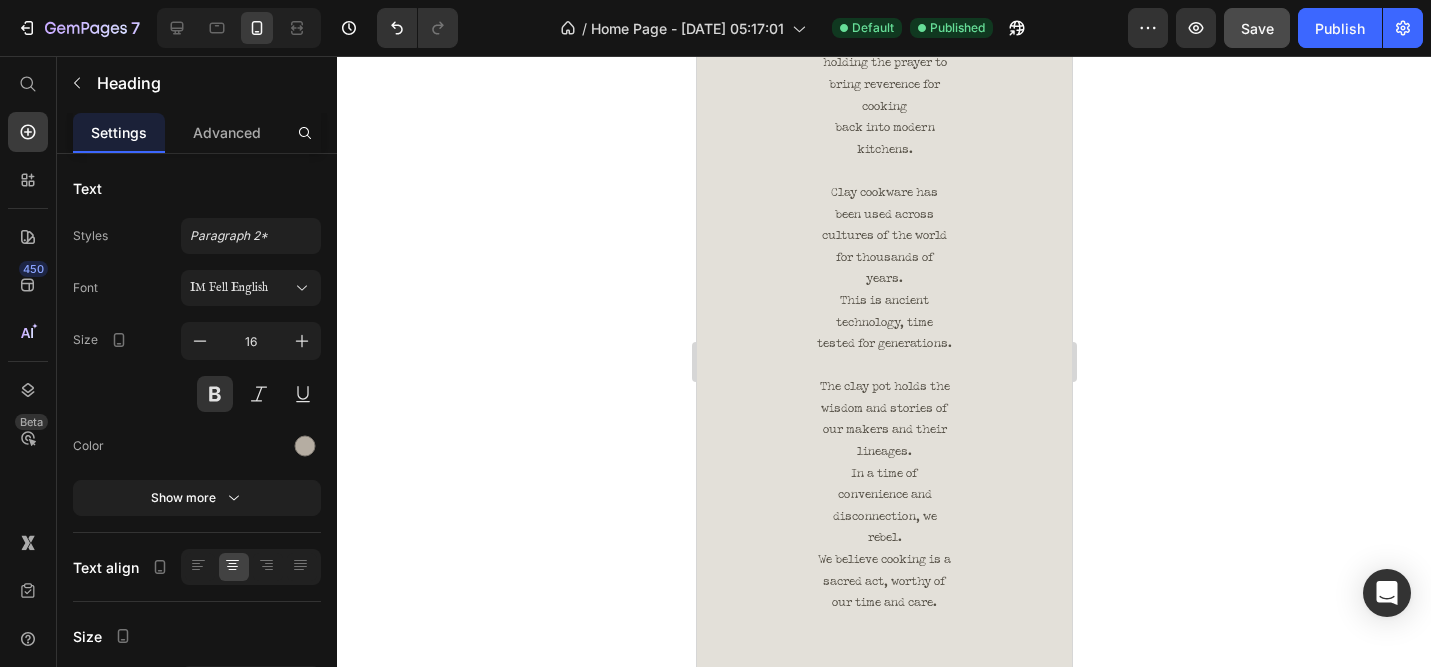 click on "Quiet Earth was created by two home cooks,  holding the prayer to bring reverence for cooking  back into modern kitchens. Clay cookware has been used across cultures of the world for thousands of years.  This is ancient technology, time tested for generations. The clay pot holds the wisdom and stories of our makers and their lineages. In a time of convenience and disconnection, we rebel.  We believe cooking is a sacred act, worthy of our time and care.   Heading" at bounding box center [883, 335] 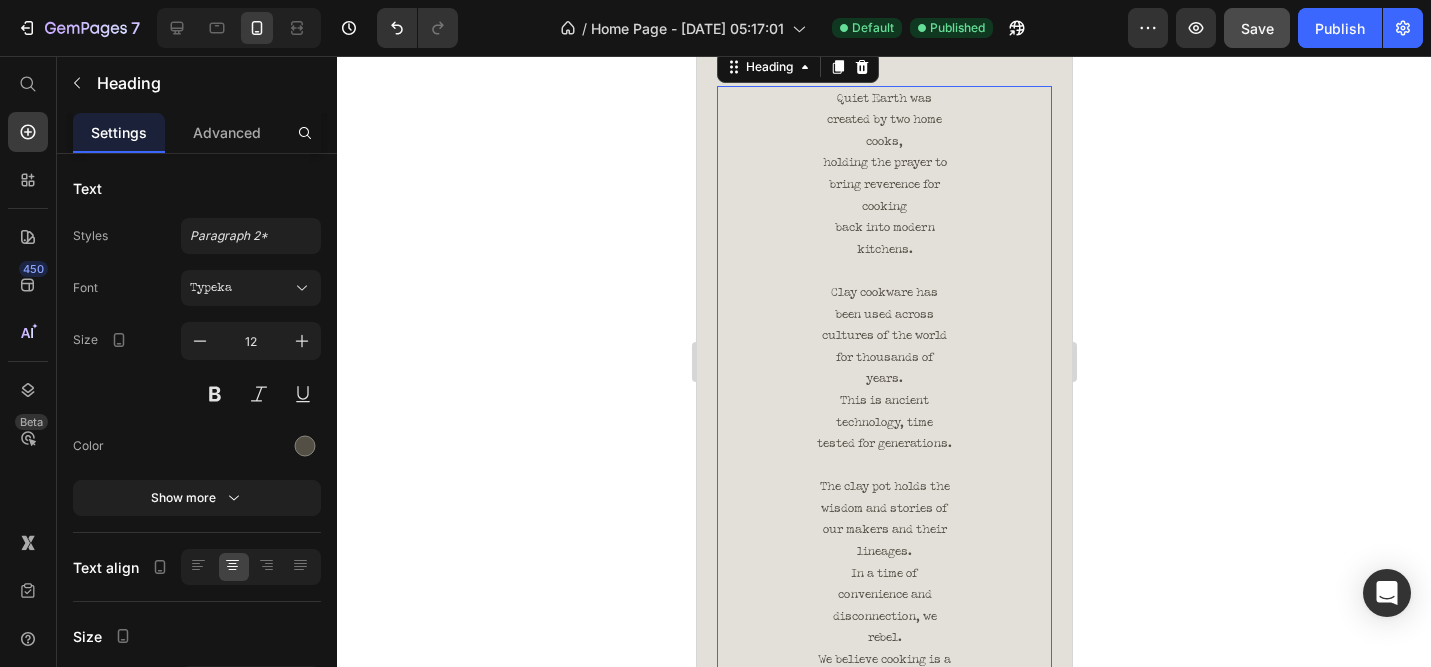 scroll, scrollTop: 321, scrollLeft: 0, axis: vertical 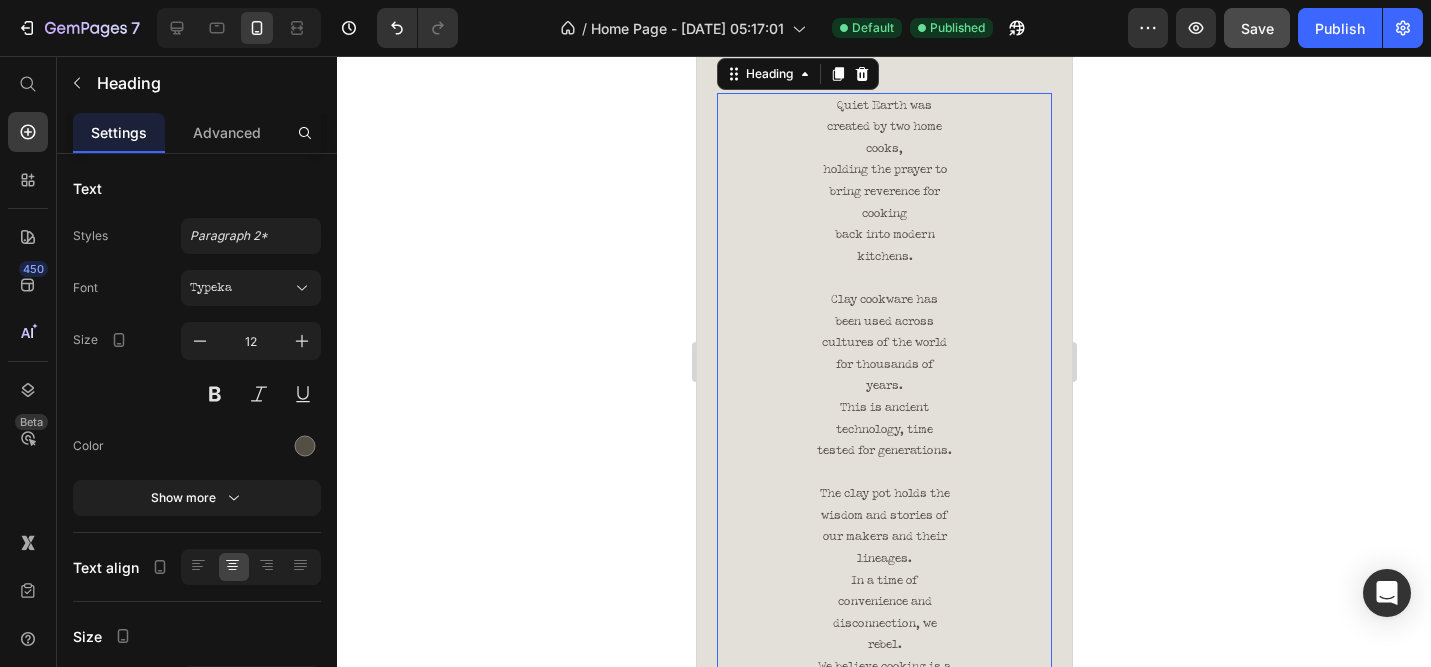 click 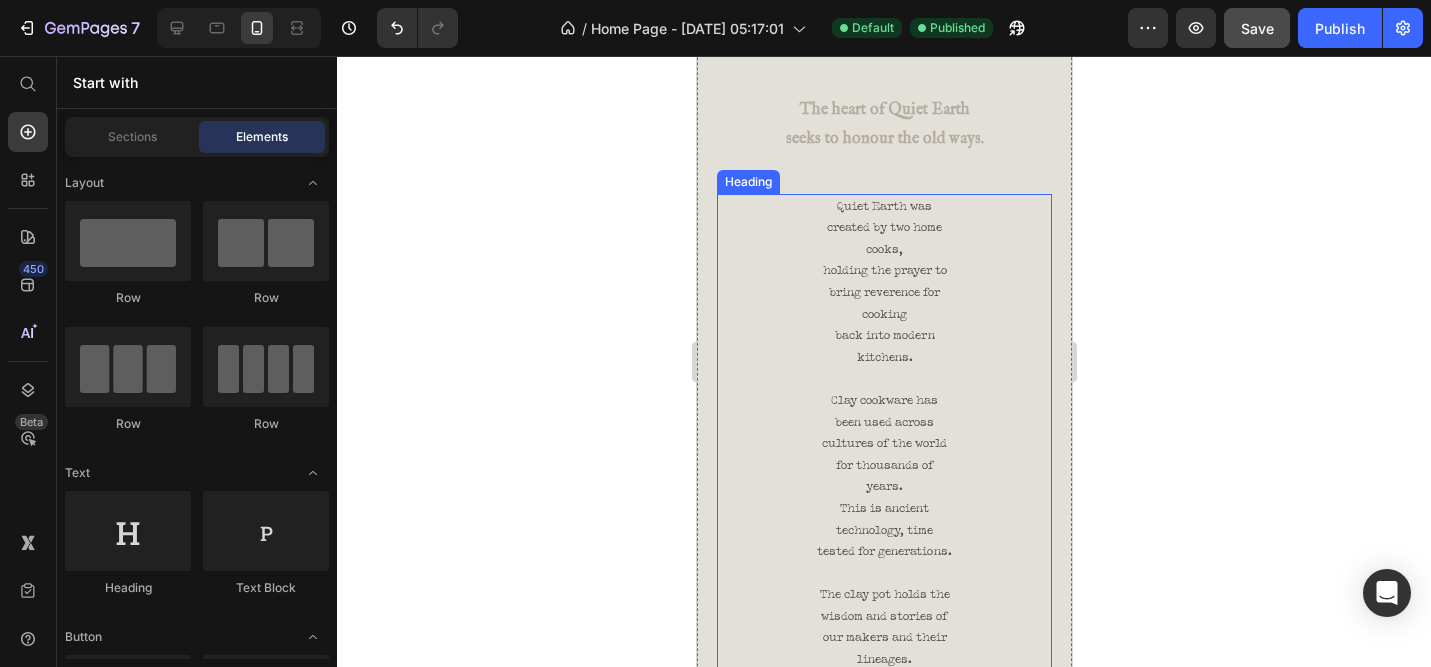 scroll, scrollTop: 106, scrollLeft: 0, axis: vertical 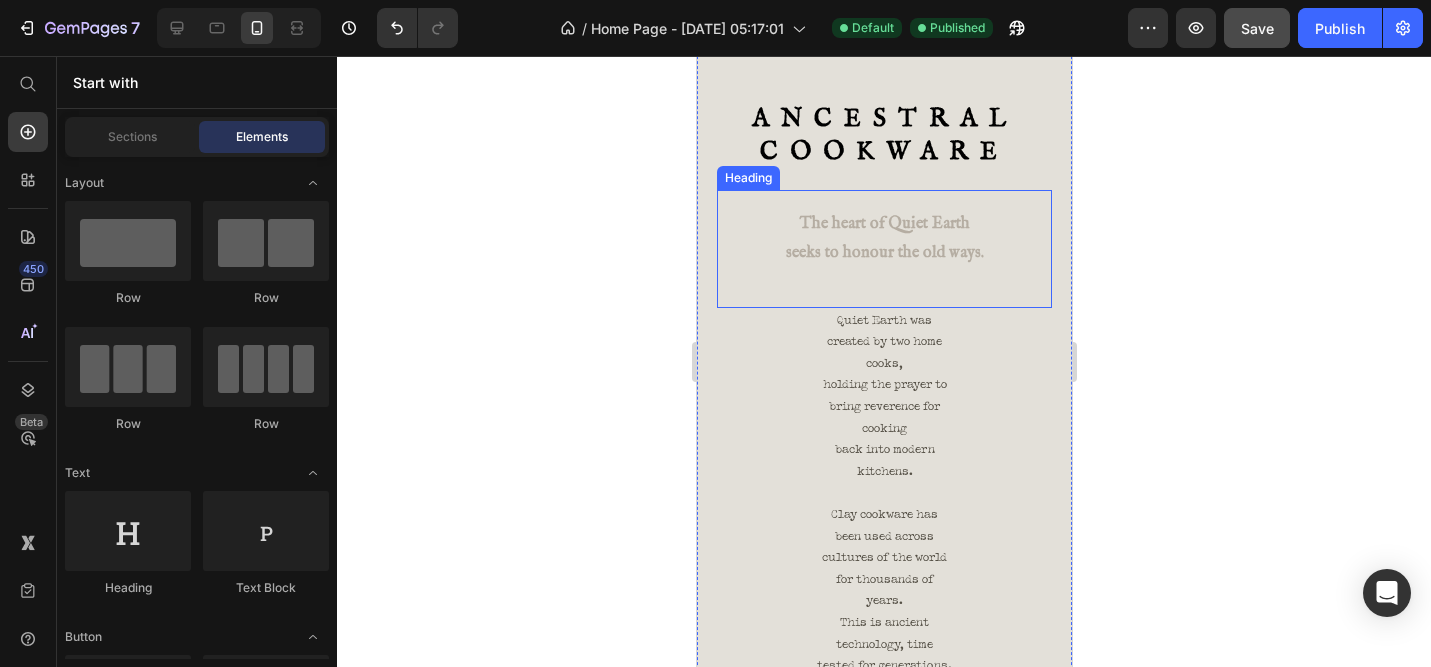 click on "The heart of Quiet Earth seeks to honour the old ways." at bounding box center [883, 239] 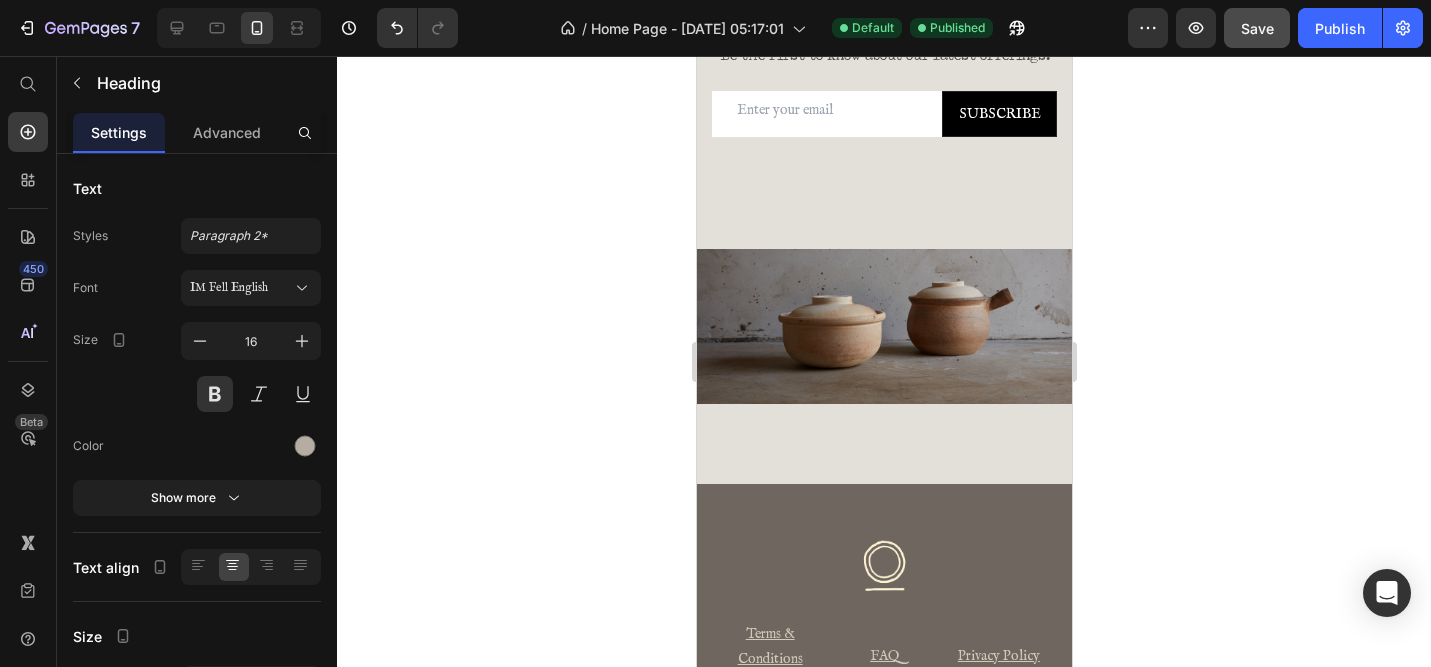 scroll, scrollTop: 1374, scrollLeft: 0, axis: vertical 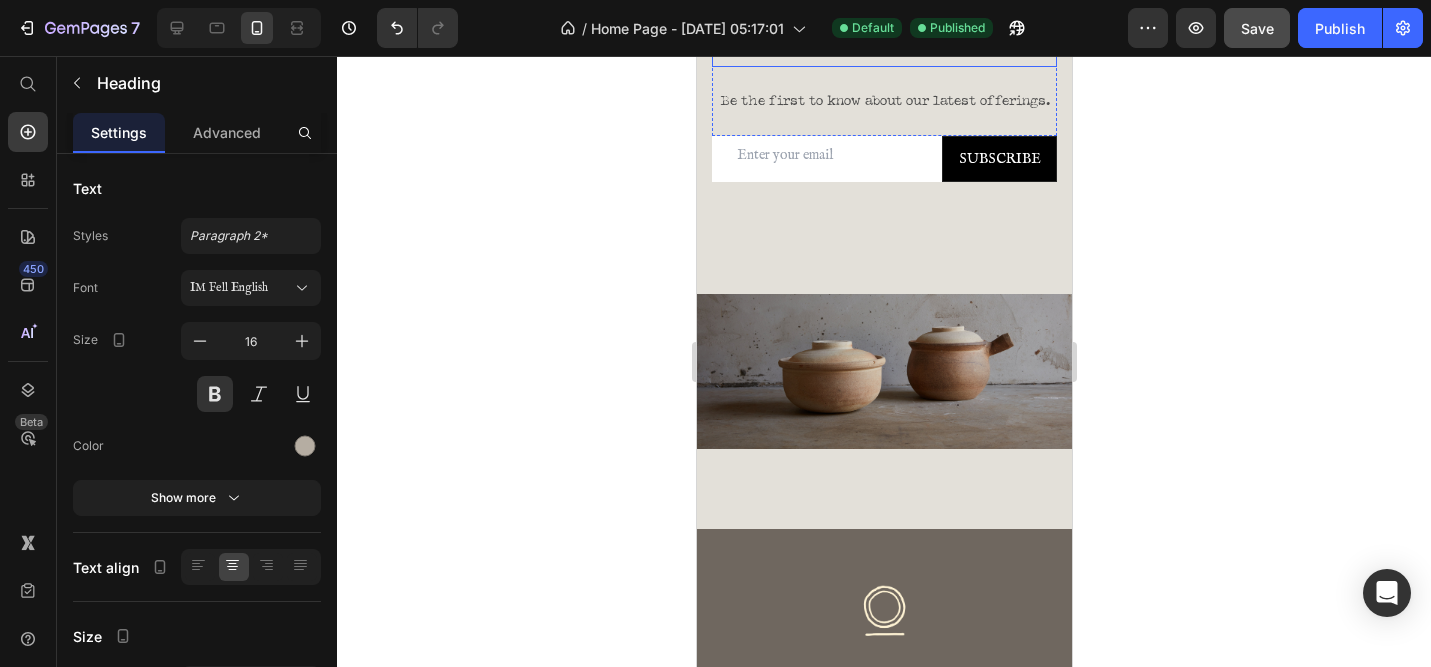 click on "STAY CONNECTED" at bounding box center [883, 27] 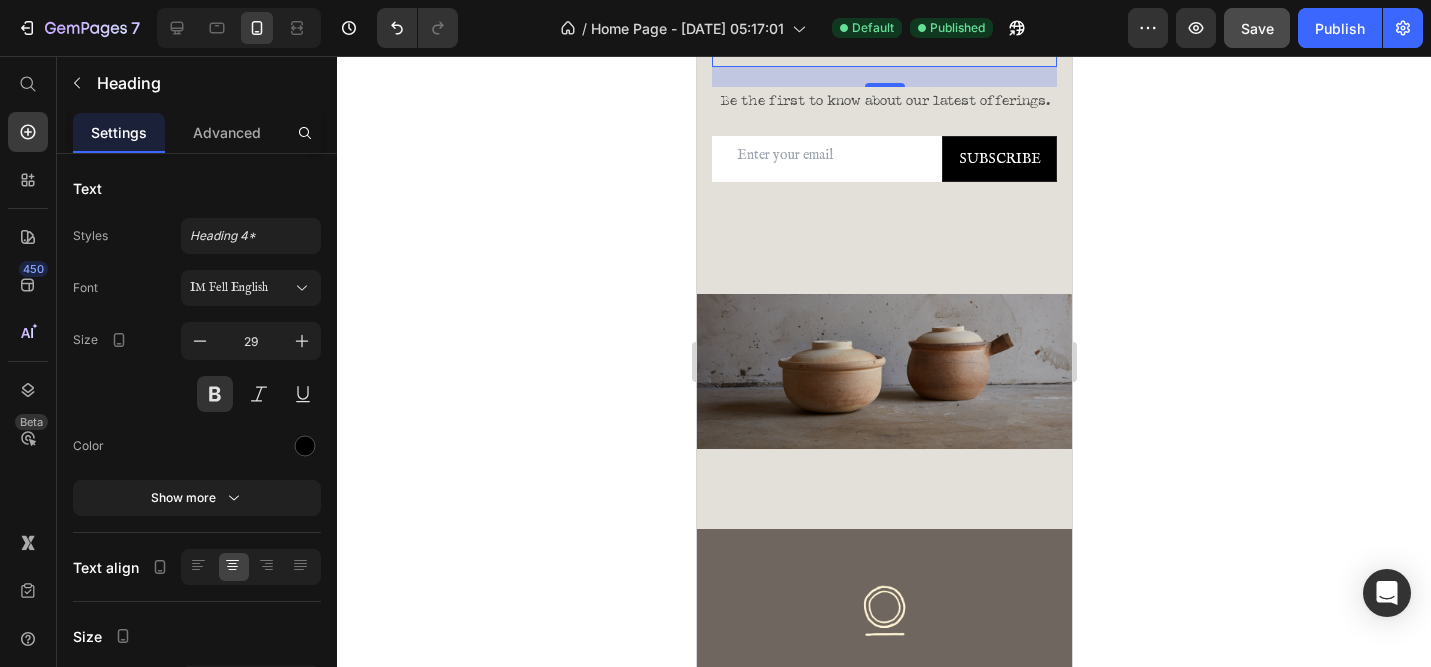 click 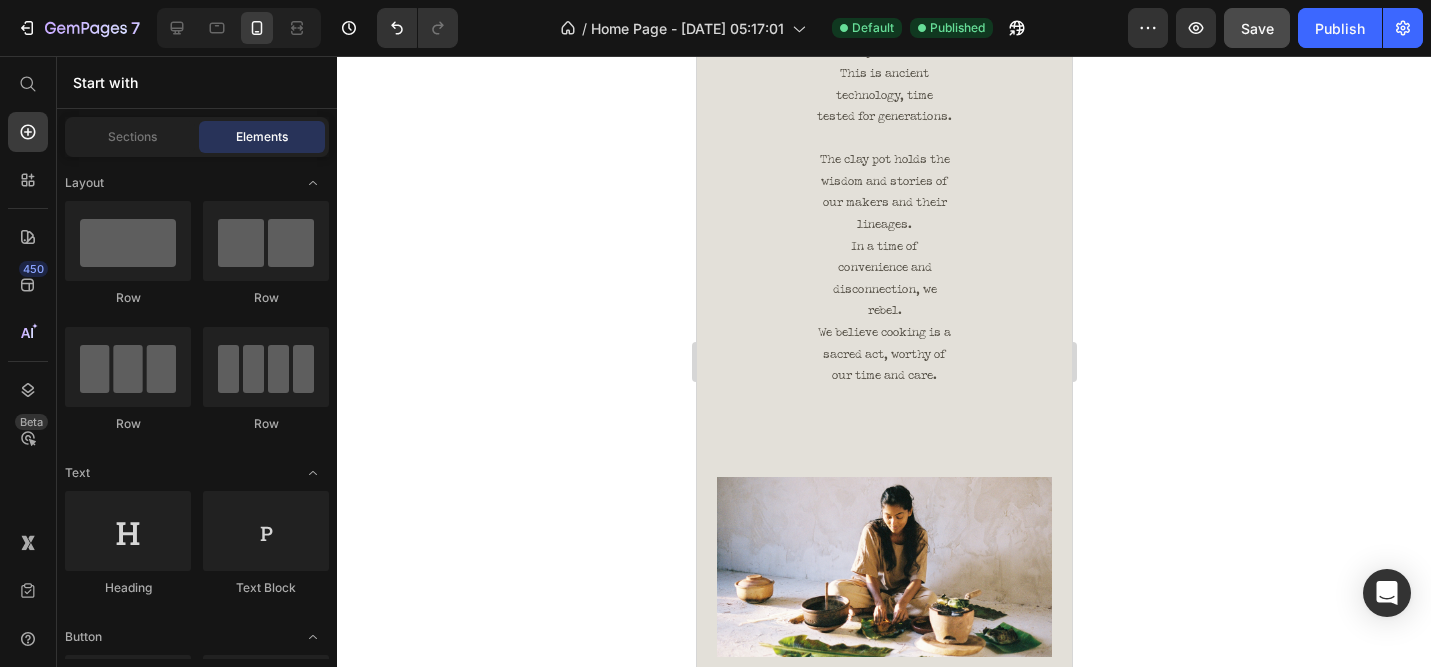 scroll, scrollTop: 0, scrollLeft: 0, axis: both 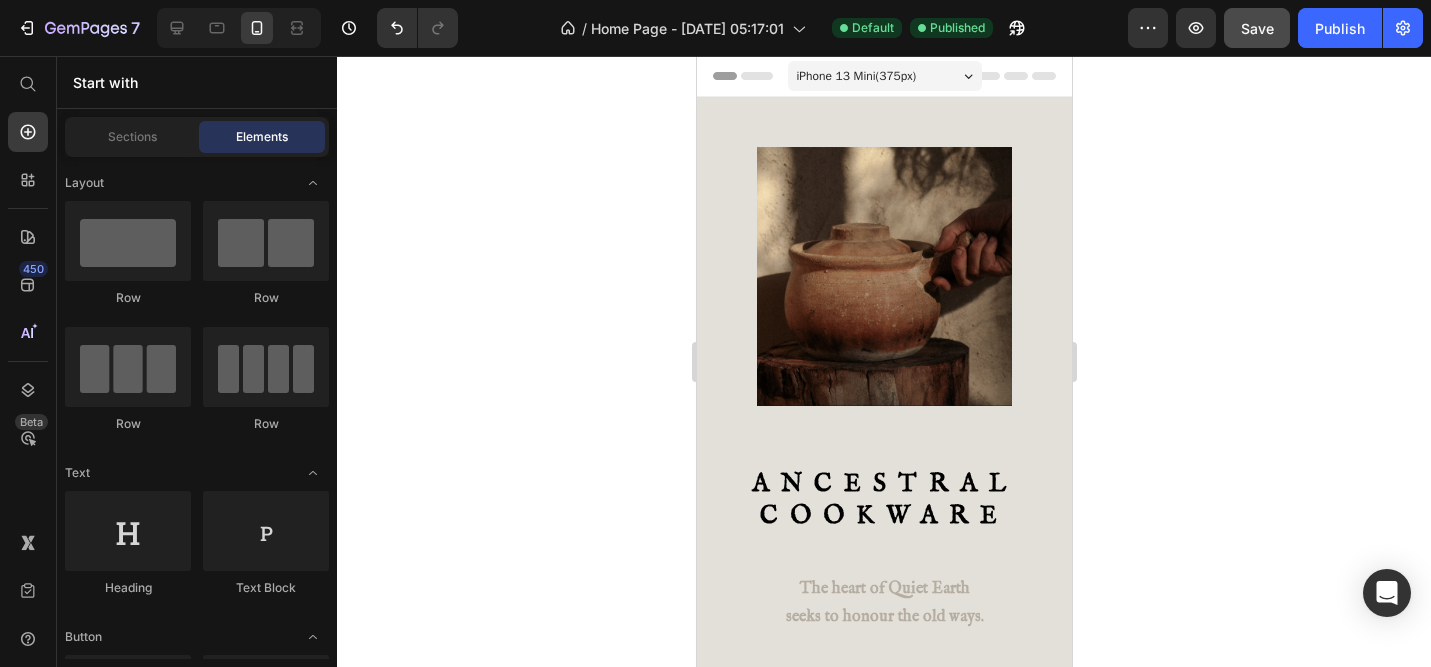 click at bounding box center [239, 28] 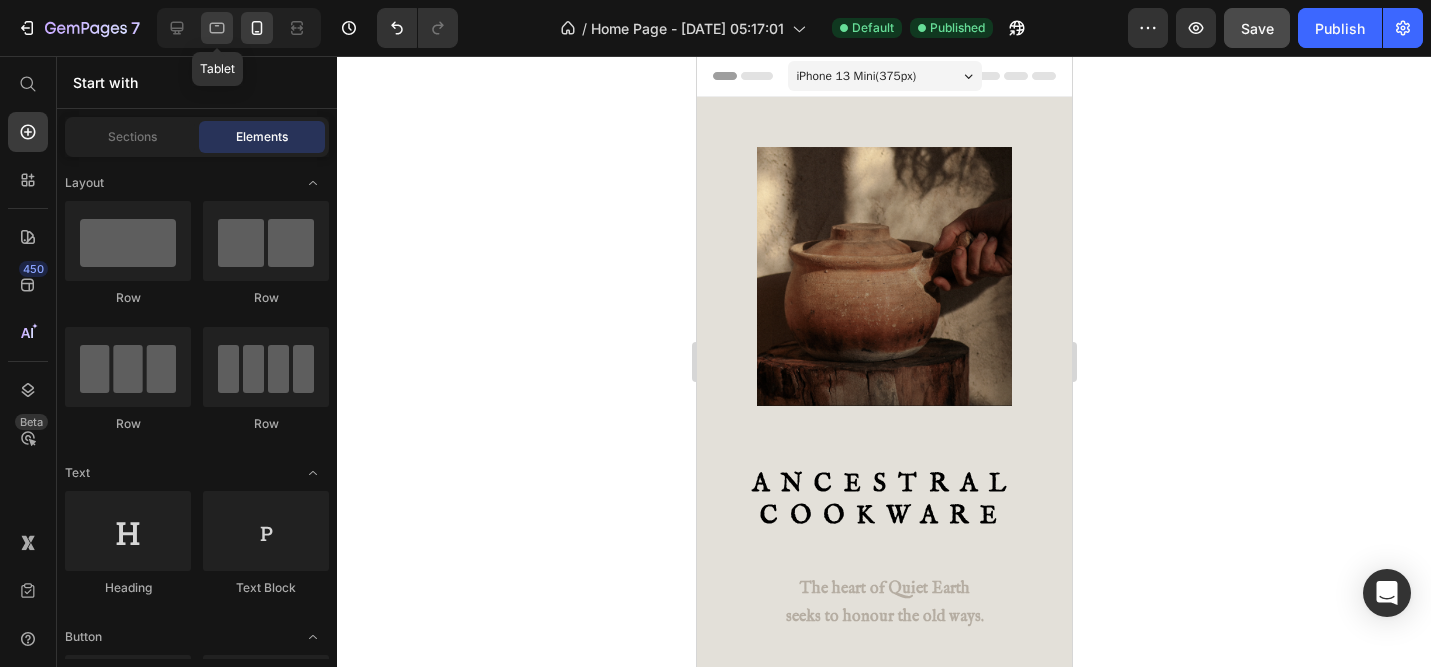 click 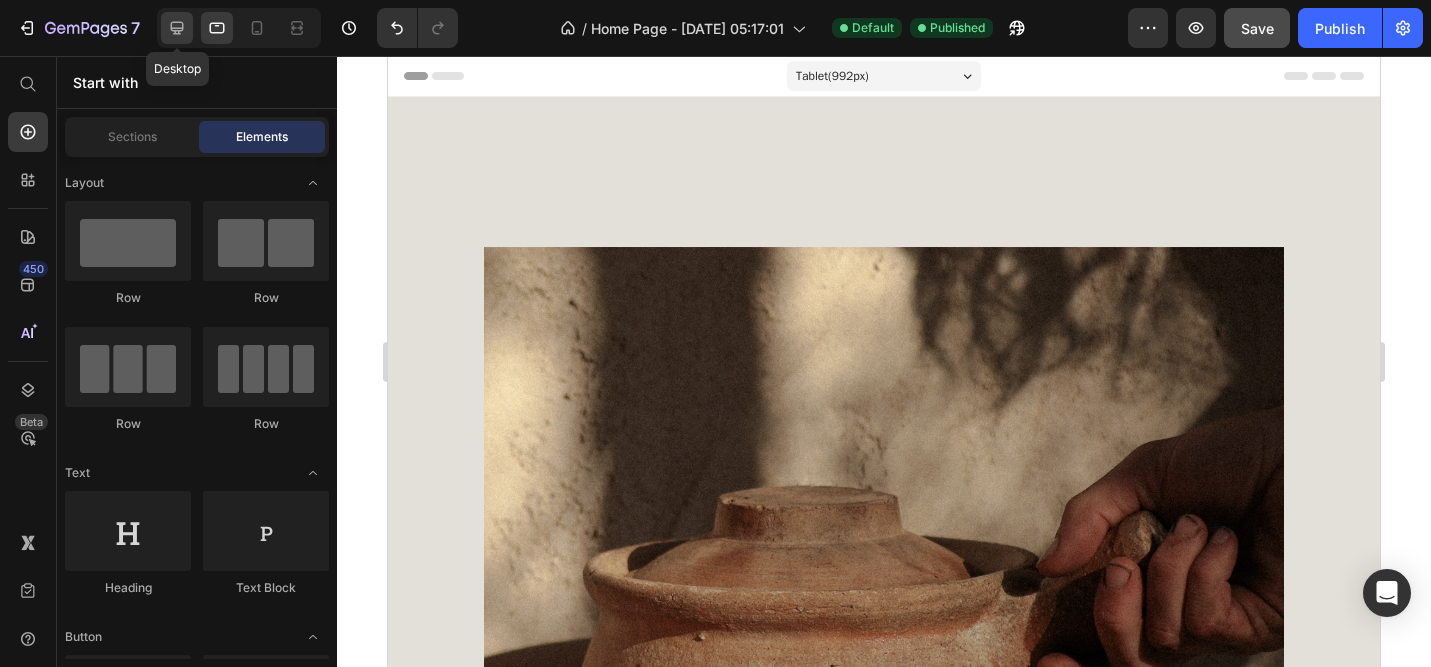 click 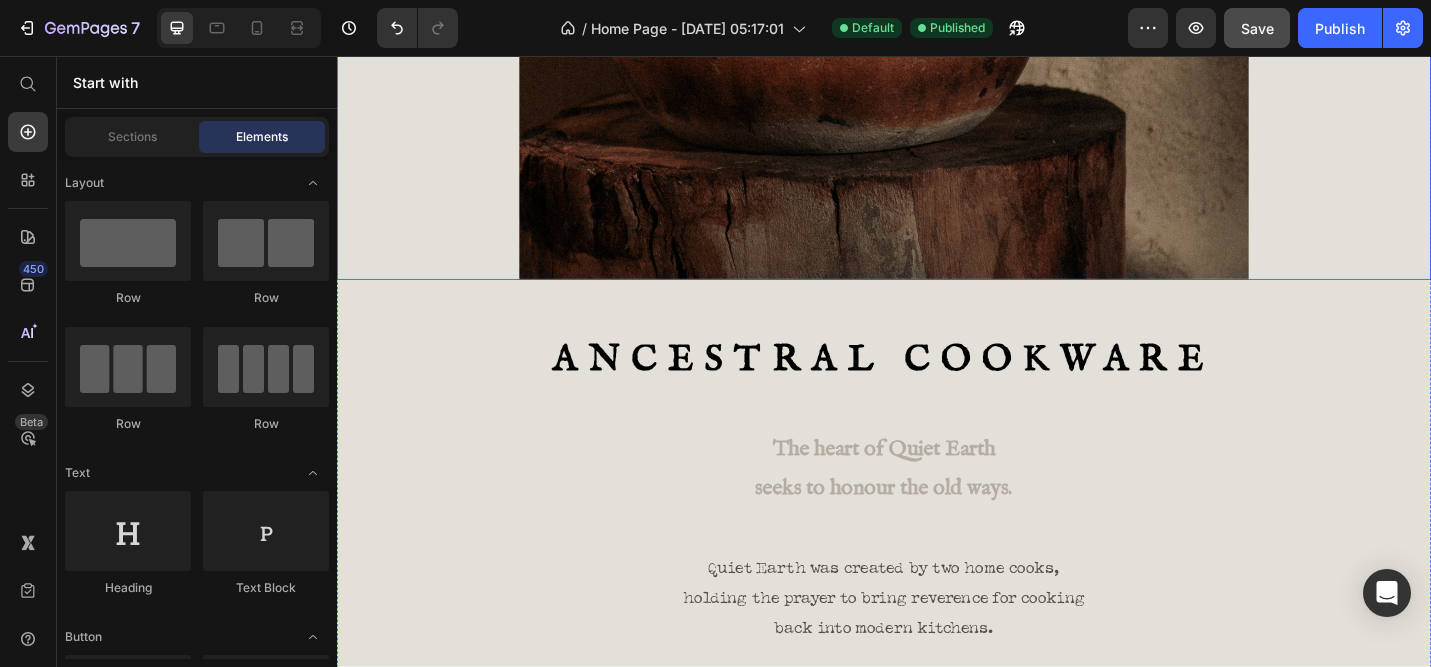 scroll, scrollTop: 815, scrollLeft: 0, axis: vertical 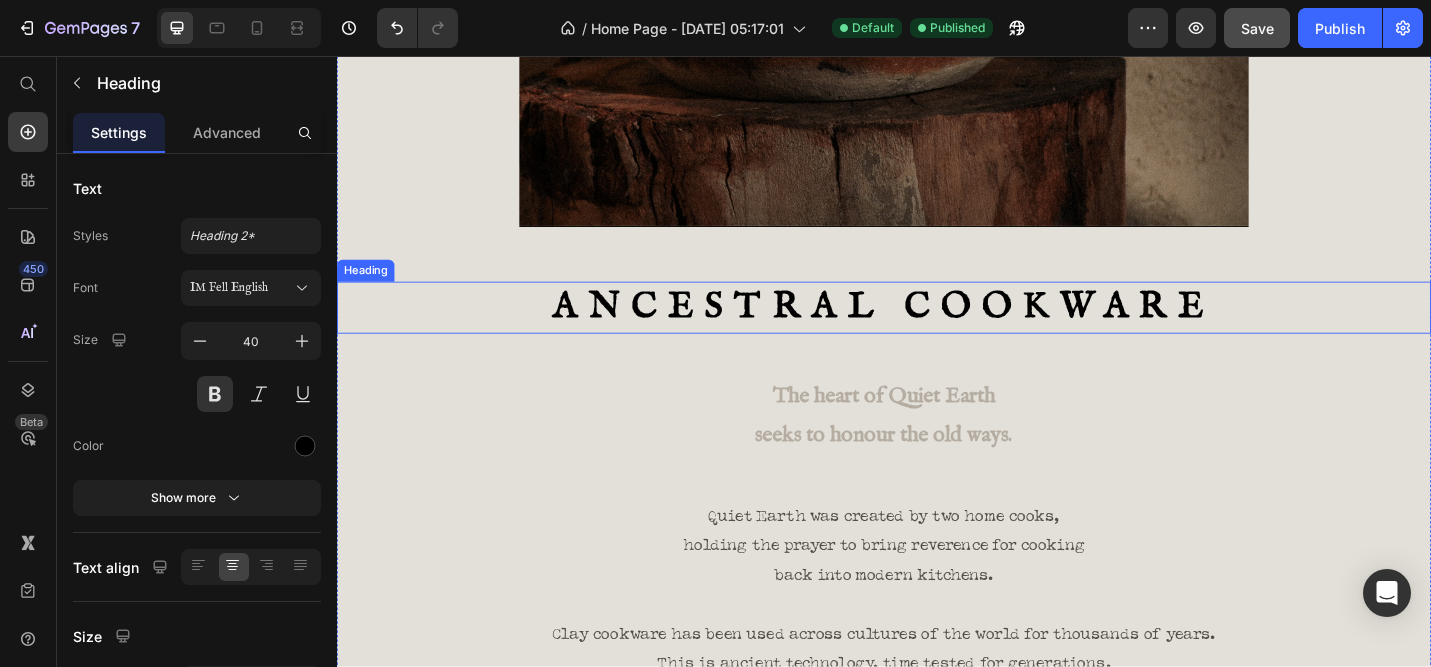 click on "ANCESTRAL COOKWARE" at bounding box center (937, 332) 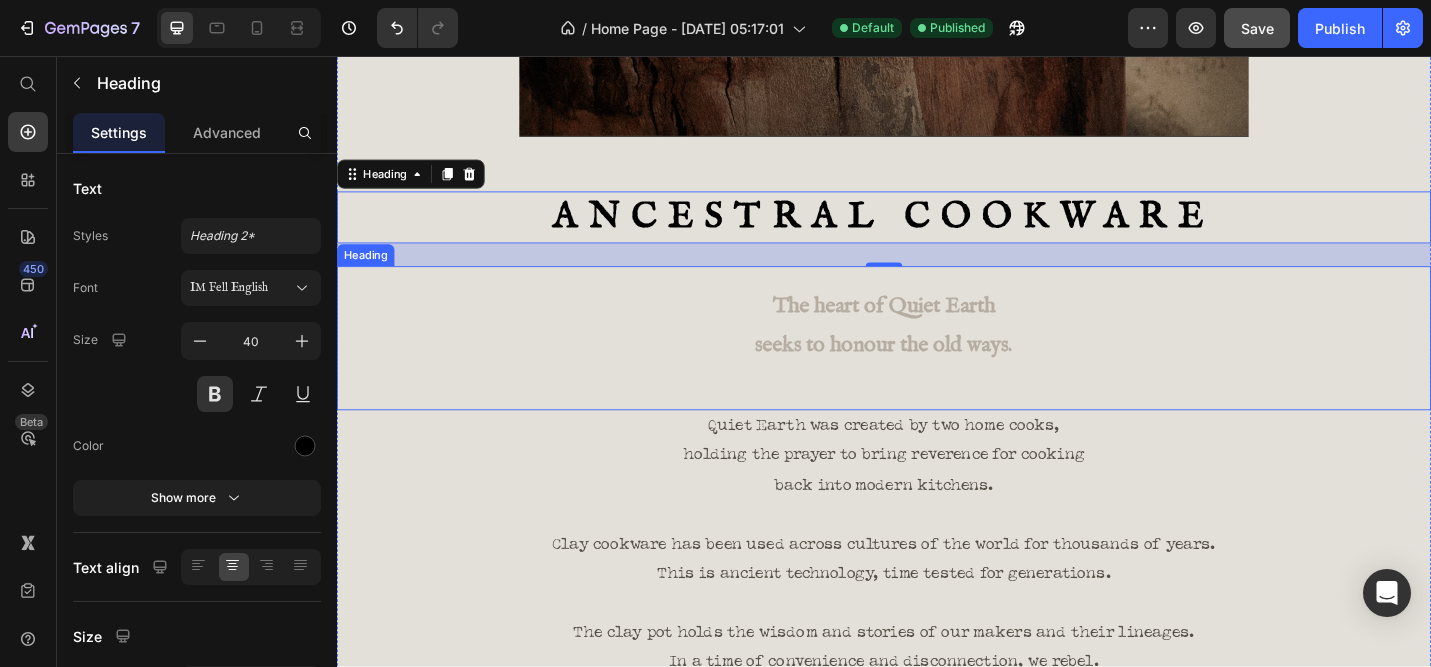scroll, scrollTop: 915, scrollLeft: 0, axis: vertical 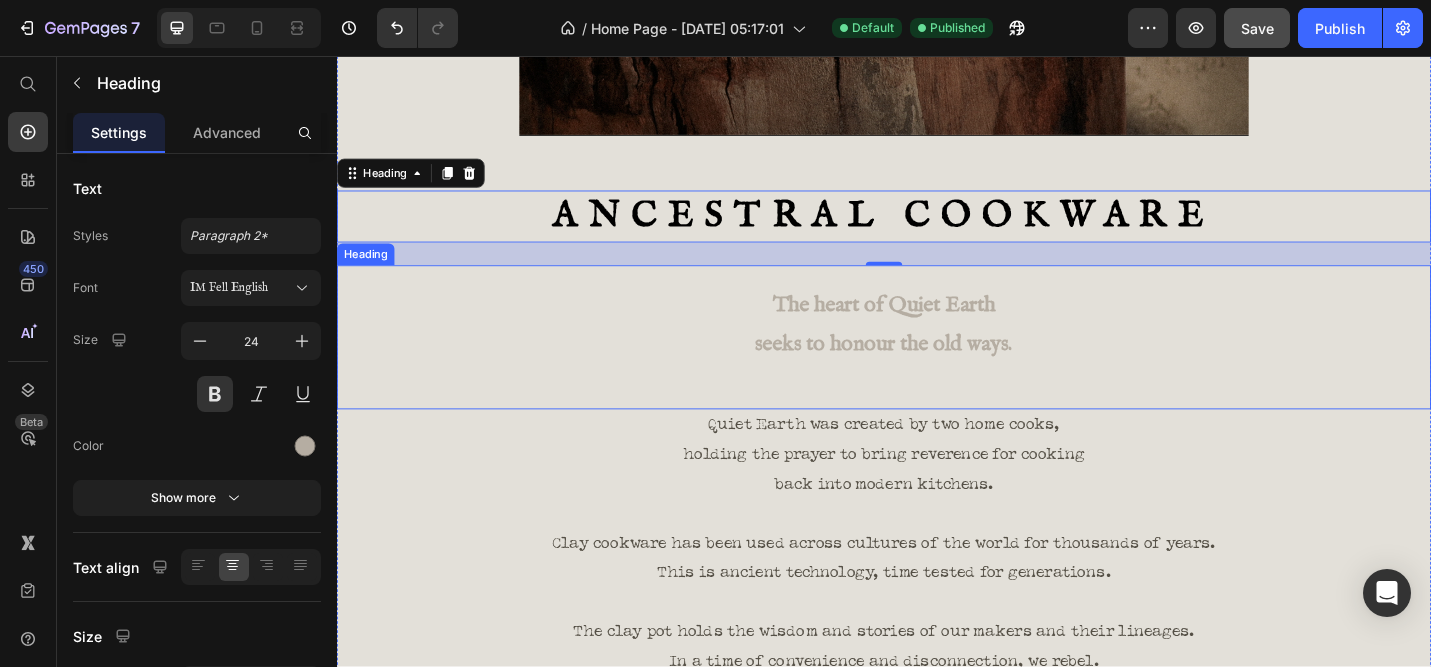 click on "The heart of Quiet Earth seeks to honour the old ways." at bounding box center (937, 351) 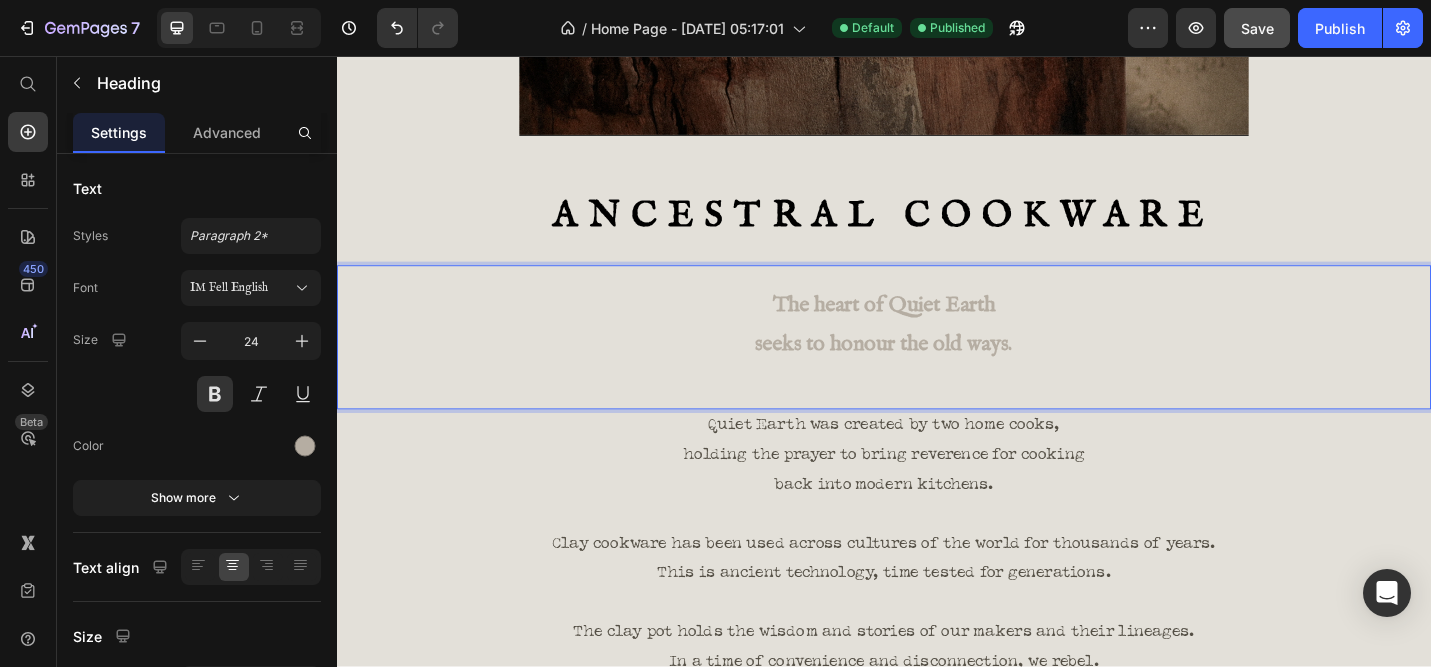 click on "The heart of Quiet Earth seeks to honour the old ways." at bounding box center (937, 351) 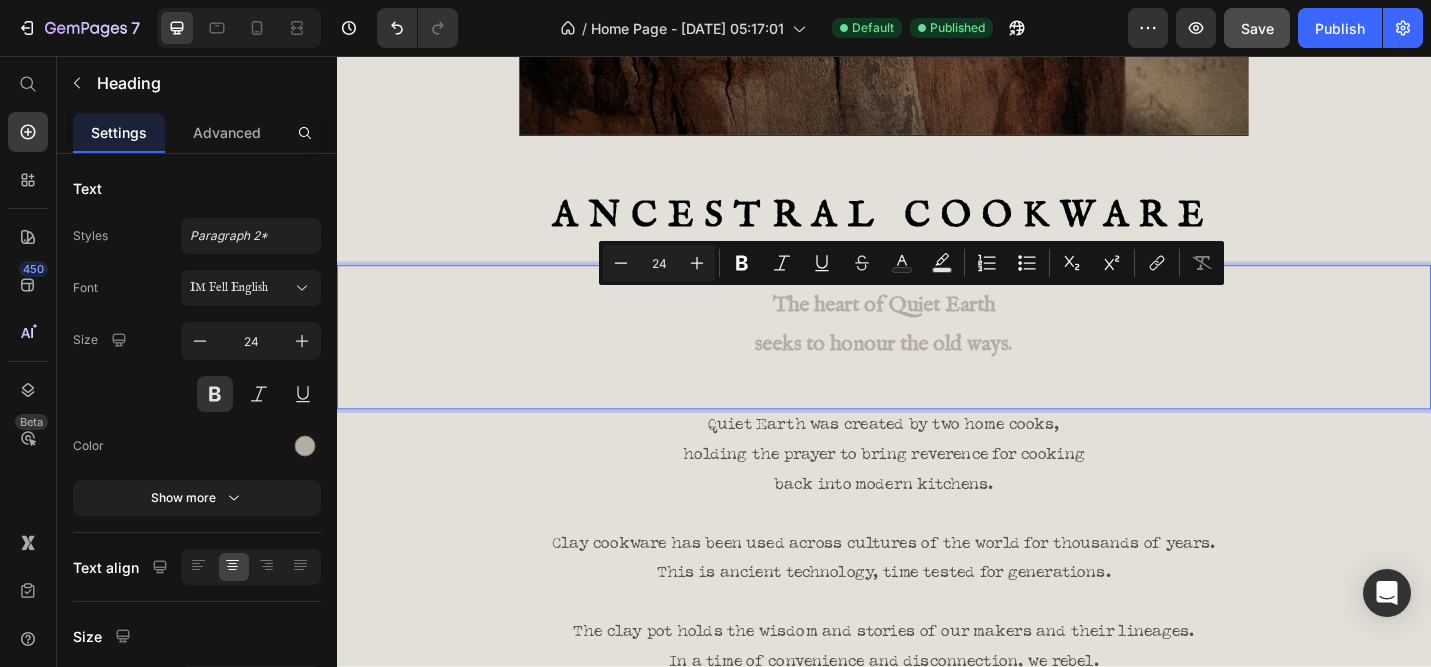 drag, startPoint x: 1094, startPoint y: 381, endPoint x: 808, endPoint y: 303, distance: 296.44562 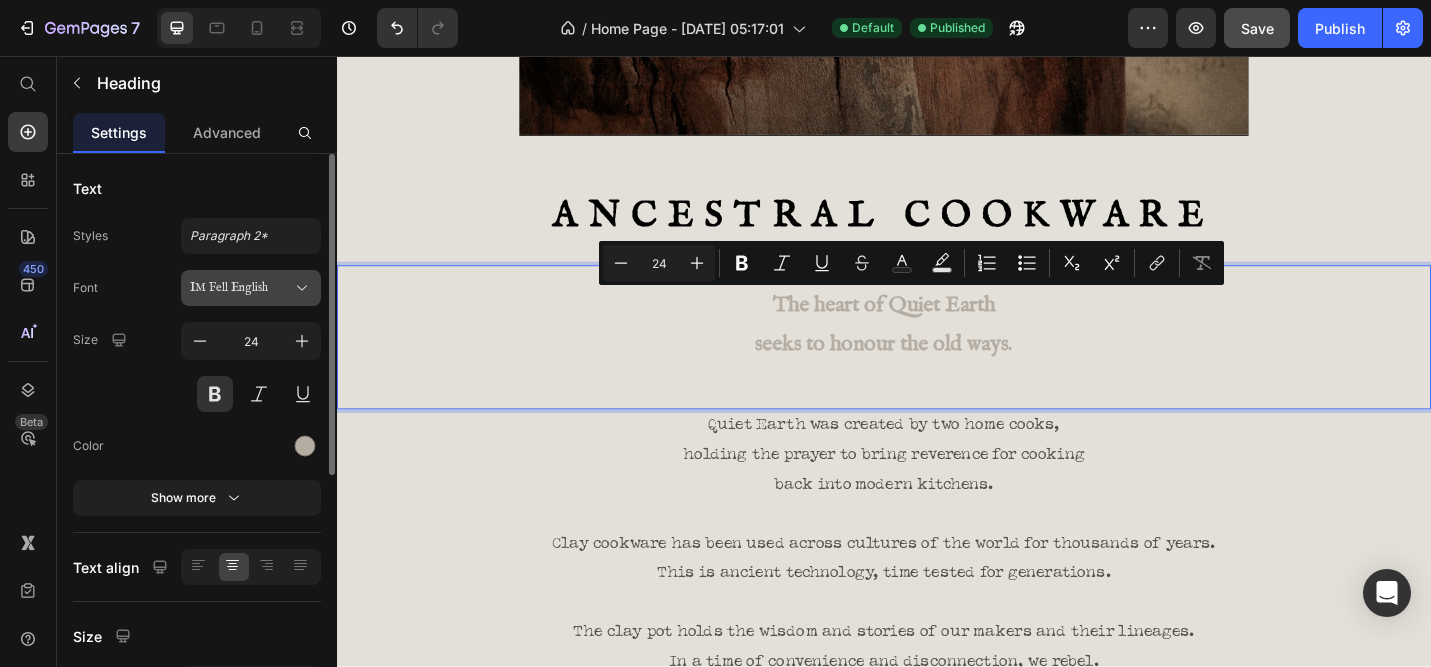 click on "IM Fell English" at bounding box center (241, 288) 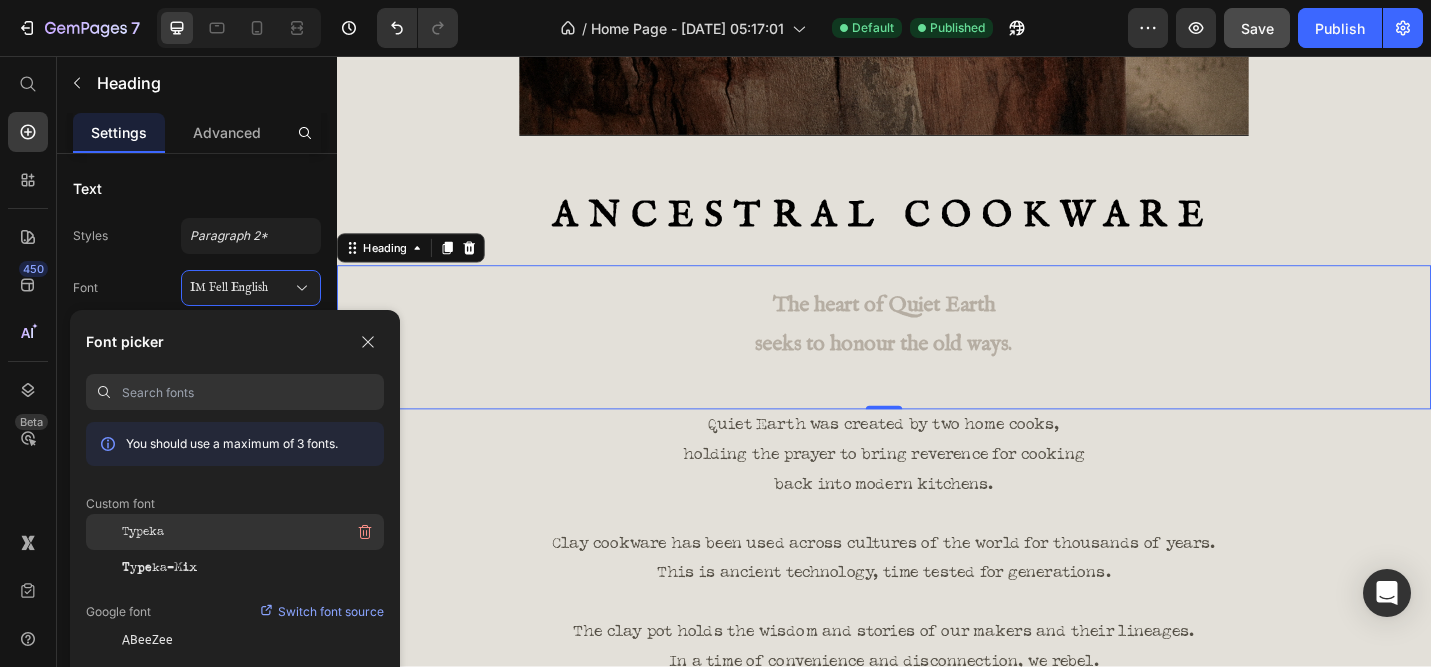 click on "Typeka" 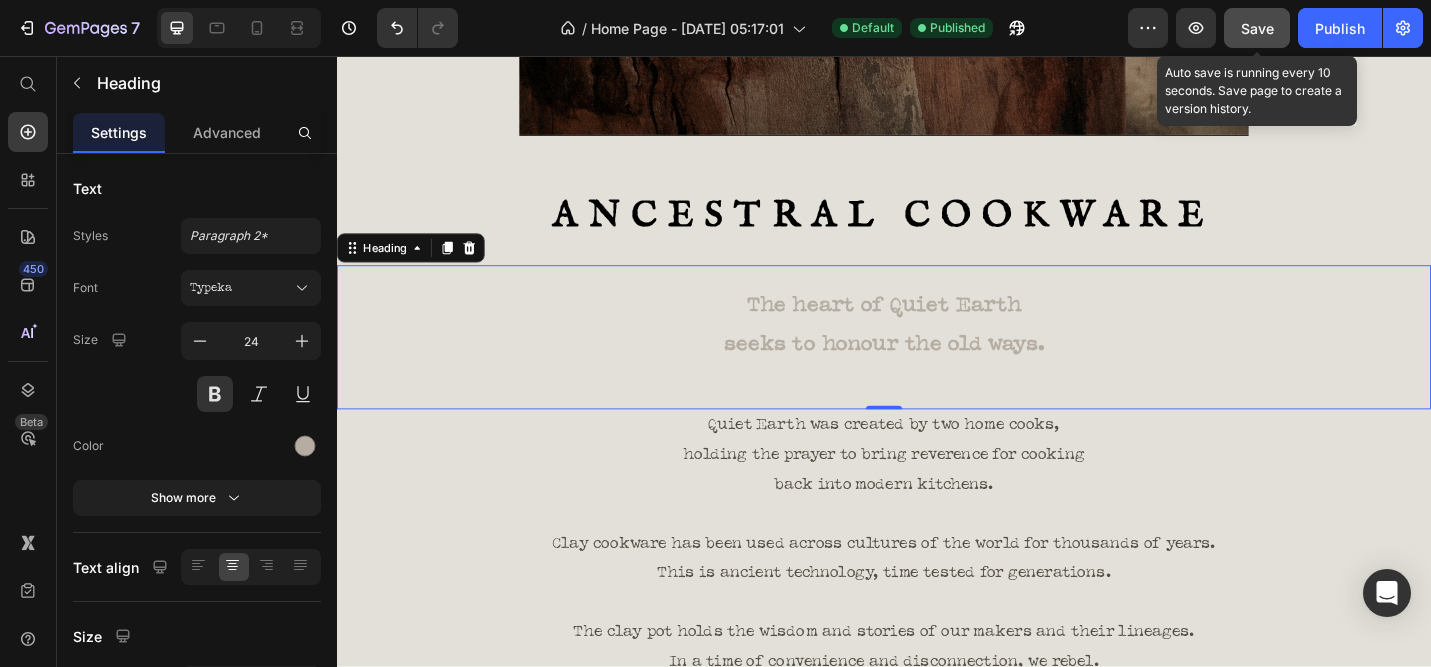 click on "Save" at bounding box center (1257, 28) 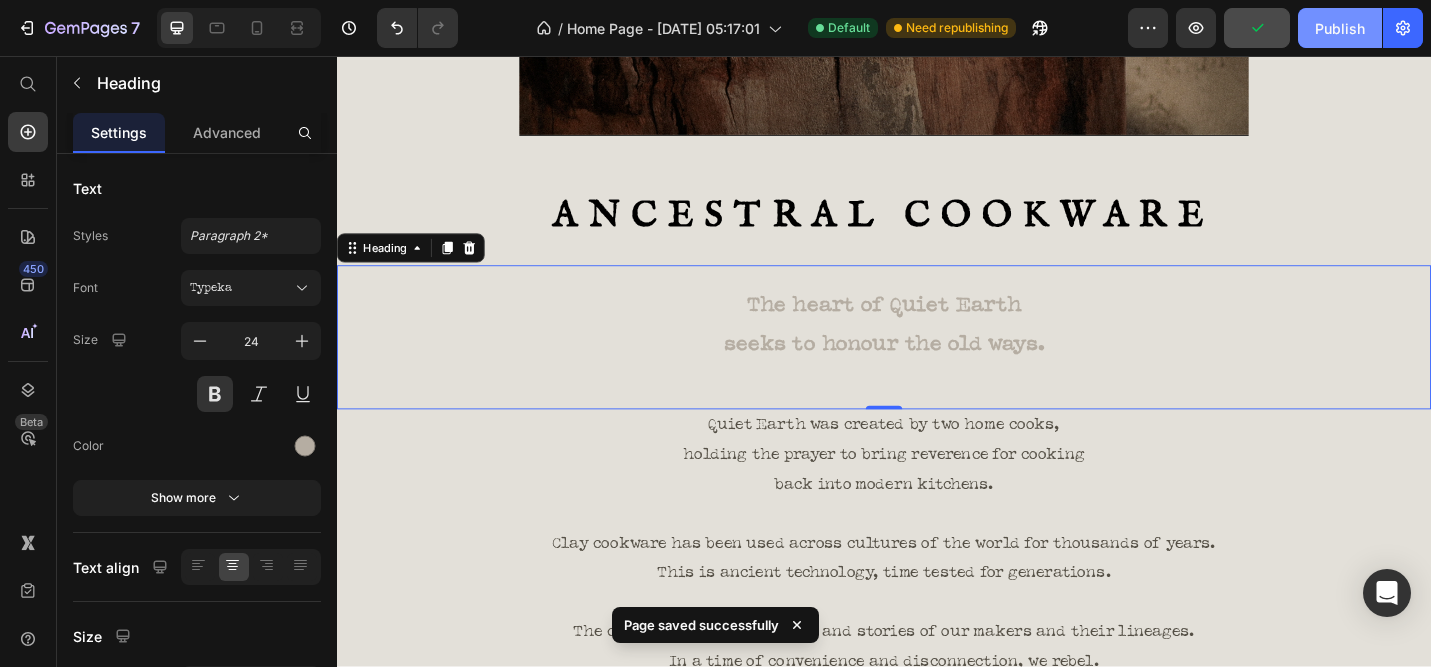 click on "Publish" at bounding box center (1340, 28) 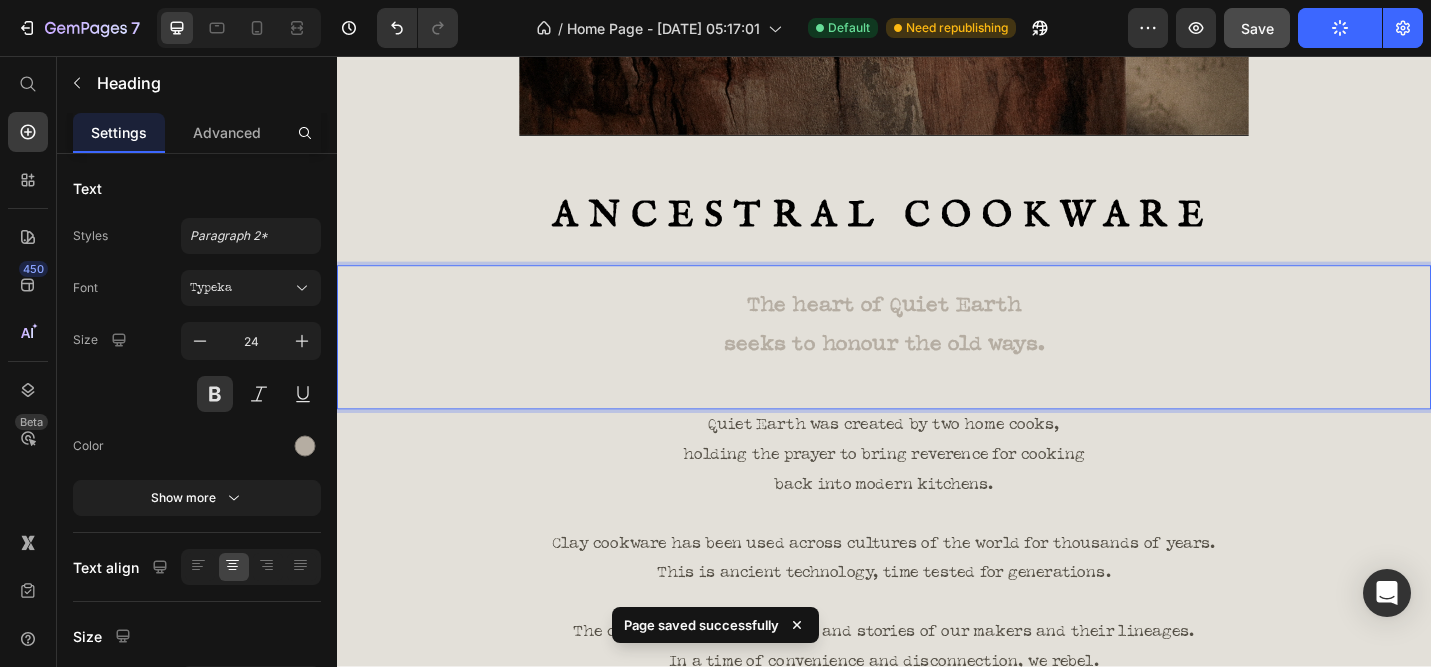 click on "The heart of Quiet Earth seeks to honour the old ways." at bounding box center [937, 351] 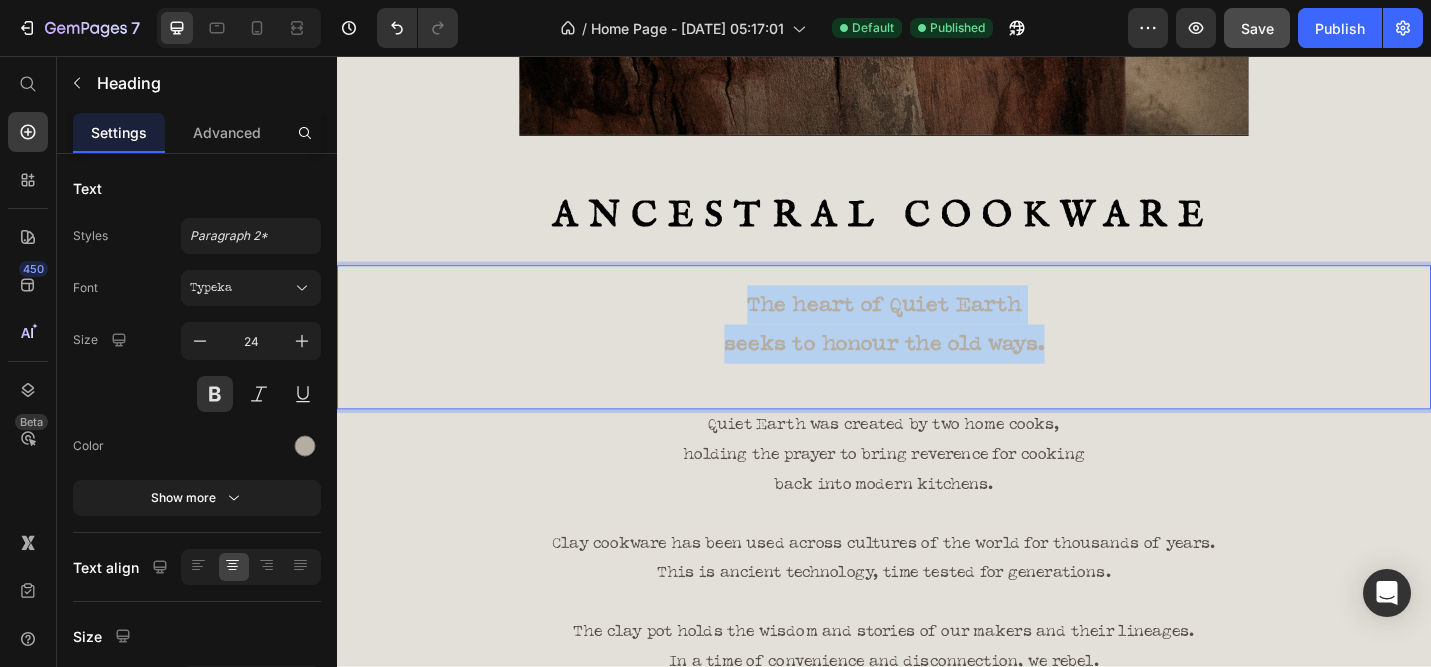 drag, startPoint x: 1088, startPoint y: 366, endPoint x: 706, endPoint y: 306, distance: 386.68332 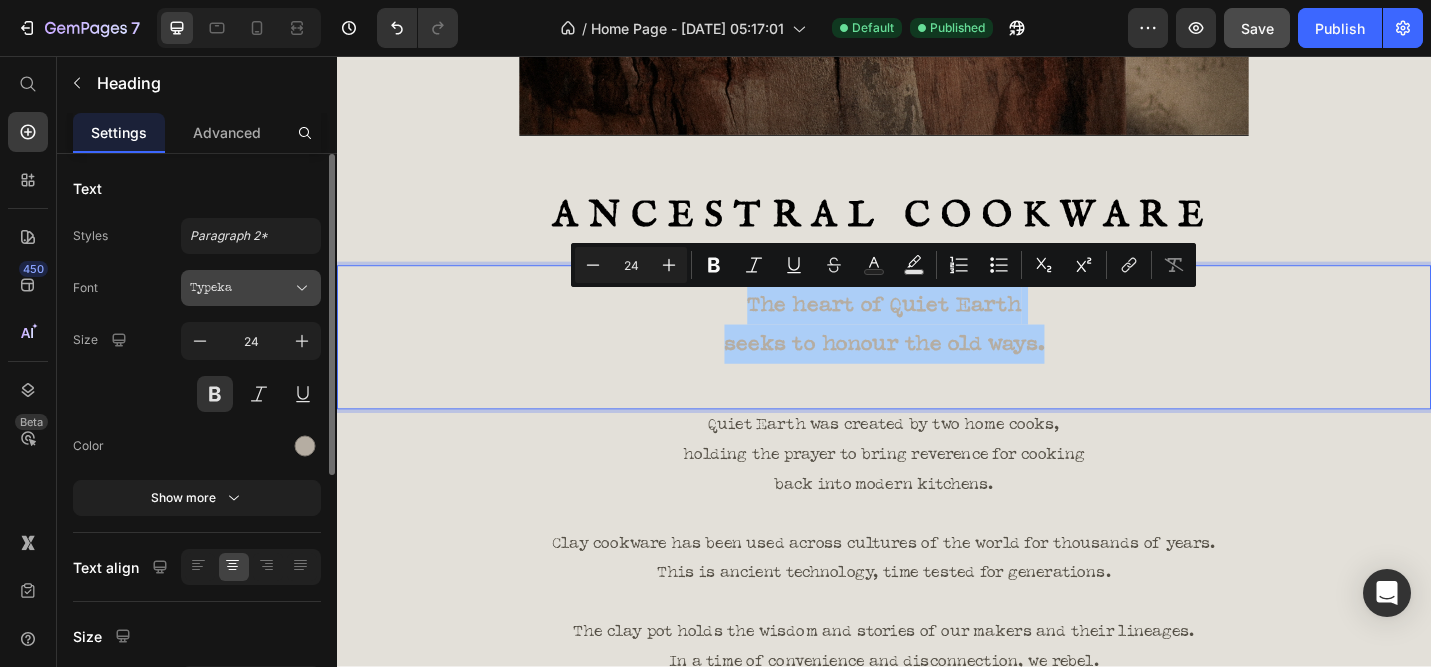 click on "Typeka" at bounding box center [241, 288] 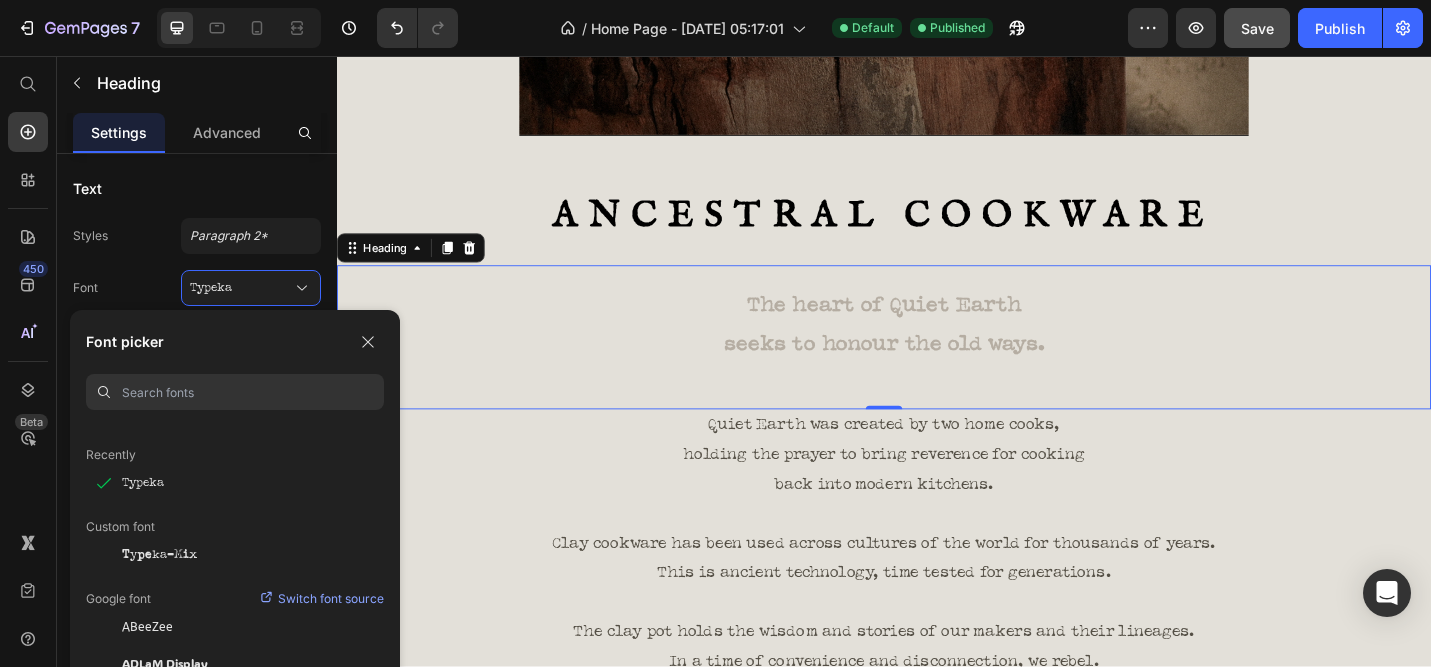 scroll, scrollTop: 0, scrollLeft: 0, axis: both 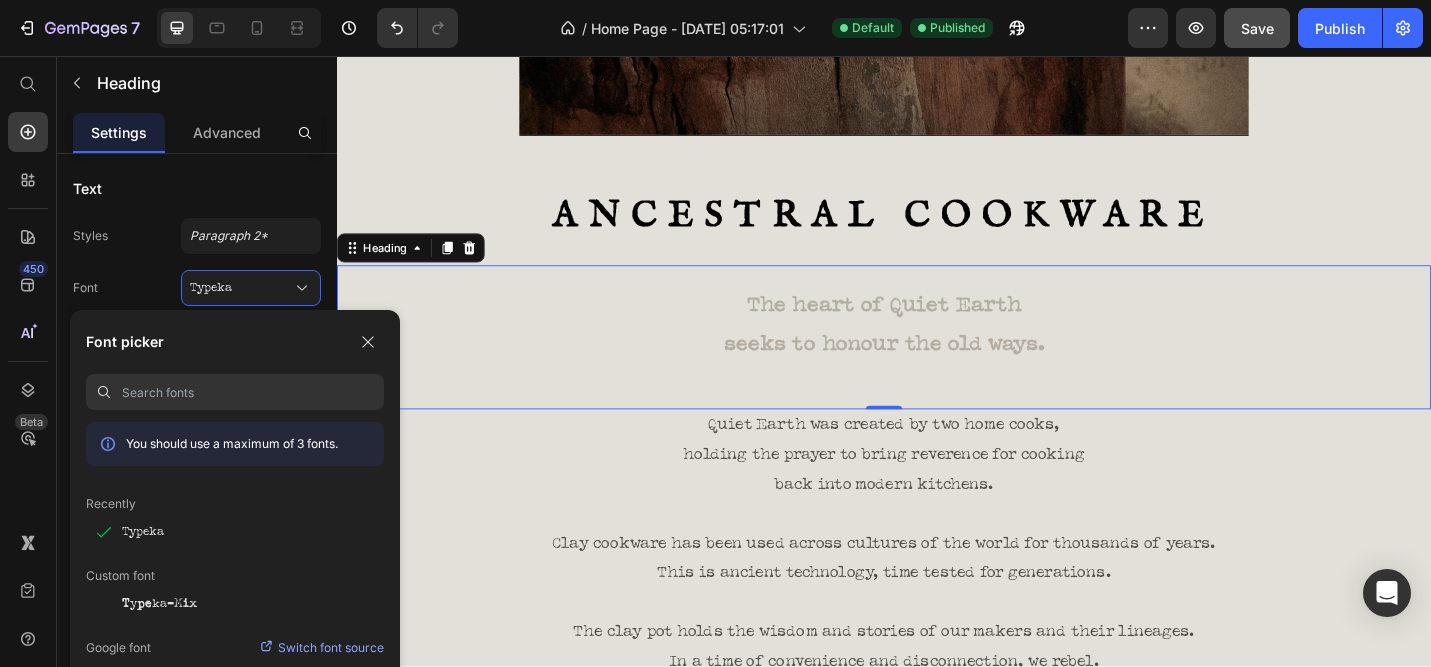 click on "The heart of Quiet Earth seeks to honour the old ways." at bounding box center [937, 375] 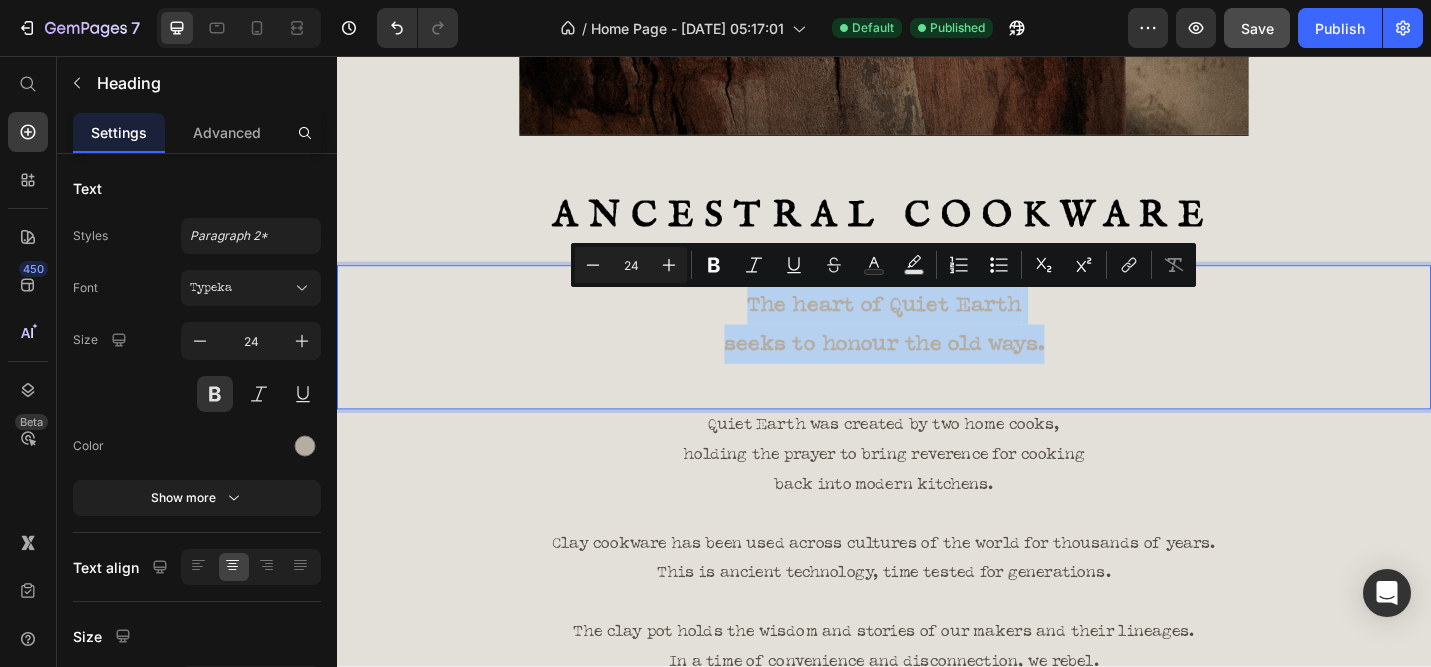 drag, startPoint x: 1075, startPoint y: 383, endPoint x: 752, endPoint y: 300, distance: 333.49362 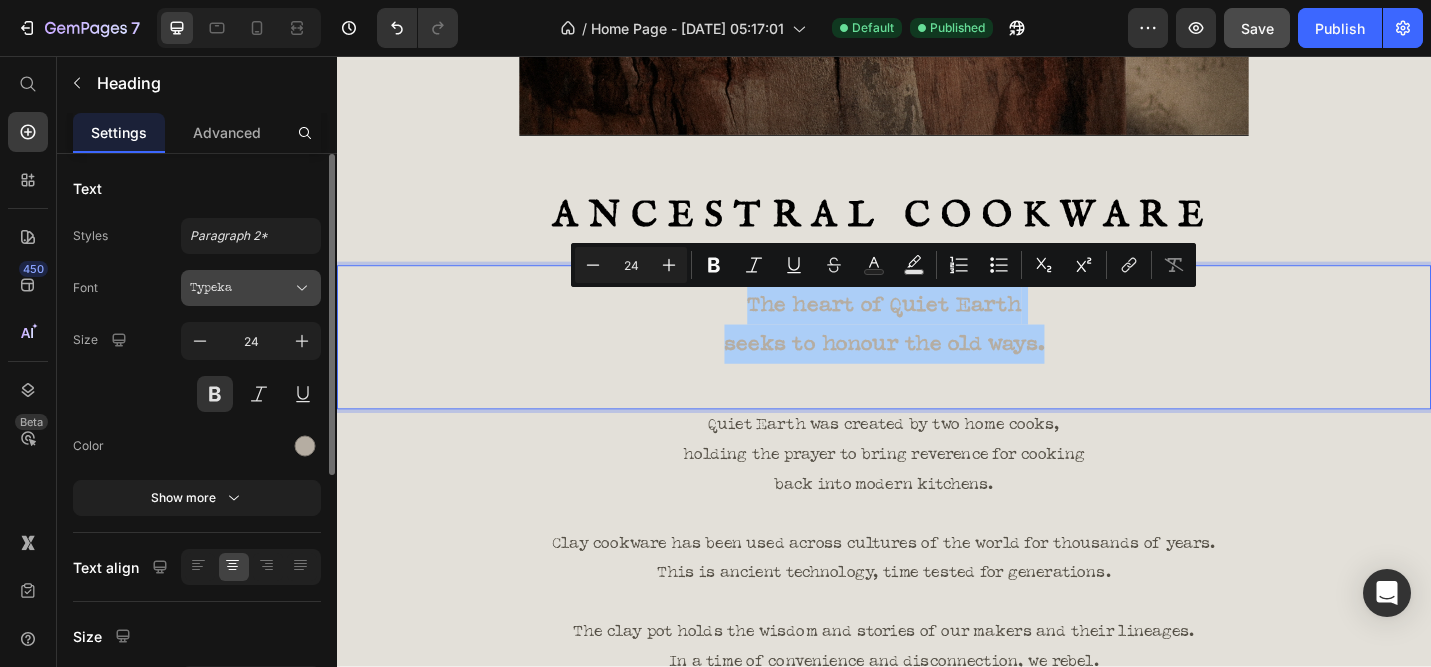 click on "Typeka" at bounding box center (251, 288) 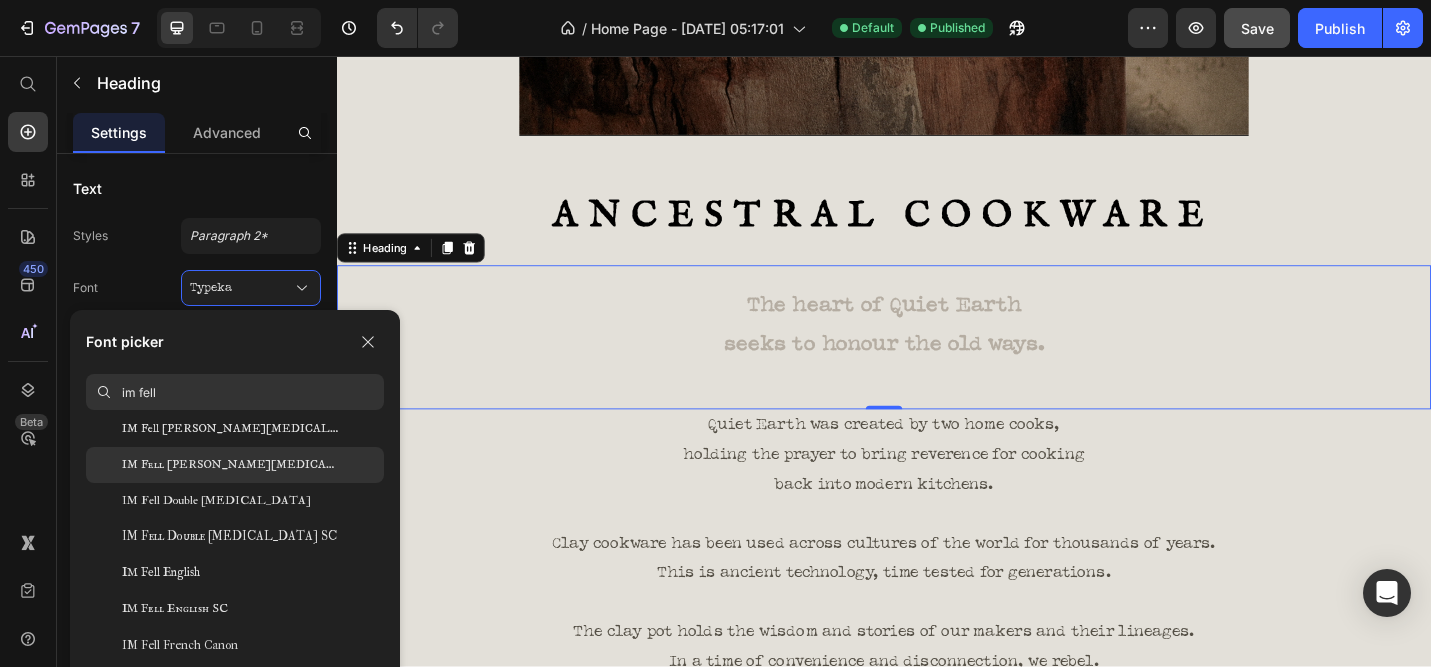scroll, scrollTop: 104, scrollLeft: 0, axis: vertical 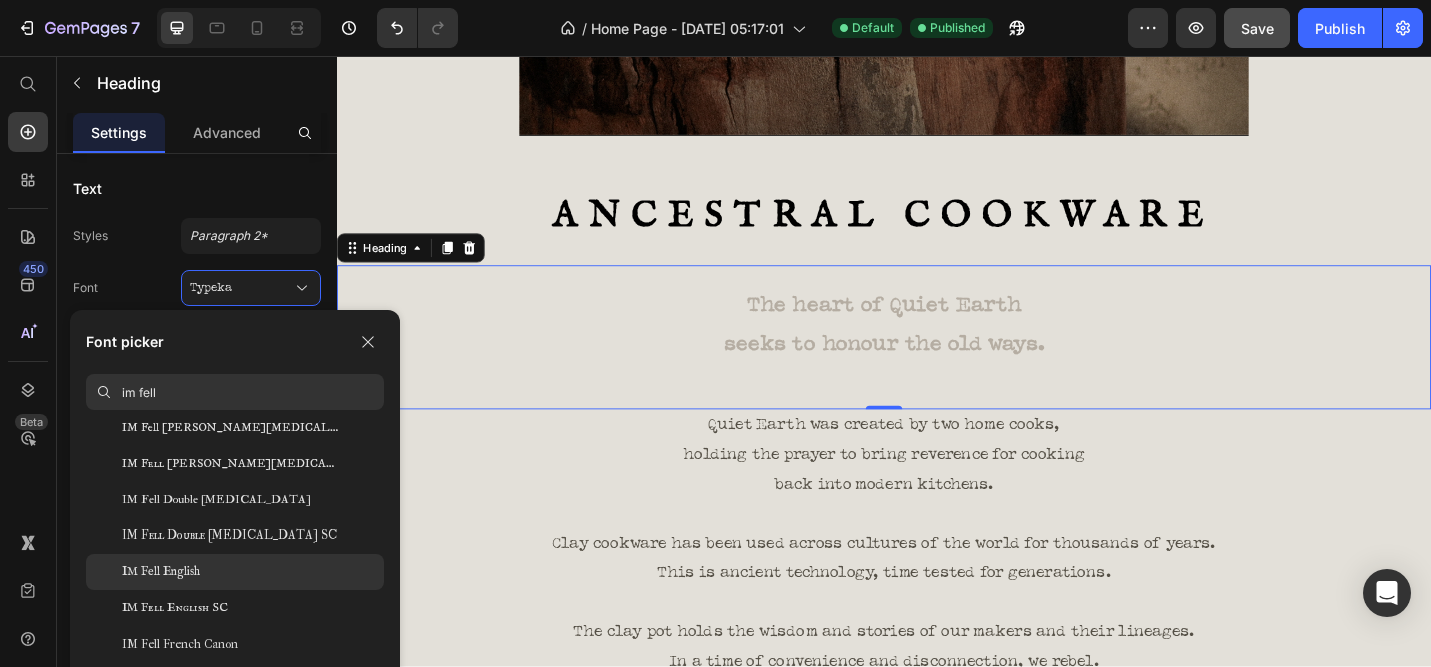 type on "im fell" 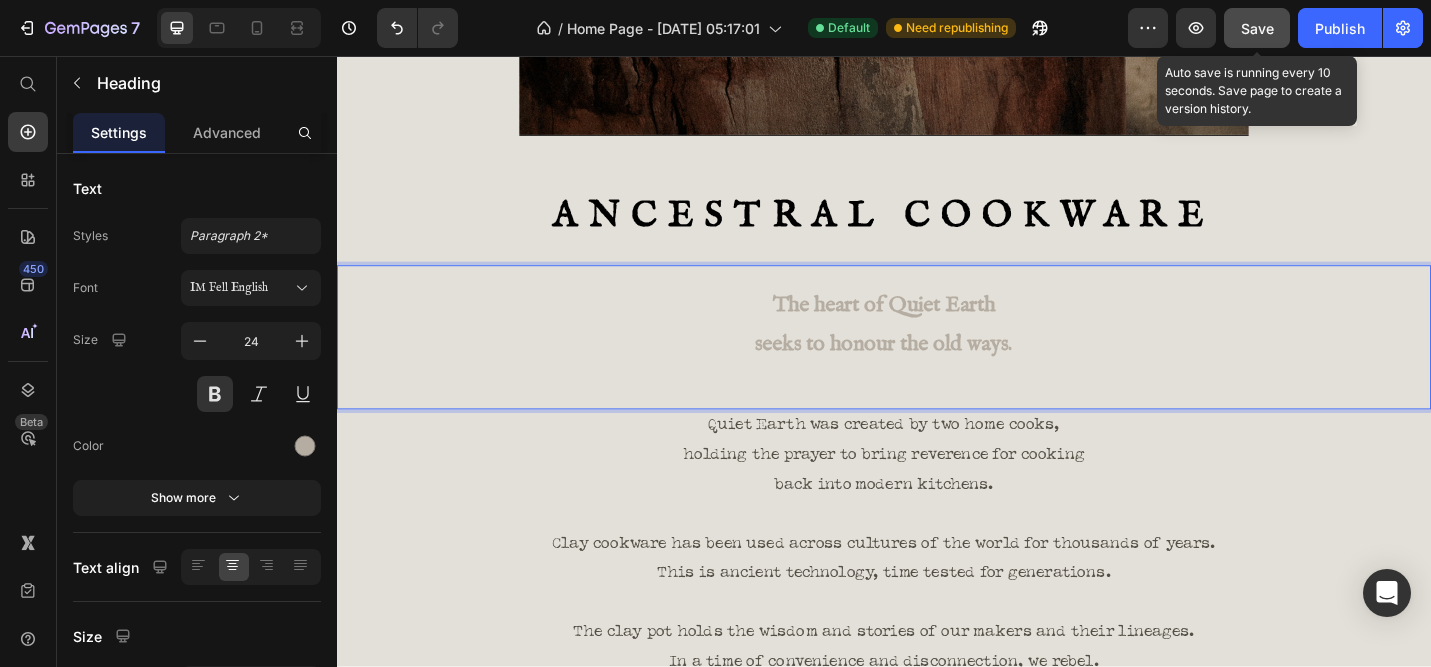 click on "Save" 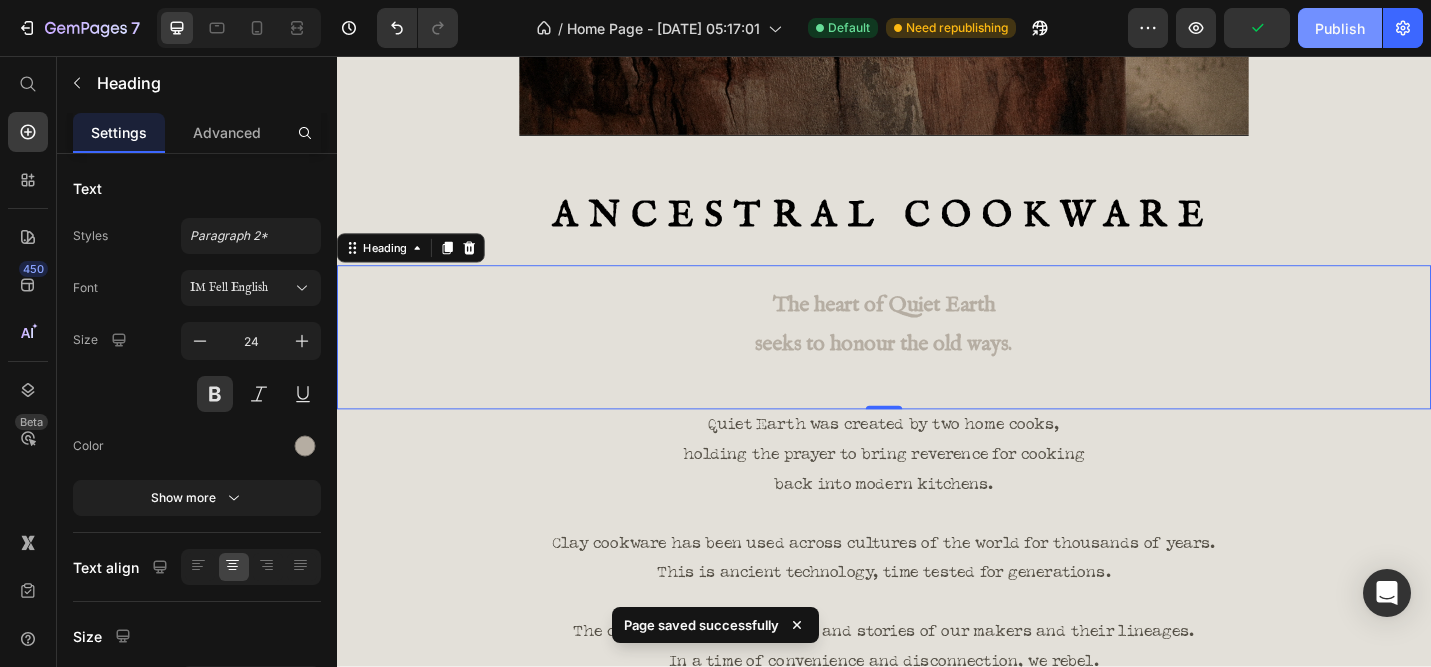 click on "Publish" at bounding box center (1340, 28) 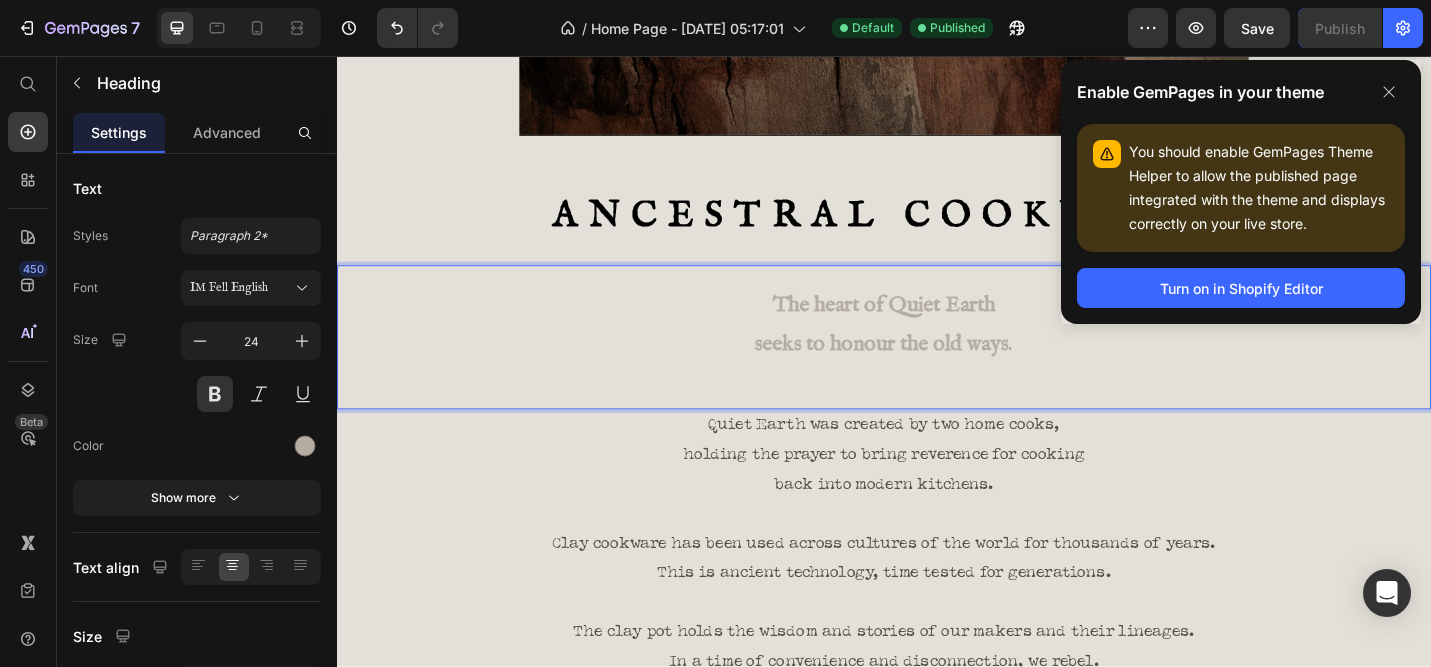 click on "The heart of Quiet Earth seeks to honour the old ways." at bounding box center [937, 375] 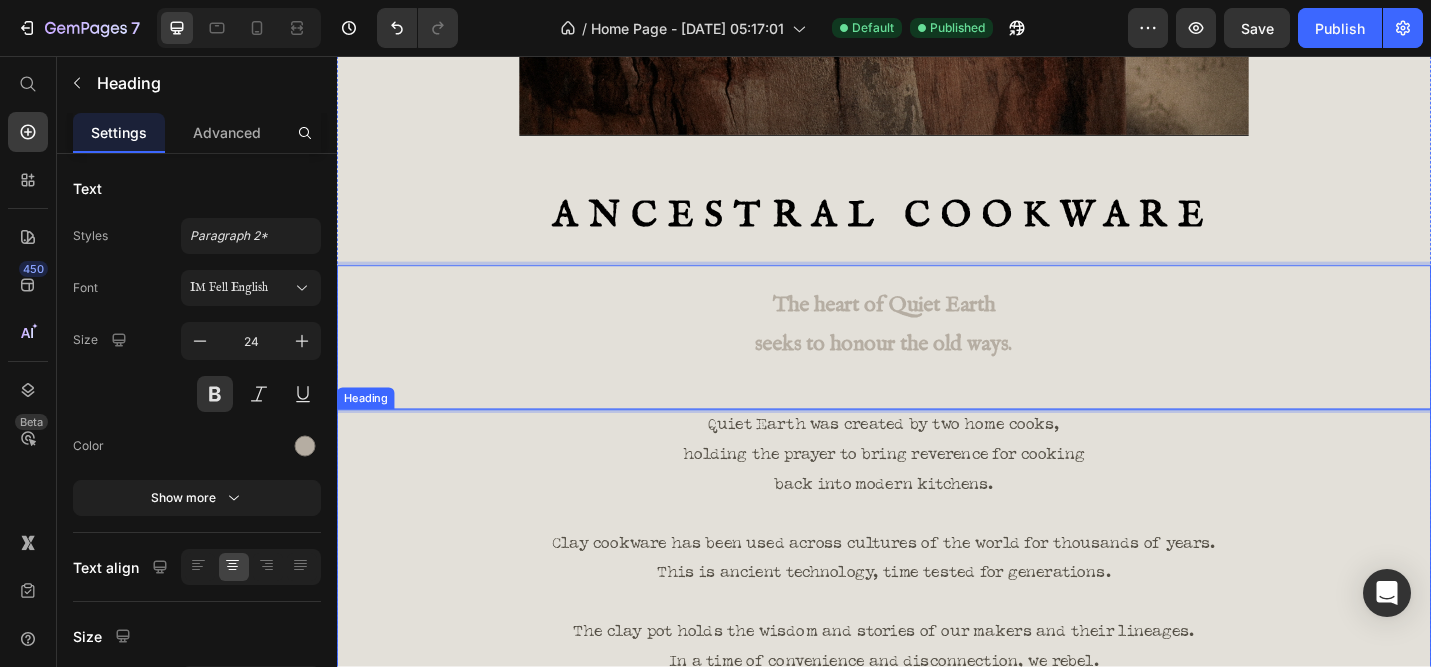 click on "Quiet Earth was created by two home cooks,  holding the prayer to bring reverence for cooking  back into modern kitchens. Clay cookware has been used across cultures of the world for thousands of years.  This is ancient technology, time tested for generations. The clay pot holds the wisdom and stories of our makers and their lineages. In a time of convenience and disconnection, we rebel.  We believe cooking is a sacred act, worthy of our time and care." at bounding box center [937, 632] 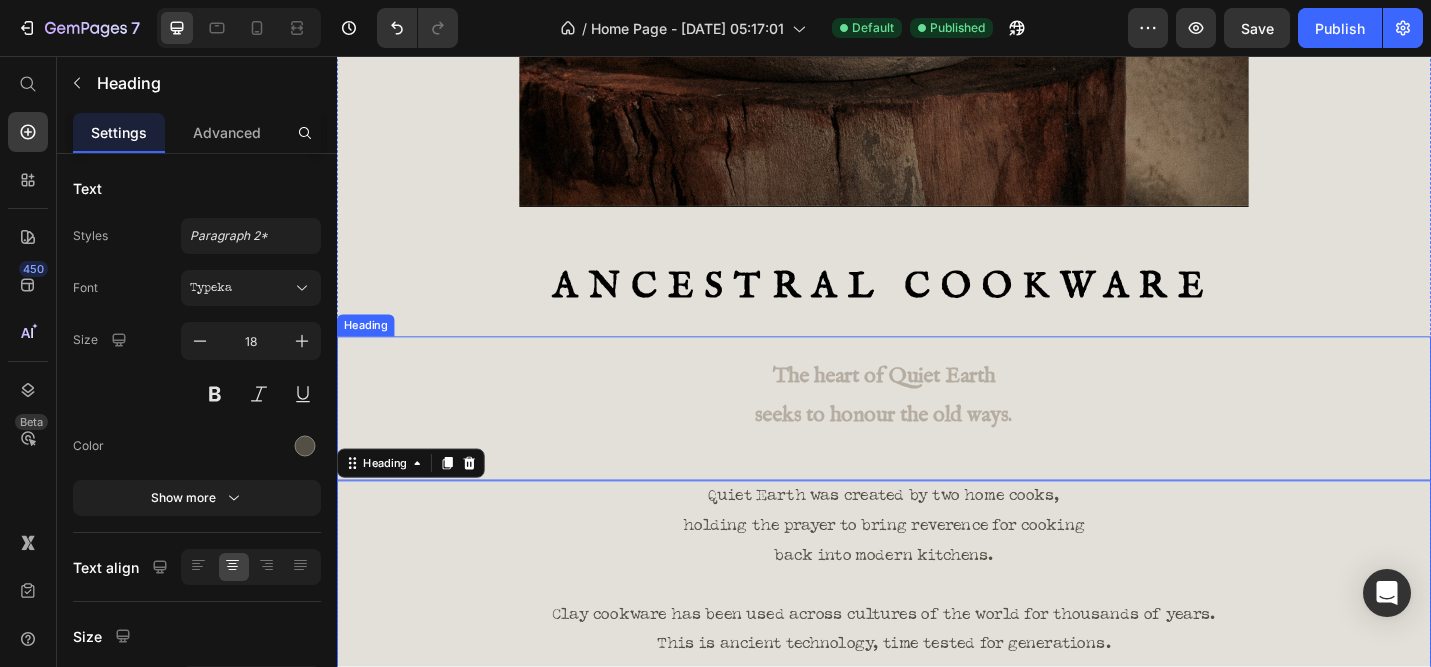 scroll, scrollTop: 835, scrollLeft: 0, axis: vertical 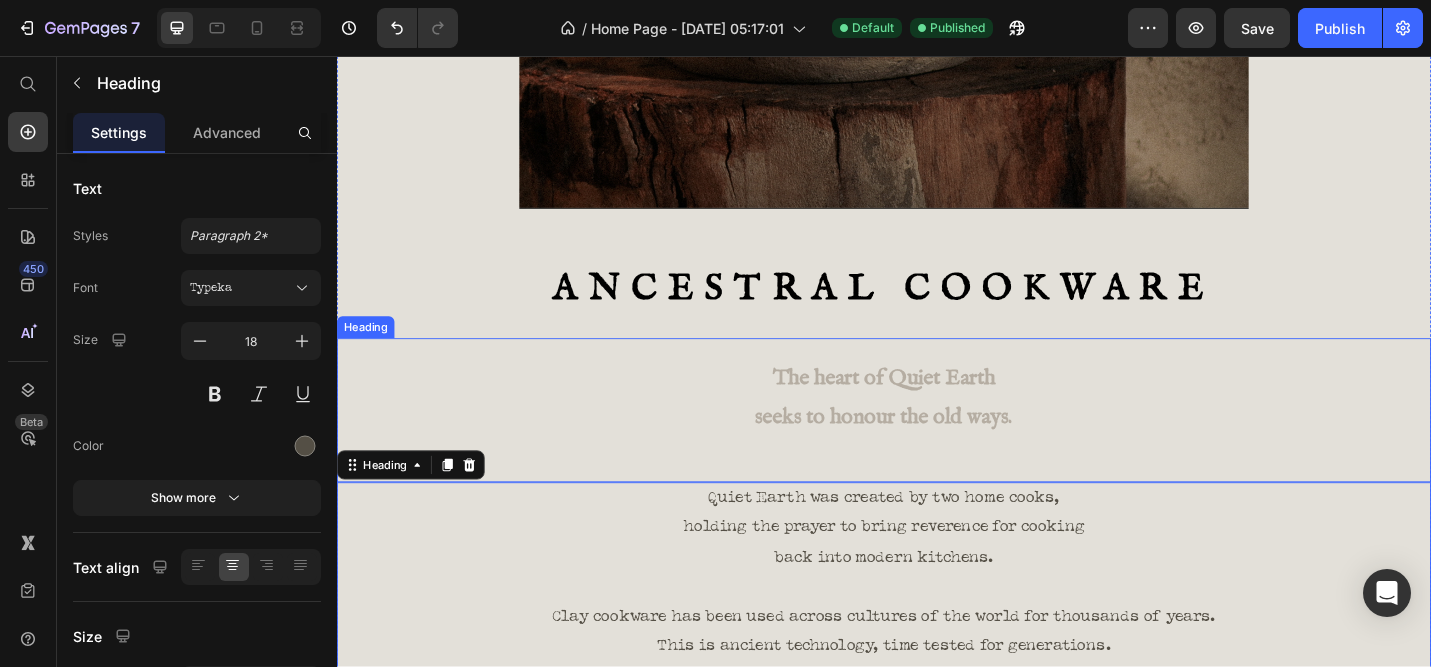 click on "The heart of Quiet Earth seeks to honour the old ways." at bounding box center [937, 431] 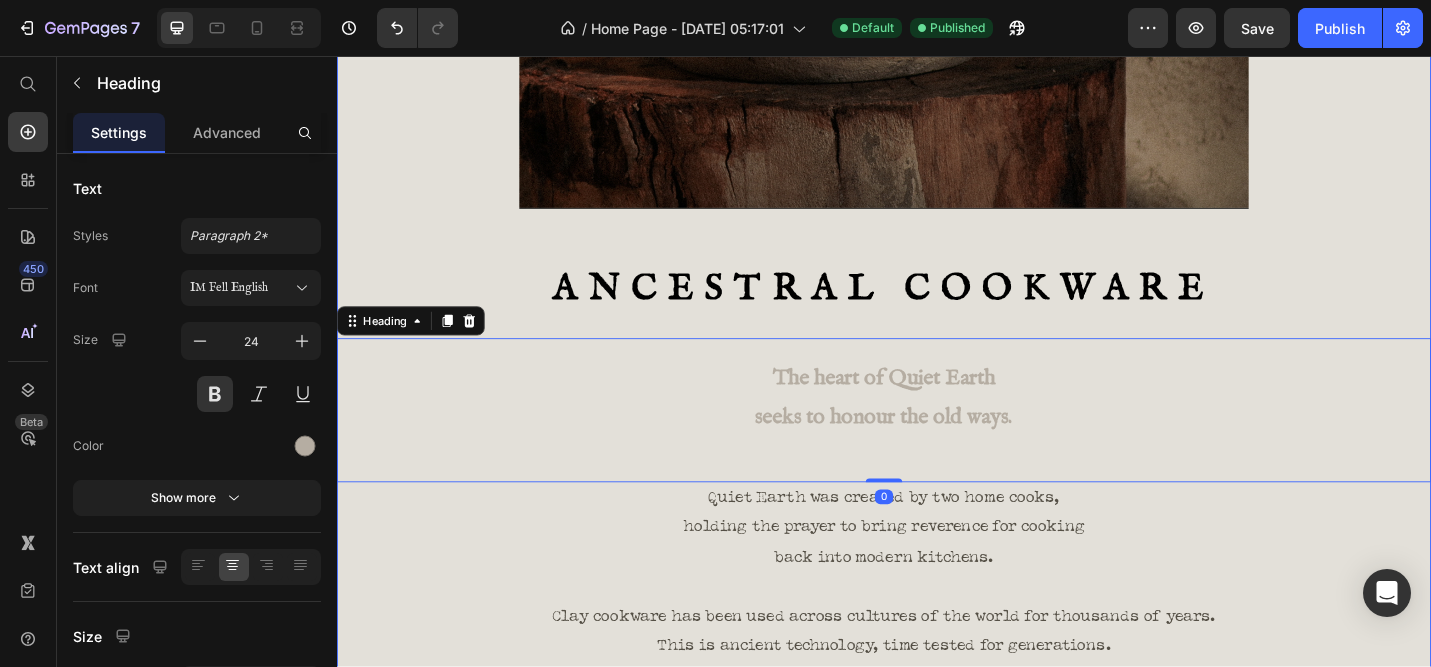 click on "Image ANCESTRAL COOKWARE Heading The heart of Quiet Earth seeks to honour the old ways.  Heading   0 Quiet Earth was created by two home cooks,  holding the prayer to bring reverence for cooking  back into modern kitchens. Clay cookware has been used across cultures of the world for thousands of years.  This is ancient technology, time tested for generations. The clay pot holds the wisdom and stories of our makers and their lineages. In a time of convenience and disconnection, we rebel.  We believe cooking is a sacred act, worthy of our time and care.   Heading Image" at bounding box center (937, 488) 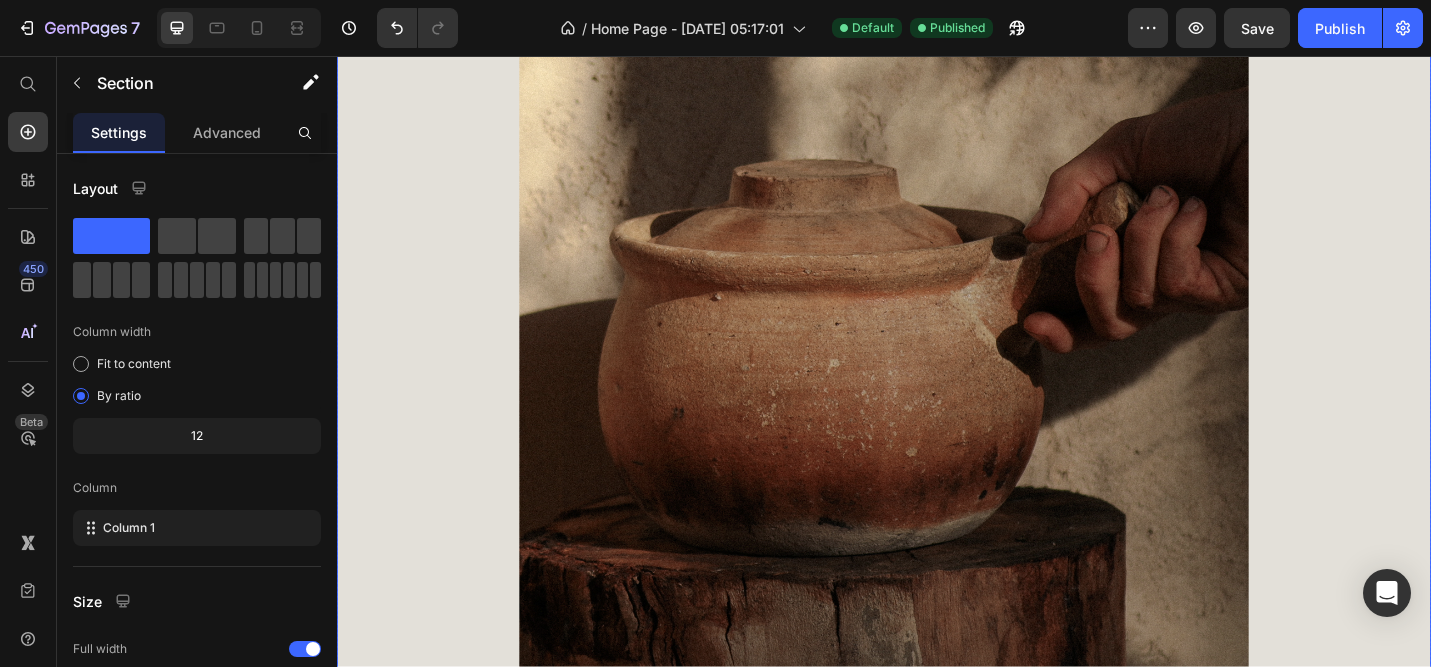 scroll, scrollTop: 819, scrollLeft: 0, axis: vertical 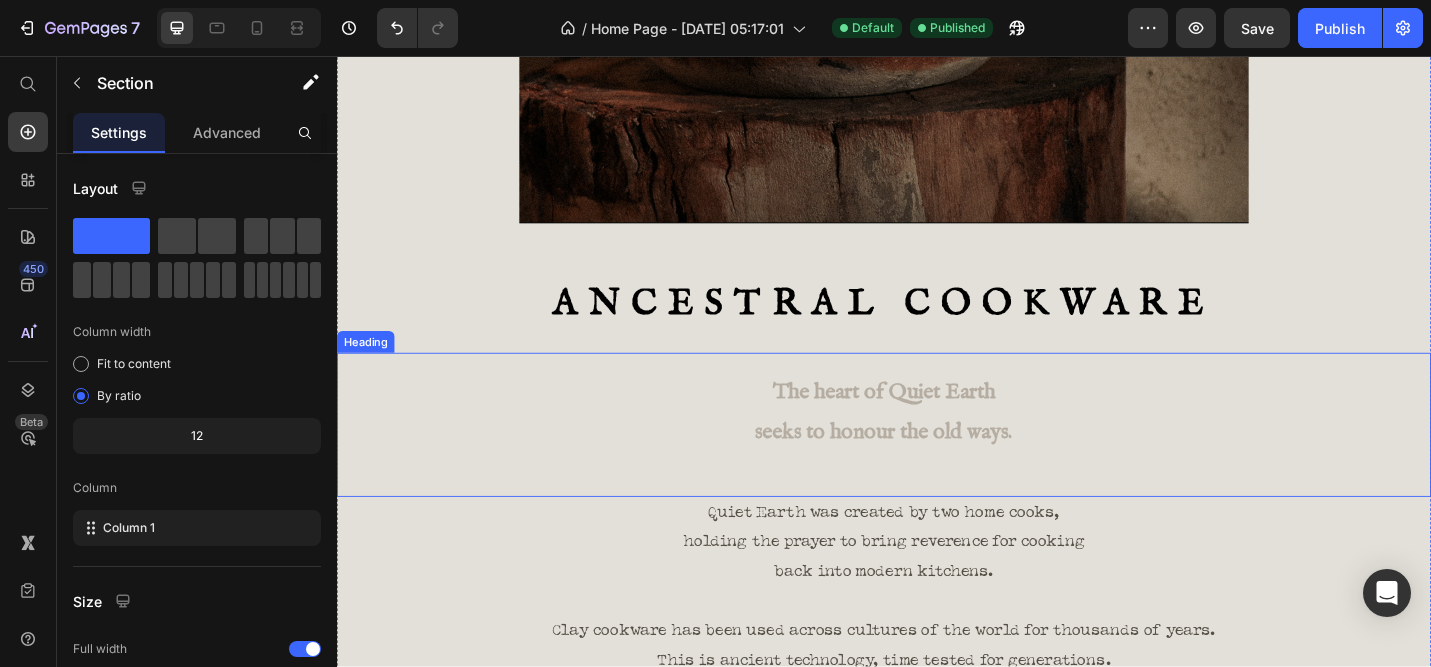 click on "The heart of Quiet Earth seeks to honour the old ways." at bounding box center [937, 471] 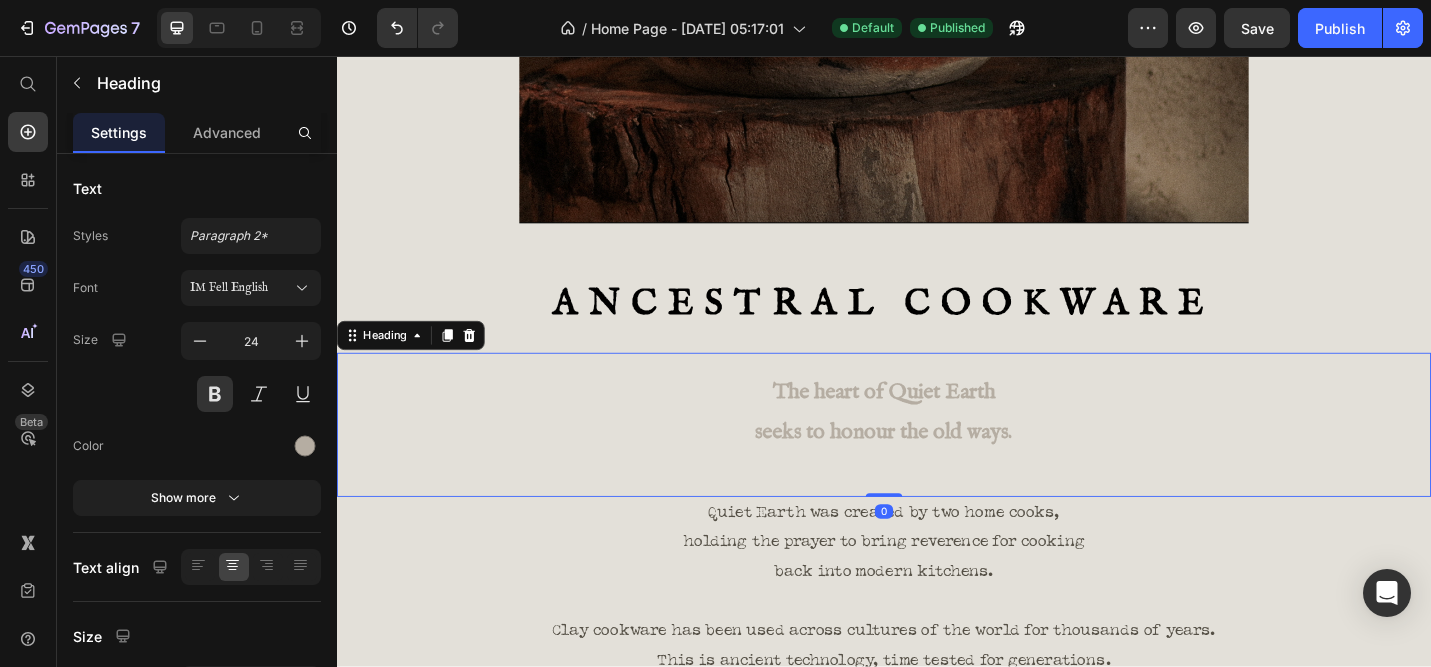 click on "The heart of Quiet Earth seeks to honour the old ways." at bounding box center (937, 471) 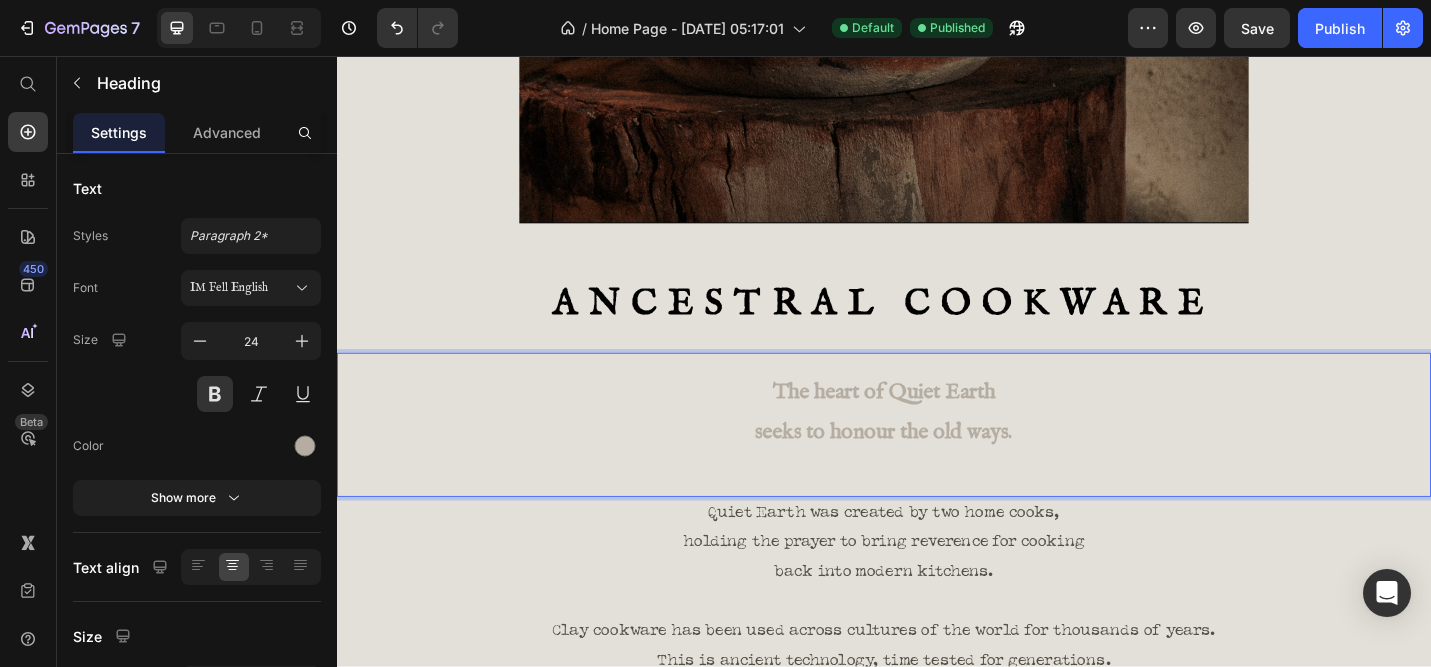 drag, startPoint x: 1095, startPoint y: 484, endPoint x: 793, endPoint y: 415, distance: 309.7822 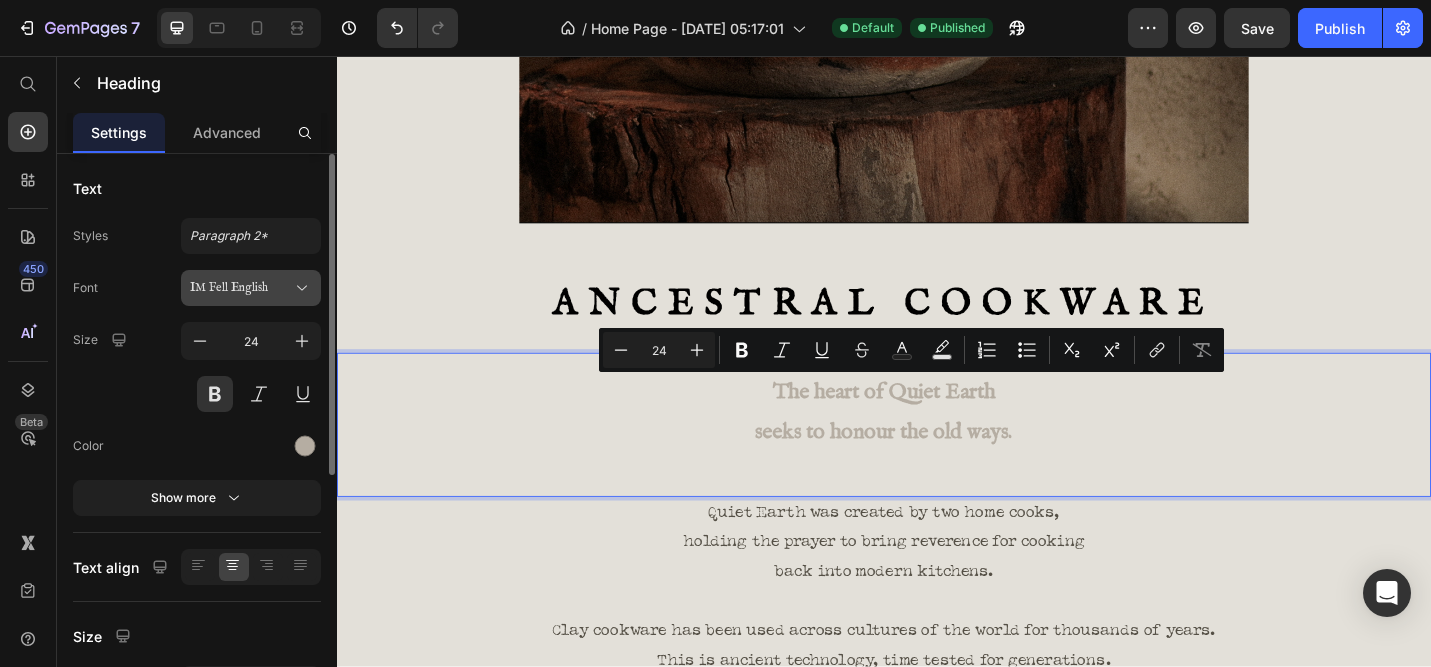 click on "IM Fell English" at bounding box center [241, 288] 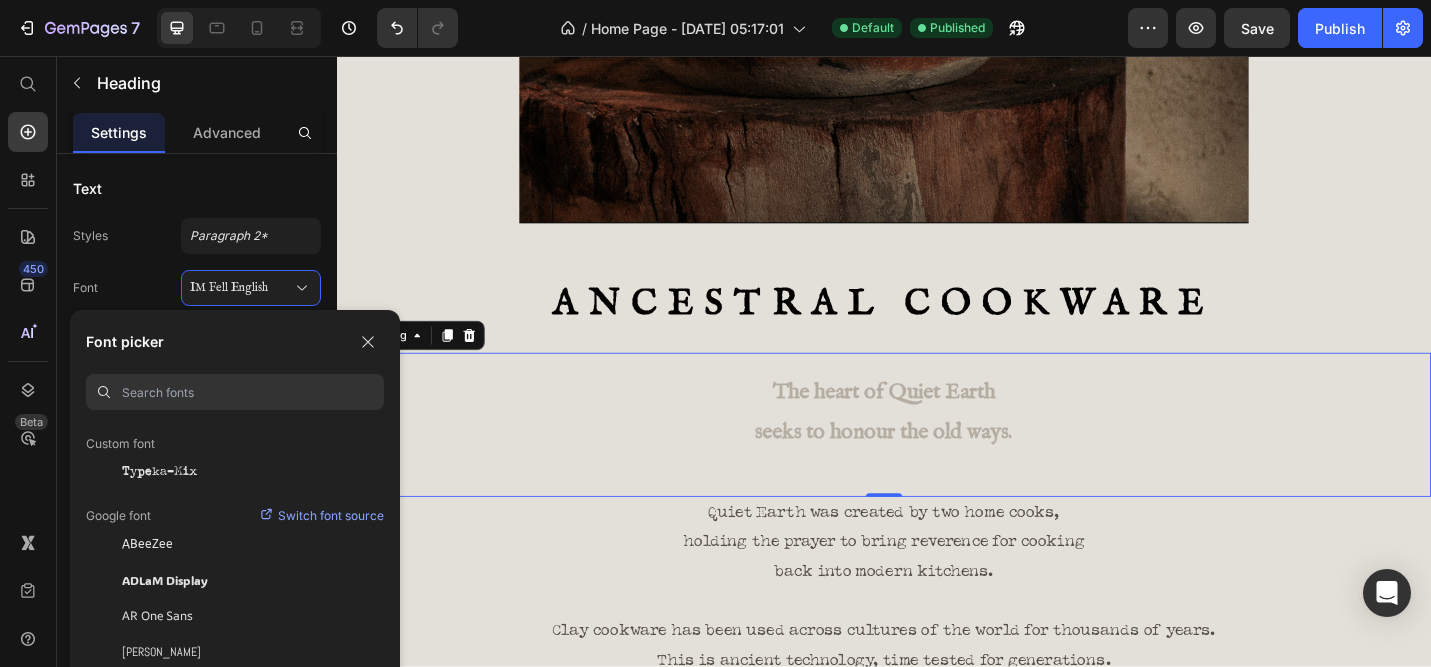 scroll, scrollTop: 0, scrollLeft: 0, axis: both 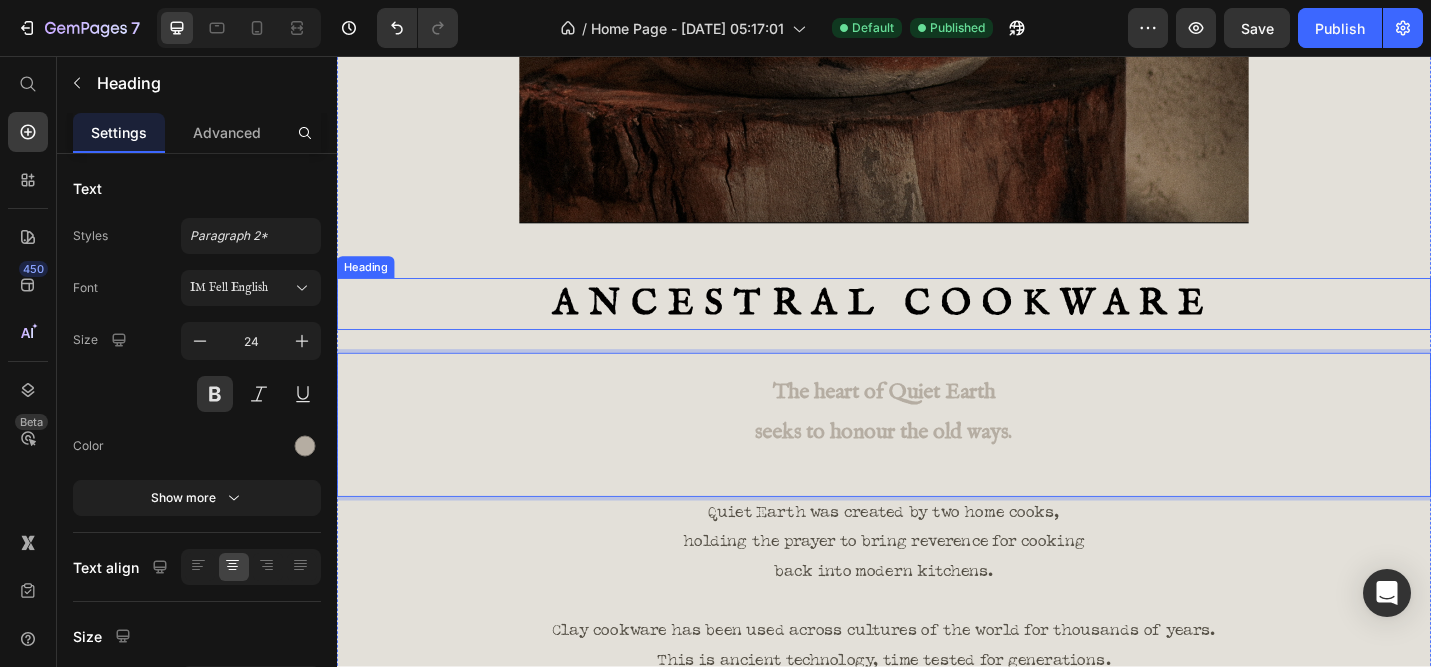 click on "ANCESTRAL COOKWARE" at bounding box center (937, 328) 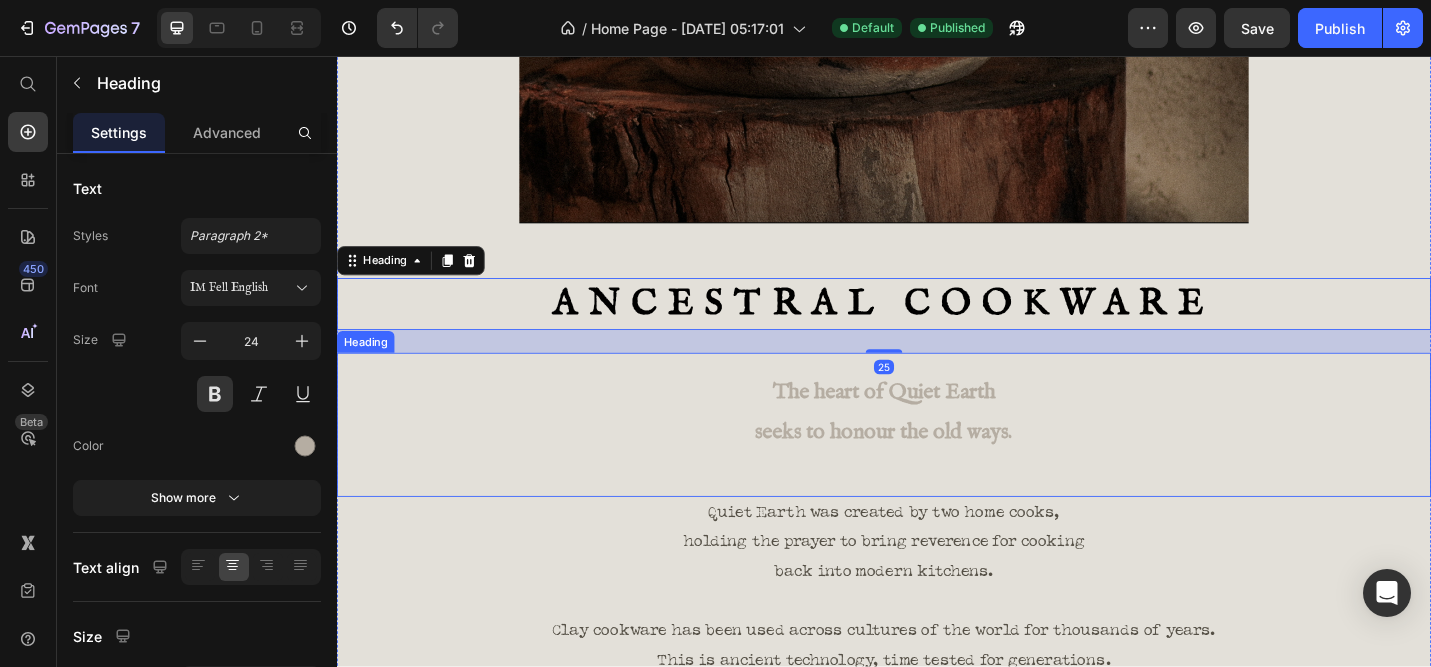 click on "The heart of Quiet Earth seeks to honour the old ways." at bounding box center [937, 447] 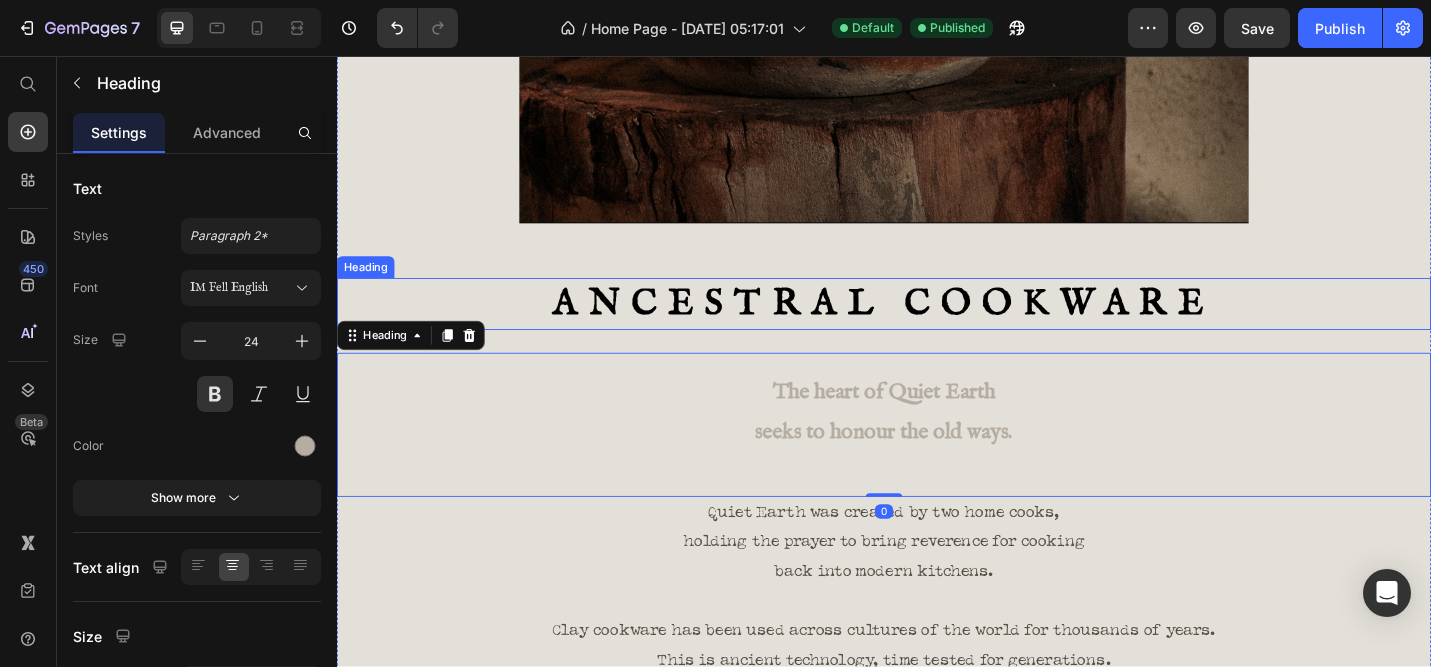 click on "ANCESTRAL COOKWARE" at bounding box center [937, 328] 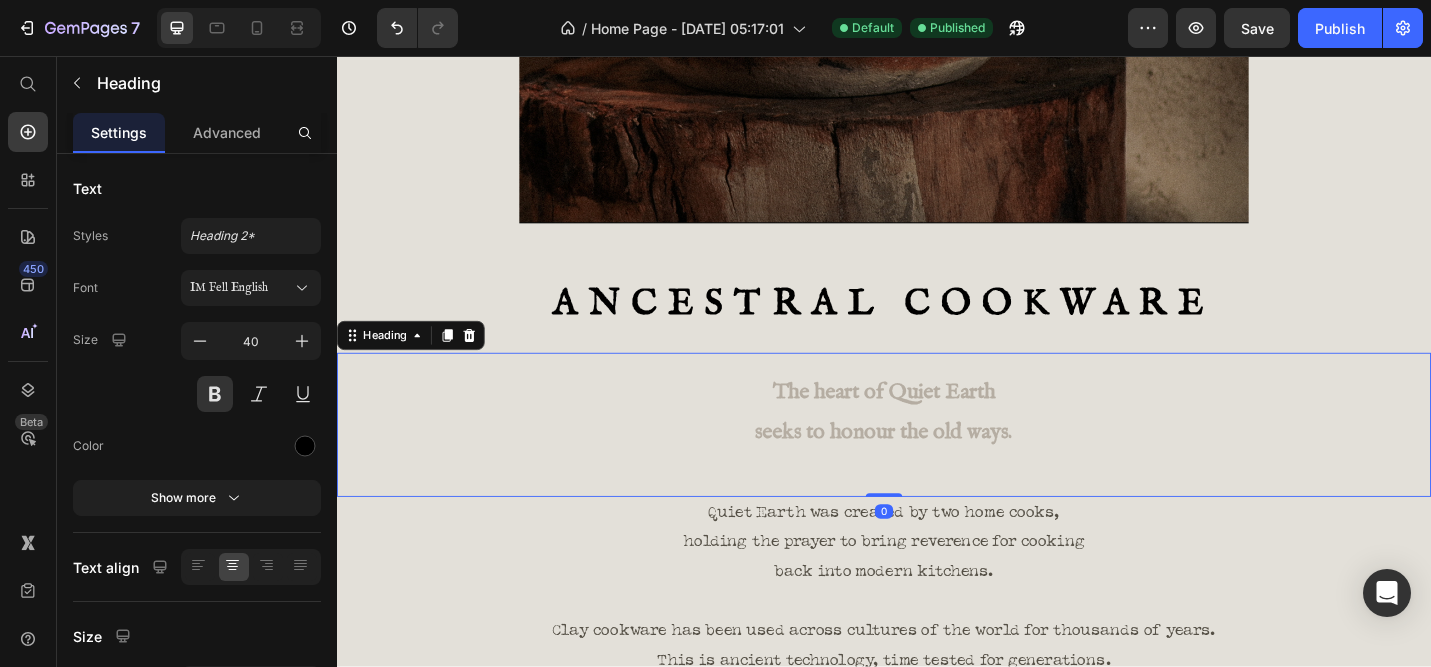click on "The heart of Quiet Earth seeks to honour the old ways." at bounding box center (937, 447) 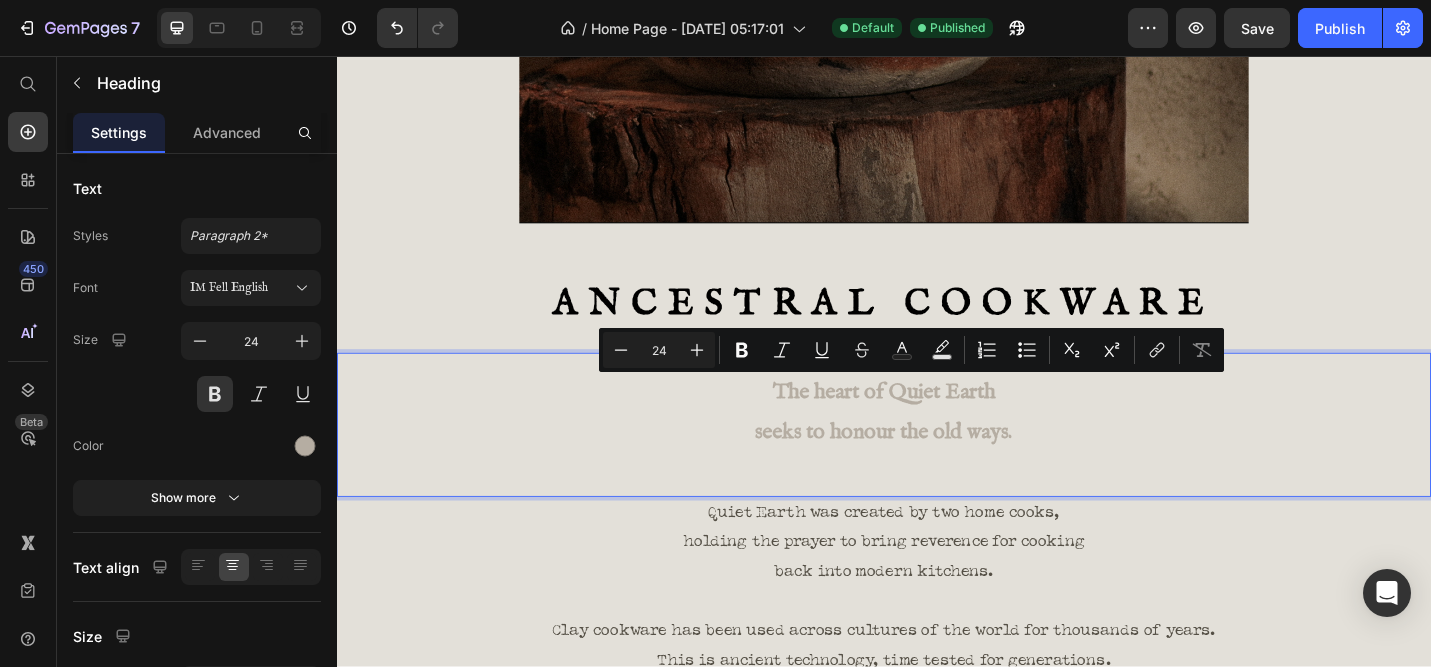 drag, startPoint x: 1086, startPoint y: 472, endPoint x: 792, endPoint y: 426, distance: 297.57687 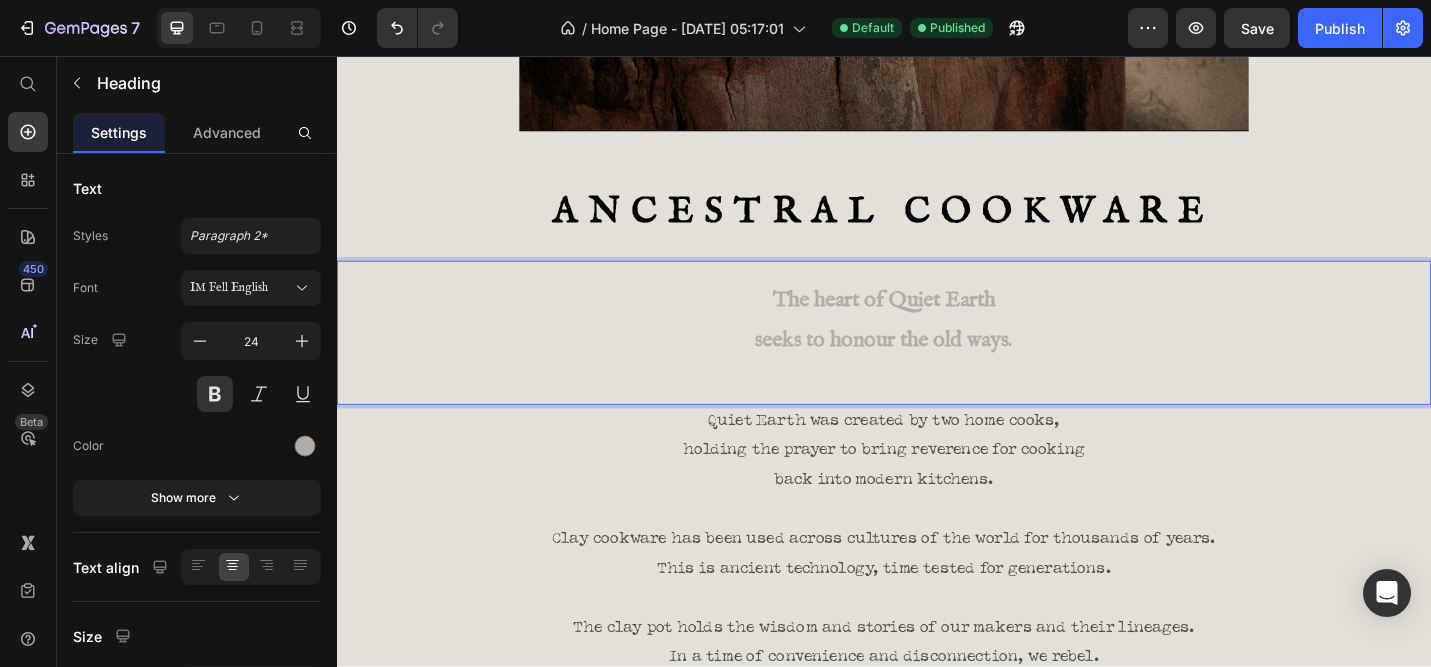scroll, scrollTop: 921, scrollLeft: 0, axis: vertical 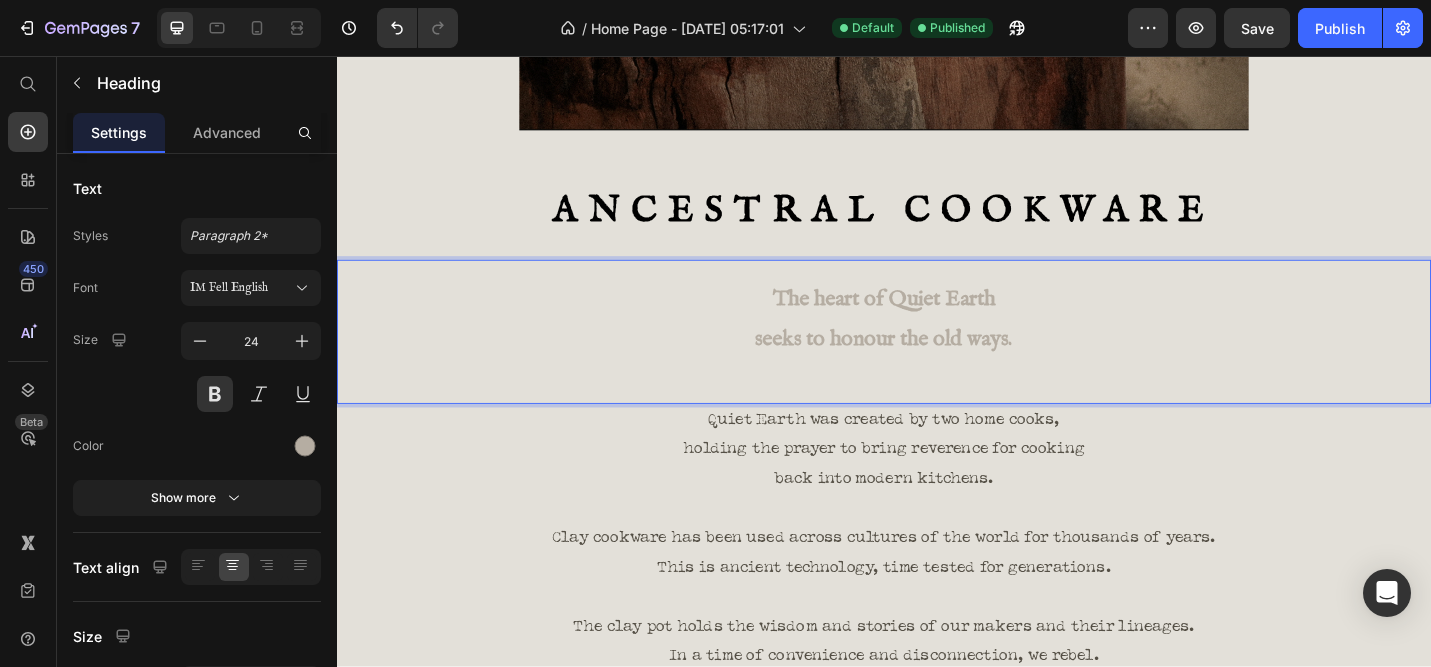 click on "The heart of Quiet Earth seeks to honour the old ways." at bounding box center (937, 345) 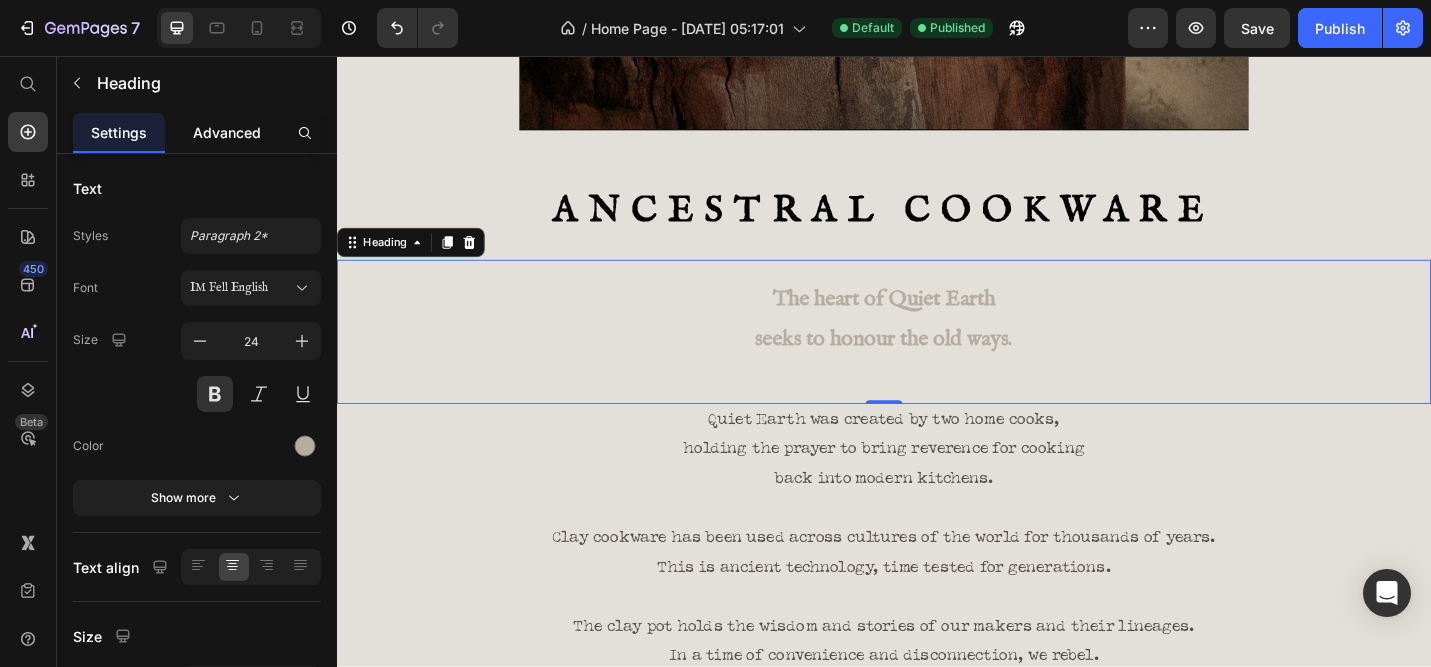 click on "Advanced" at bounding box center (227, 132) 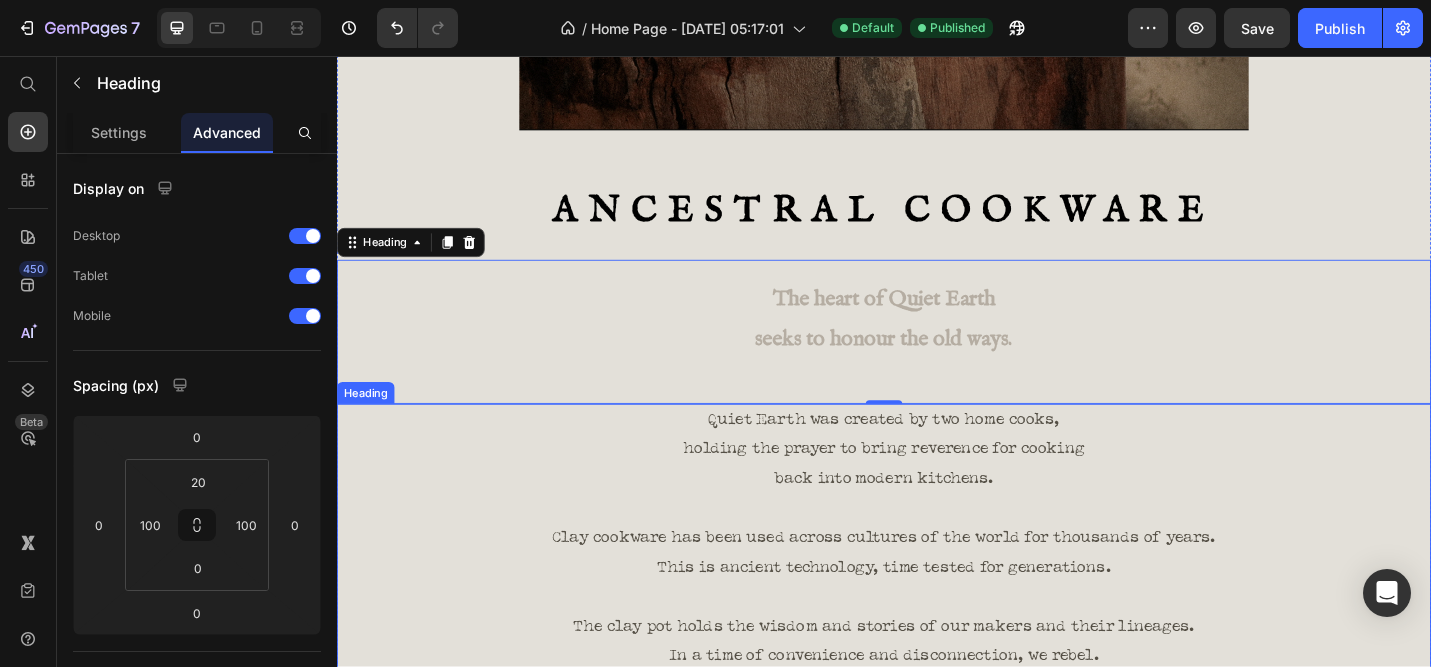 click on "Quiet Earth was created by two home cooks,  holding the prayer to bring reverence for cooking  back into modern kitchens. Clay cookware has been used across cultures of the world for thousands of years.  This is ancient technology, time tested for generations. The clay pot holds the wisdom and stories of our makers and their lineages. In a time of convenience and disconnection, we rebel.  We believe cooking is a sacred act, worthy of our time and care." at bounding box center (937, 626) 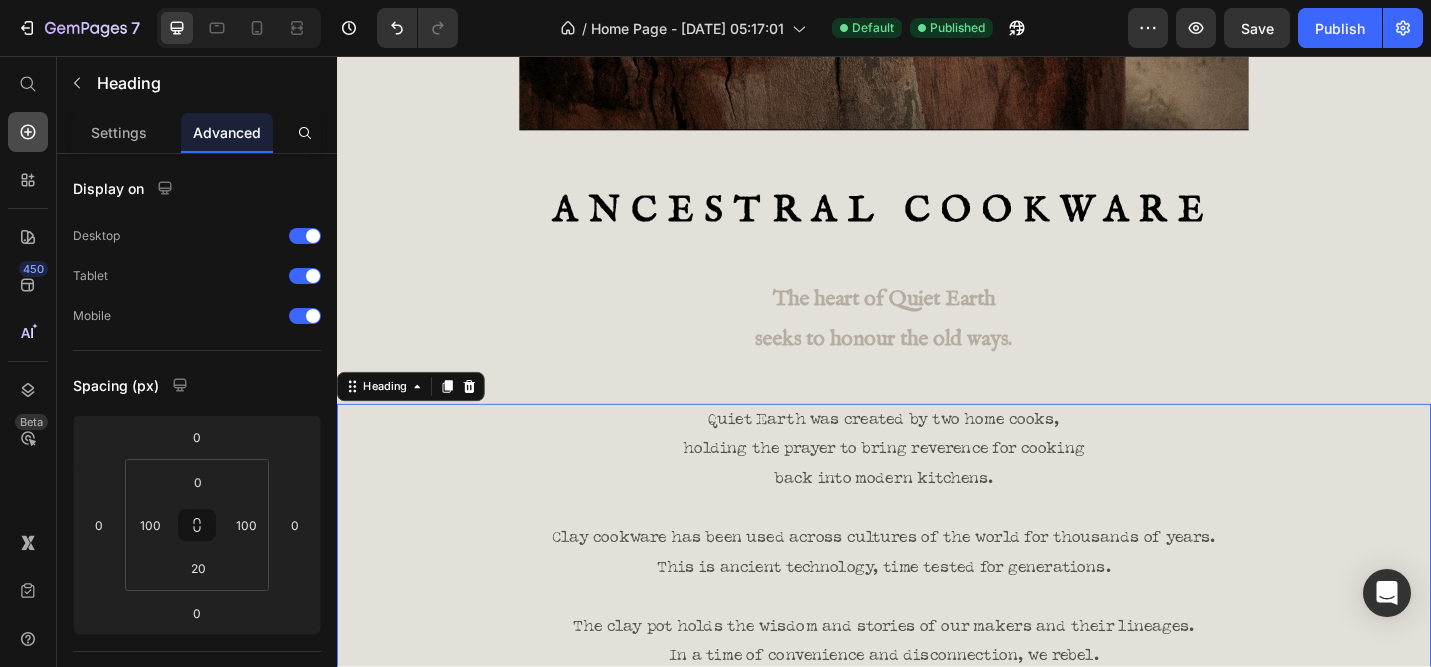 click 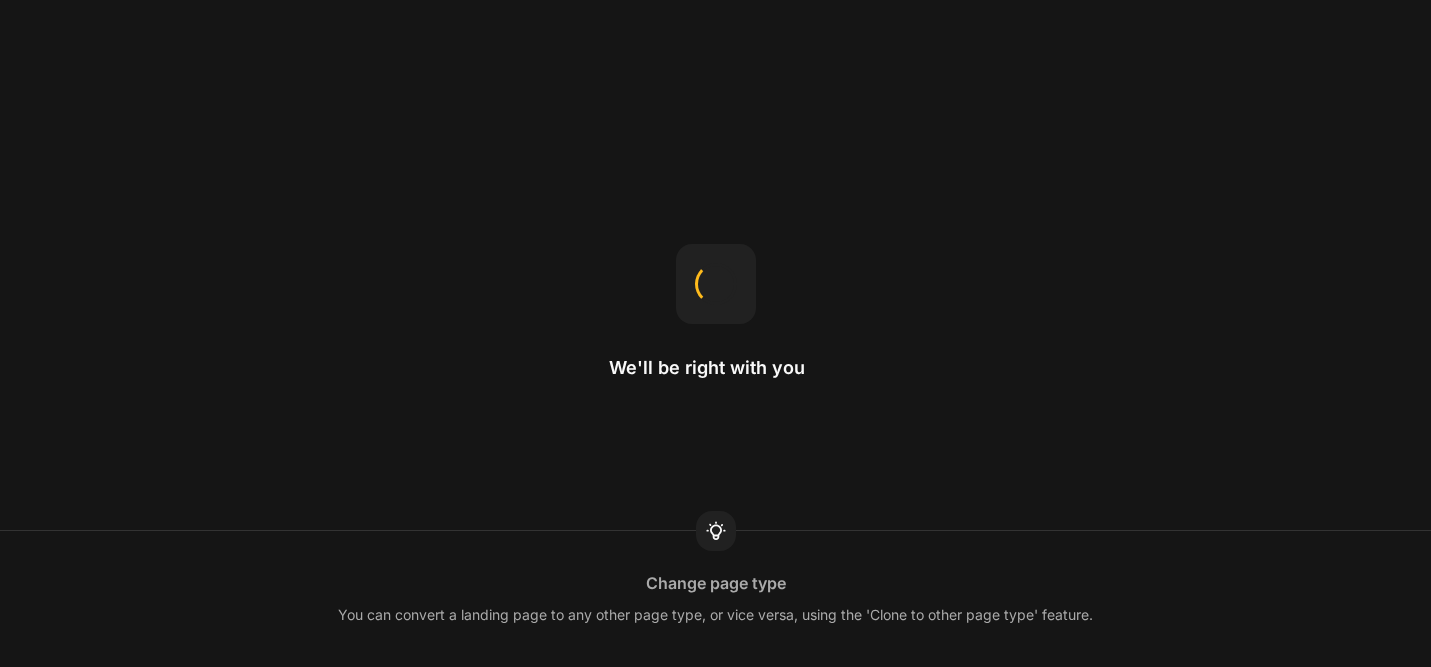 scroll, scrollTop: 0, scrollLeft: 0, axis: both 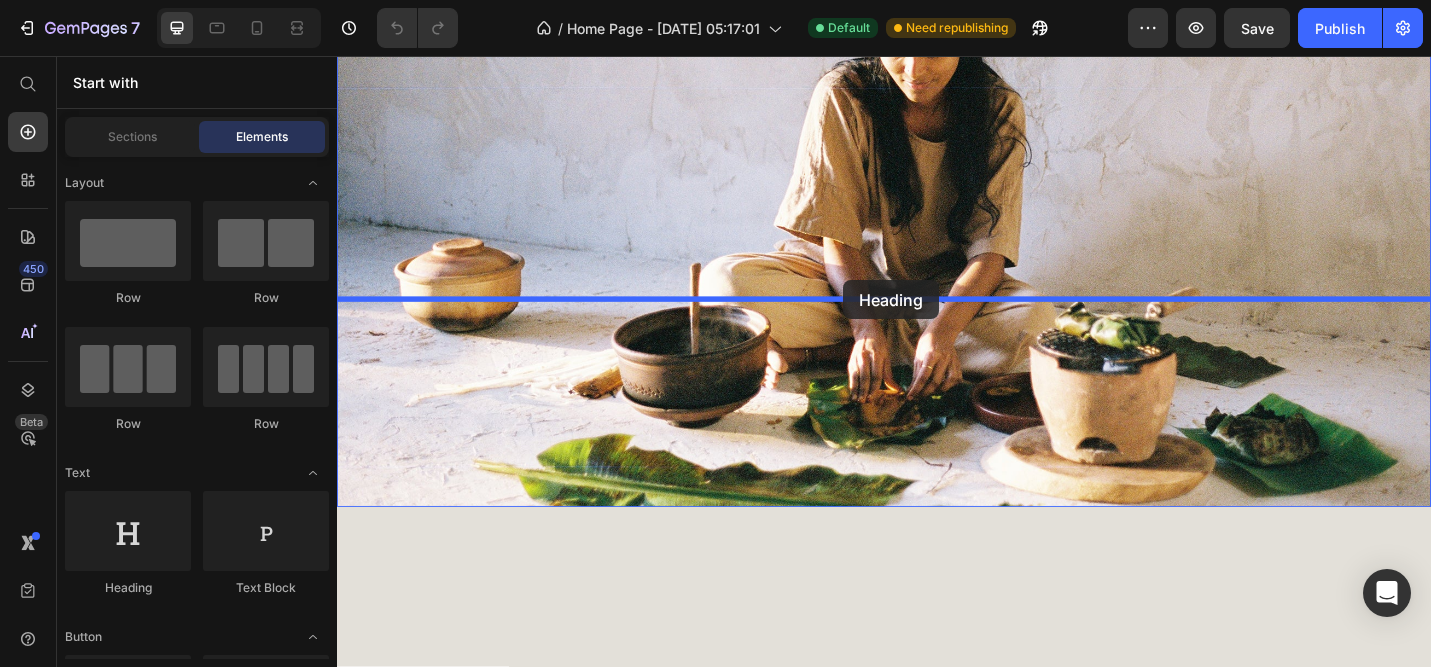 drag, startPoint x: 465, startPoint y: 588, endPoint x: 892, endPoint y: 302, distance: 513.9309 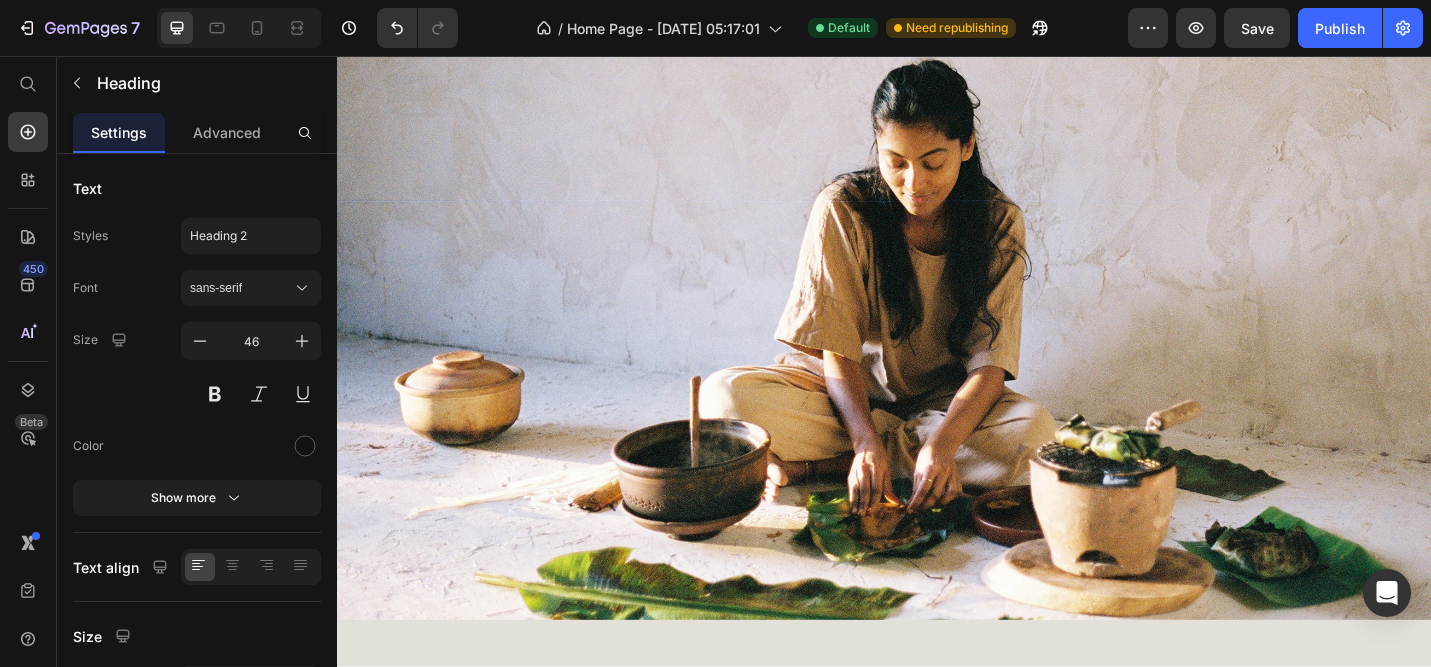 click on "Your heading text goes here" at bounding box center [937, -457] 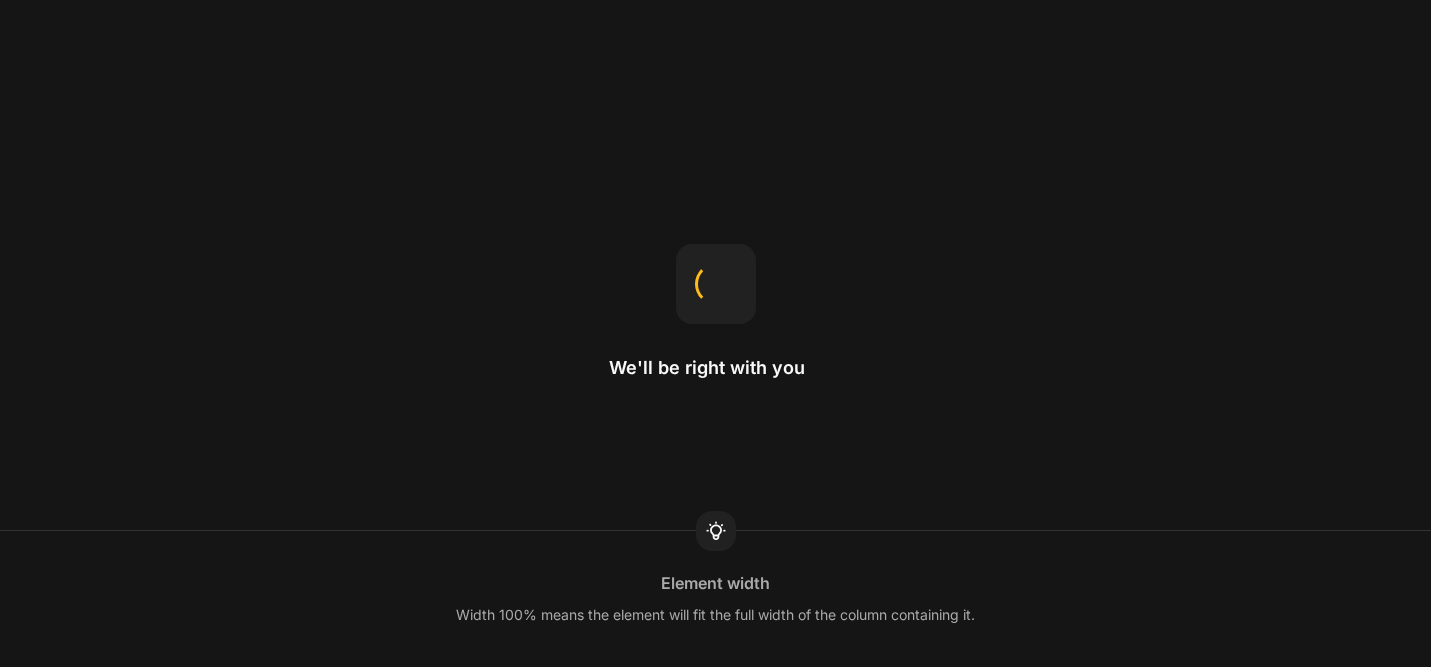 scroll, scrollTop: 0, scrollLeft: 0, axis: both 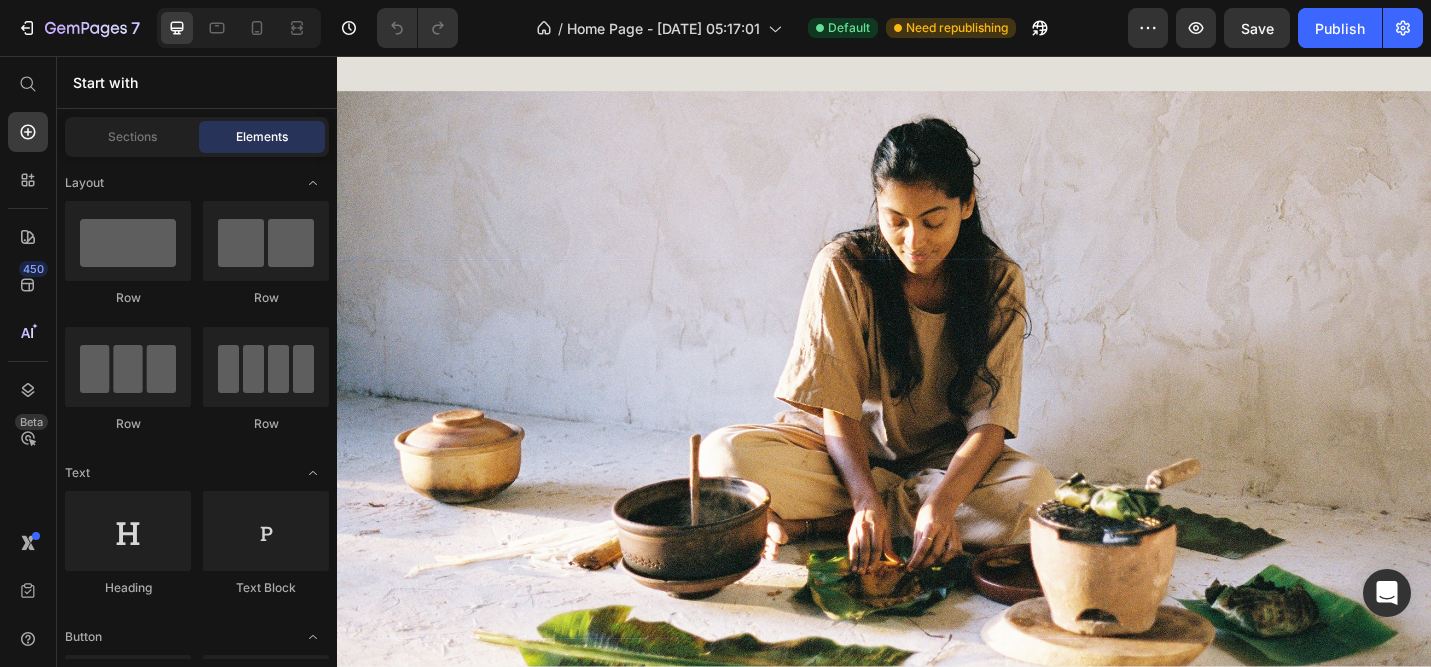 click on "ANCESTRAL COOKWARE" at bounding box center (937, -383) 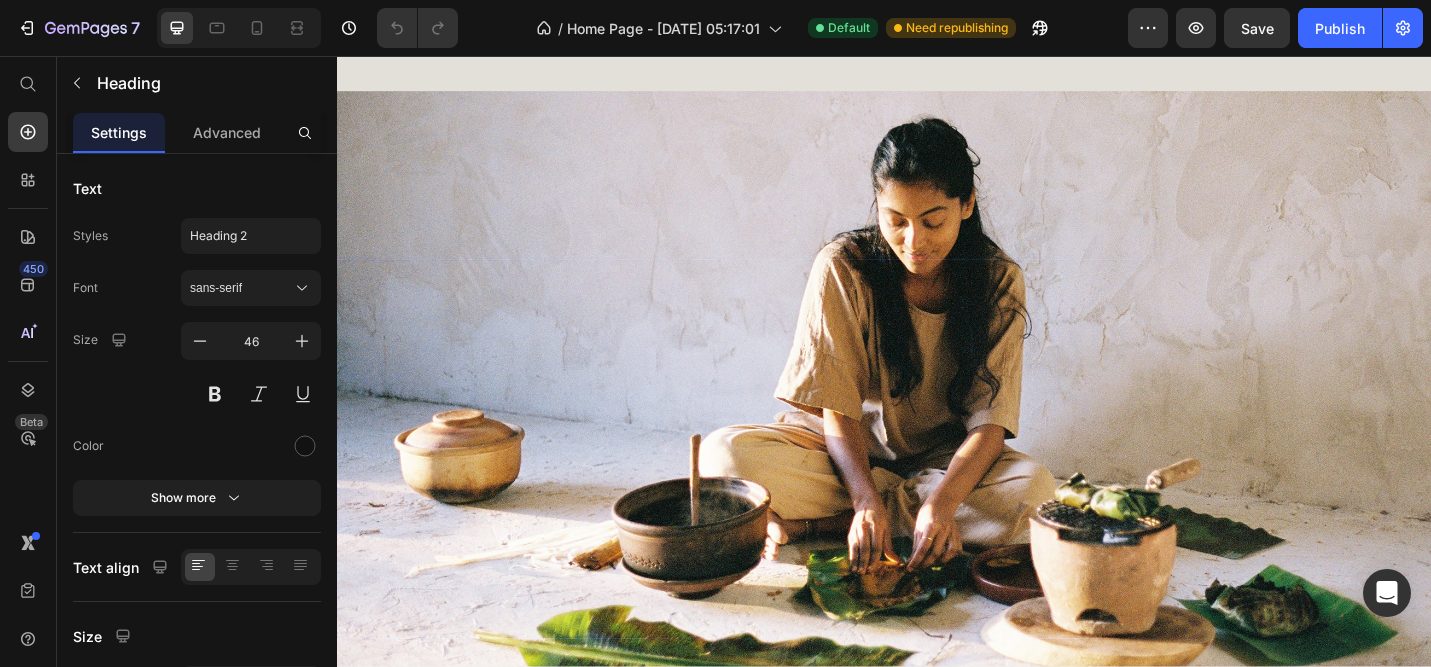 click on "ANCESTRAL COOKWARE" at bounding box center [937, -383] 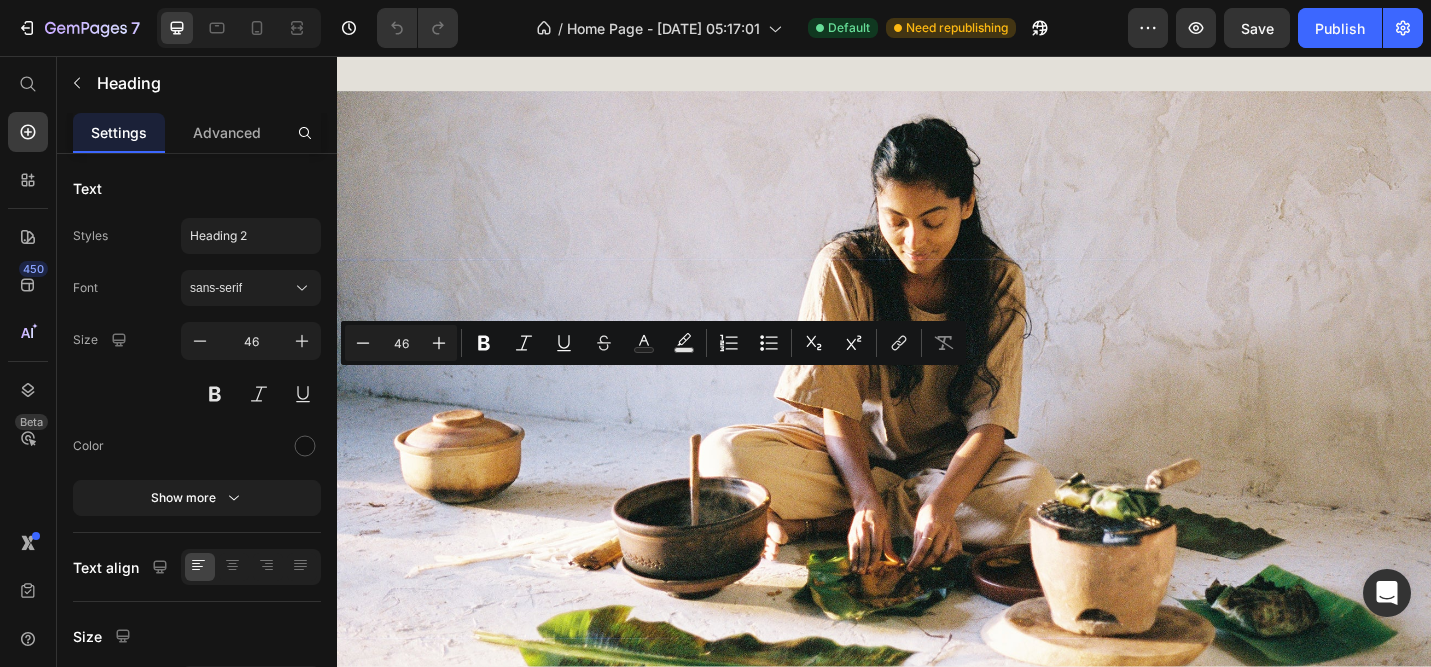 drag, startPoint x: 952, startPoint y: 434, endPoint x: 346, endPoint y: 421, distance: 606.1394 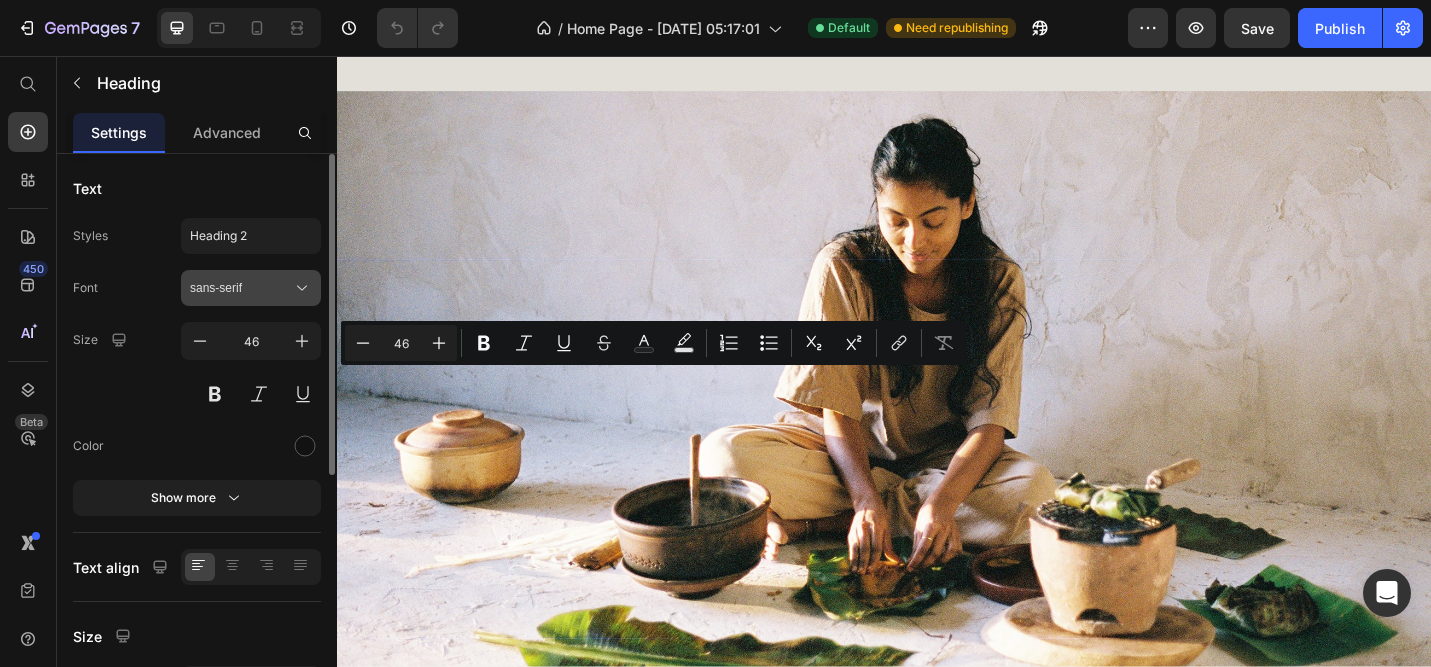 click on "sans-serif" at bounding box center (251, 288) 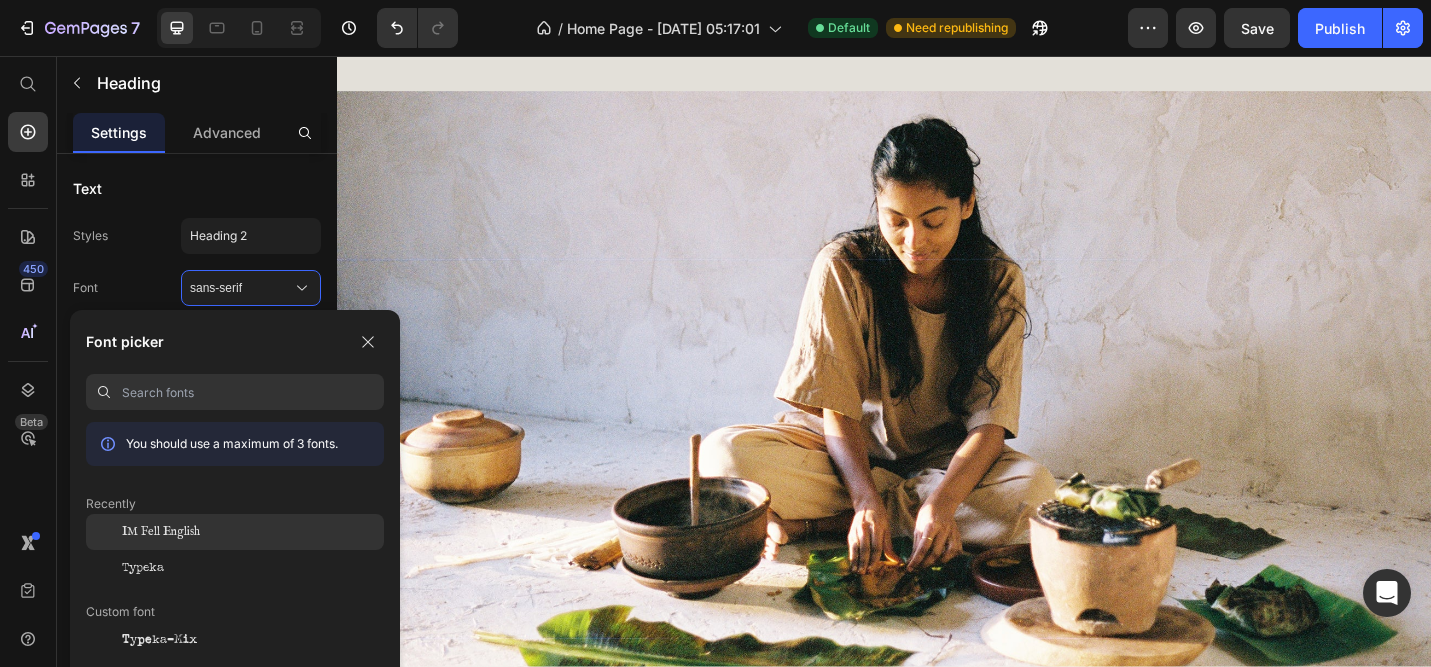 click on "IM Fell English" at bounding box center [161, 532] 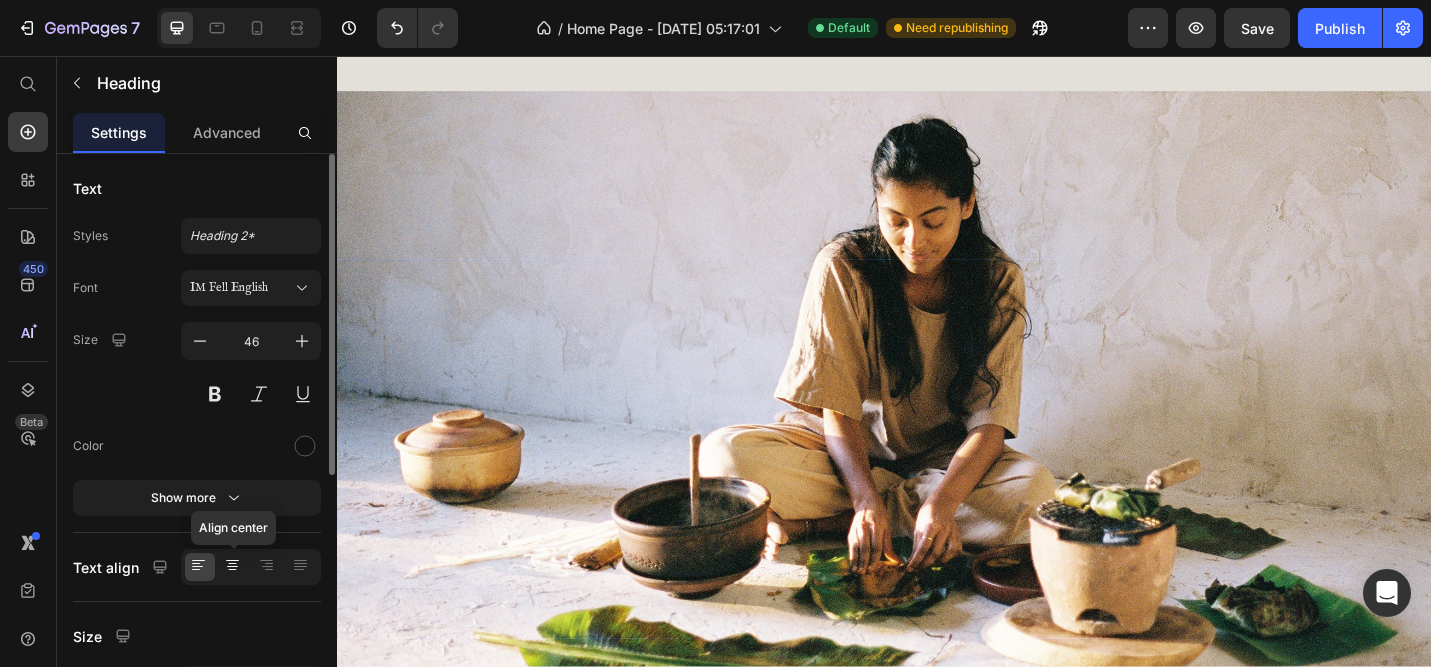 click 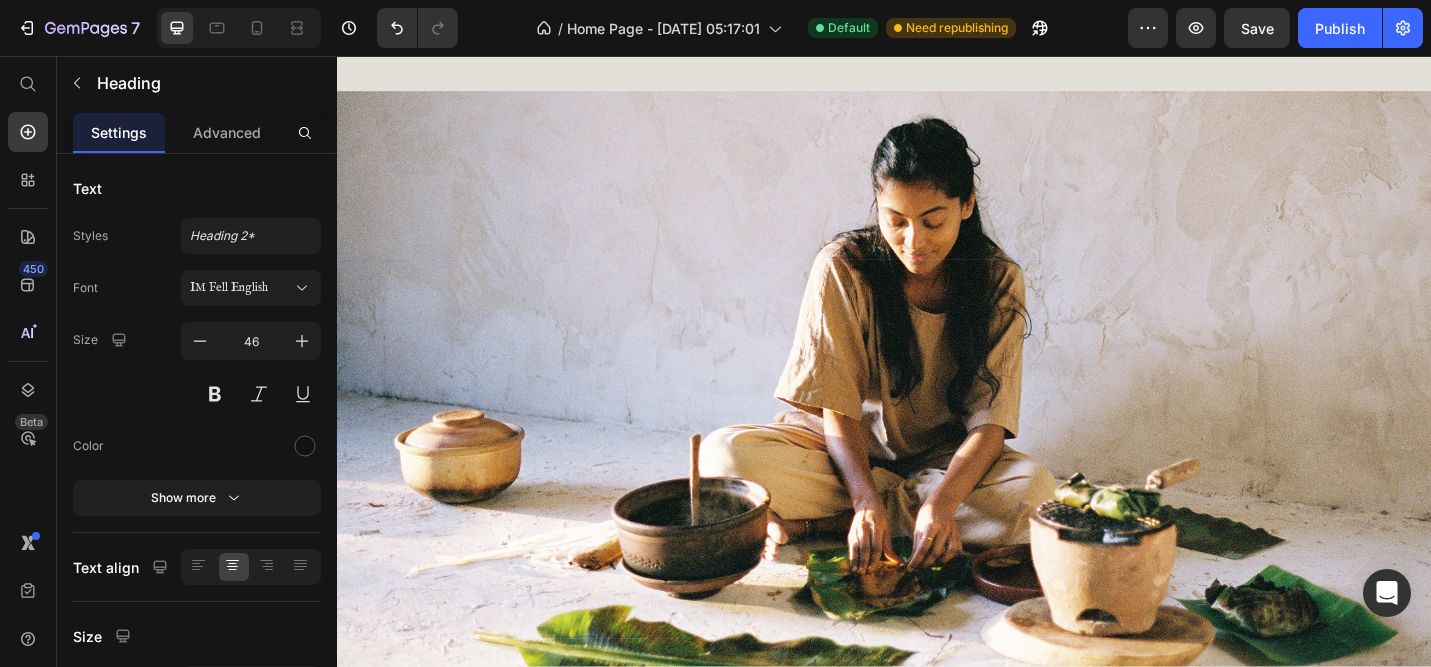 click on "ANCESTRAL COOKWARE" at bounding box center [937, -383] 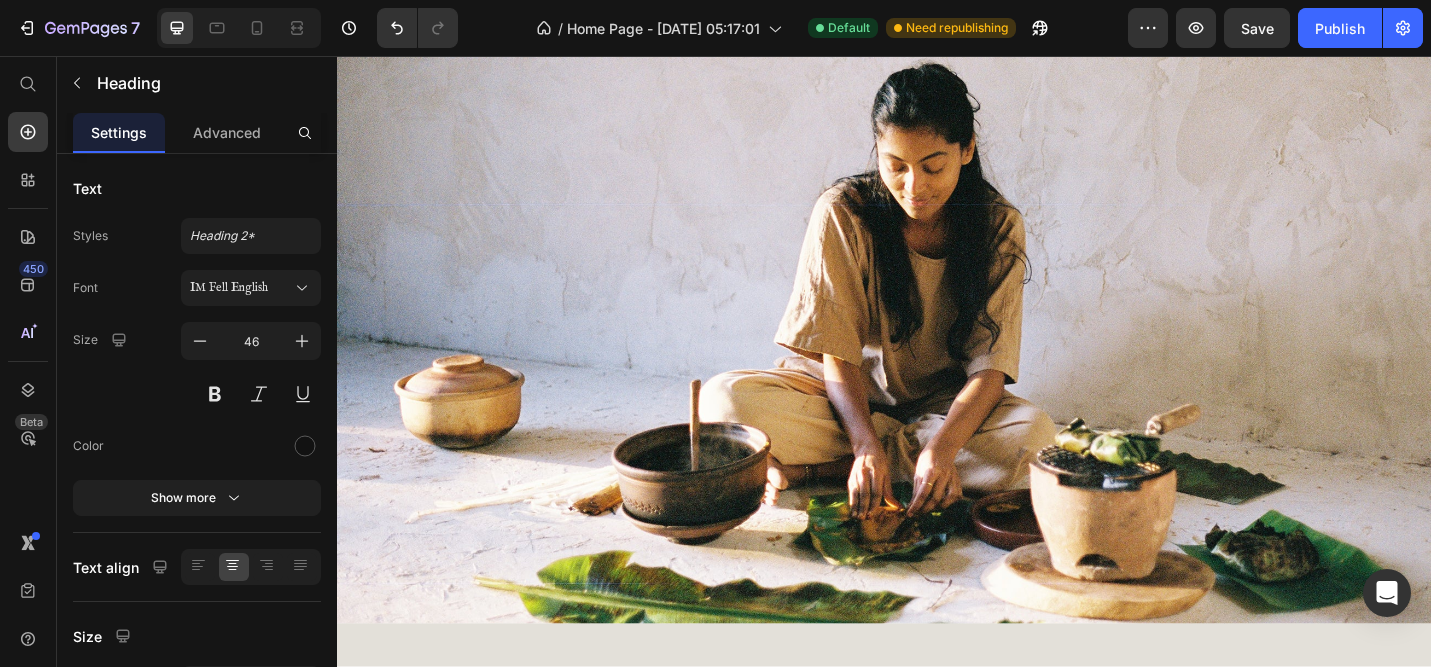 scroll, scrollTop: 811, scrollLeft: 0, axis: vertical 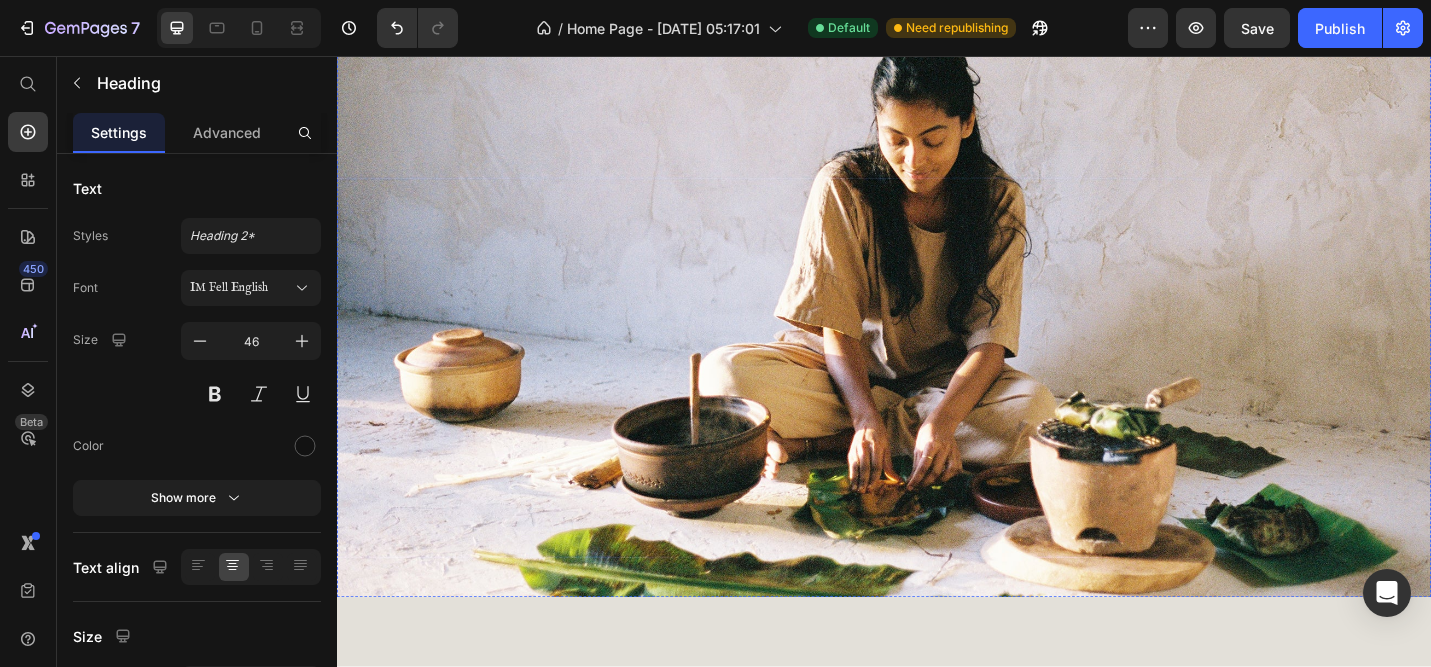 click on "Quiet Earth was created by two home cooks,  holding the prayer to bring reverence for cooking  back into modern kitchens. Clay cookware has been used across cultures of the world for thousands of years.  This is ancient technology, time tested for generations. The clay pot holds the wisdom and stories of our makers and their lineages. In a time of convenience and disconnection, we rebel.  We believe cooking is a sacred act, worthy of our time and care." at bounding box center [937, -202] 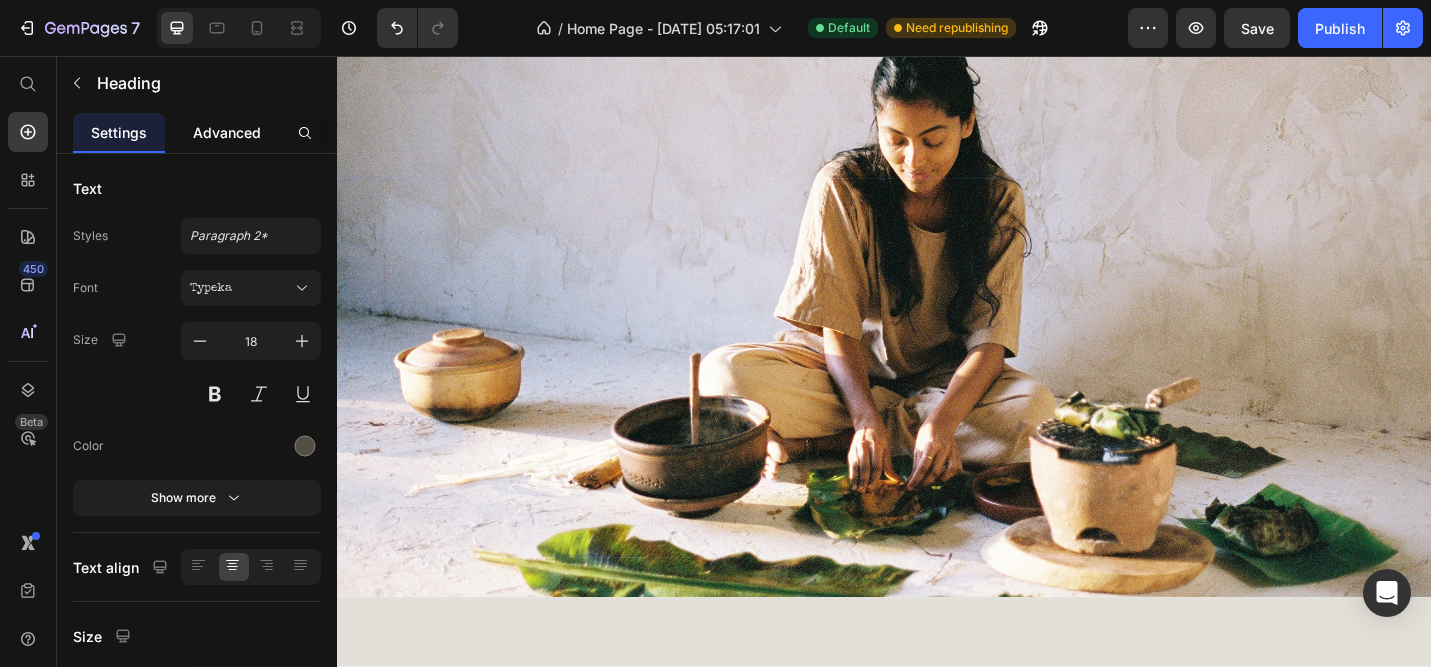 click on "Advanced" at bounding box center (227, 132) 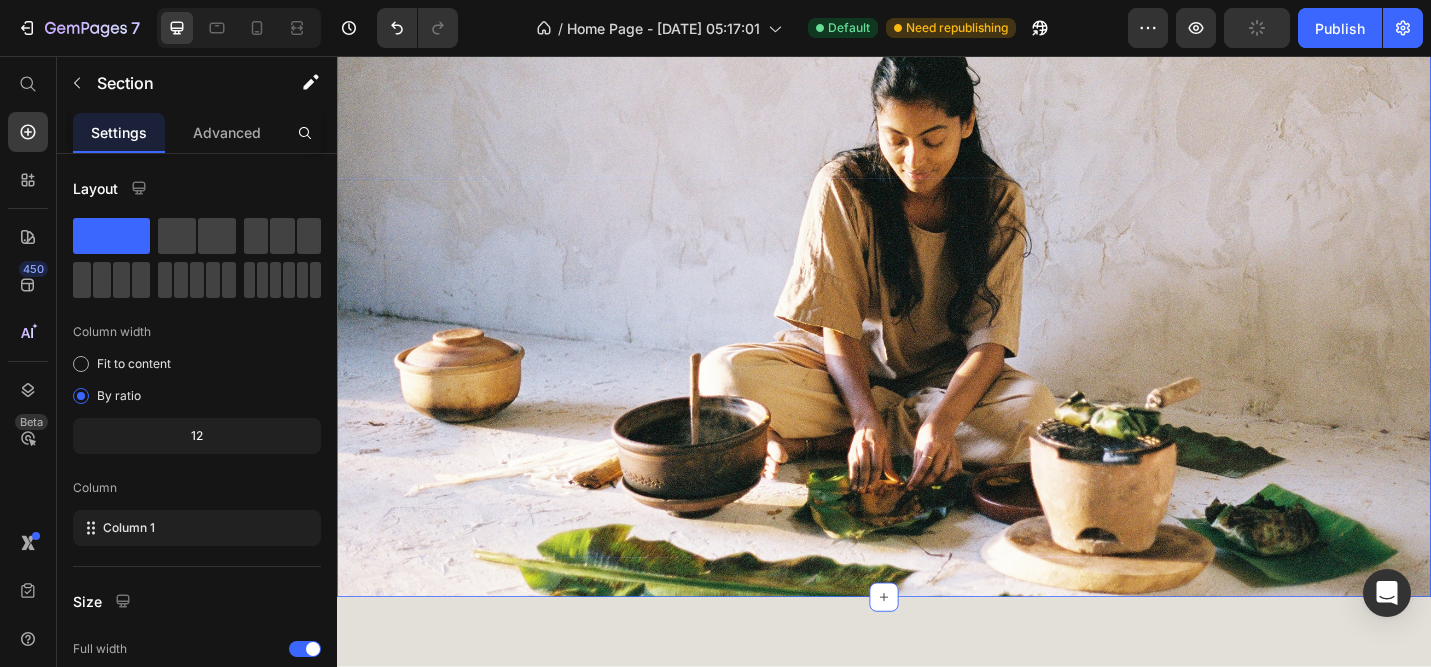 click on "Image ANCESTRAL COOKWARE Heading Quiet Earth was created by two home cooks,  holding the prayer to bring reverence for cooking  back into modern kitchens. Clay cookware has been used across cultures of the world for thousands of years.  This is ancient technology, time tested for generations. The clay pot holds the wisdom and stories of our makers and their lineages. In a time of convenience and disconnection, we rebel.  We believe cooking is a sacred act, worthy of our time and care.   Heading   0 Image" at bounding box center [937, 43] 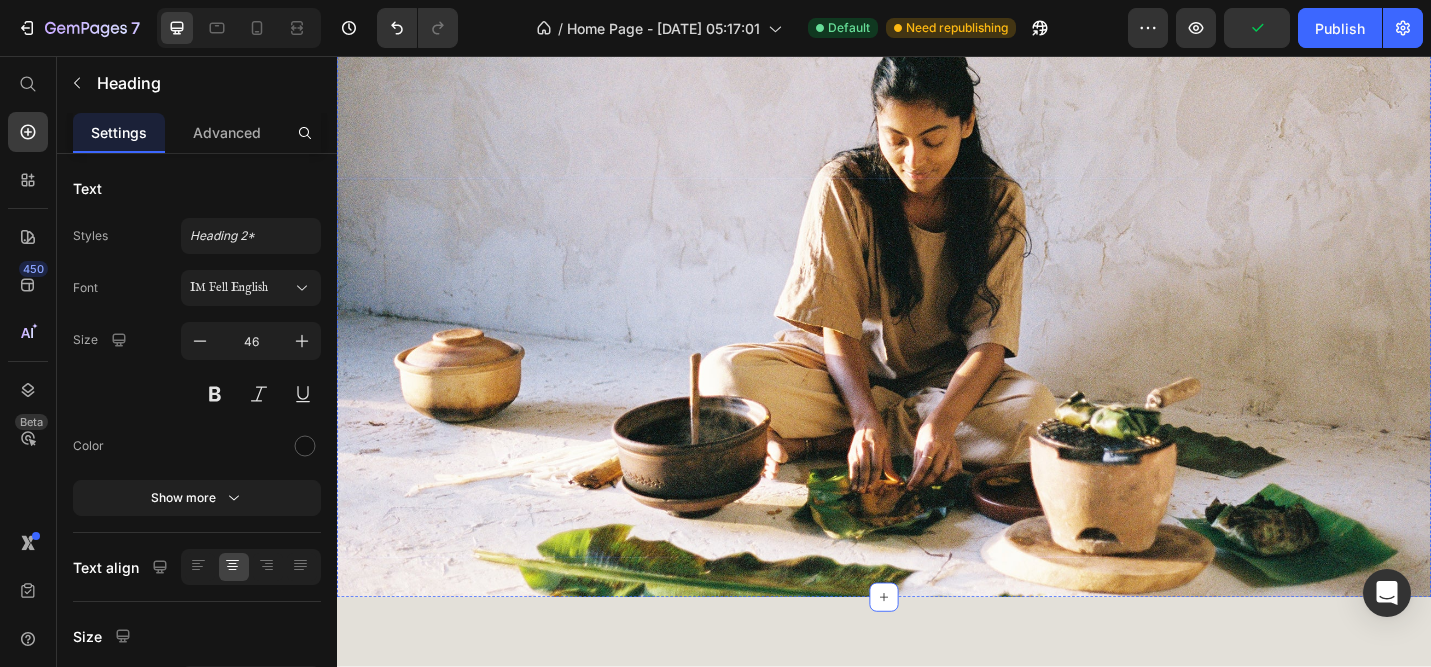 click on "ANCESTRAL COOKWARE" at bounding box center [937, -472] 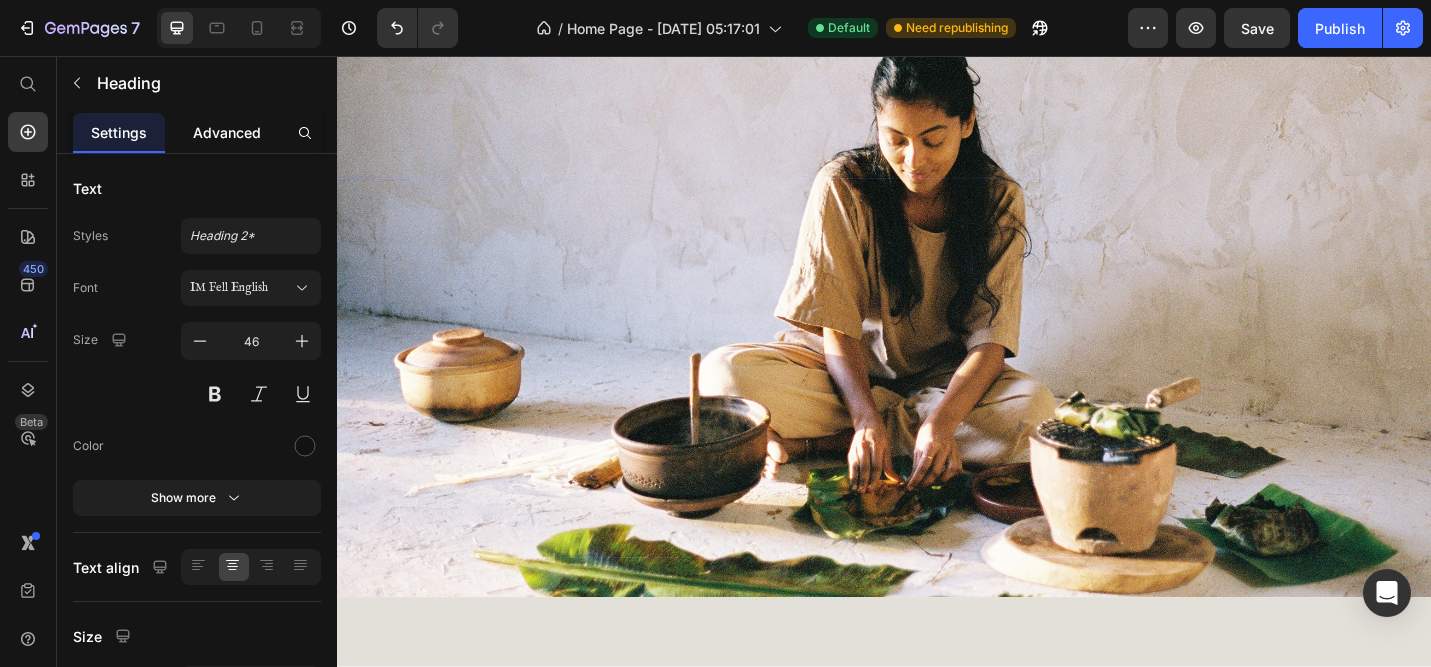 click on "Advanced" at bounding box center (227, 132) 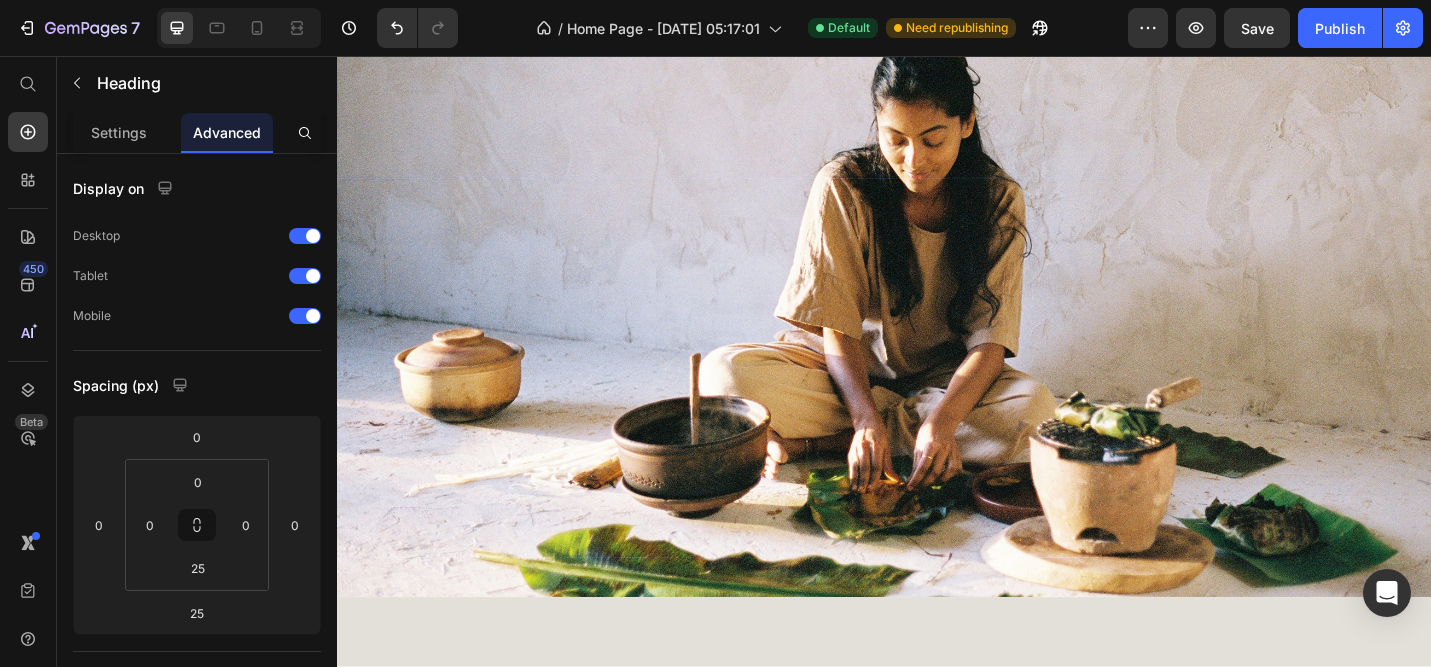 click on "25" at bounding box center [937, -403] 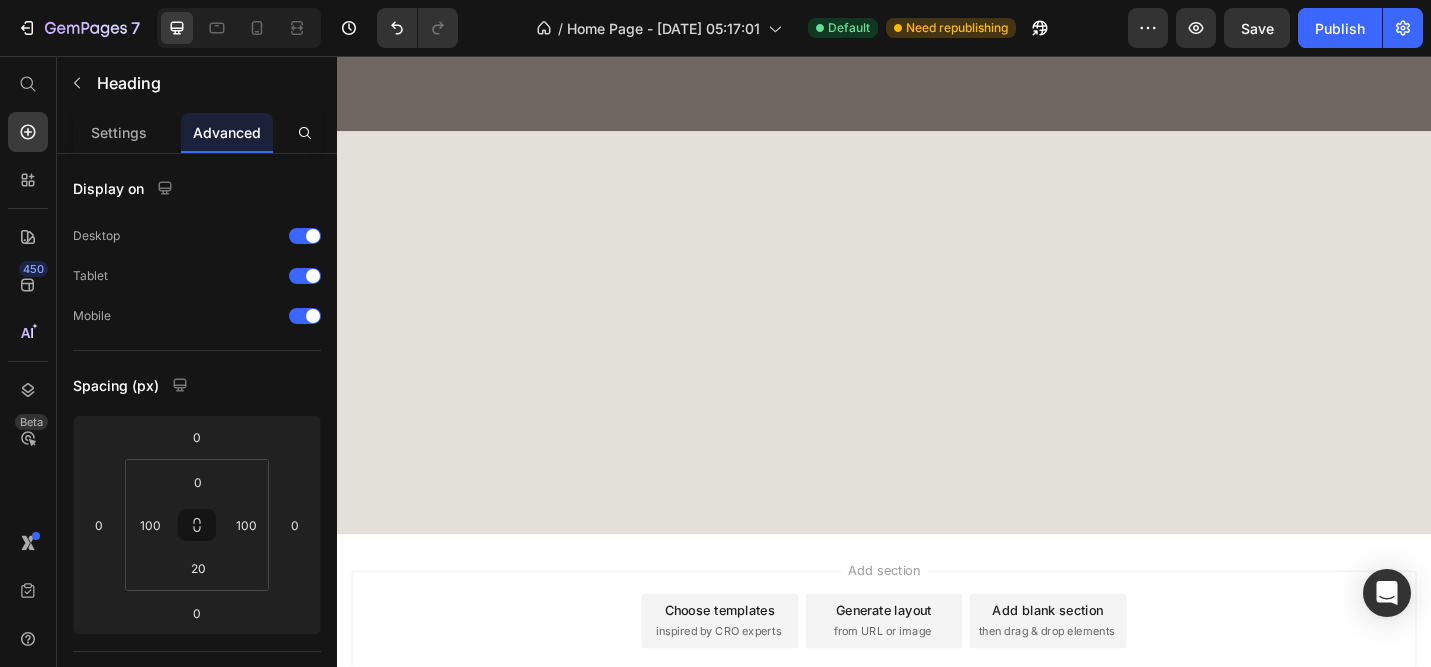 scroll, scrollTop: 2155, scrollLeft: 0, axis: vertical 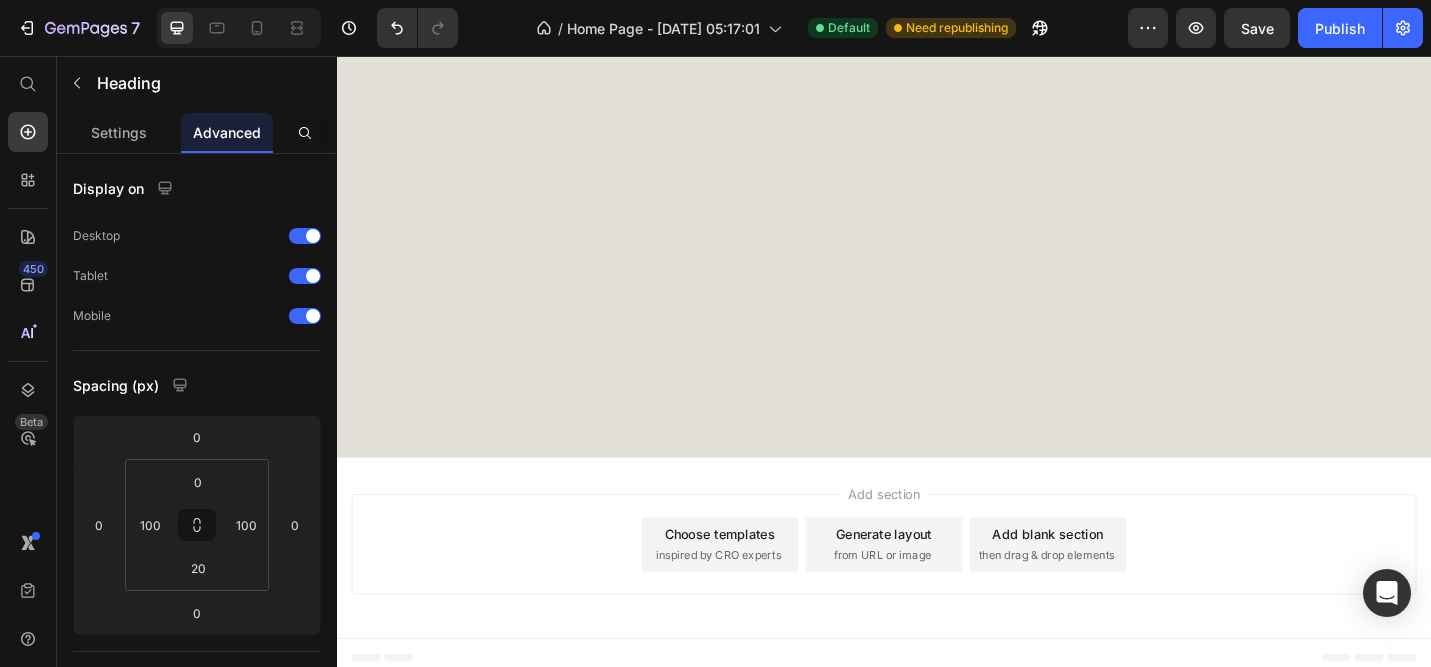 click on "STAY CONNECTED" at bounding box center [937, -571] 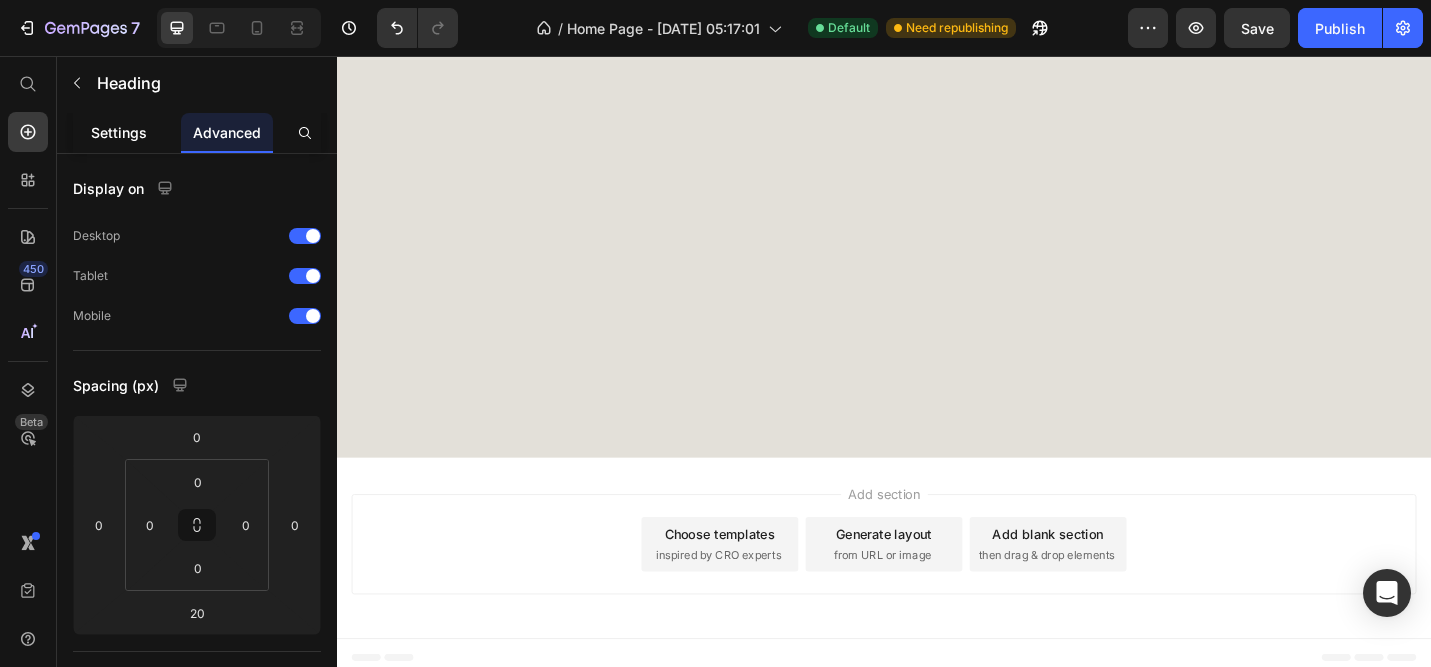 click on "Settings" at bounding box center [119, 132] 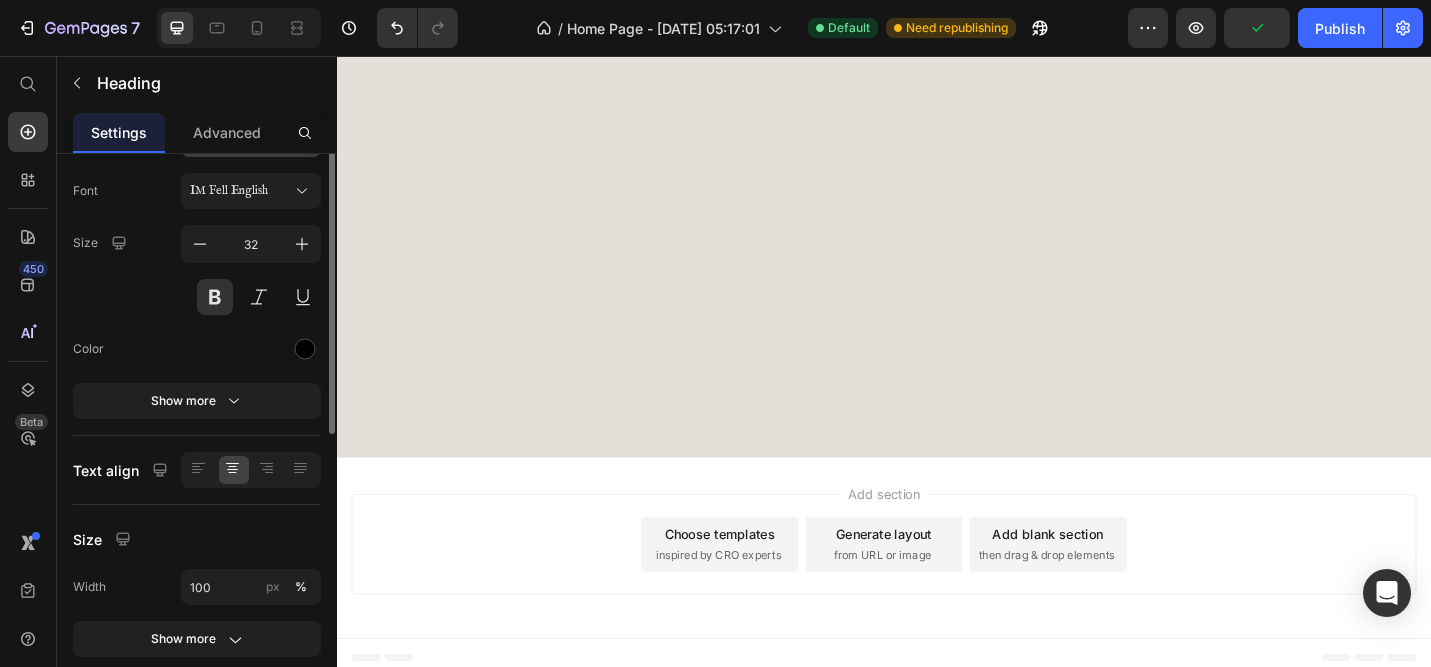 scroll, scrollTop: 36, scrollLeft: 0, axis: vertical 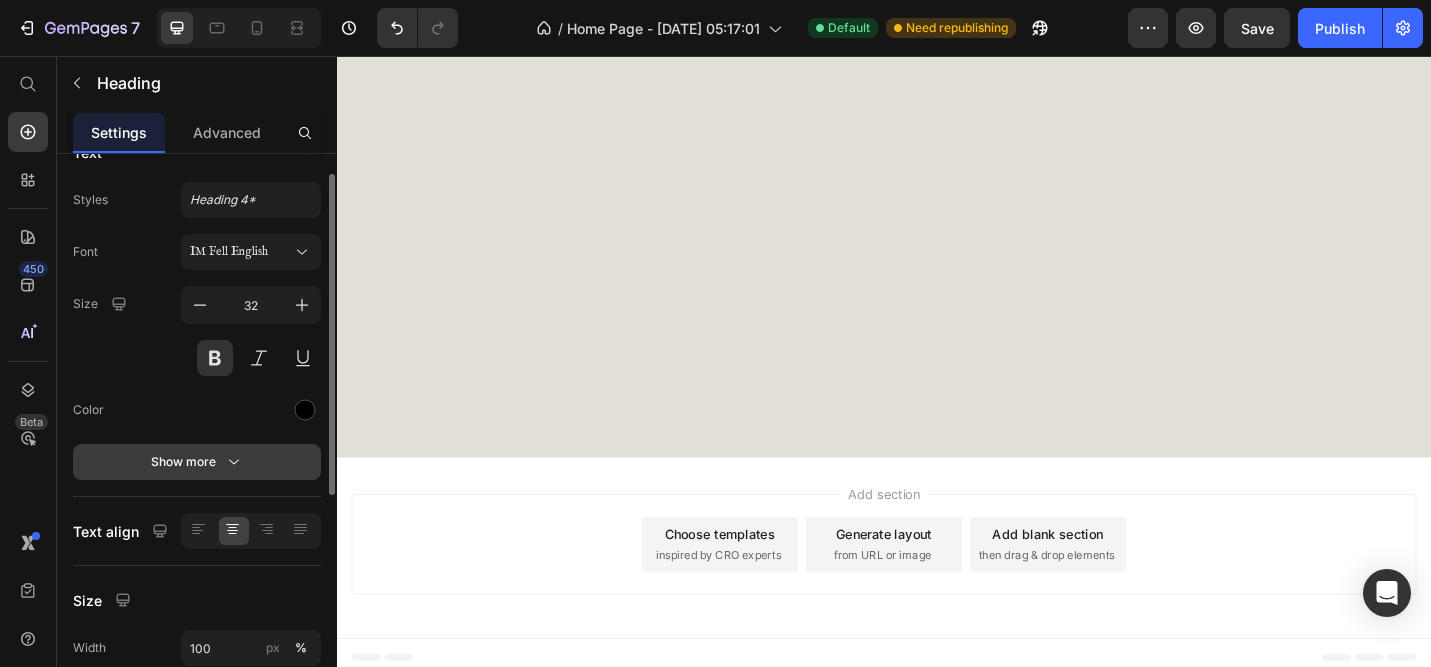 click 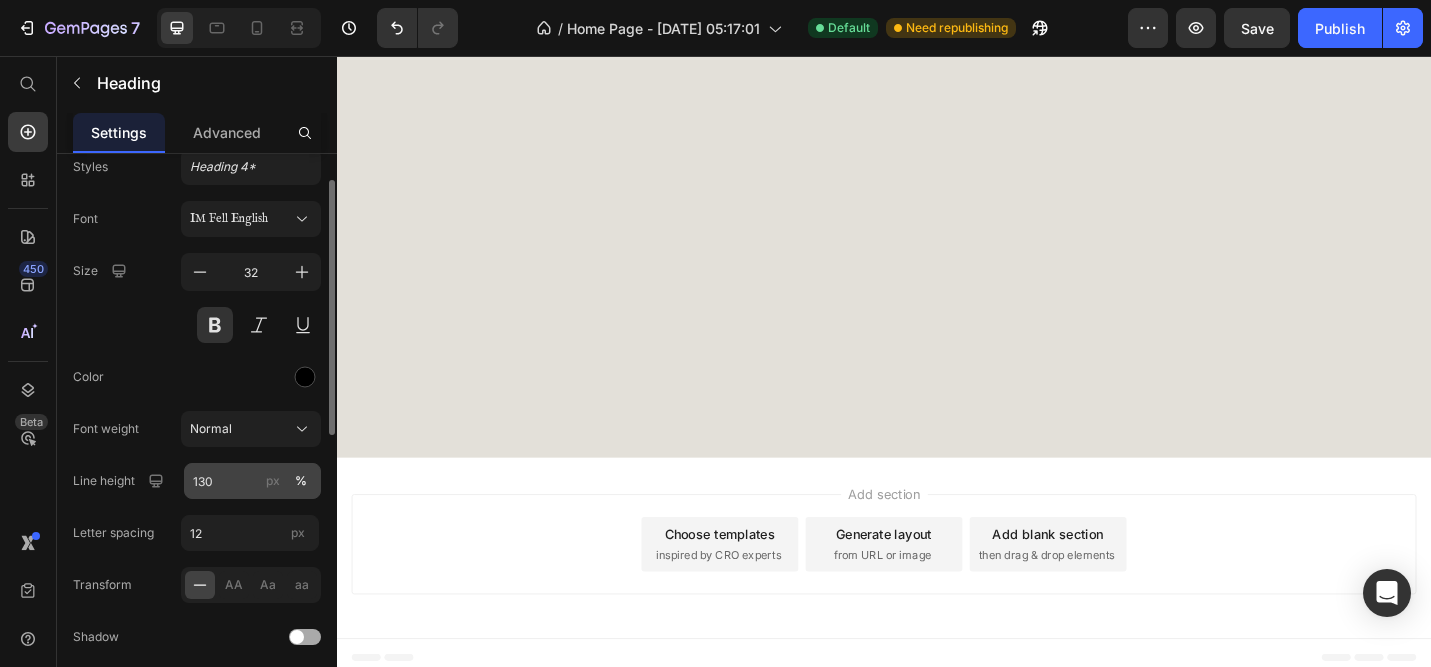 scroll, scrollTop: 70, scrollLeft: 0, axis: vertical 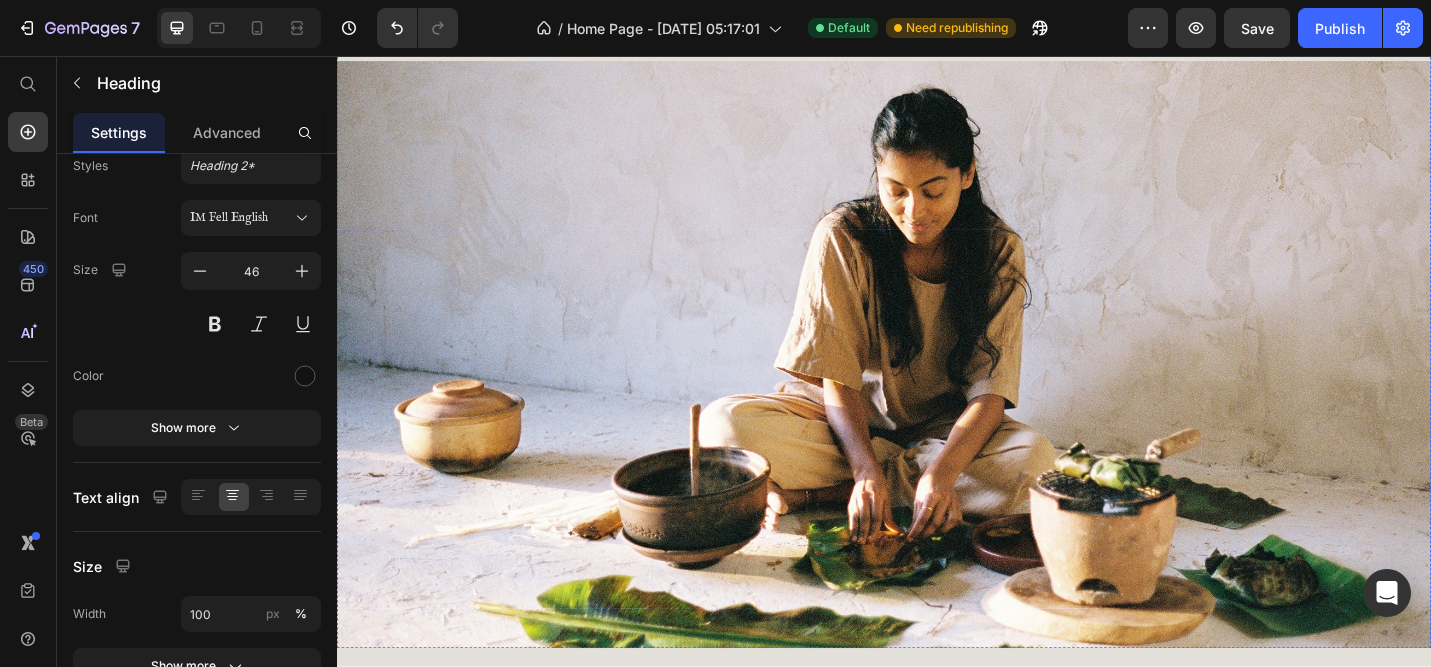 click on "ANCESTRAL COOKWARE" at bounding box center [937, -416] 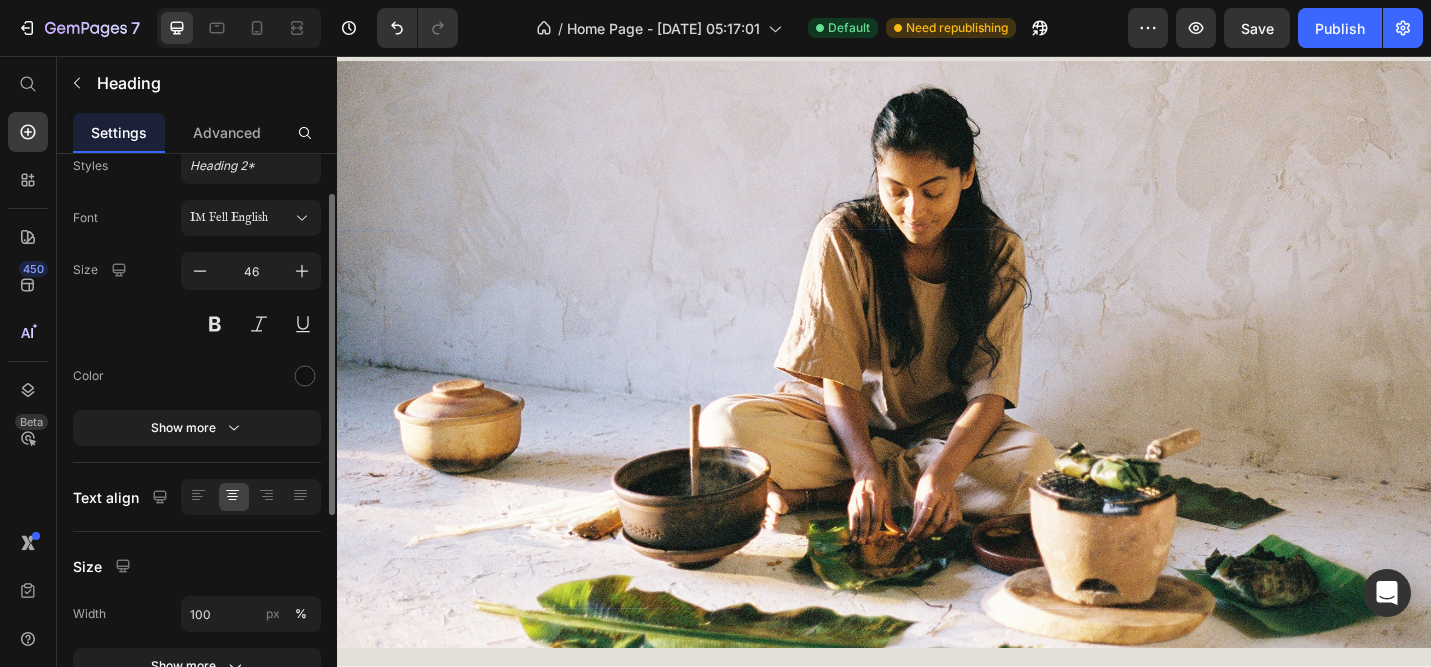 scroll, scrollTop: 190, scrollLeft: 0, axis: vertical 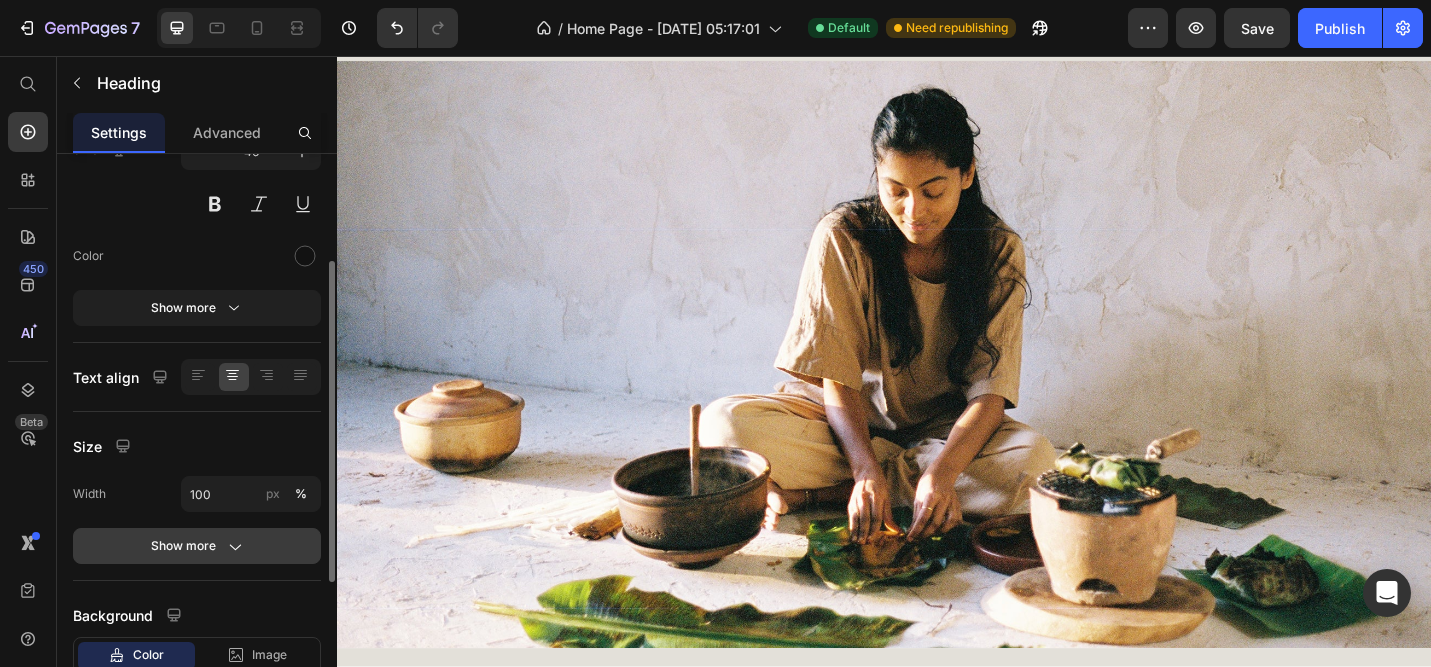 click on "Show more" at bounding box center (197, 546) 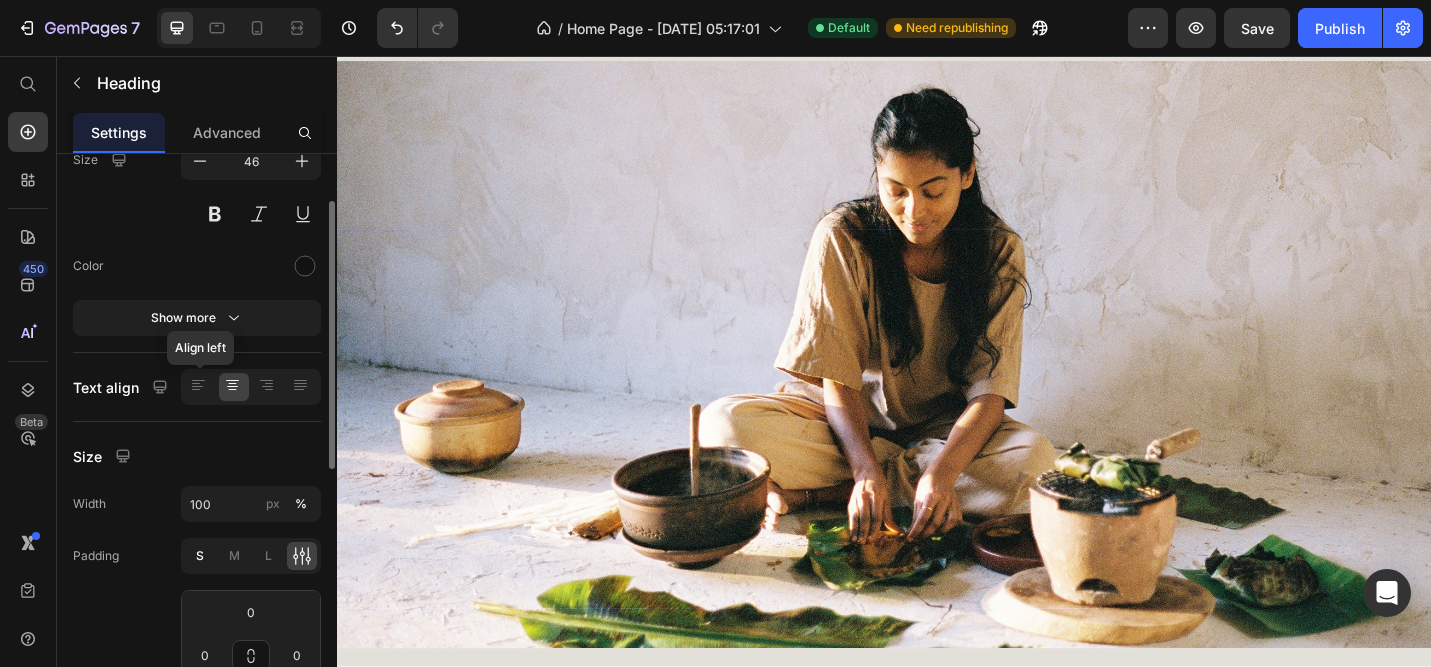 scroll, scrollTop: 147, scrollLeft: 0, axis: vertical 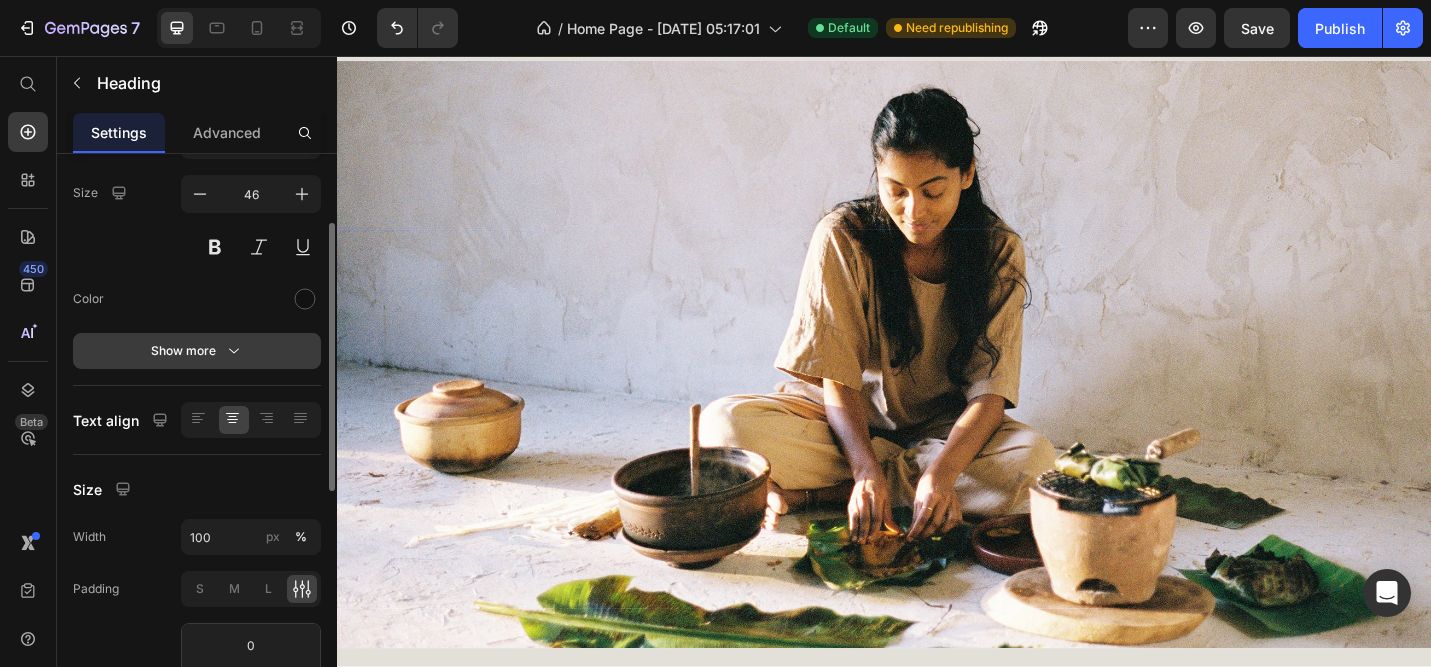 click on "Show more" at bounding box center [197, 351] 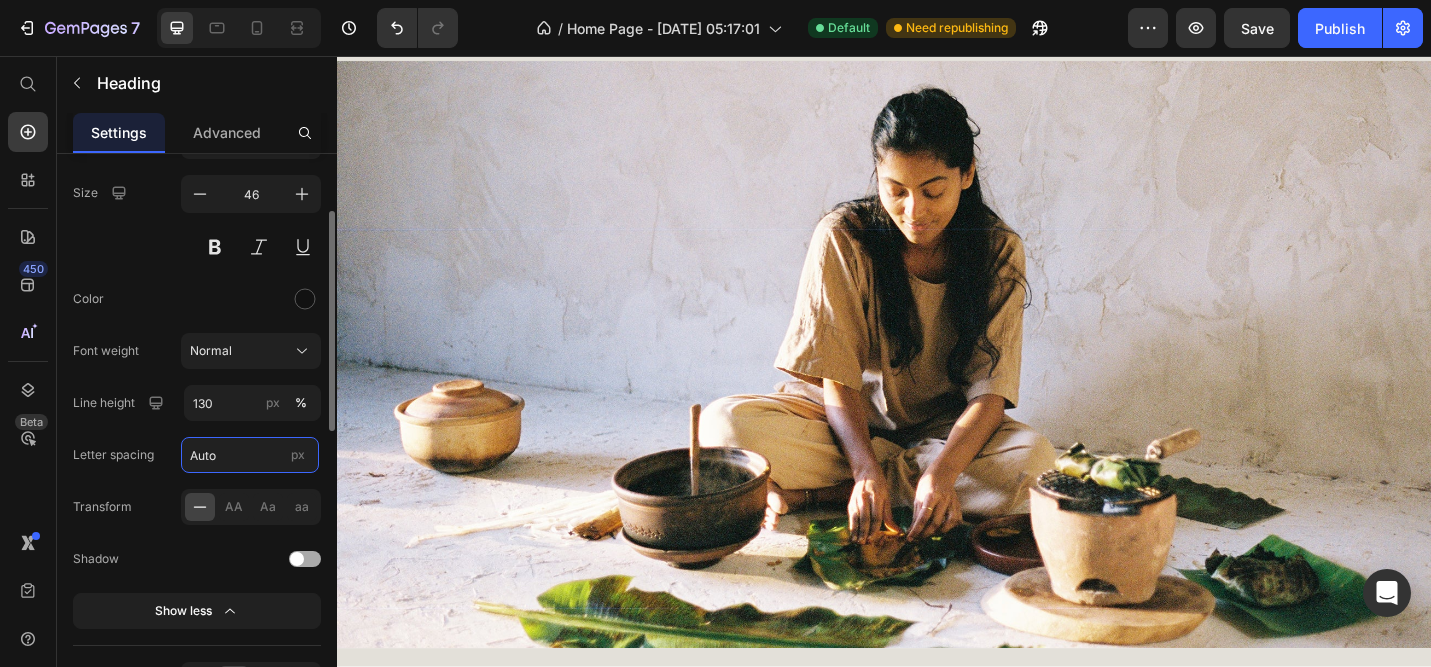 click on "Auto" at bounding box center [250, 455] 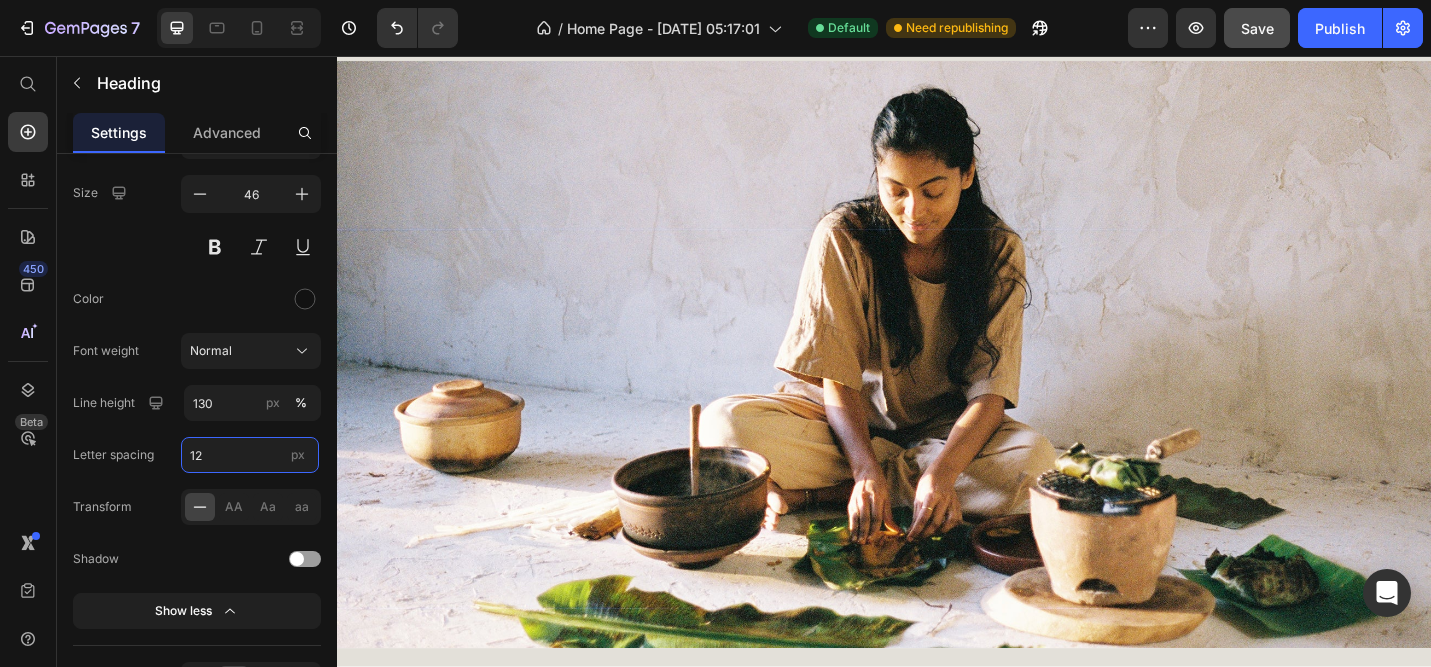 type on "12" 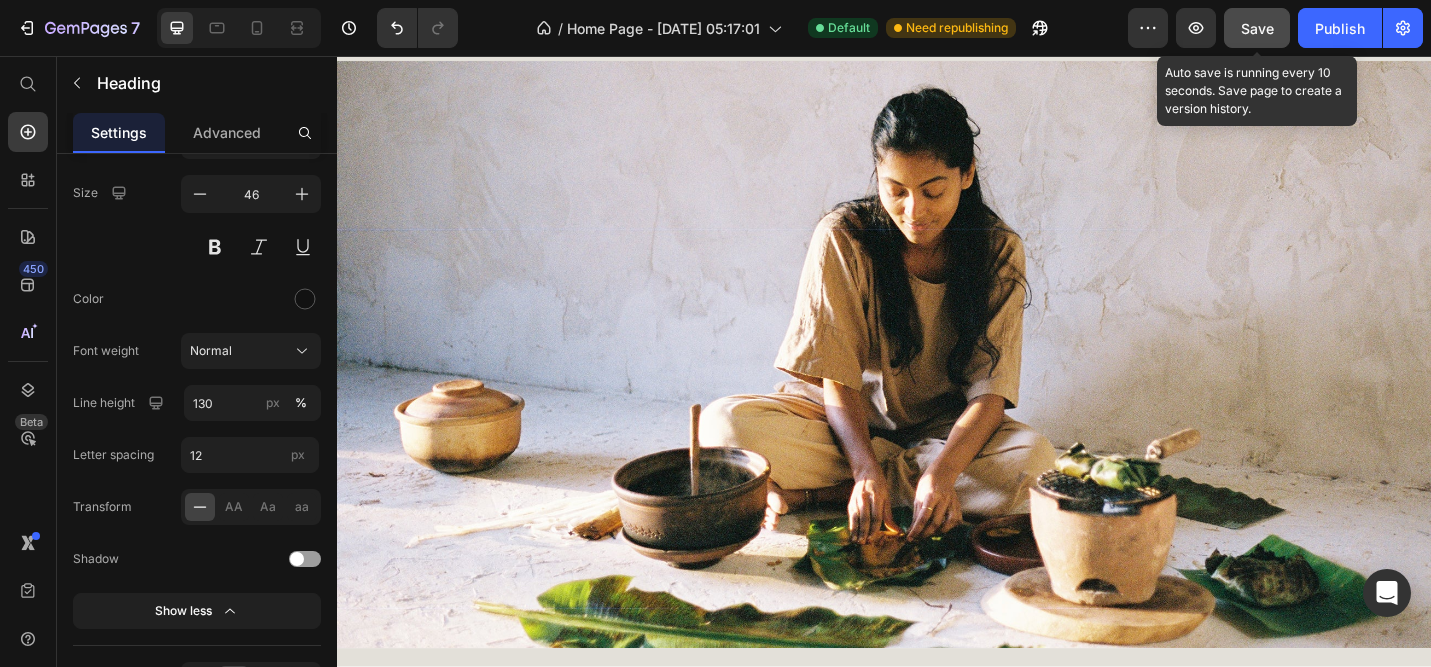 click on "Save" at bounding box center (1257, 28) 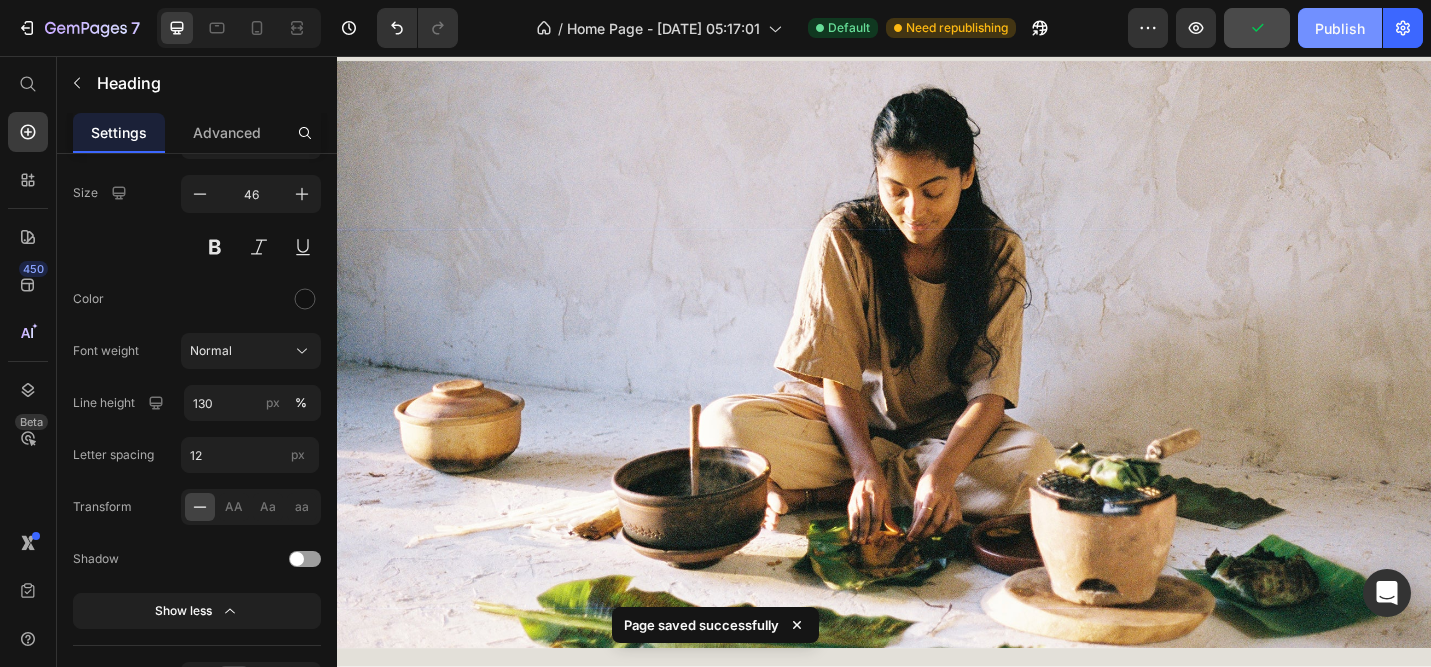 click on "Publish" at bounding box center [1340, 28] 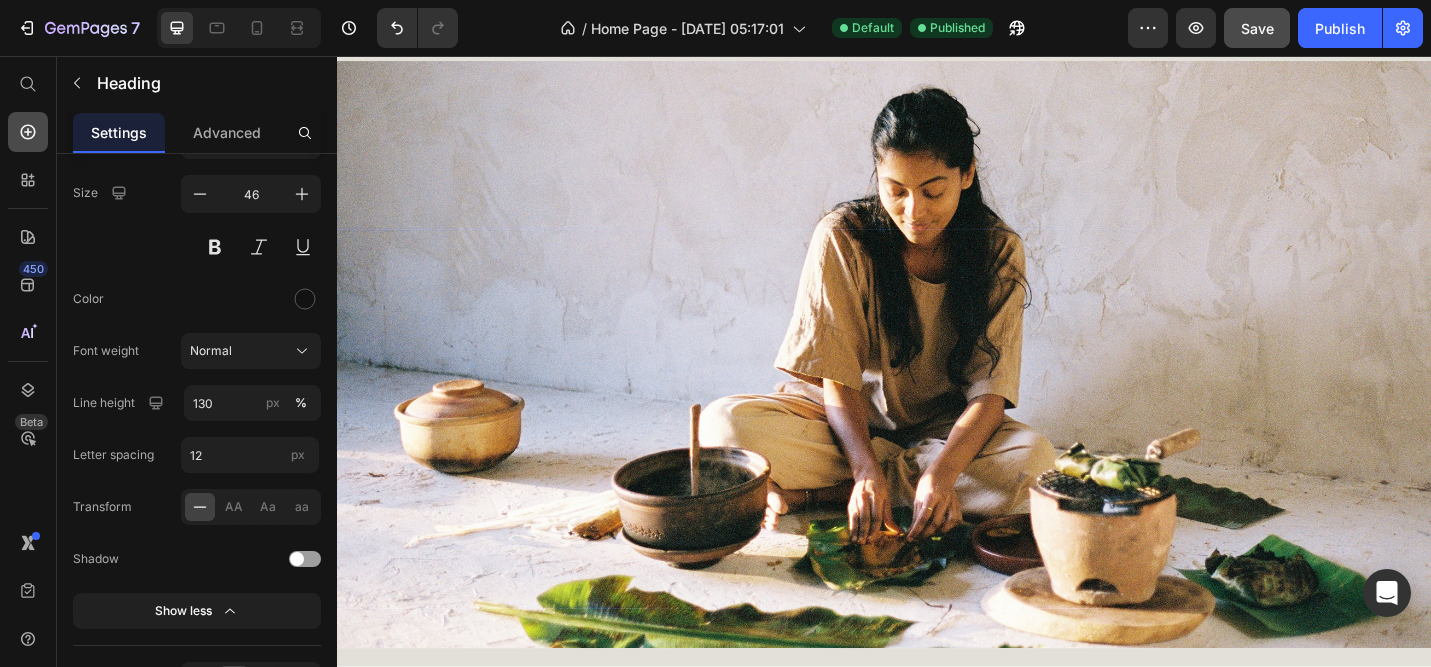 click 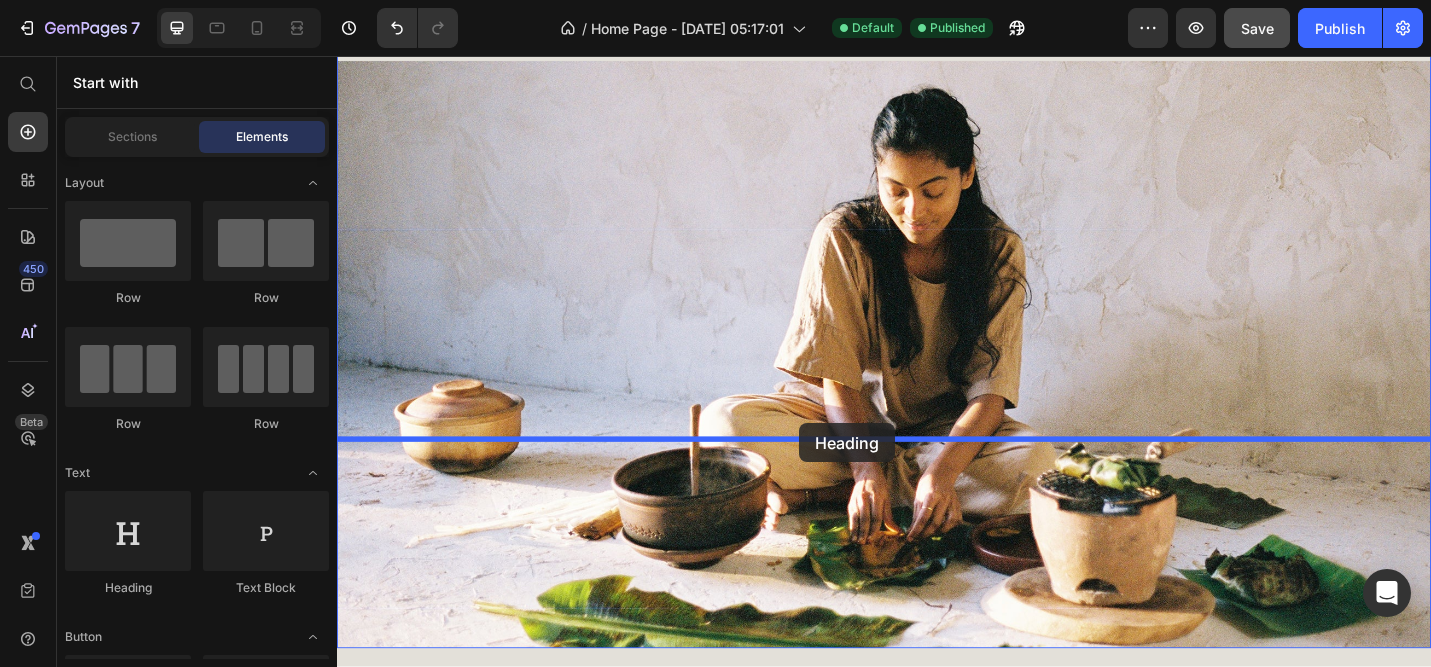 drag, startPoint x: 459, startPoint y: 582, endPoint x: 844, endPoint y: 459, distance: 404.17075 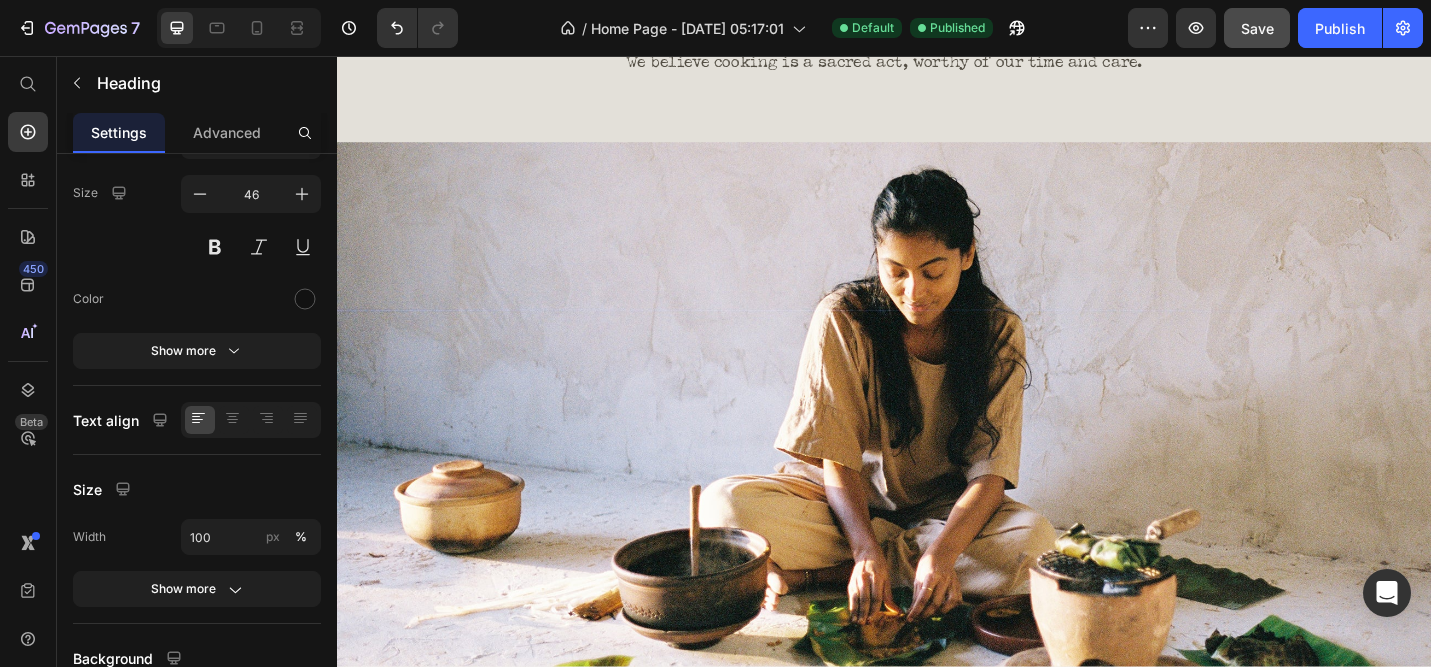 click on "Your heading text goes here" at bounding box center [937, -302] 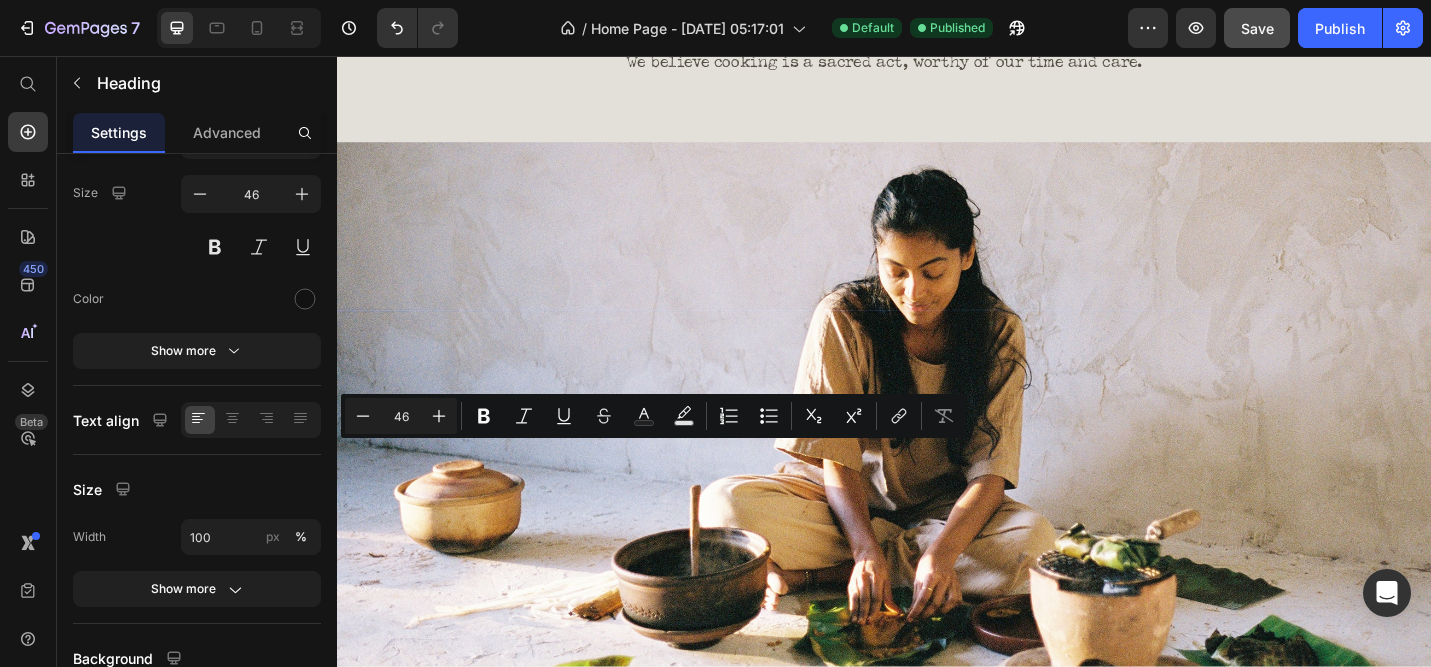 drag, startPoint x: 933, startPoint y: 511, endPoint x: 346, endPoint y: 498, distance: 587.1439 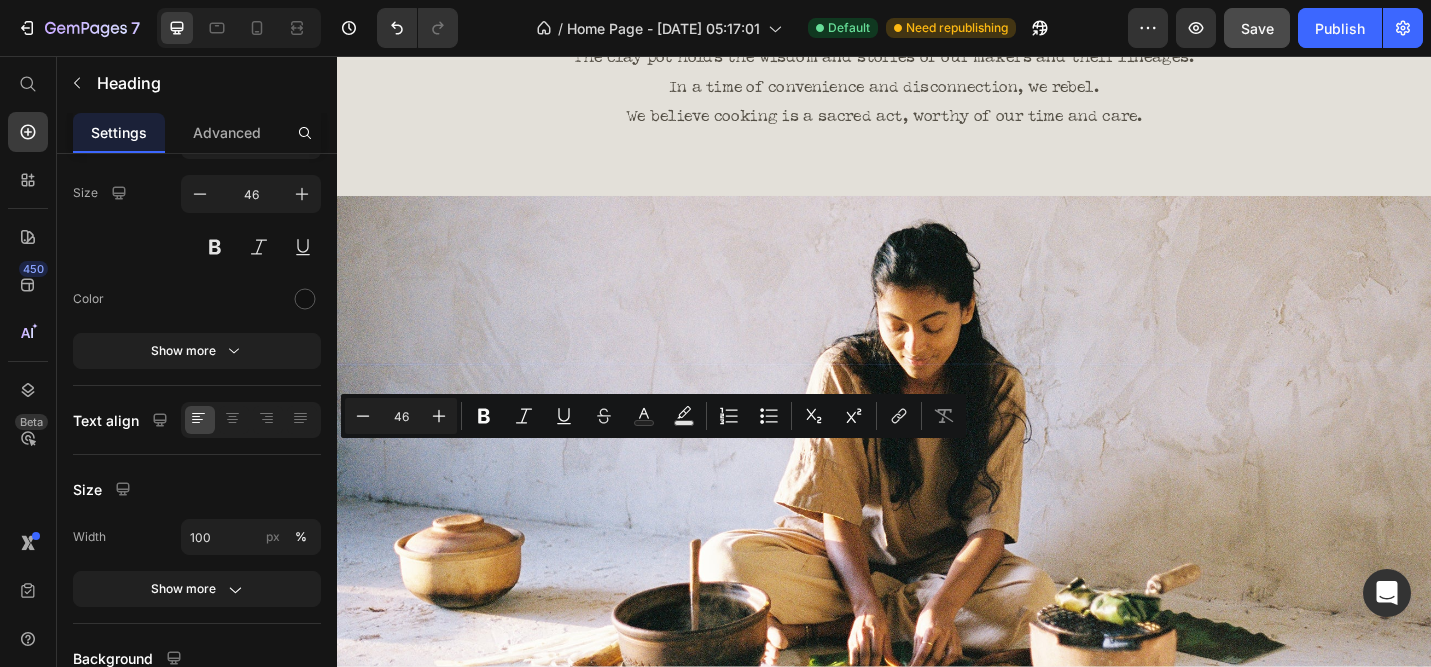 drag, startPoint x: 940, startPoint y: 577, endPoint x: 343, endPoint y: 506, distance: 601.2071 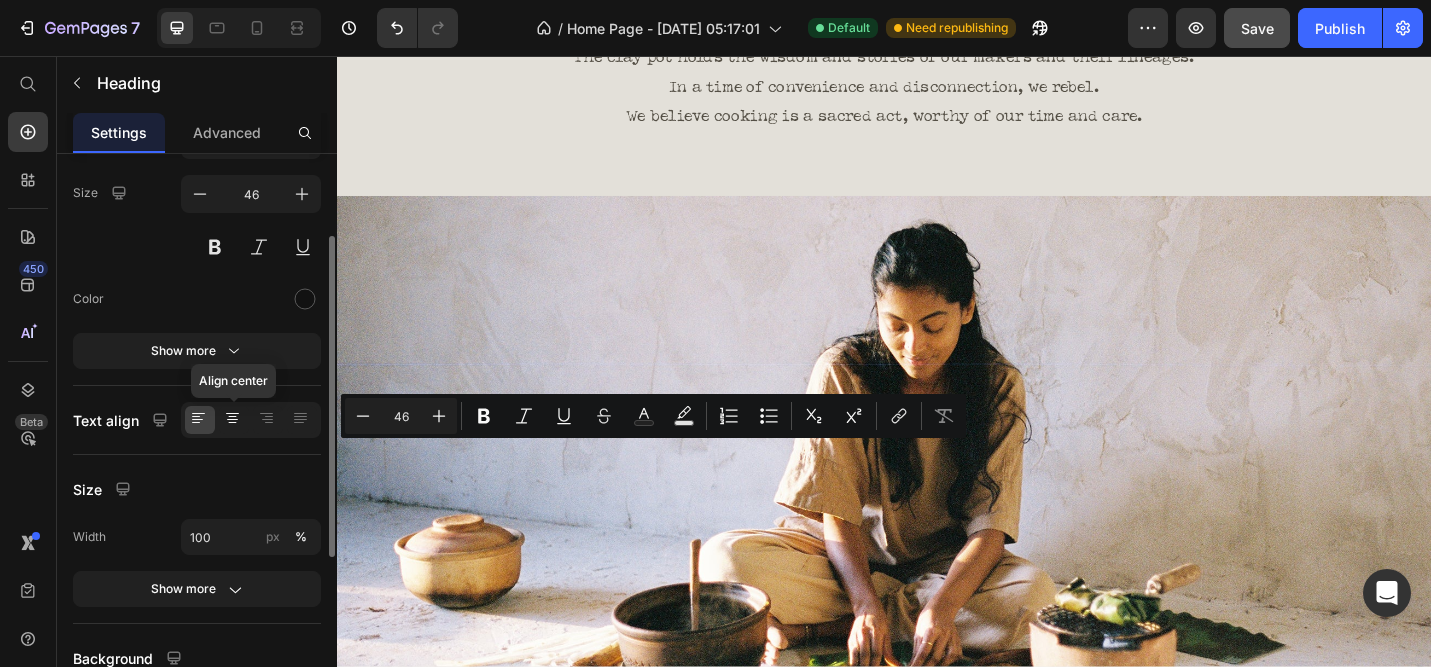 click 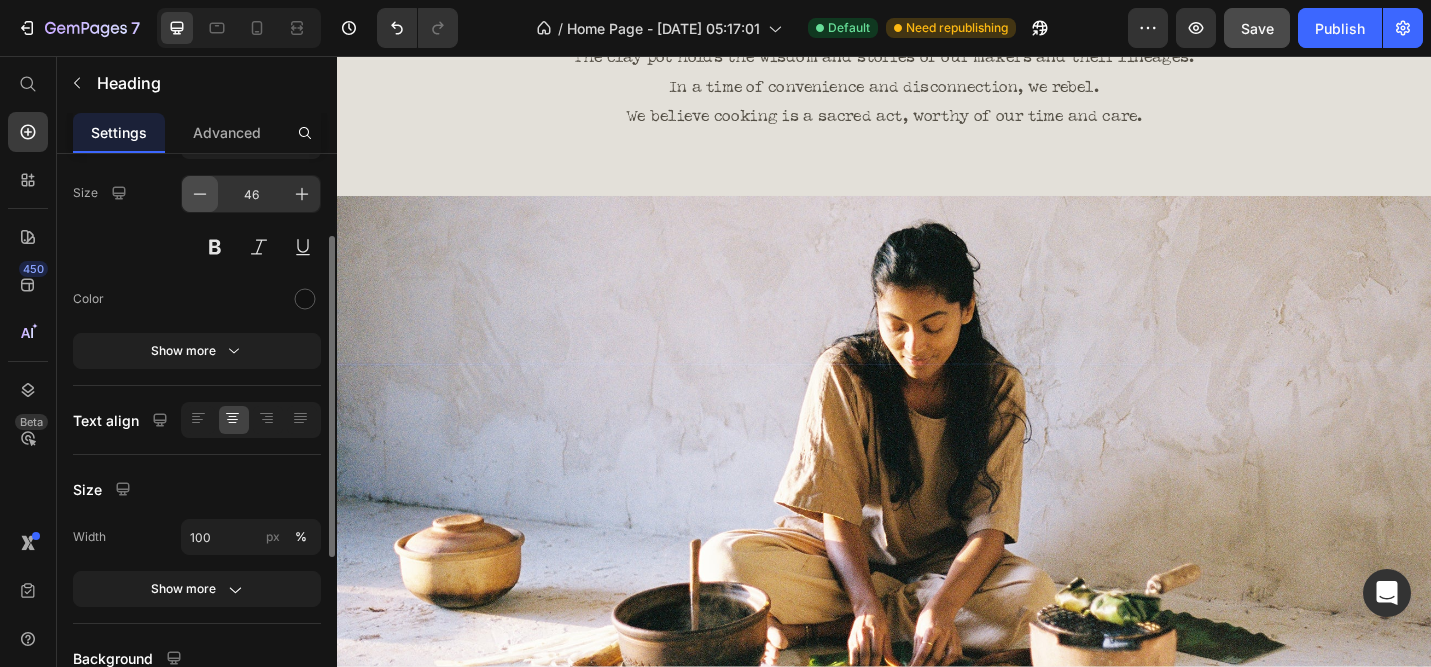 click 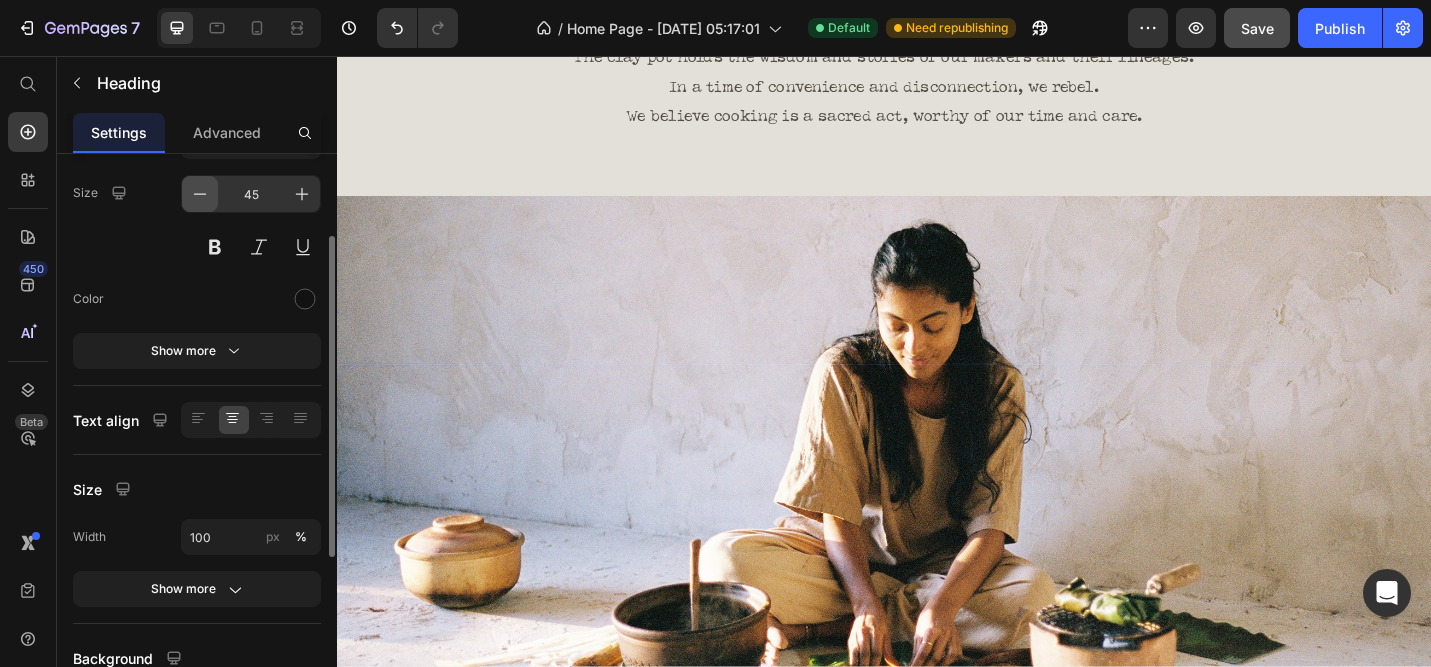 click 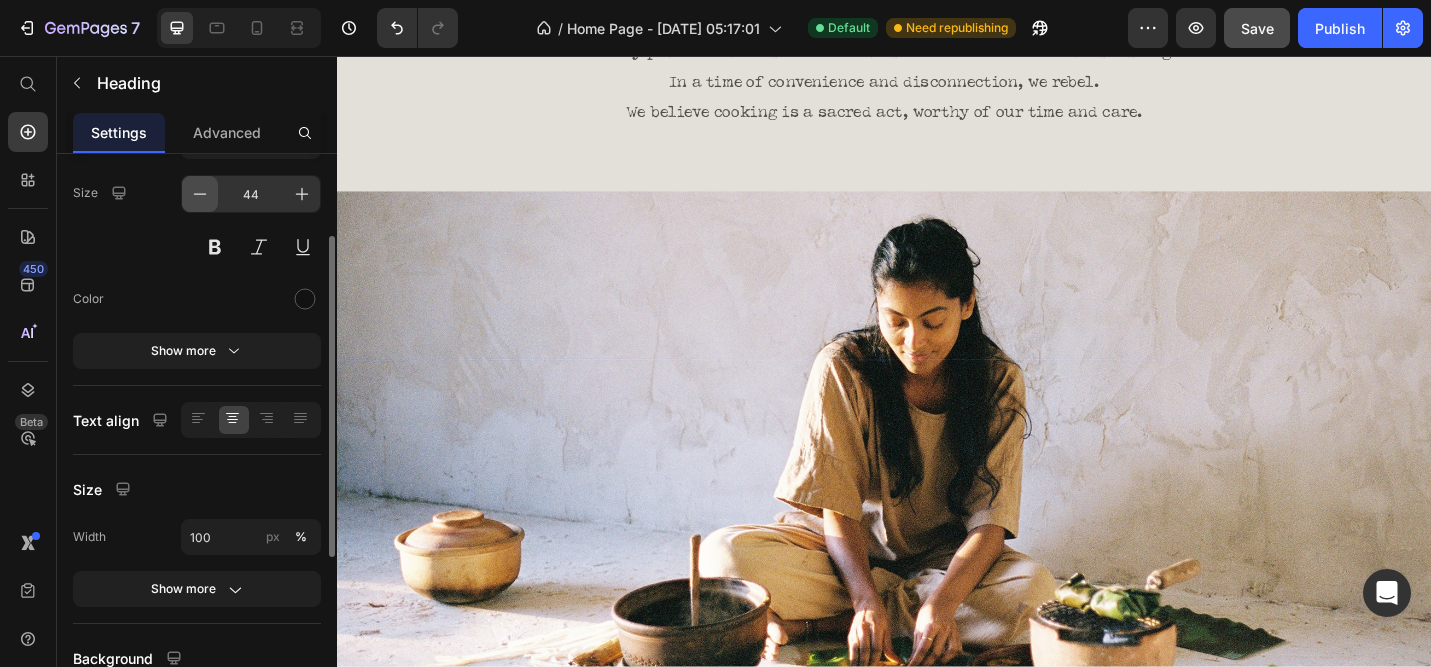 click 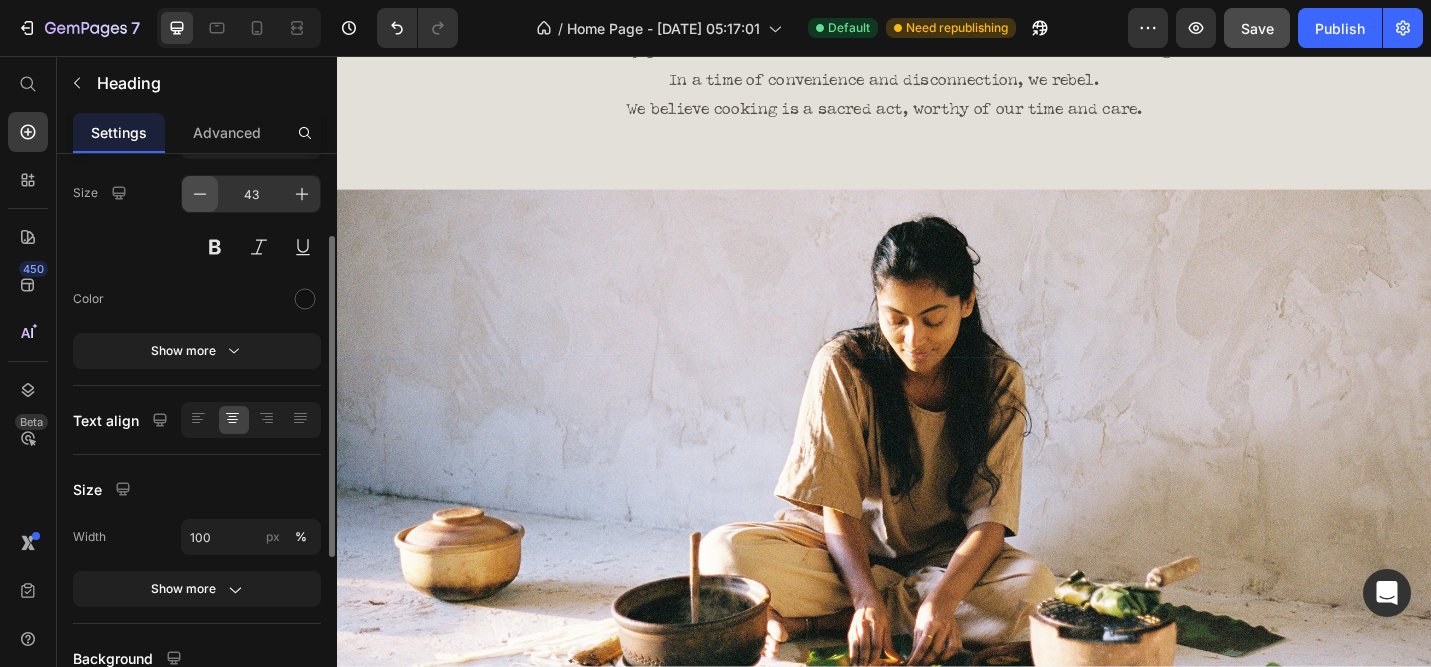 click 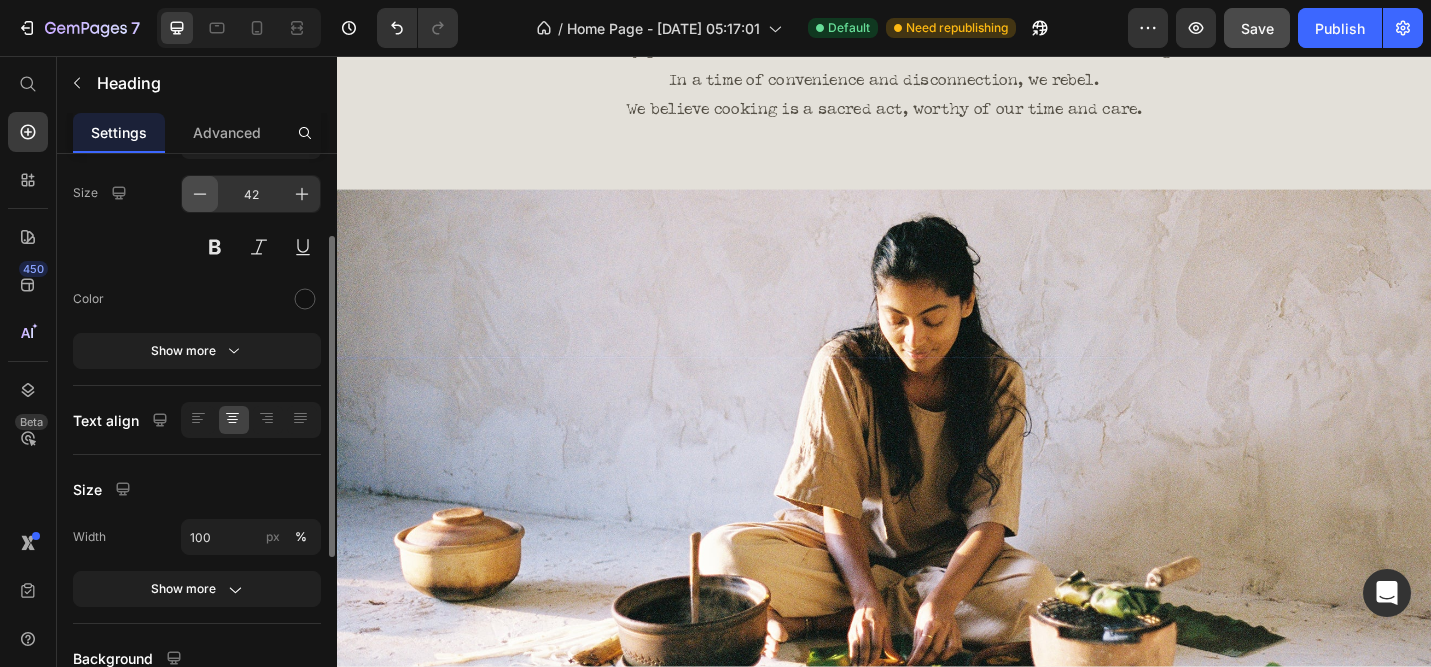 click 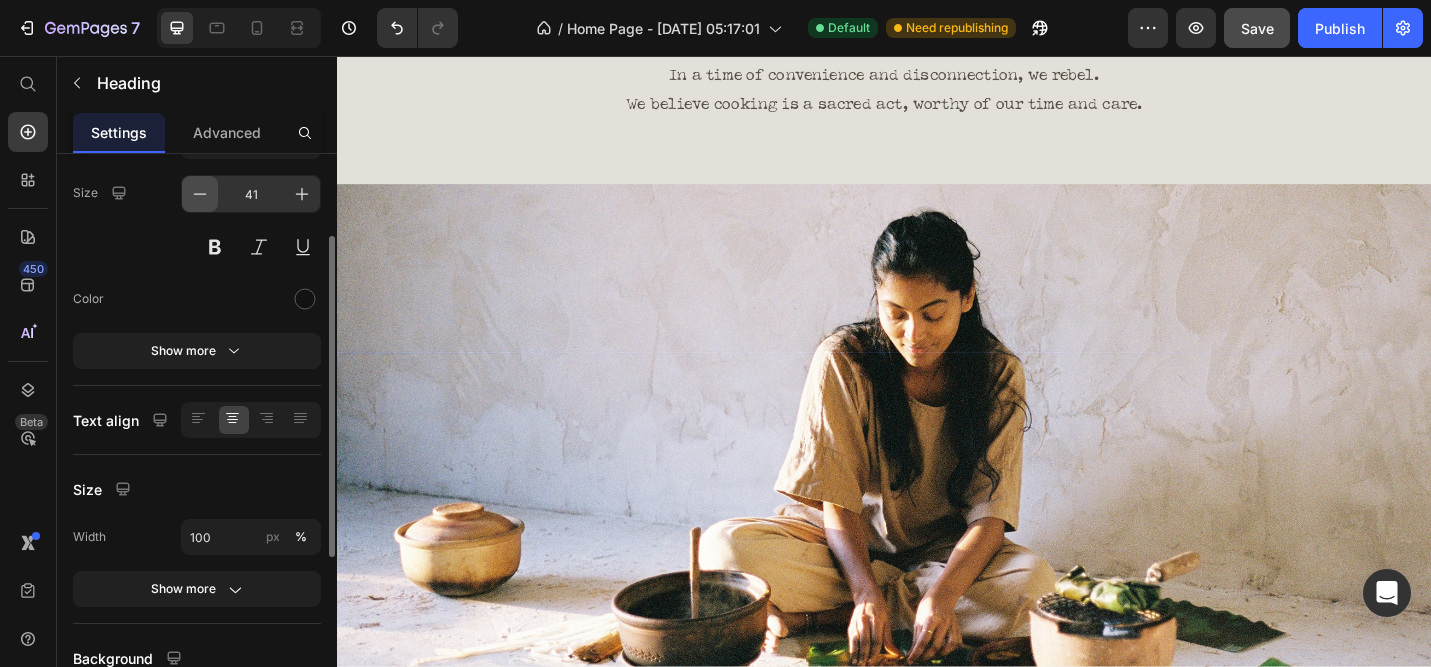 click 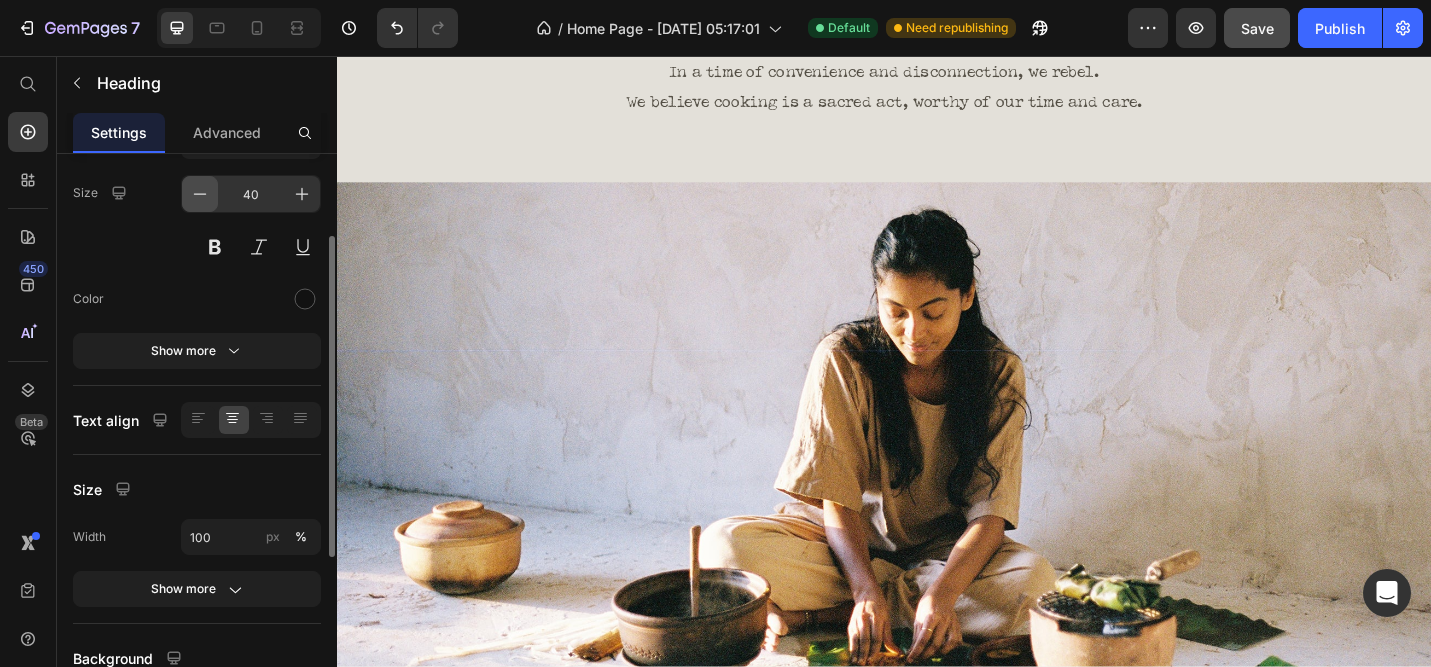 click 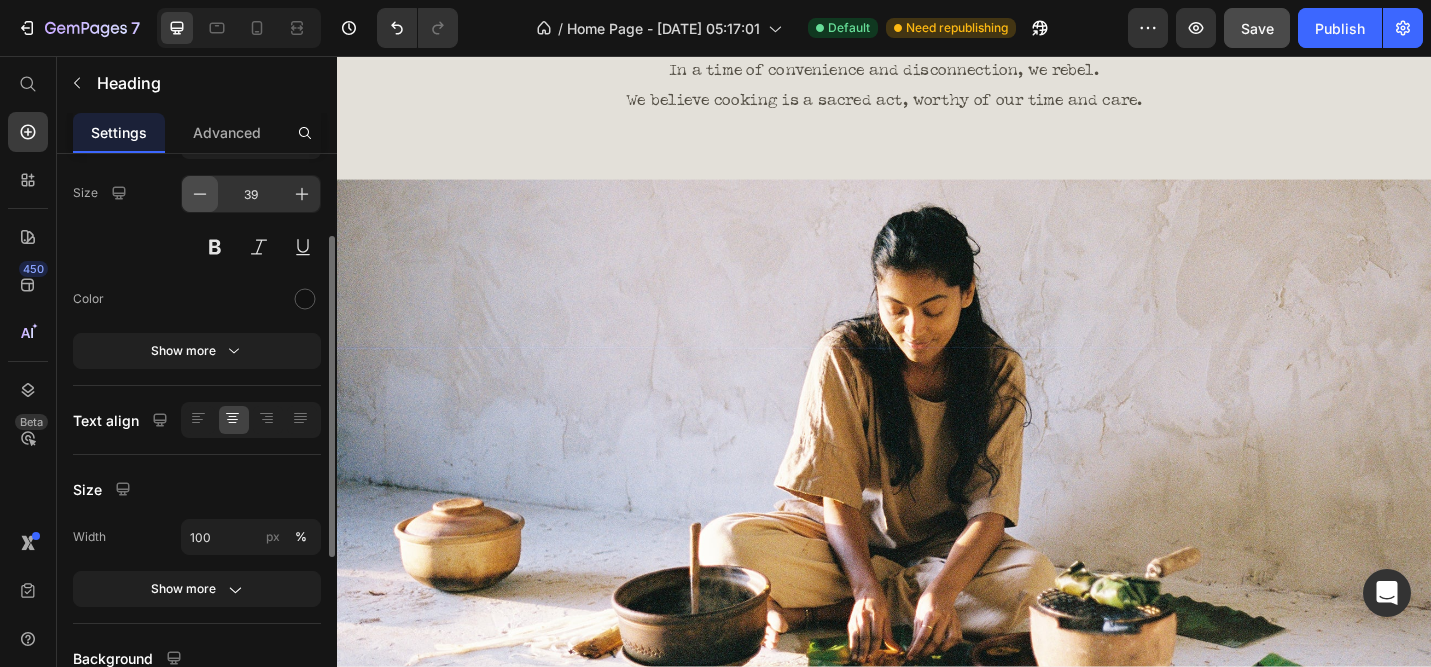 click 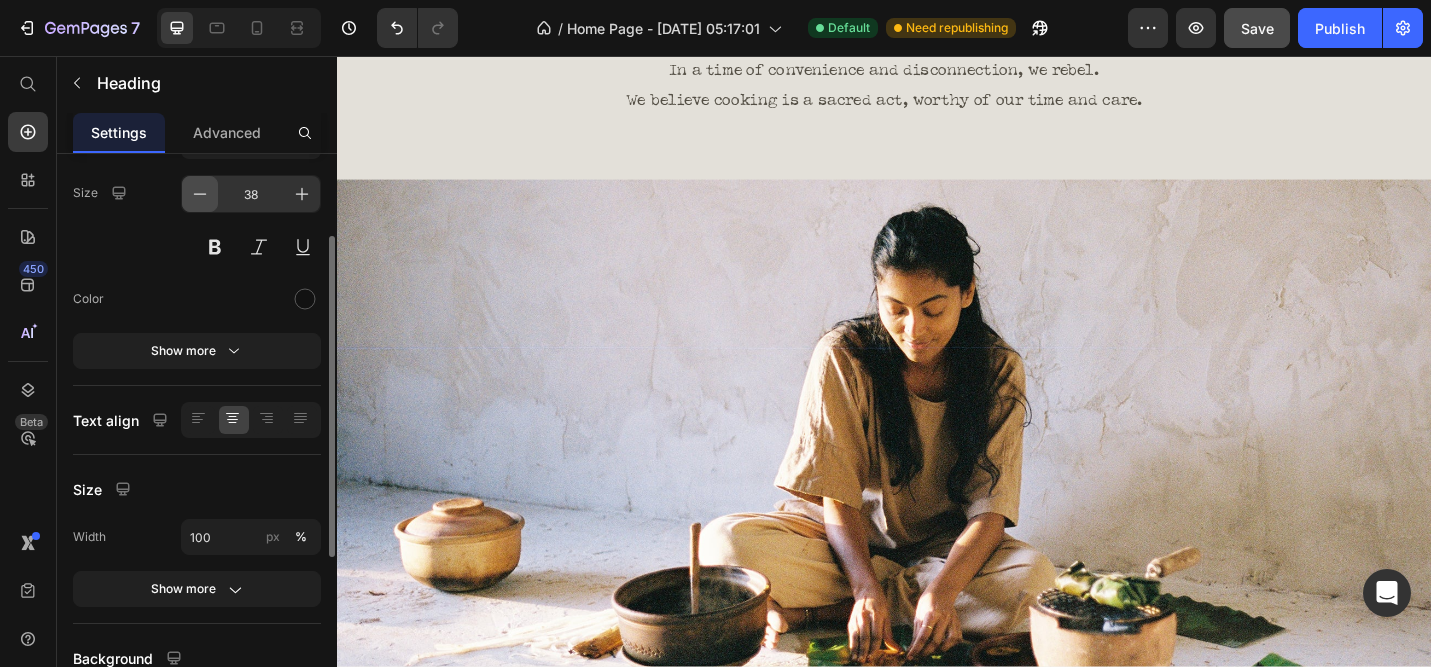 click 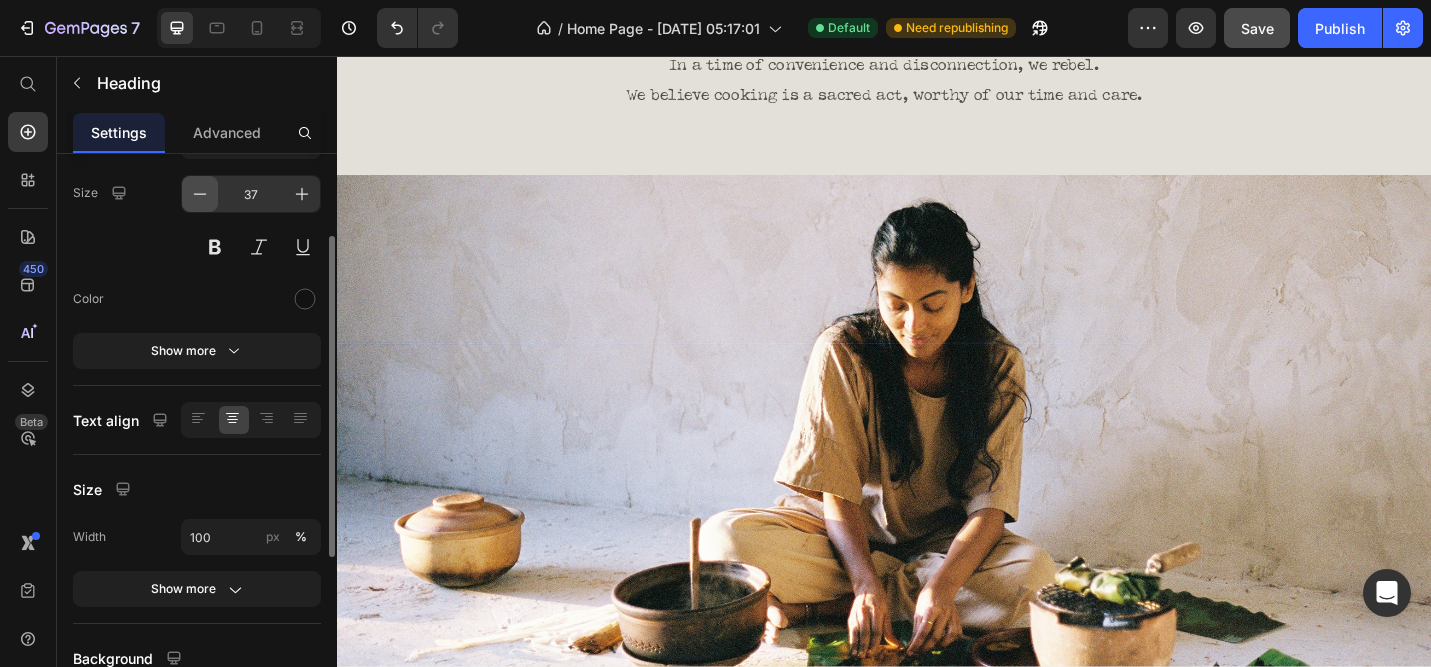 click 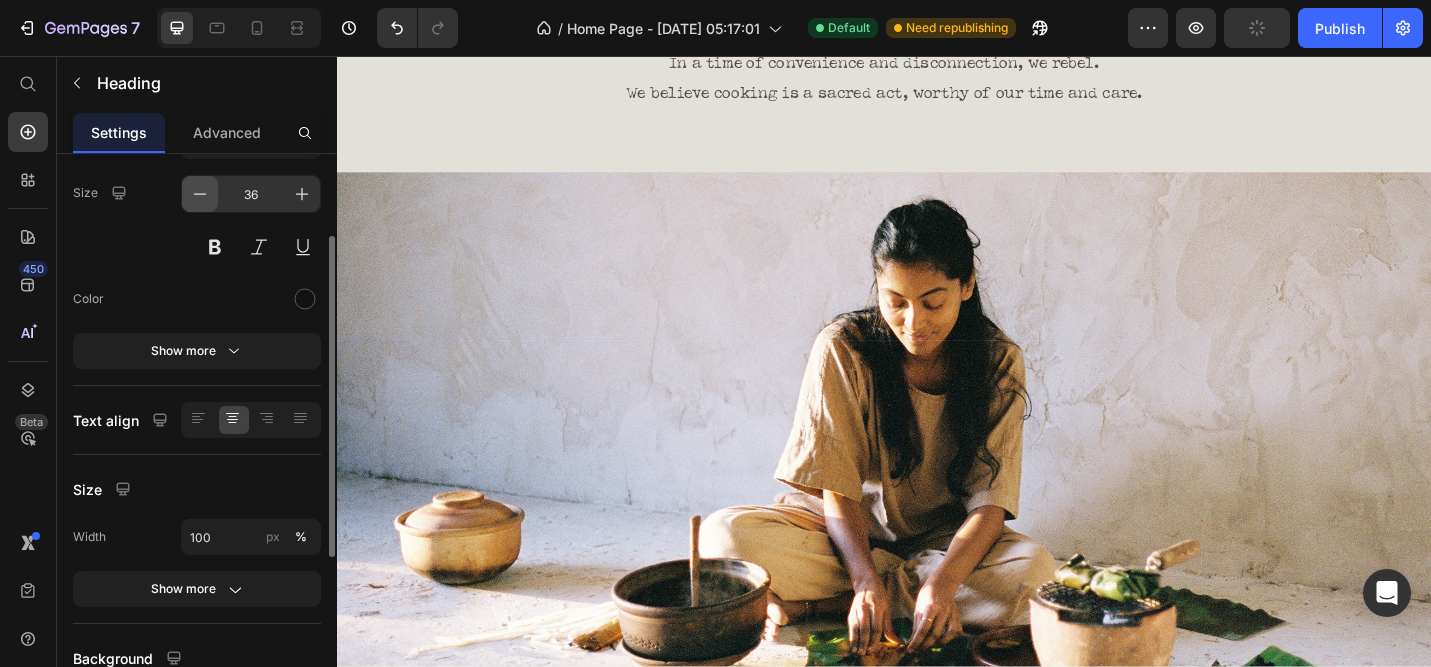 click 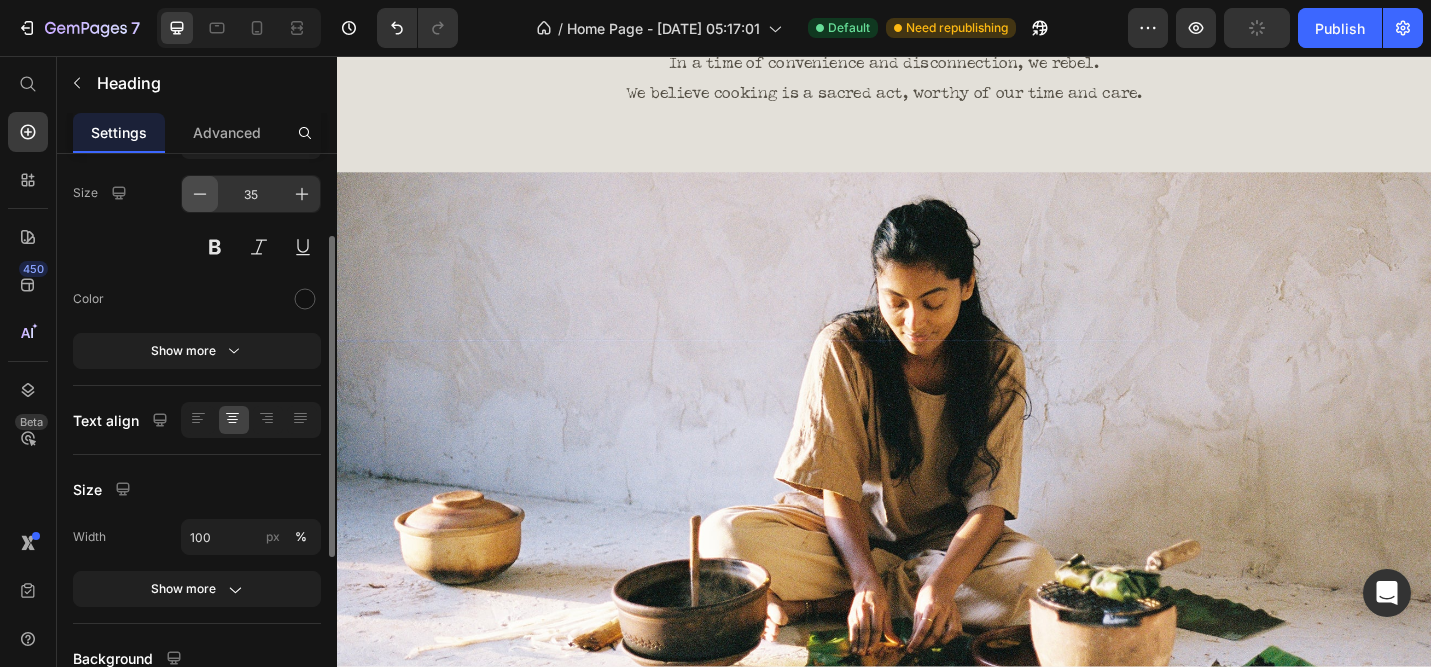 click 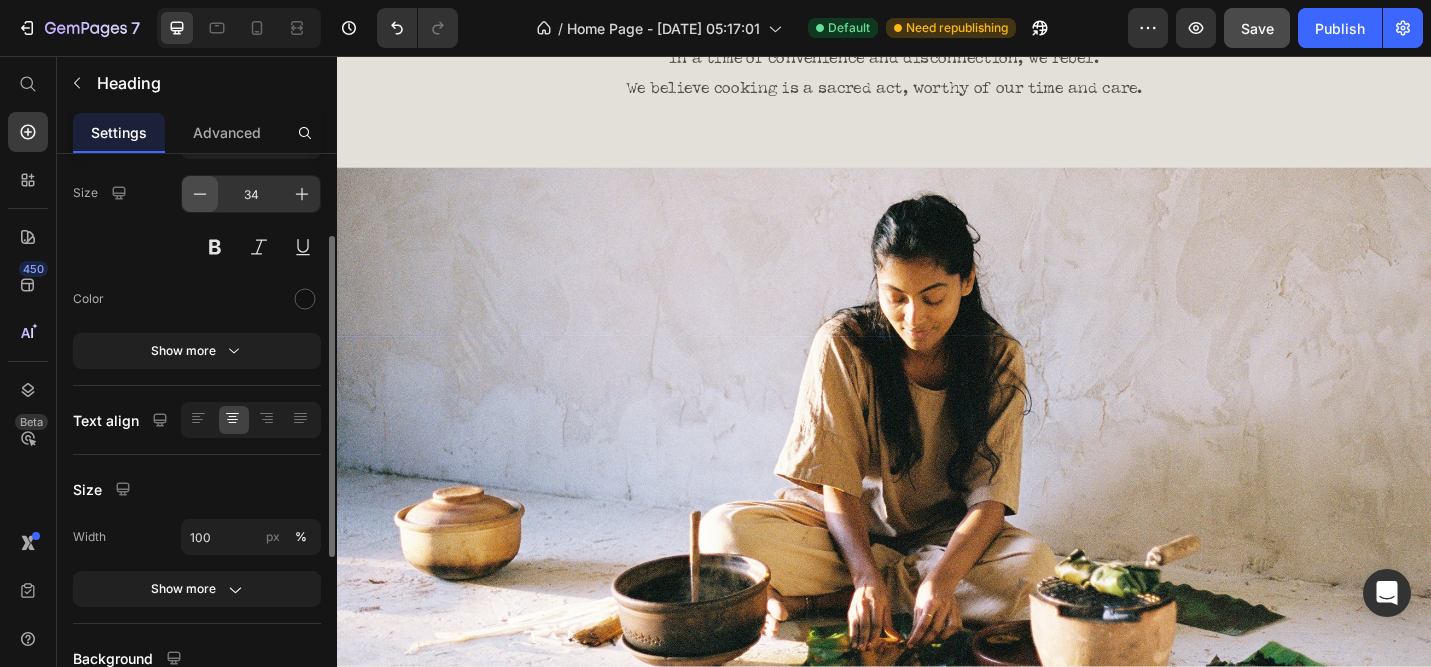 click 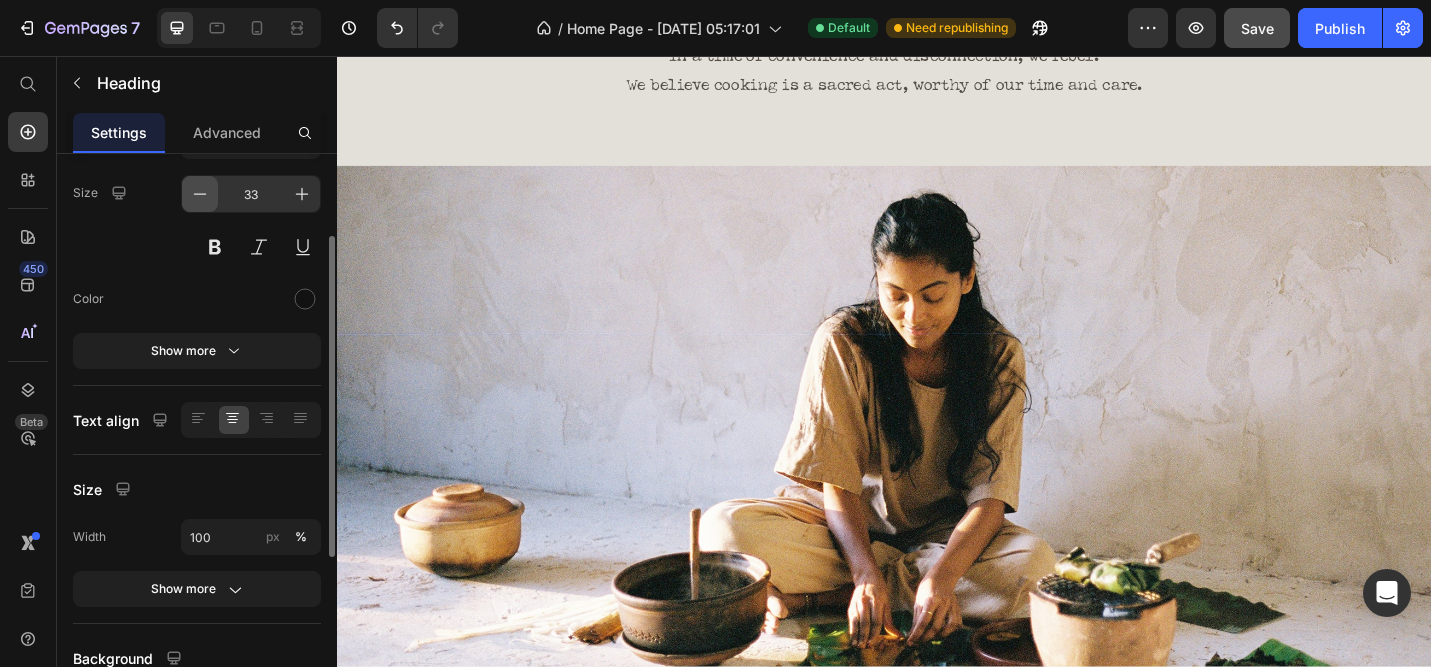 click 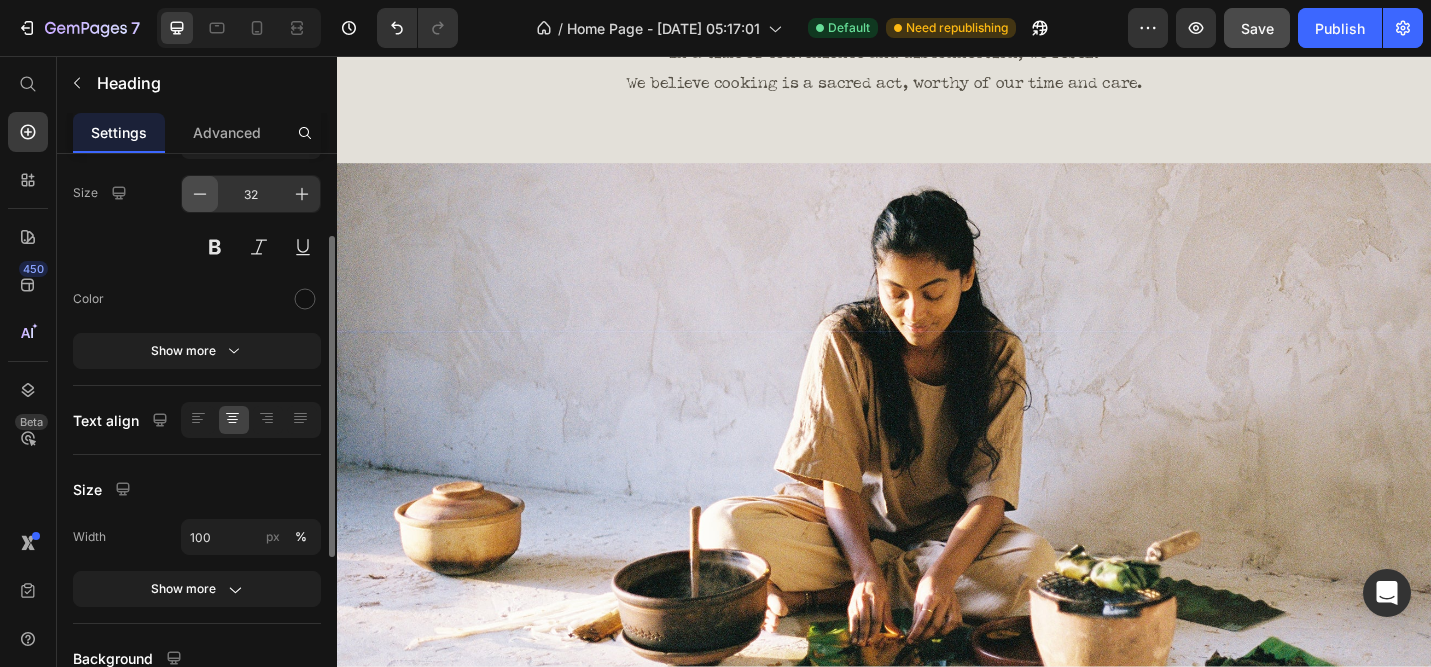 click 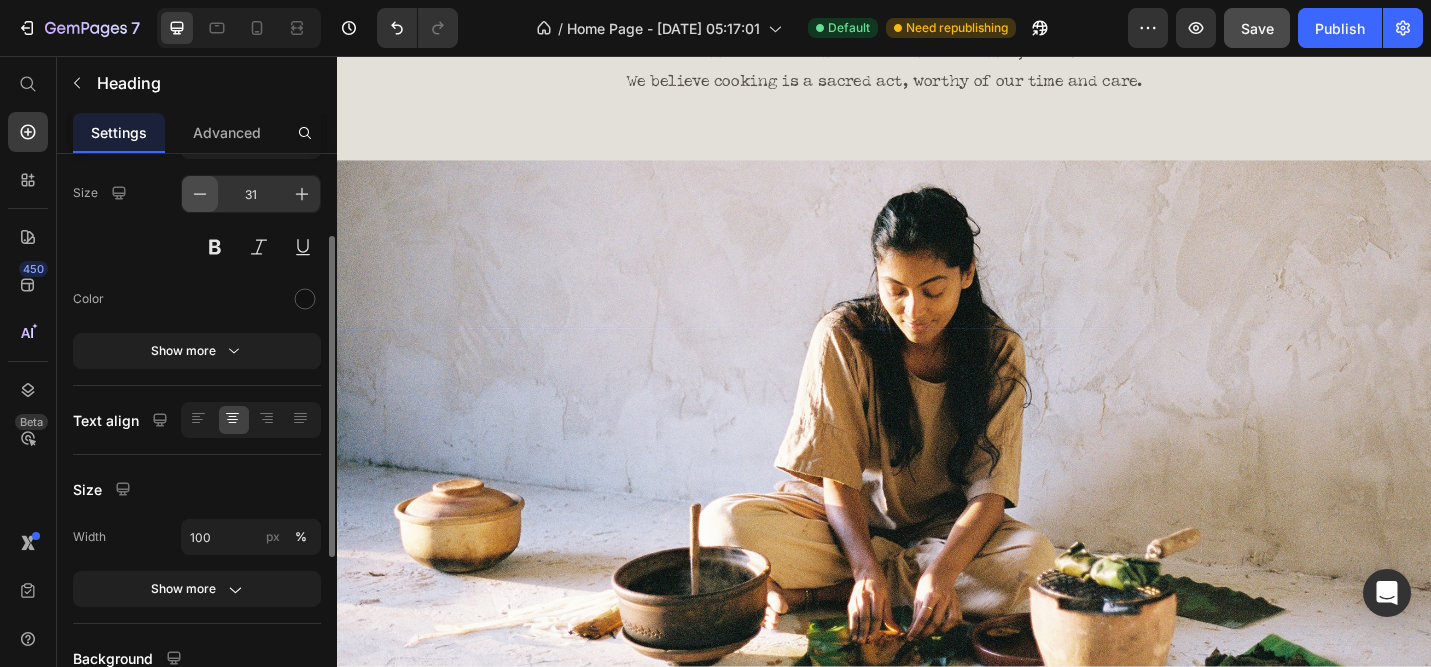 click 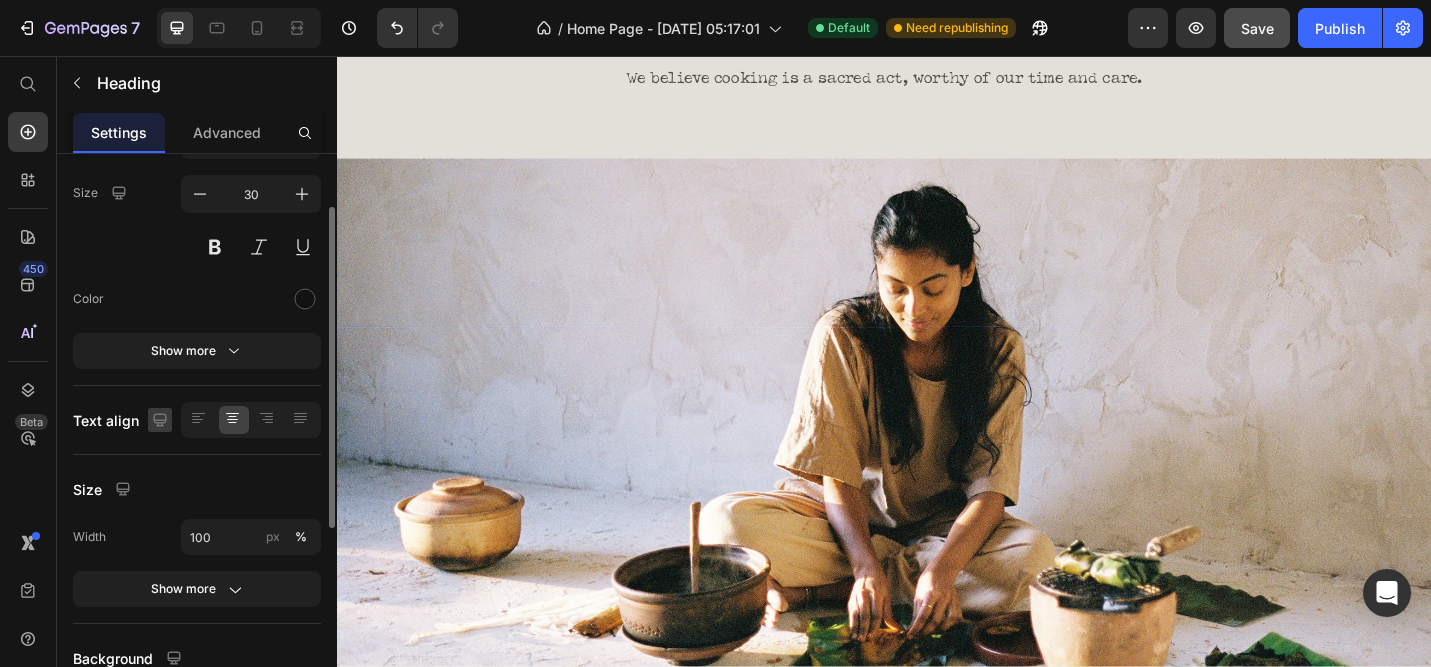 scroll, scrollTop: 0, scrollLeft: 0, axis: both 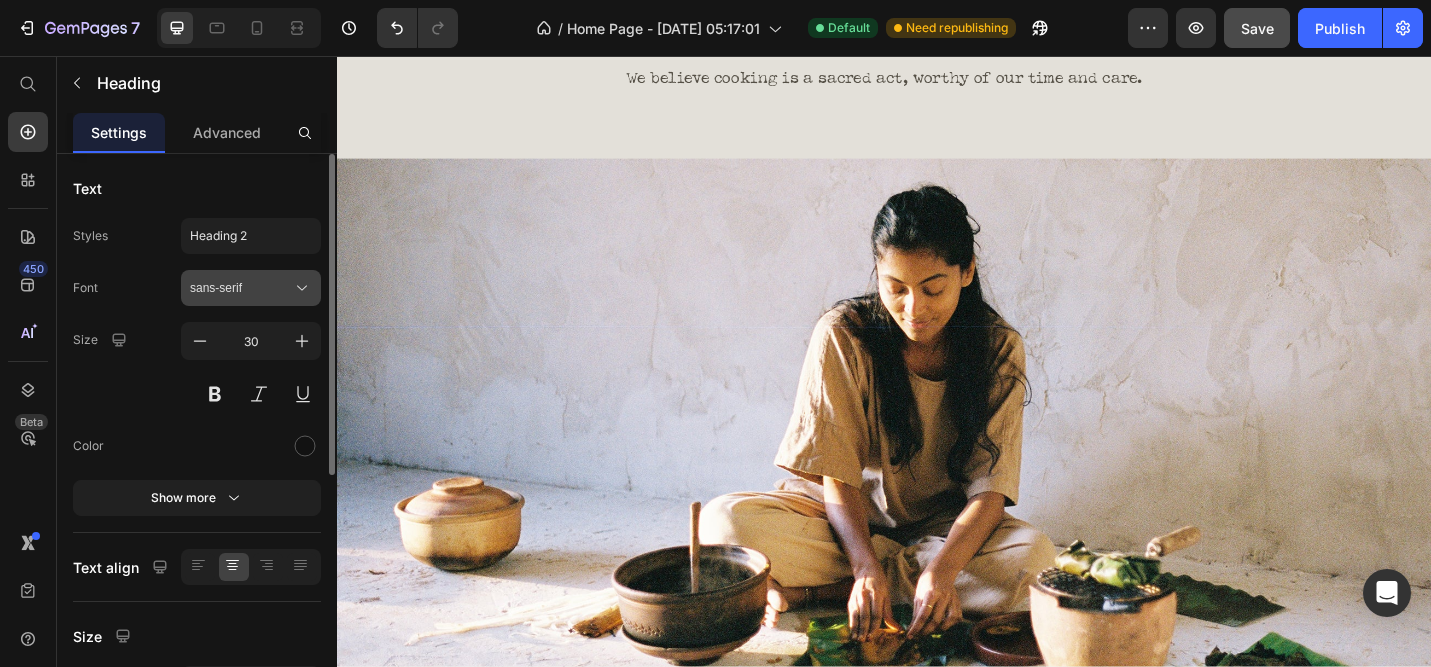 click on "sans-serif" at bounding box center [251, 288] 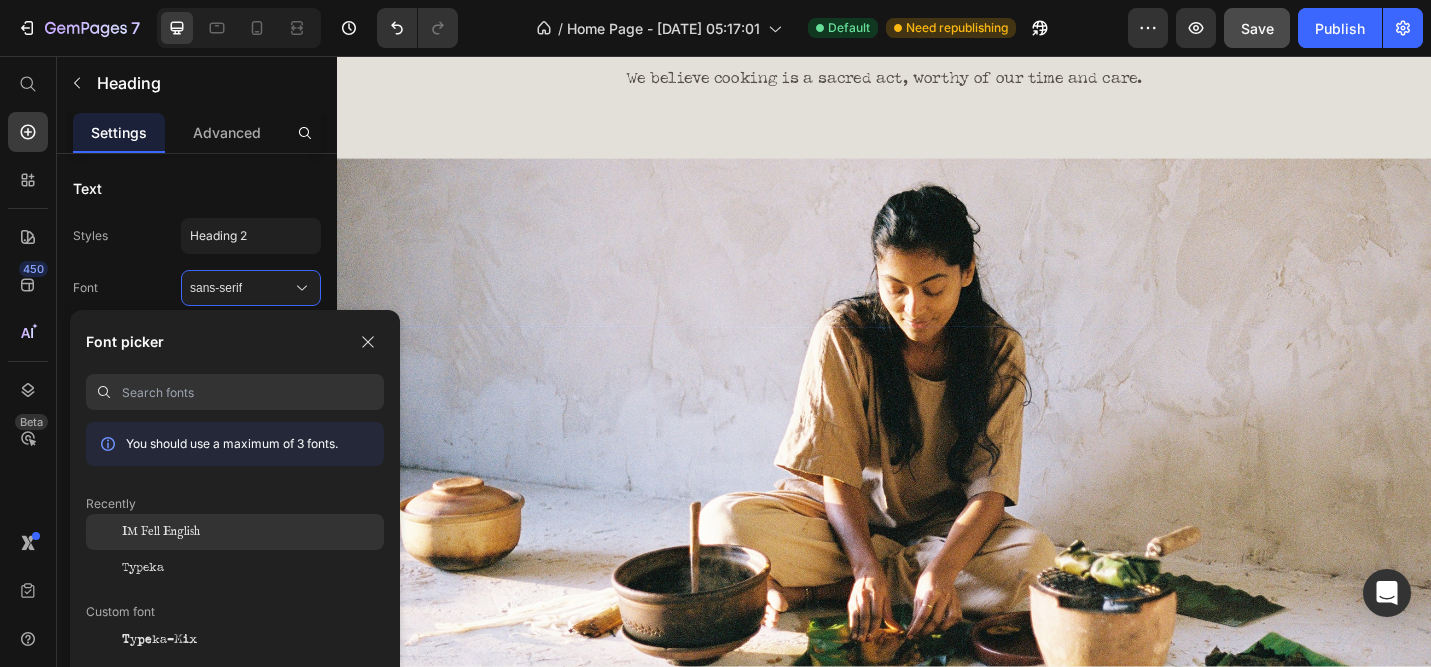 click on "IM Fell English" at bounding box center (161, 532) 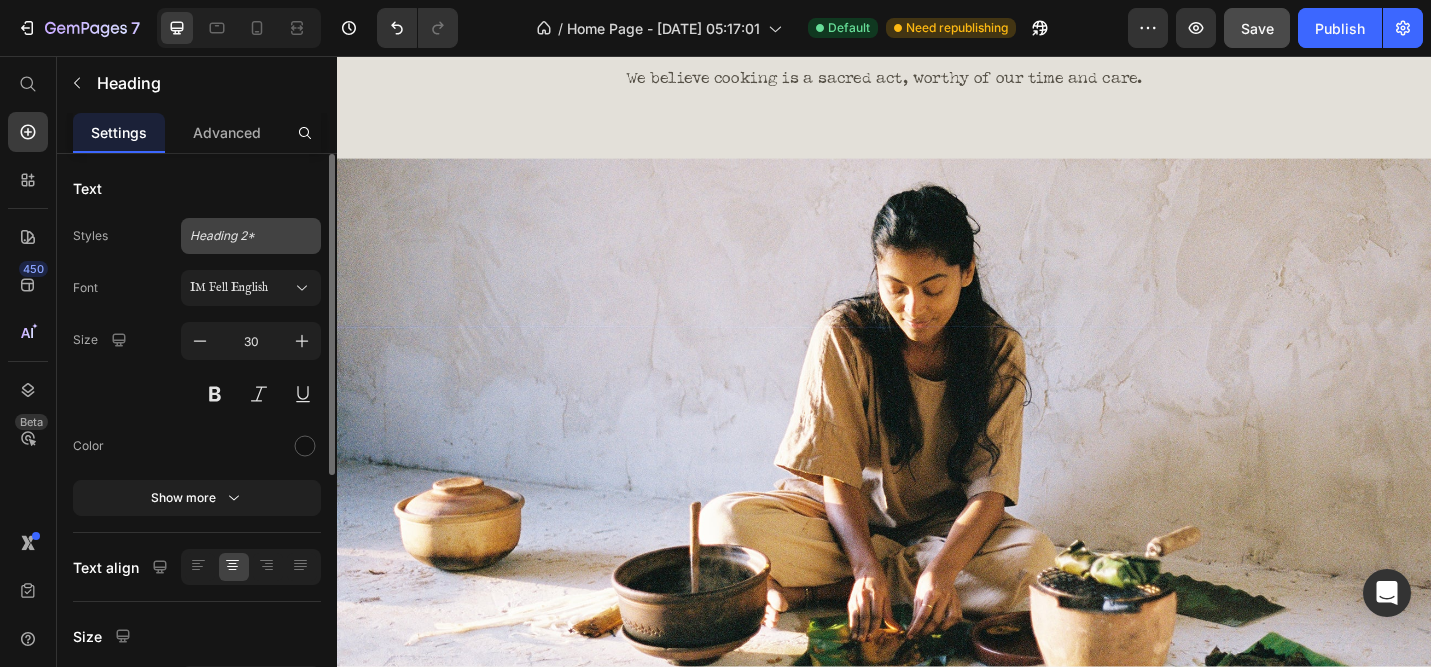 click on "Heading 2*" 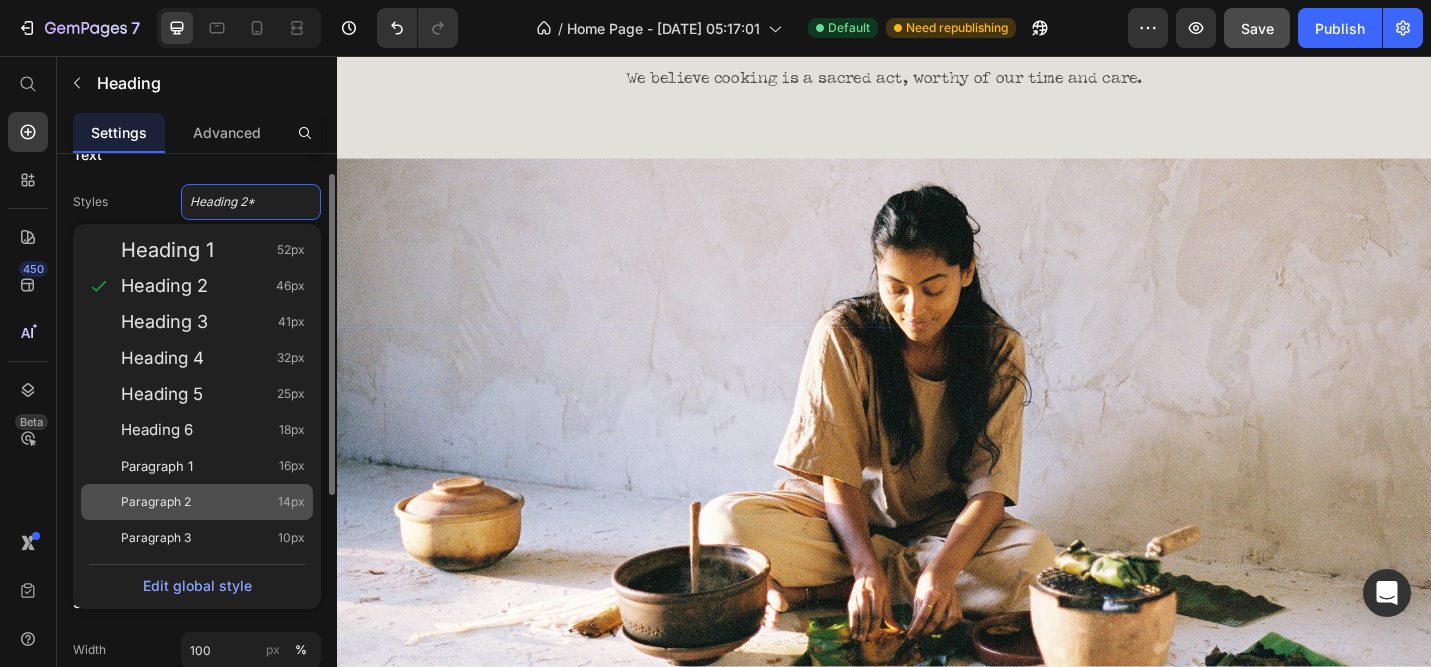 scroll, scrollTop: 35, scrollLeft: 0, axis: vertical 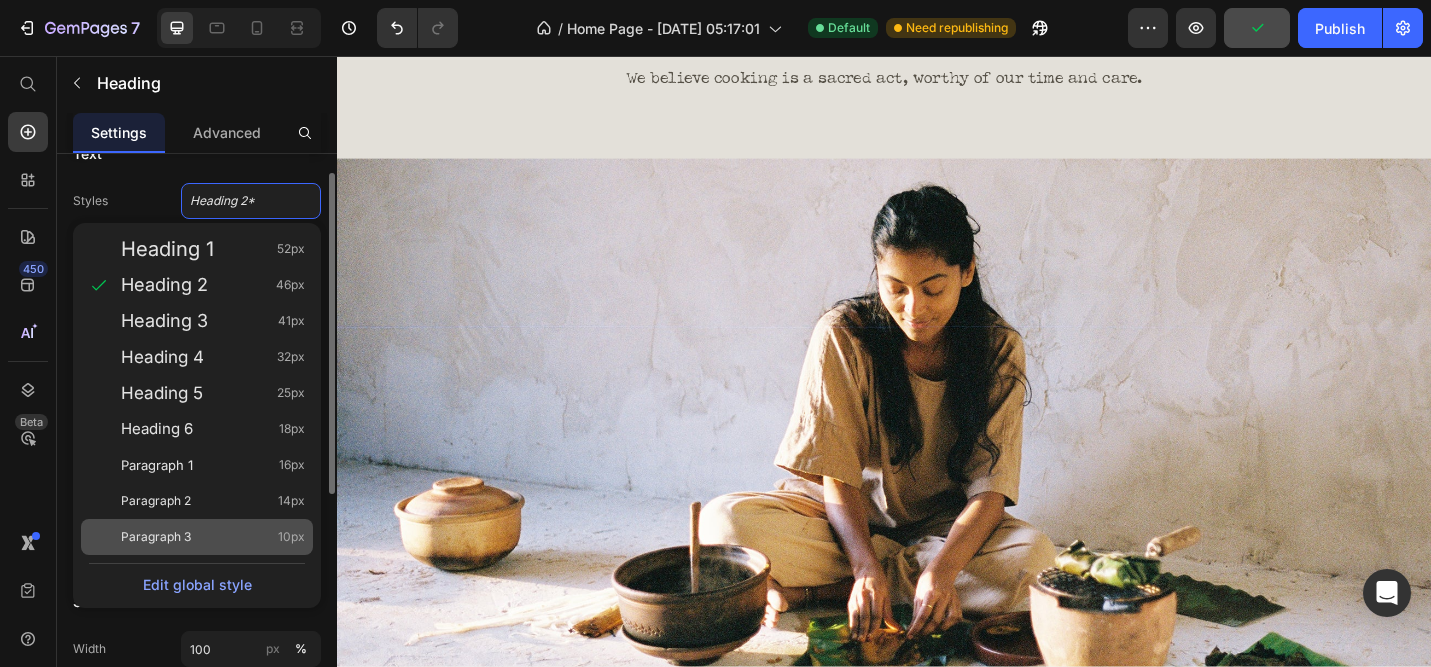 click on "Paragraph 3" at bounding box center (156, 537) 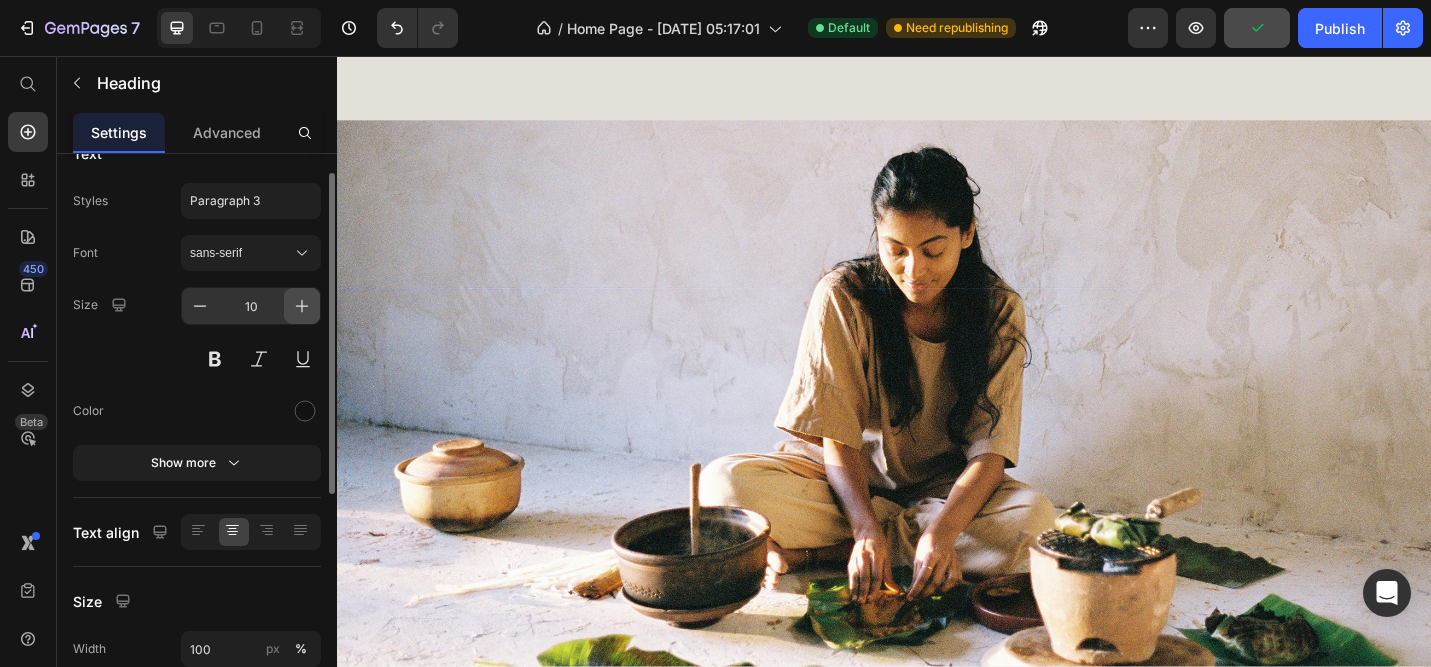 click 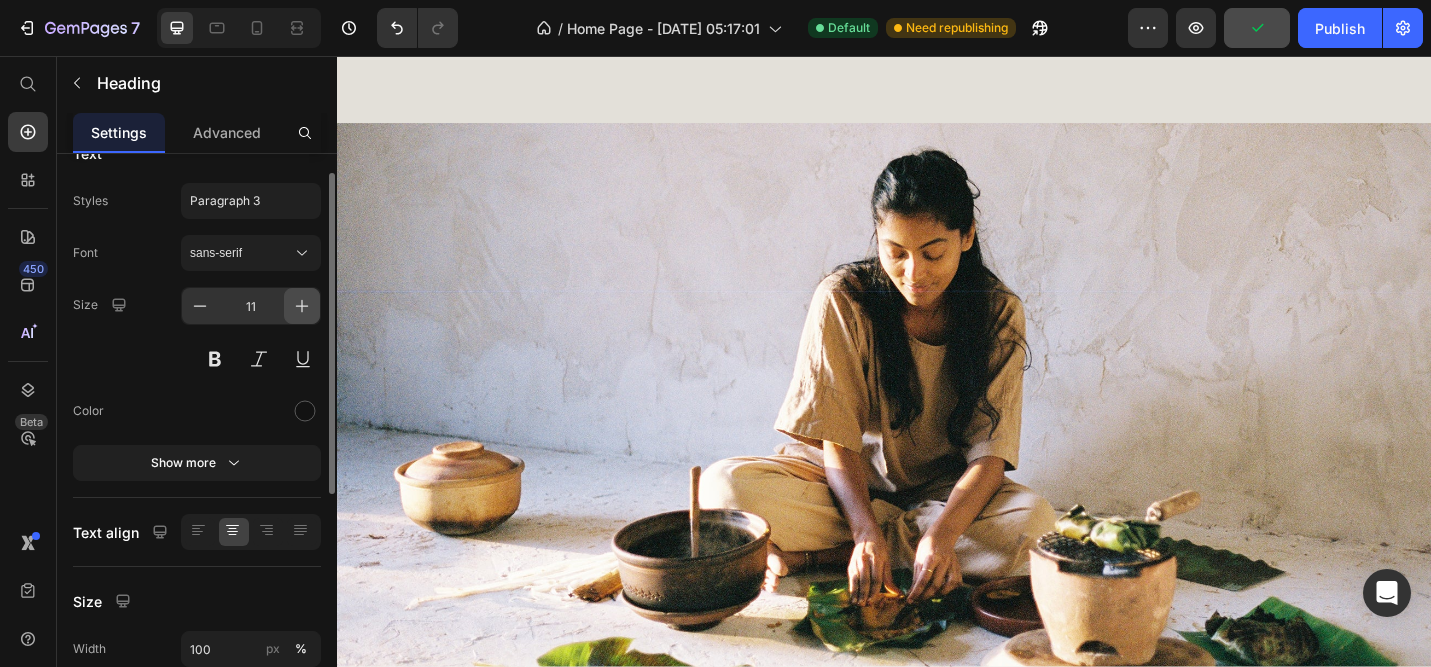 click 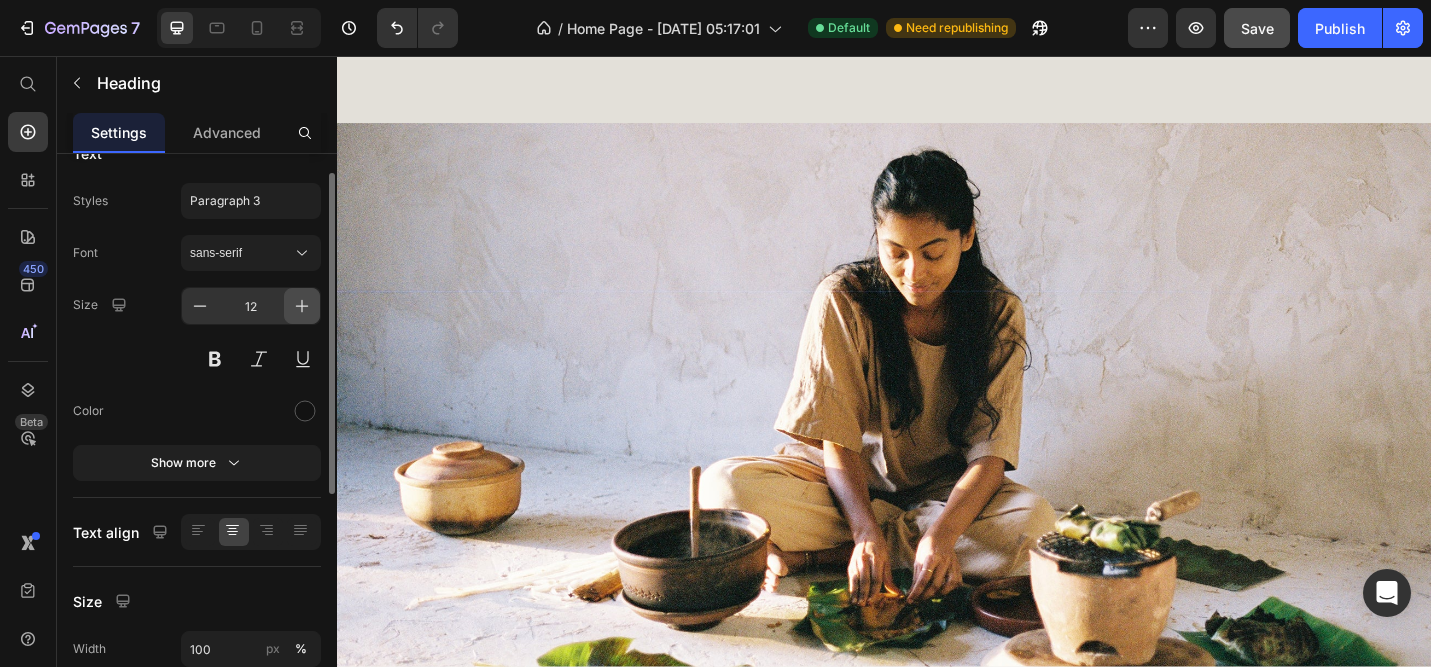 click 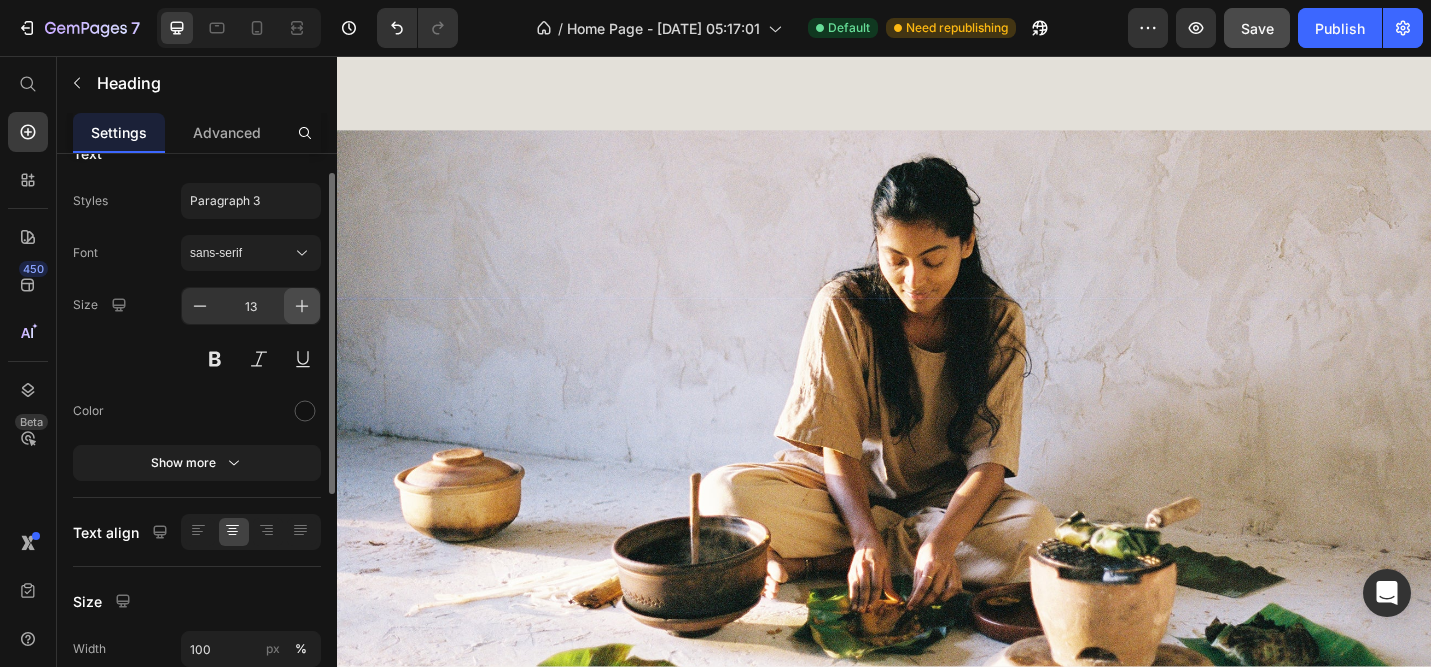 click 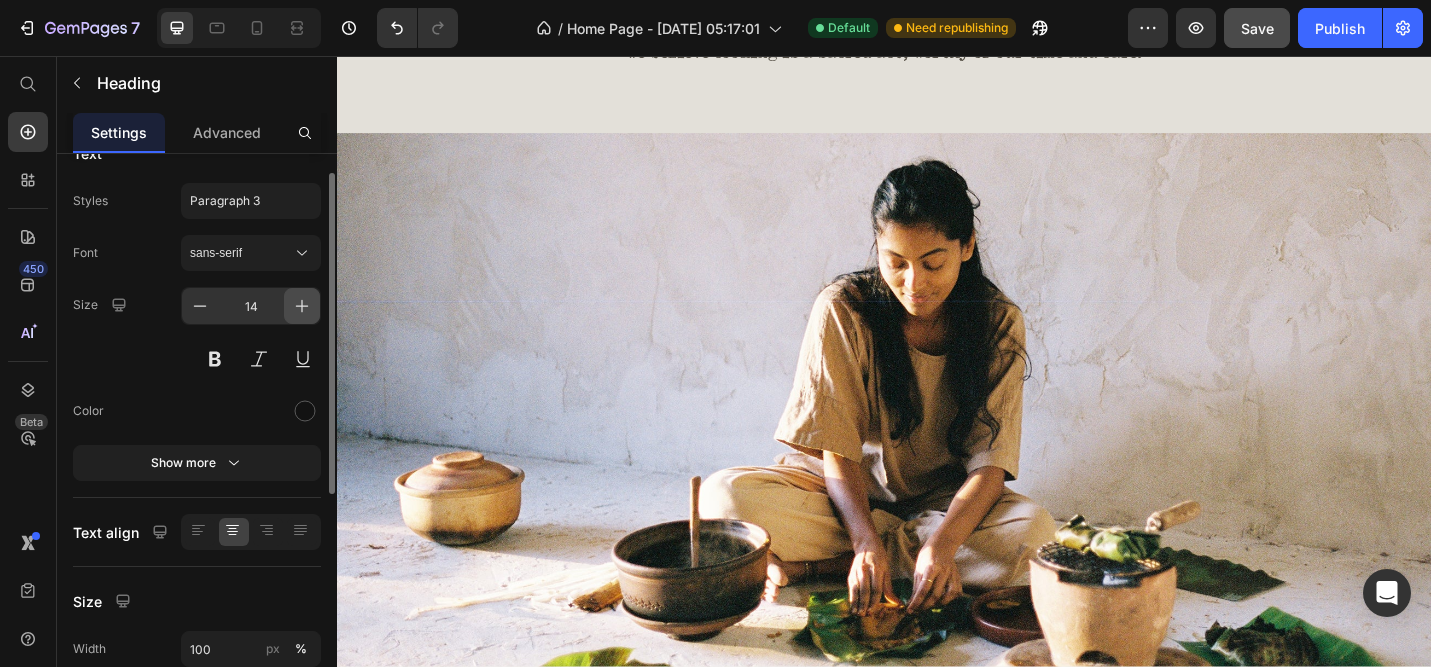 click 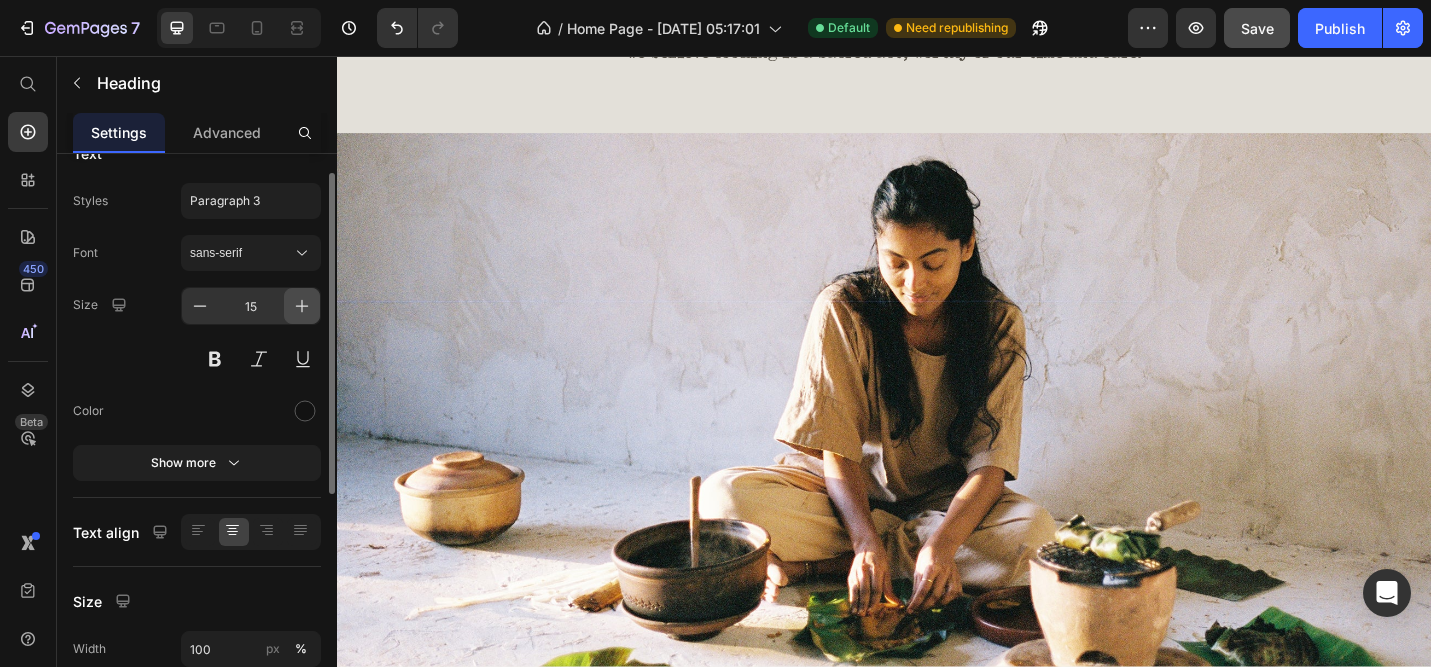 click 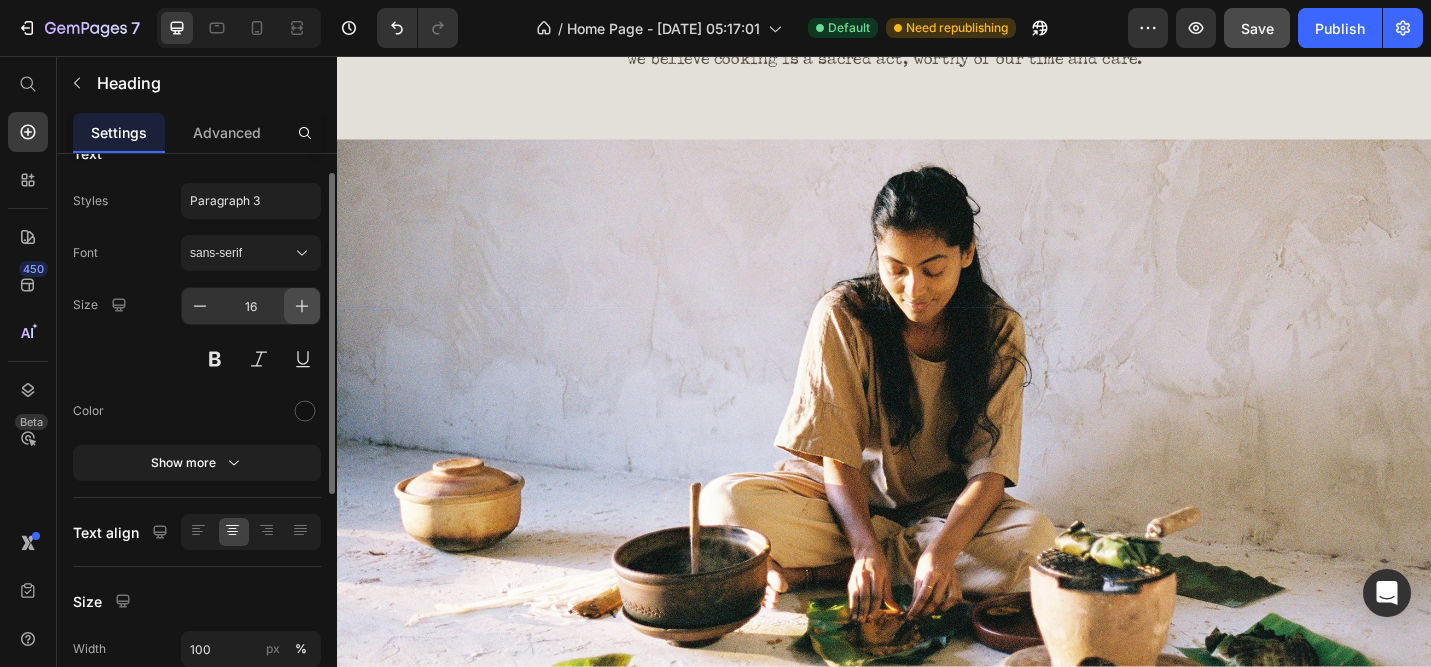 click 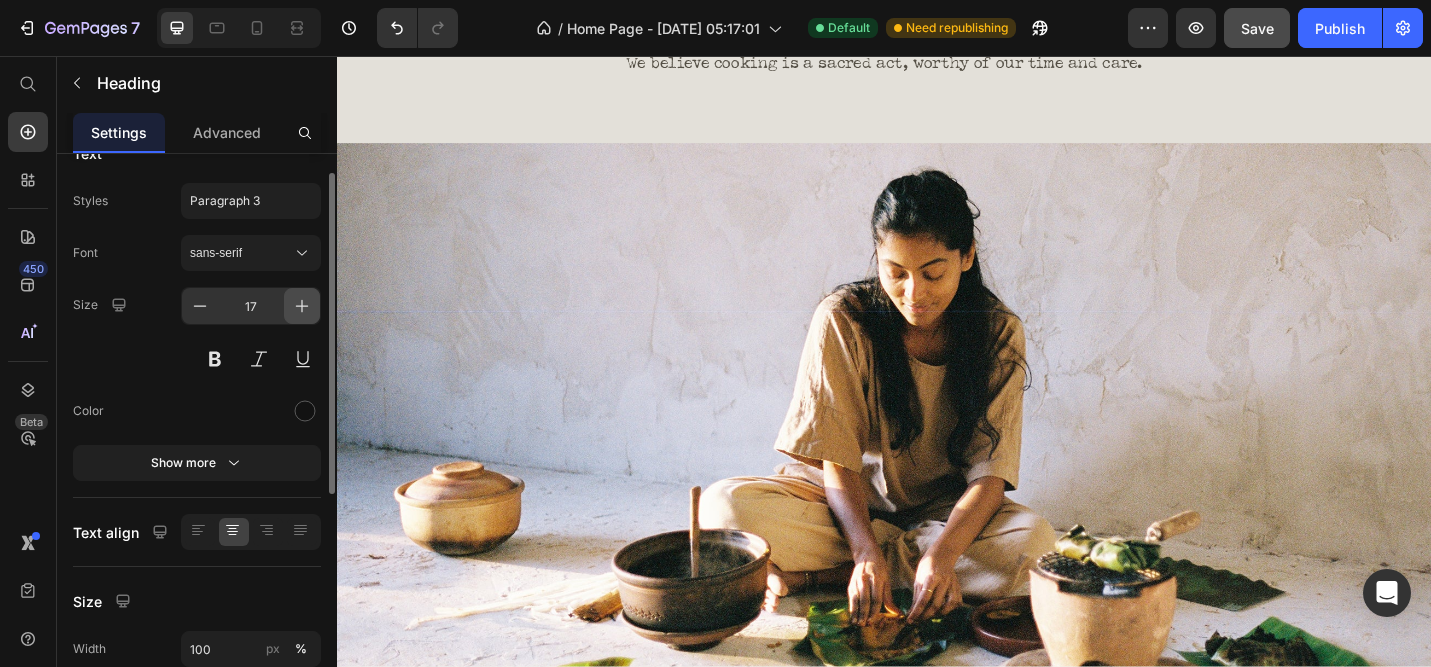 click 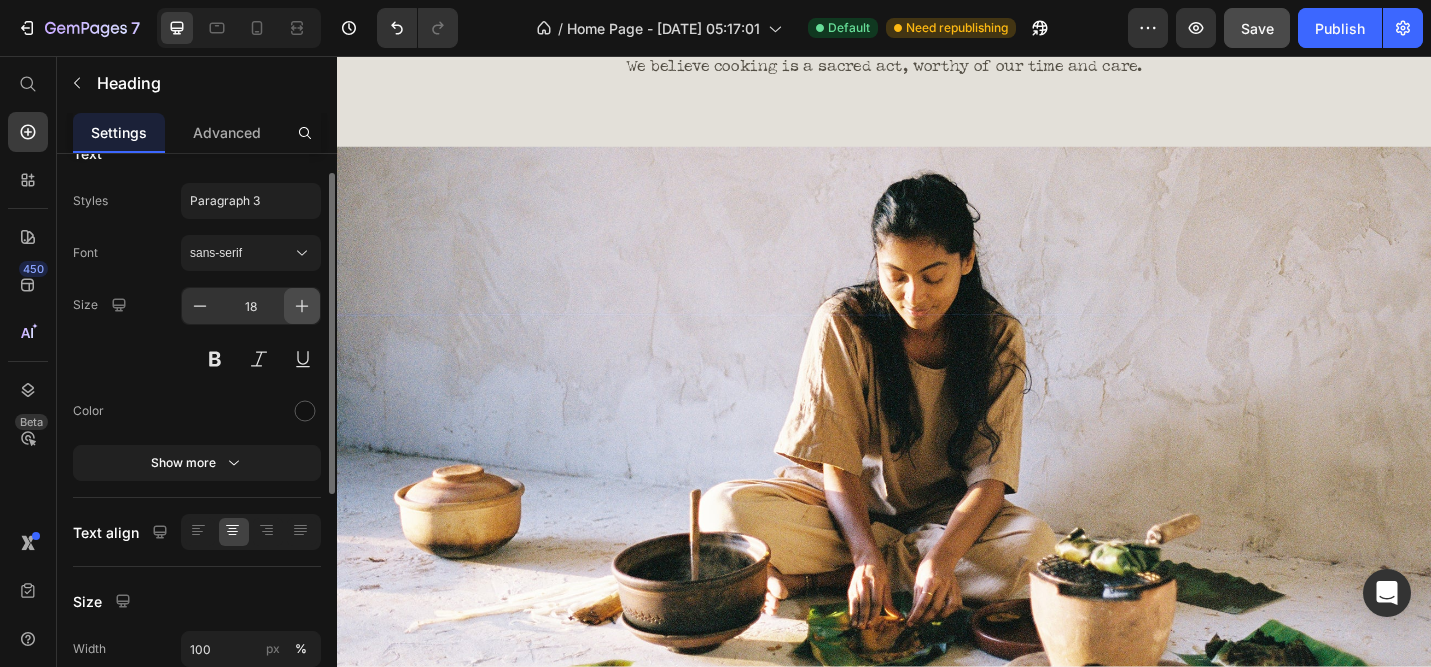 click 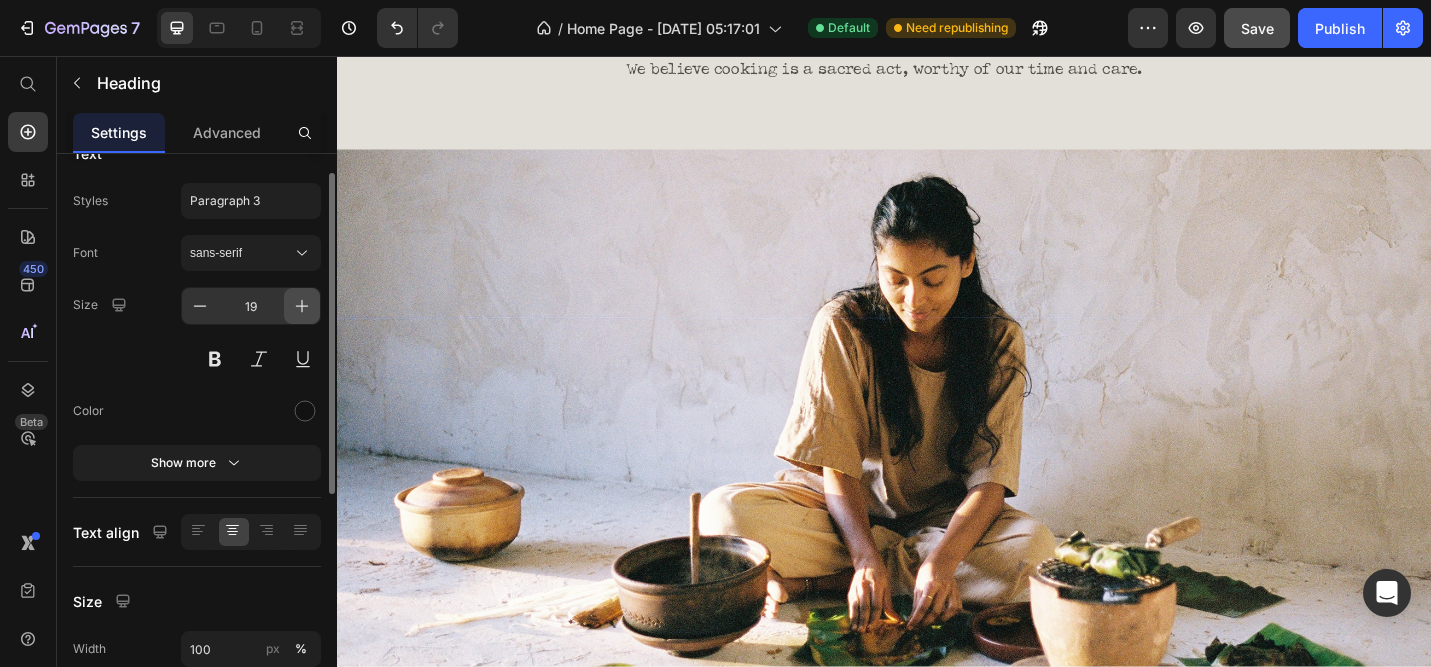 click 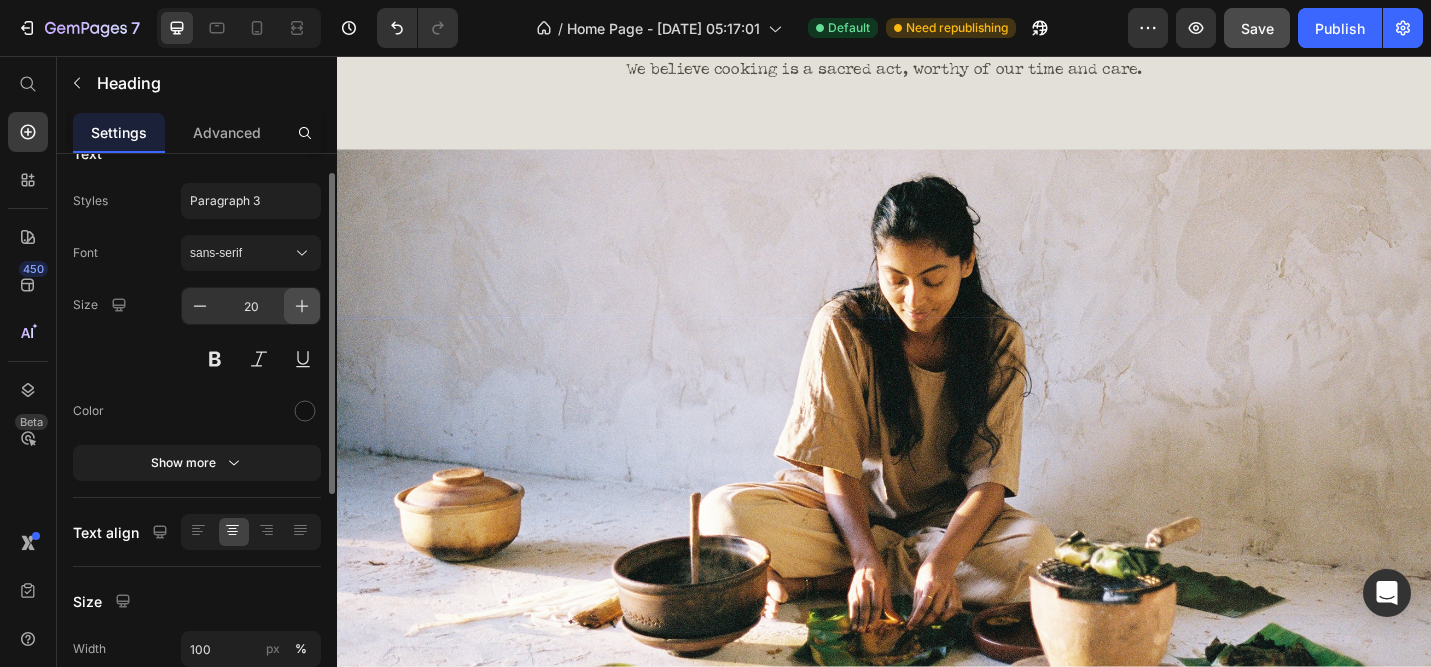 click 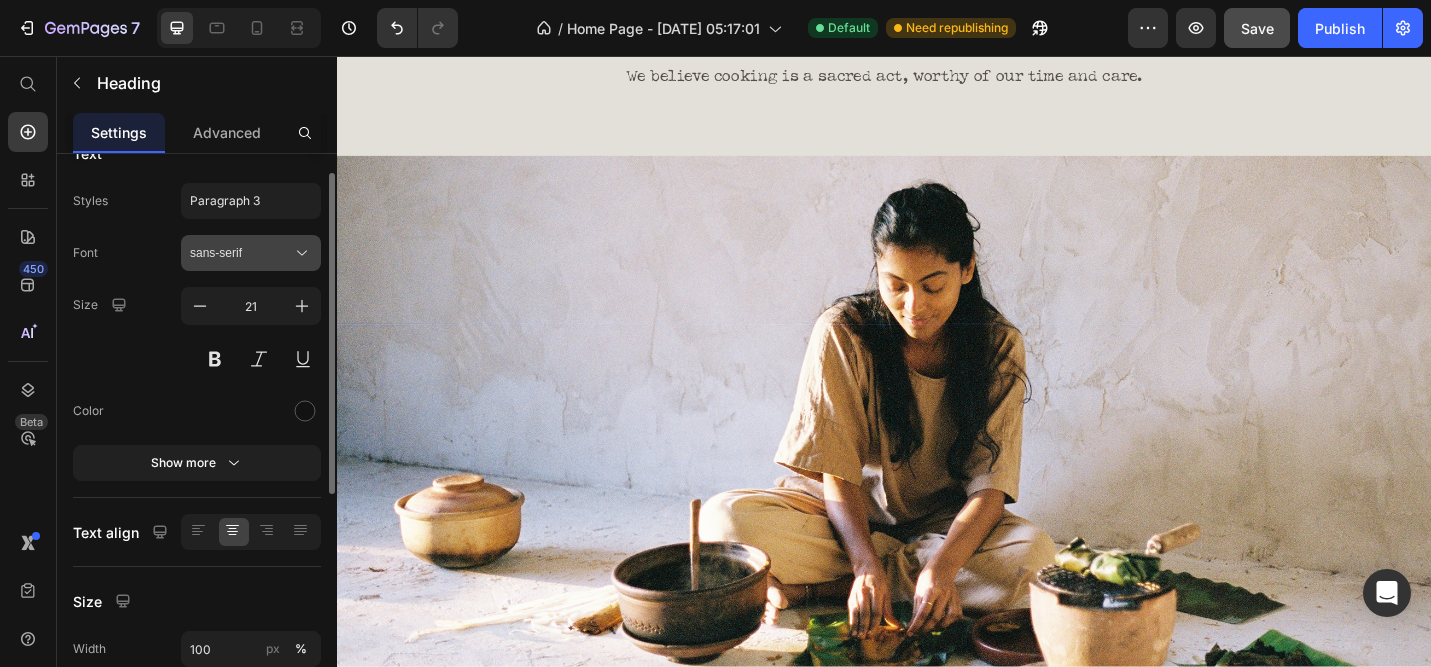 click on "sans-serif" at bounding box center (241, 253) 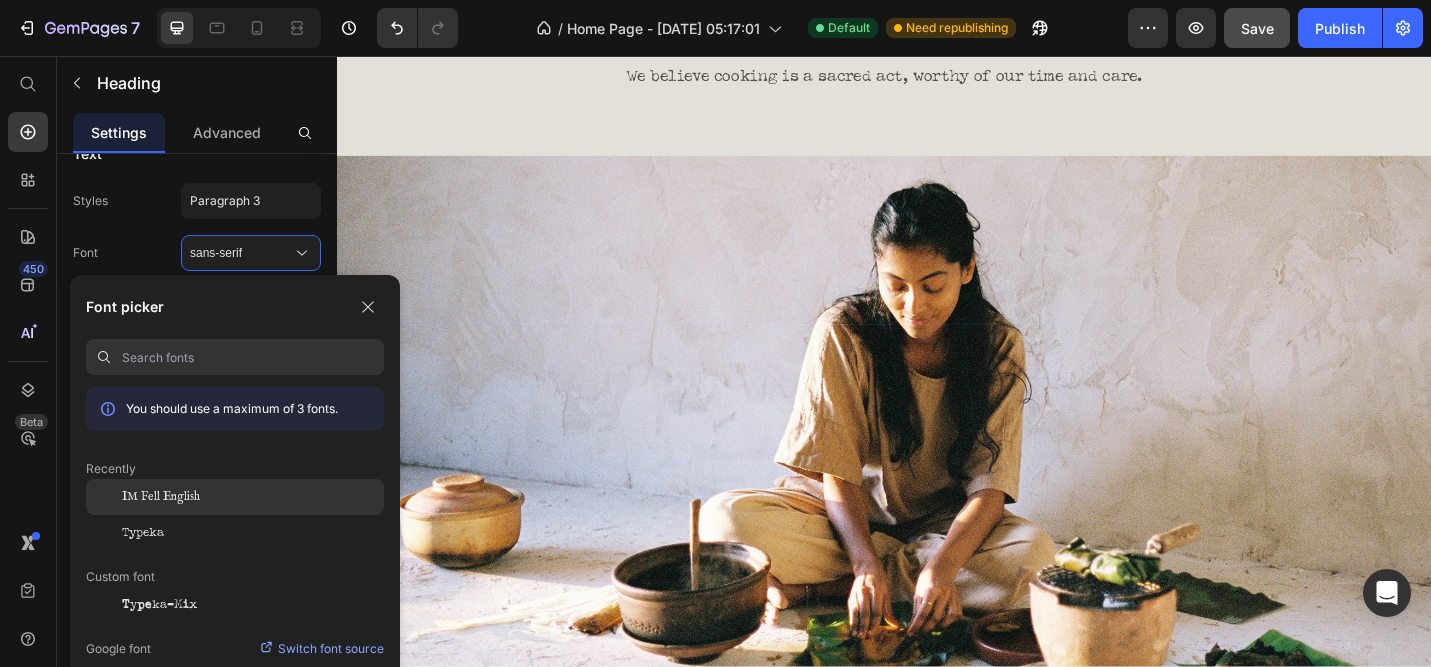 click on "IM Fell English" at bounding box center [161, 497] 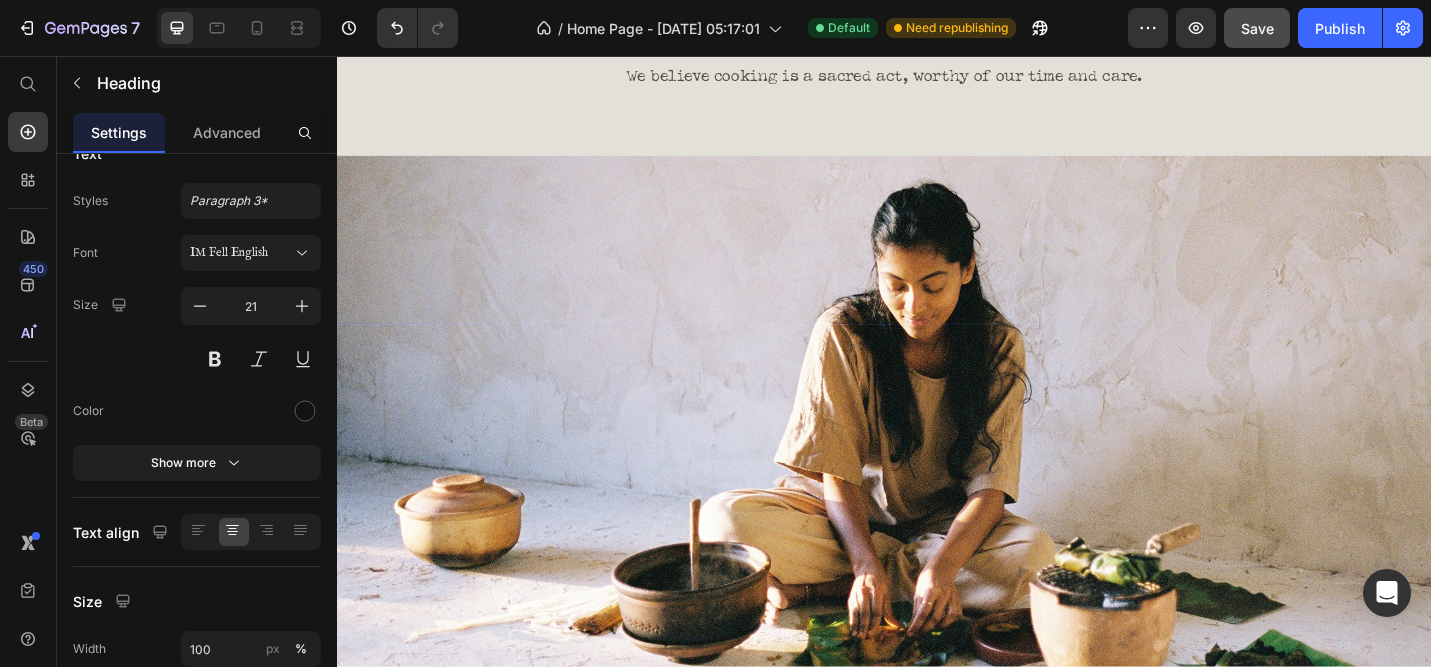 click on "The heart of Quiet Earth seeks to honour the old ways." at bounding box center (937, -294) 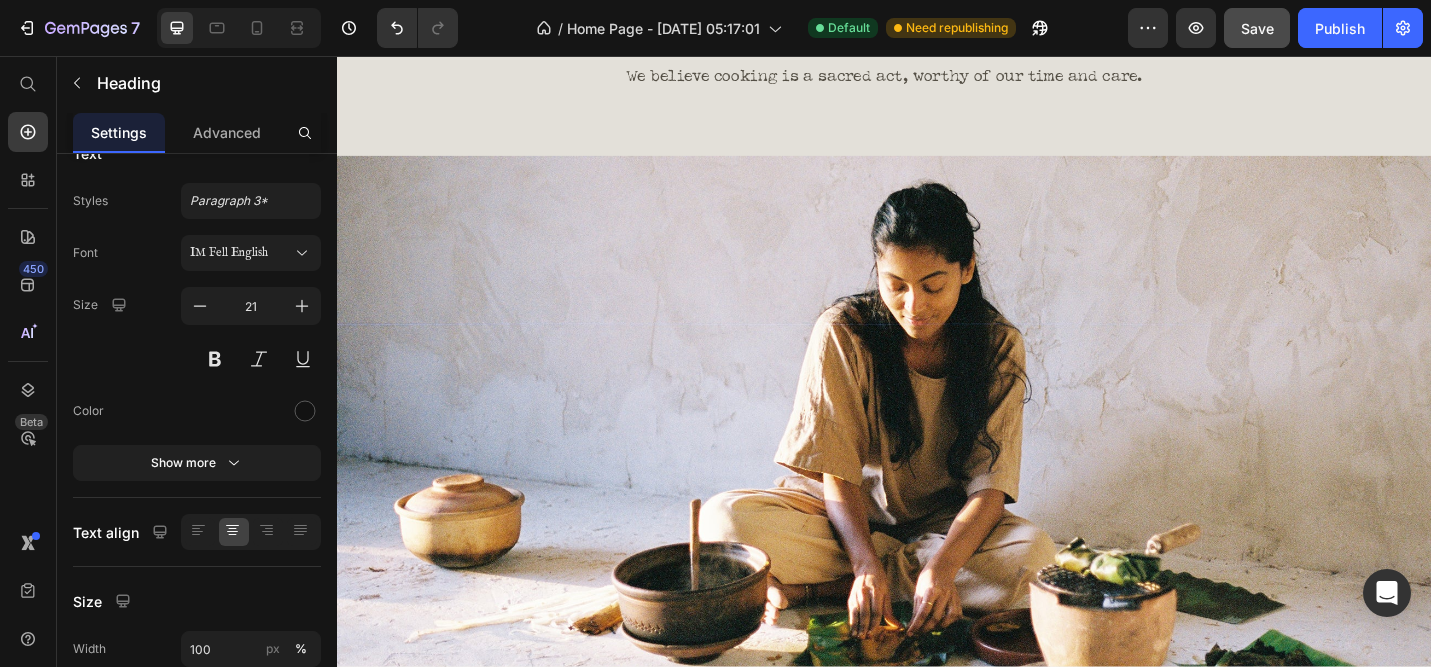 drag, startPoint x: 1086, startPoint y: 539, endPoint x: 810, endPoint y: 498, distance: 279.0287 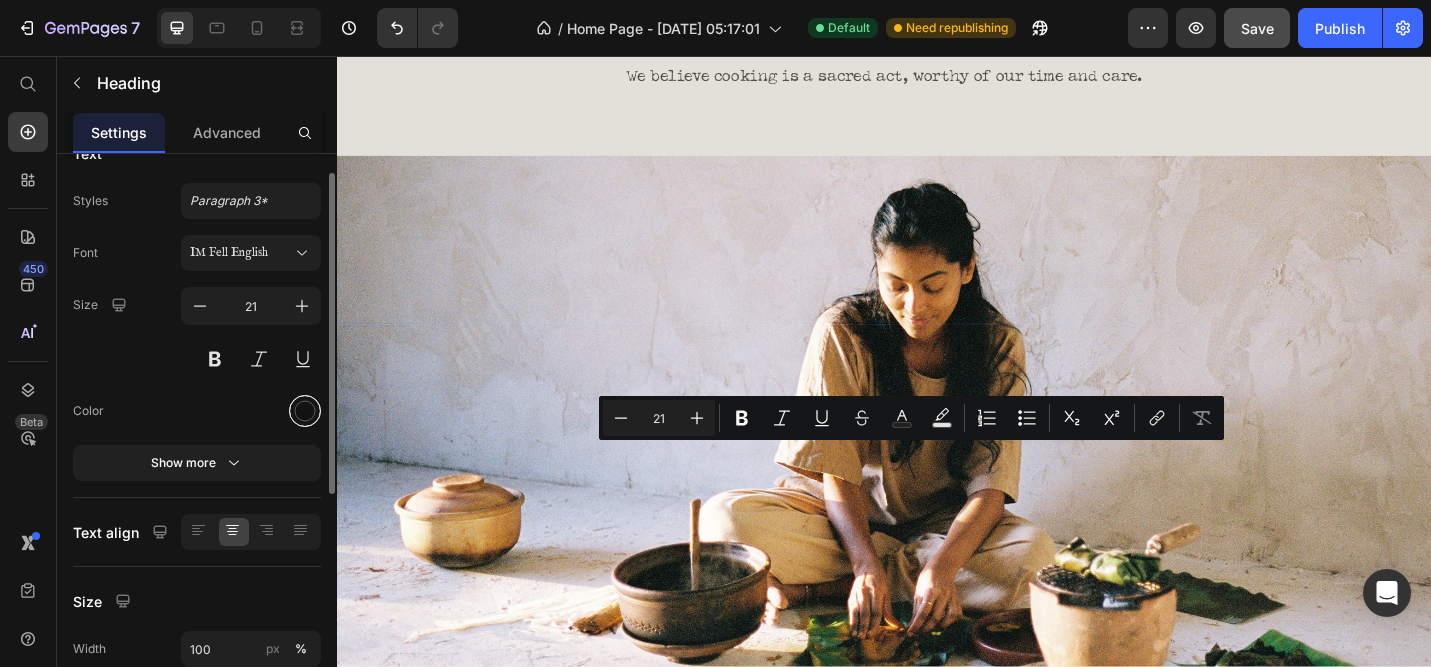click at bounding box center (305, 411) 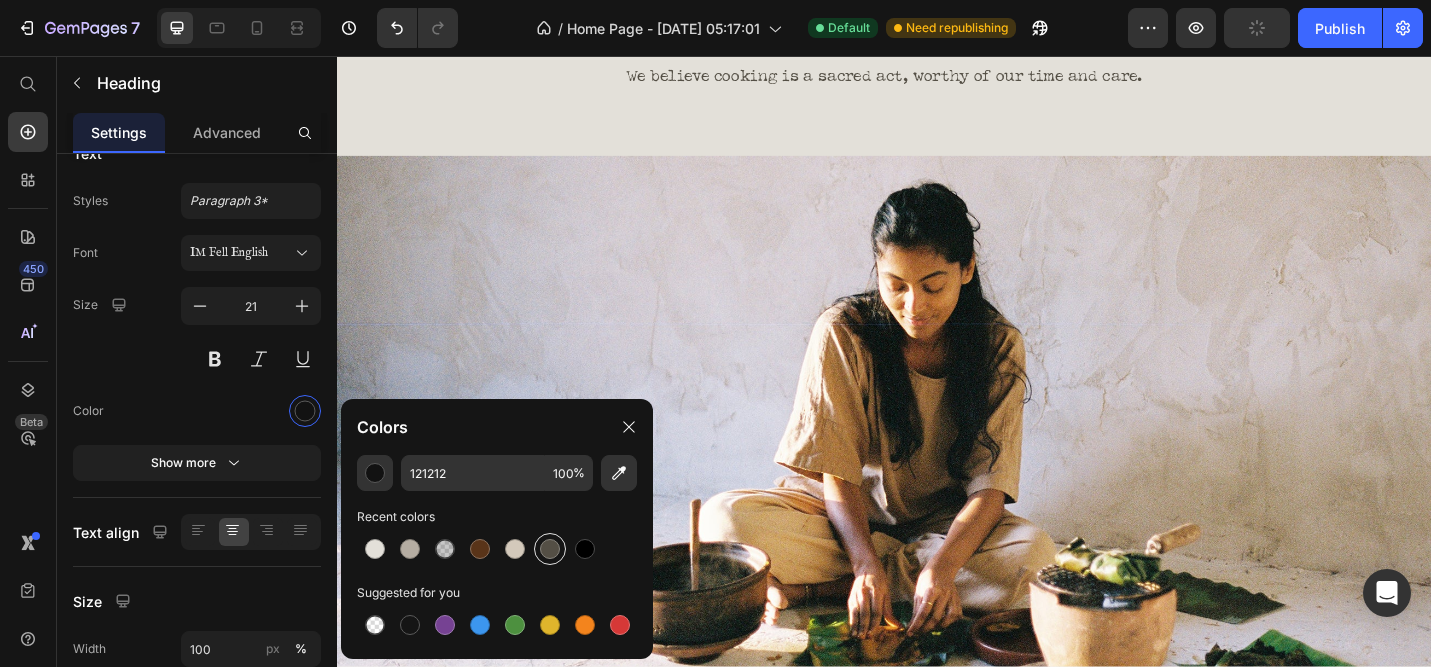 click at bounding box center [550, 549] 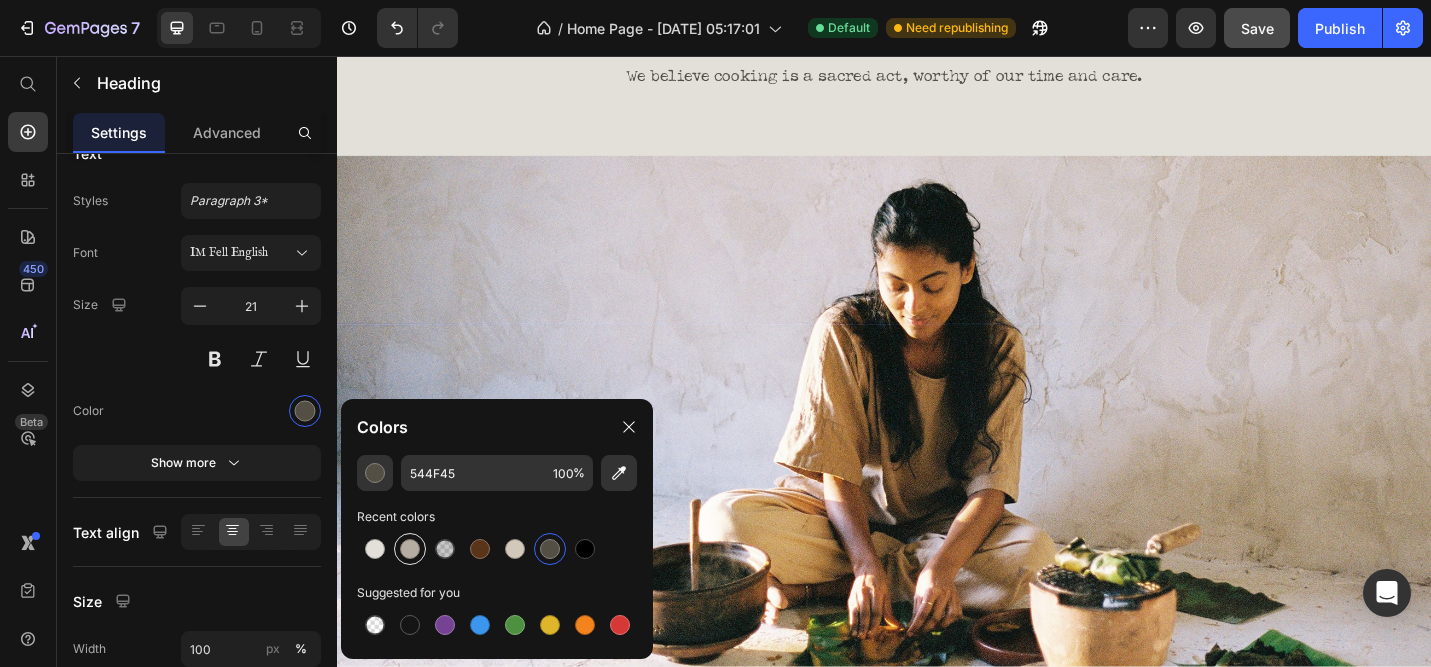 click at bounding box center (410, 549) 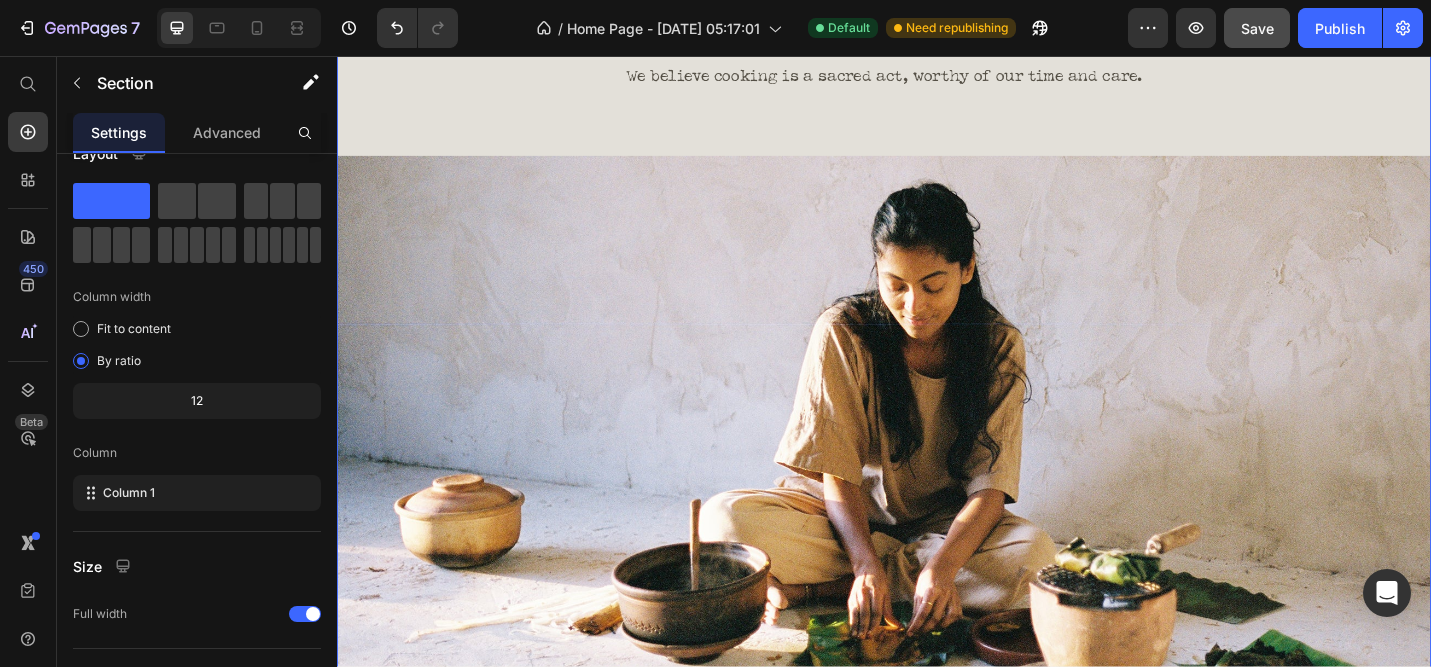 click on "Image ANCESTRAL COOKWARE Heading The heart of Quiet Earth seeks to honour the old ways. Heading   25 Quiet Earth was created by two home cooks,  holding the prayer to bring reverence for cooking  back into modern kitchens. Clay cookware has been used across cultures of the world for thousands of years.  This is ancient technology, time tested for generations. The clay pot holds the wisdom and stories of our makers and their lineages. In a time of convenience and disconnection, we rebel.  We believe cooking is a sacred act, worthy of our time and care.   Heading Image" at bounding box center [937, 151] 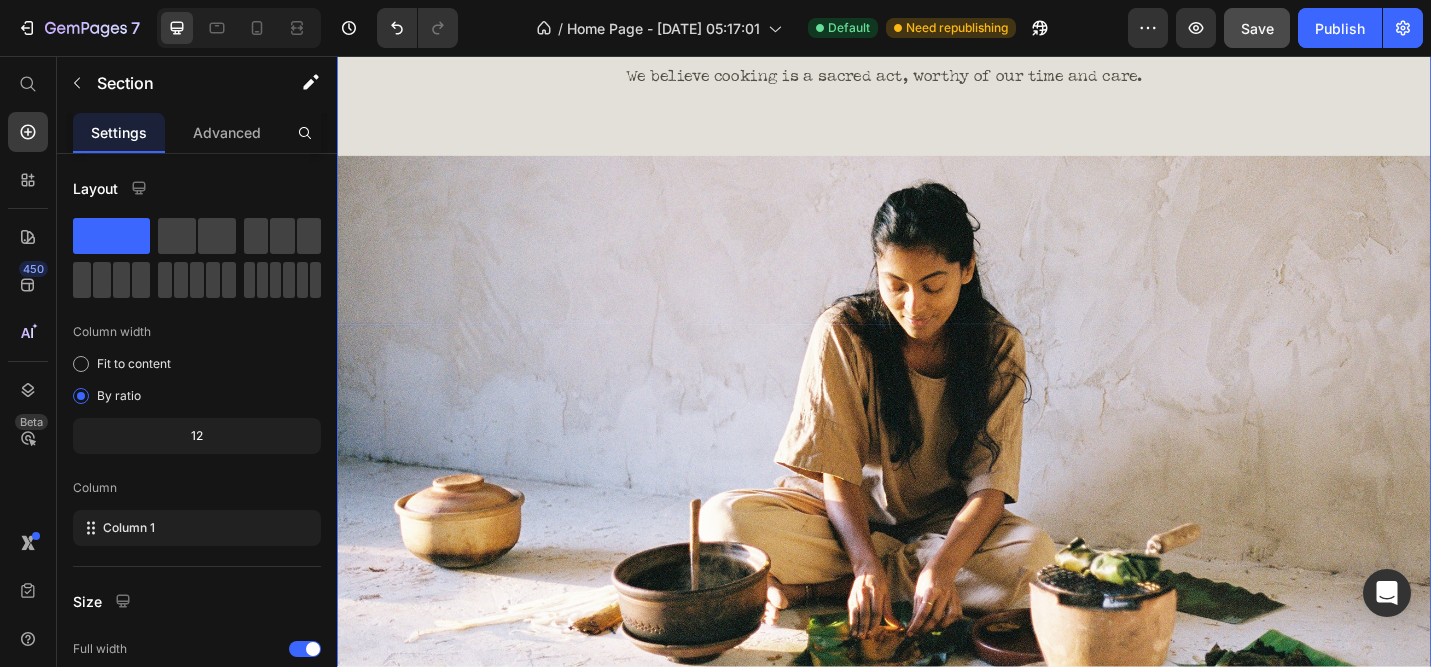 click on "Image ANCESTRAL COOKWARE Heading The heart of Quiet Earth seeks to honour the old ways. Heading Quiet Earth was created by two home cooks,  holding the prayer to bring reverence for cooking  back into modern kitchens. Clay cookware has been used across cultures of the world for thousands of years.  This is ancient technology, time tested for generations. The clay pot holds the wisdom and stories of our makers and their lineages. In a time of convenience and disconnection, we rebel.  We believe cooking is a sacred act, worthy of our time and care.   Heading Image" at bounding box center (937, 151) 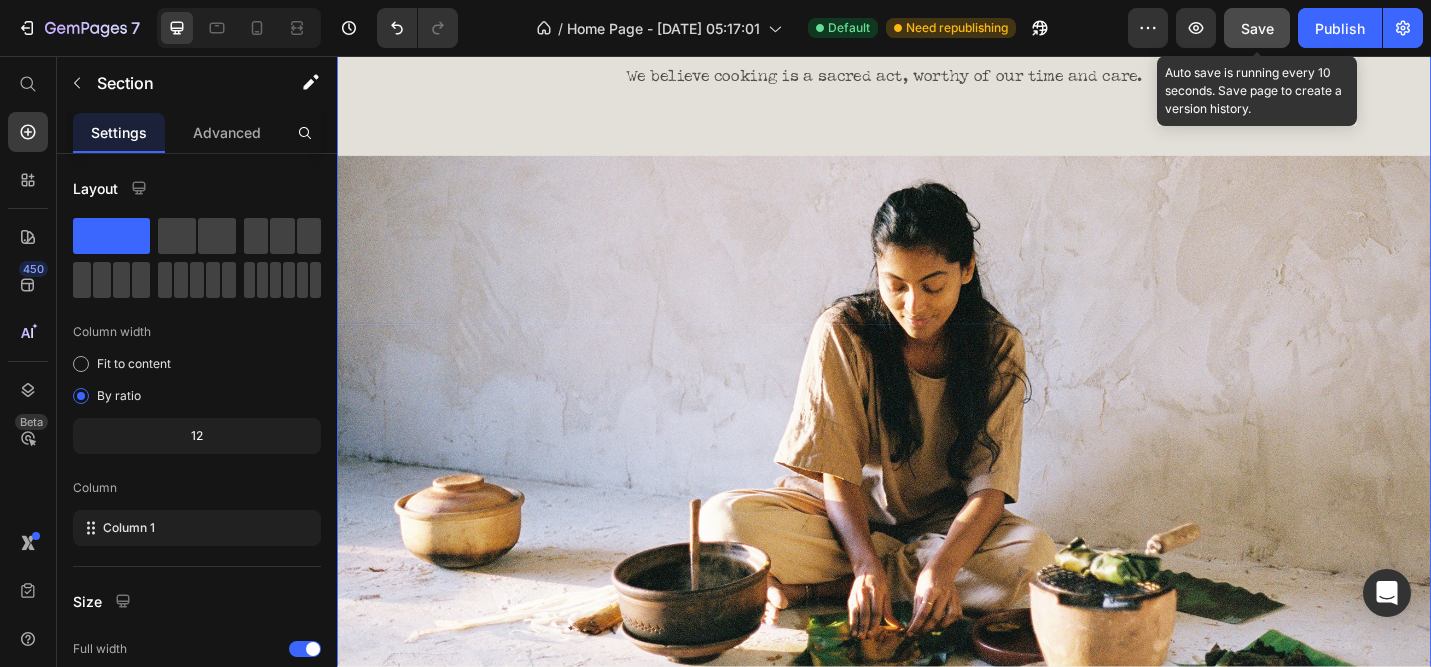click on "Save" at bounding box center [1257, 28] 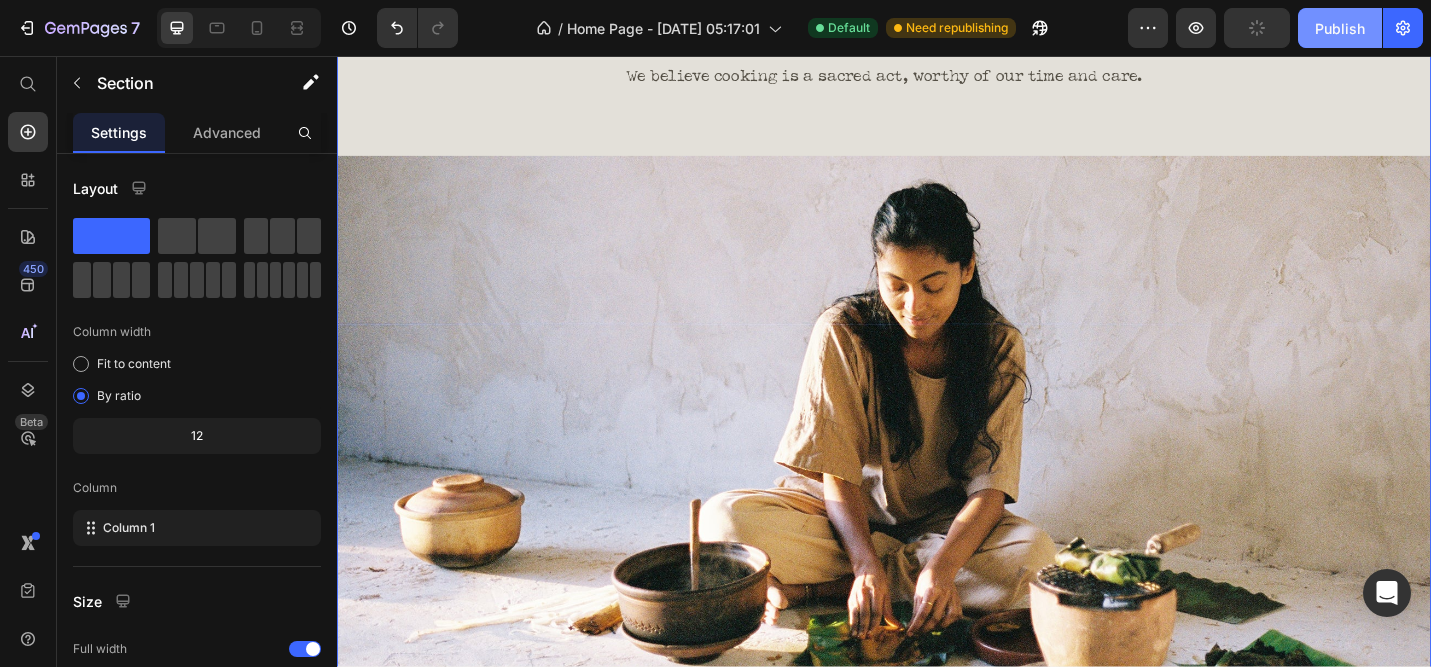 click on "Publish" 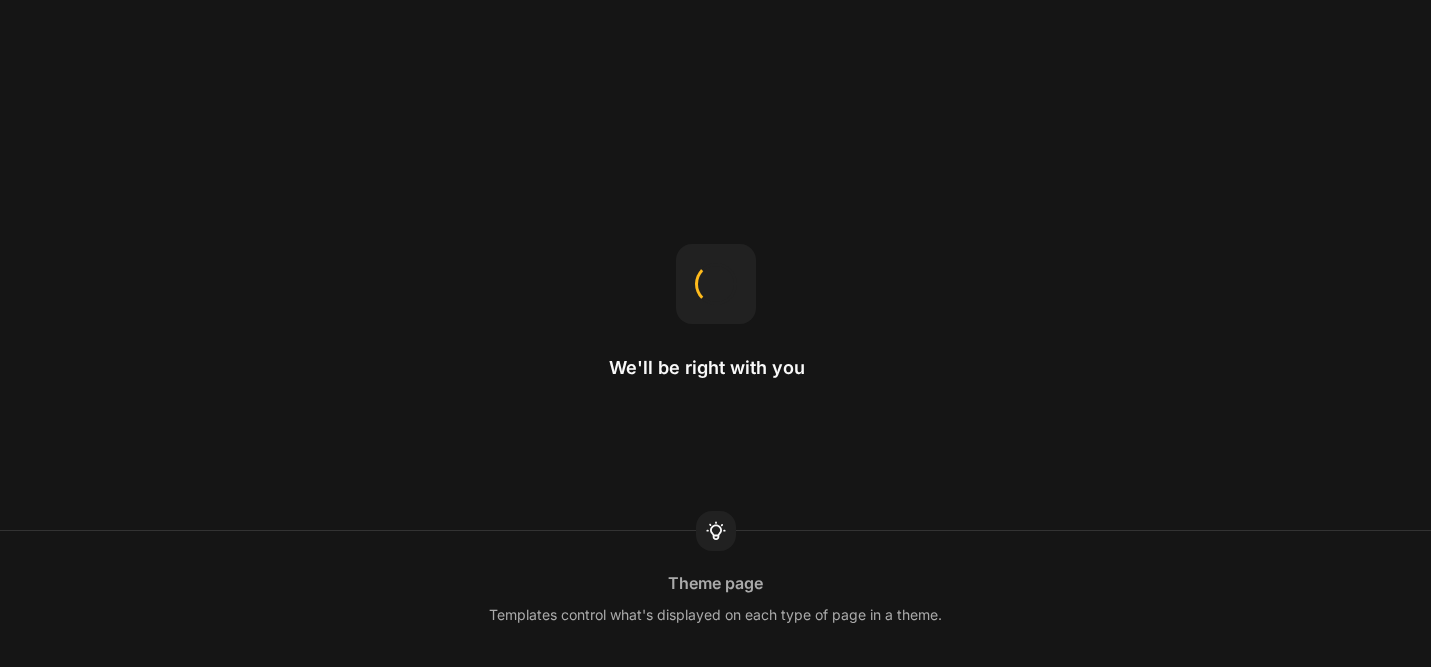 scroll, scrollTop: 0, scrollLeft: 0, axis: both 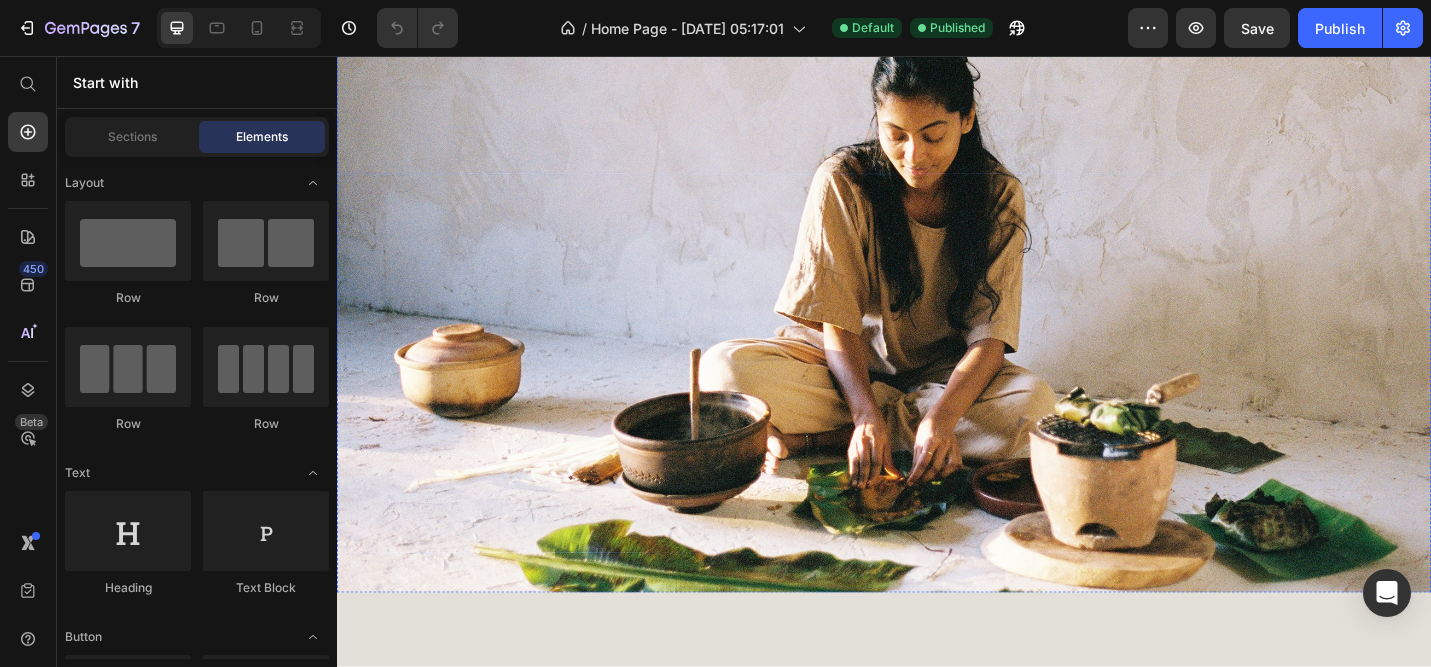 click on "The heart of Quiet Earth seeks to honour the old ways." at bounding box center [937, -459] 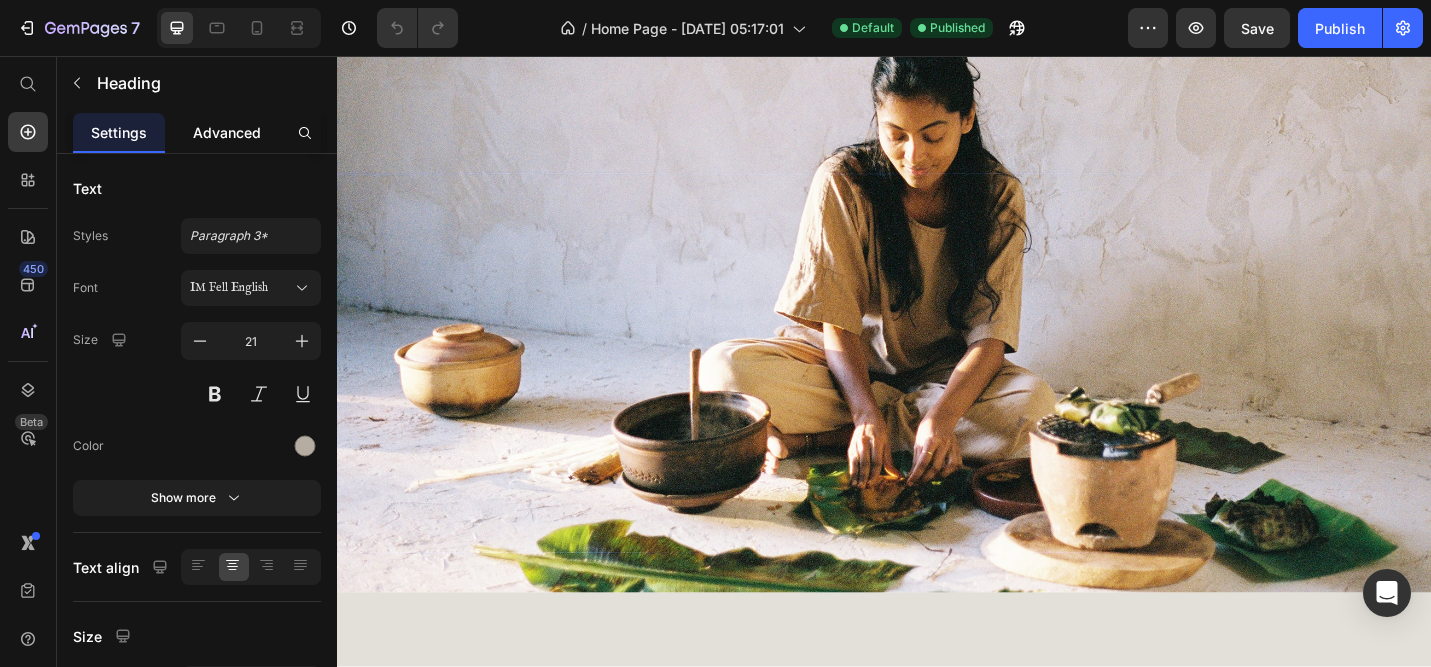 click on "Advanced" at bounding box center (227, 132) 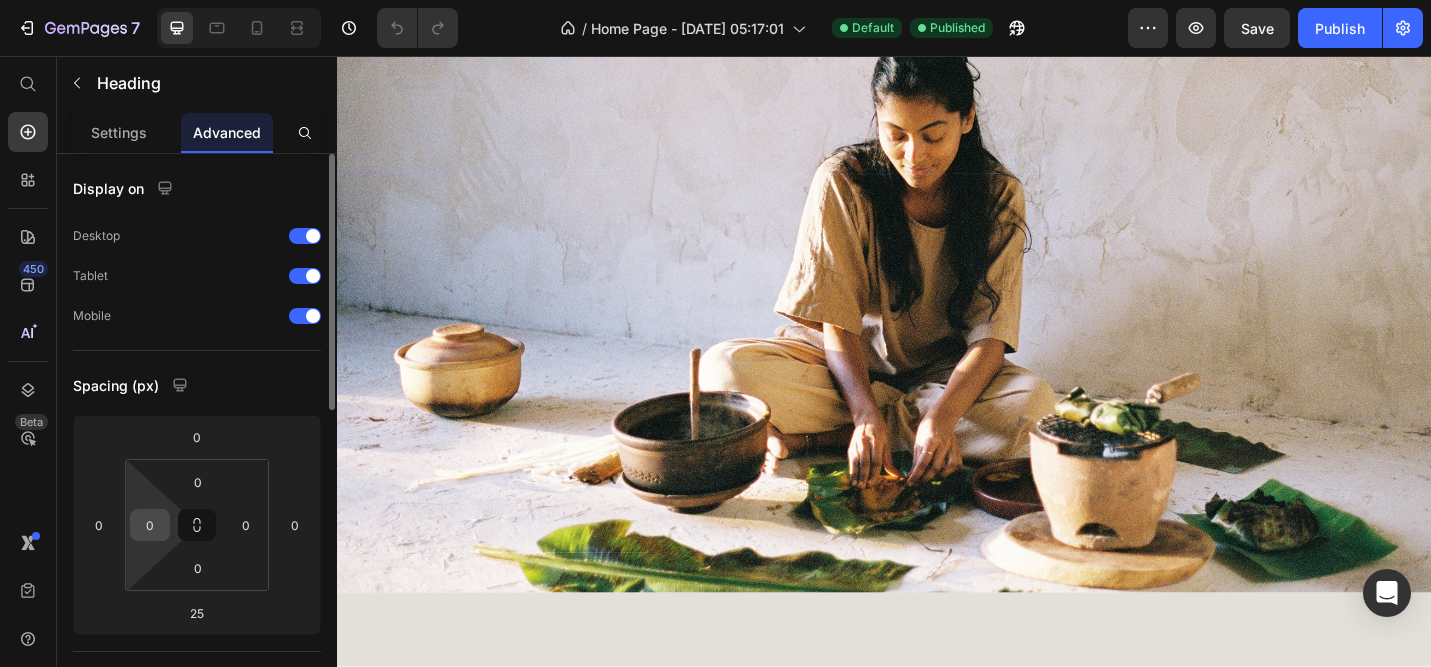 click on "0" at bounding box center [150, 525] 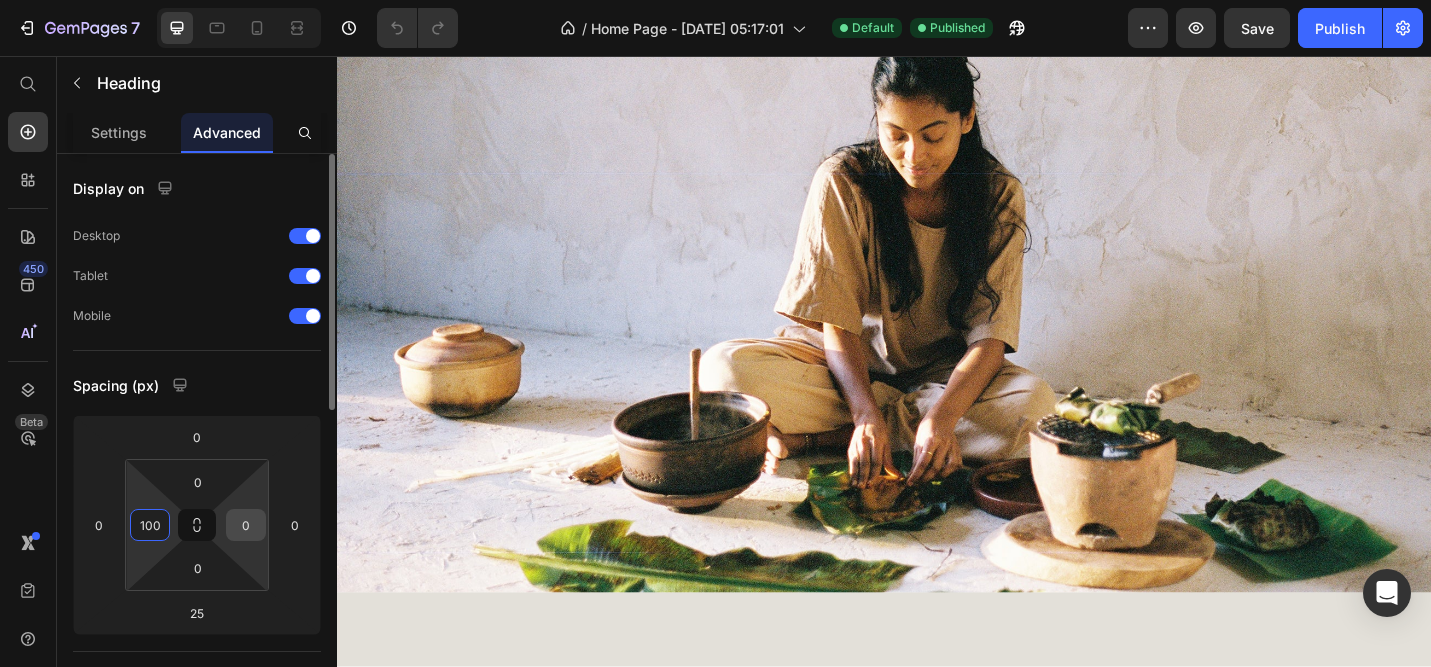 type on "100" 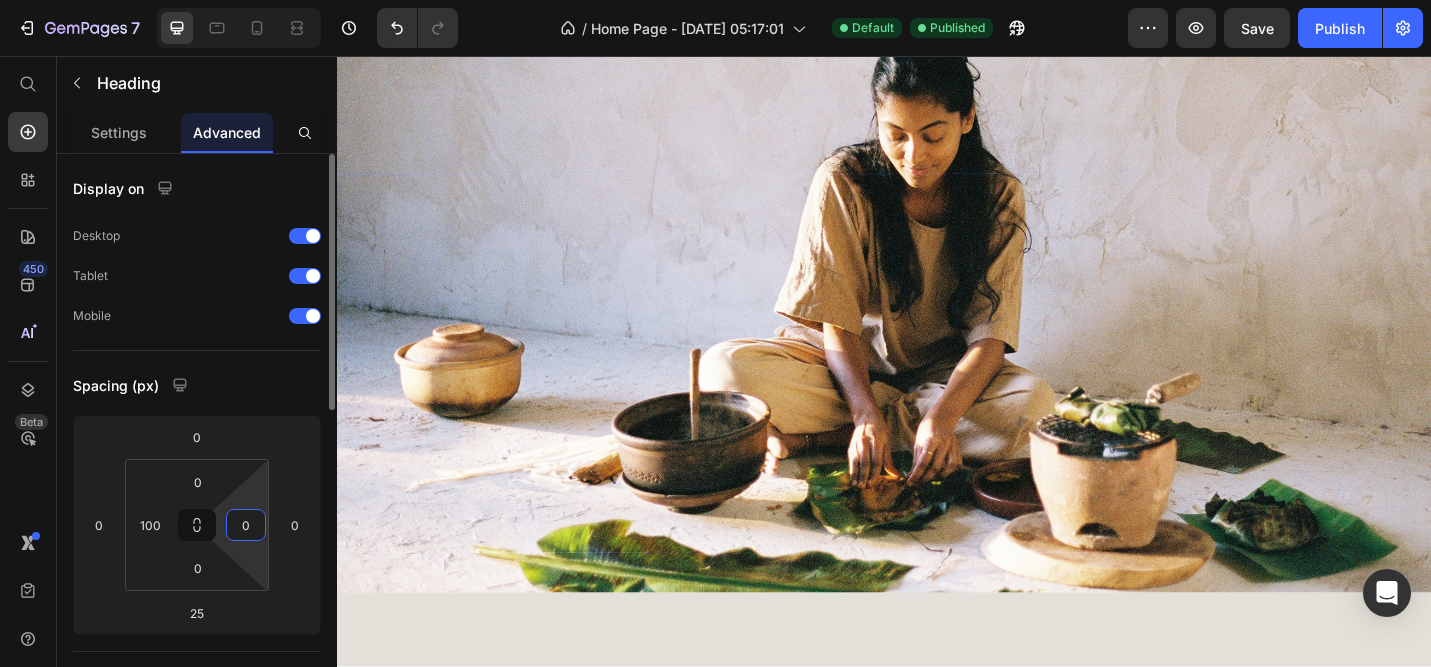 click on "0" at bounding box center (246, 525) 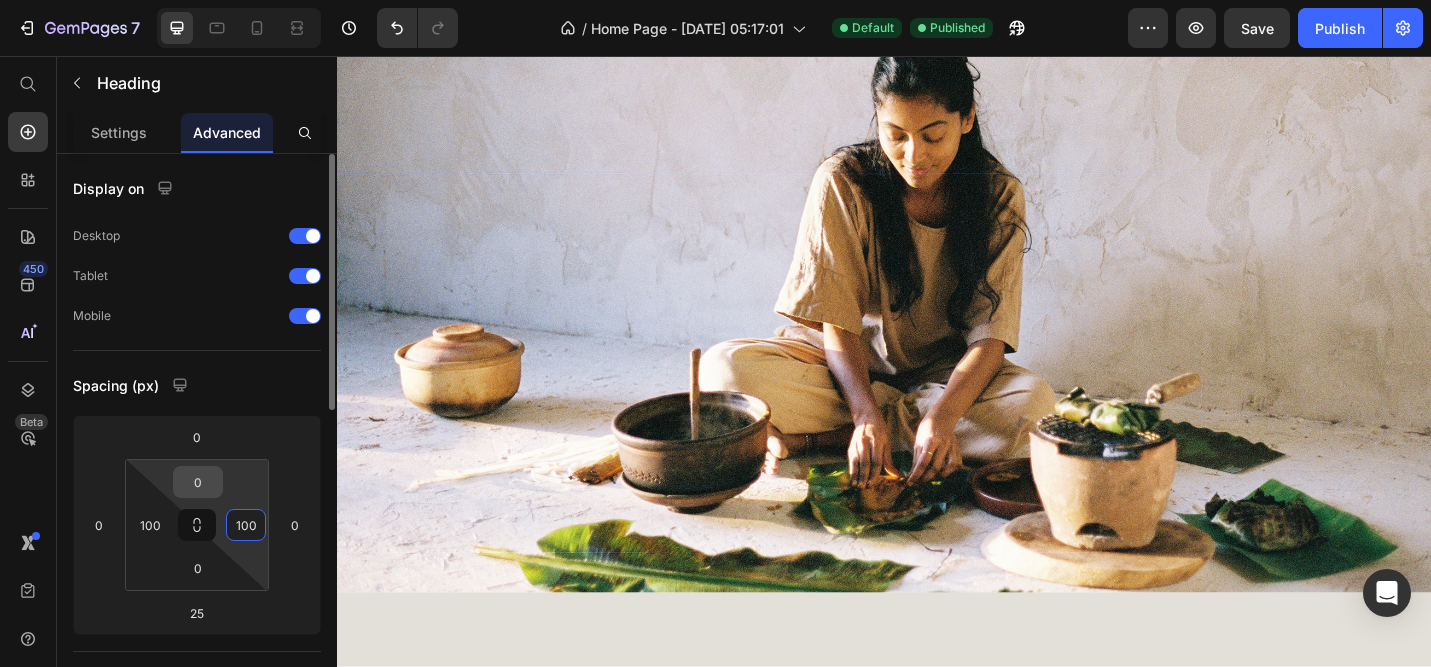 type on "100" 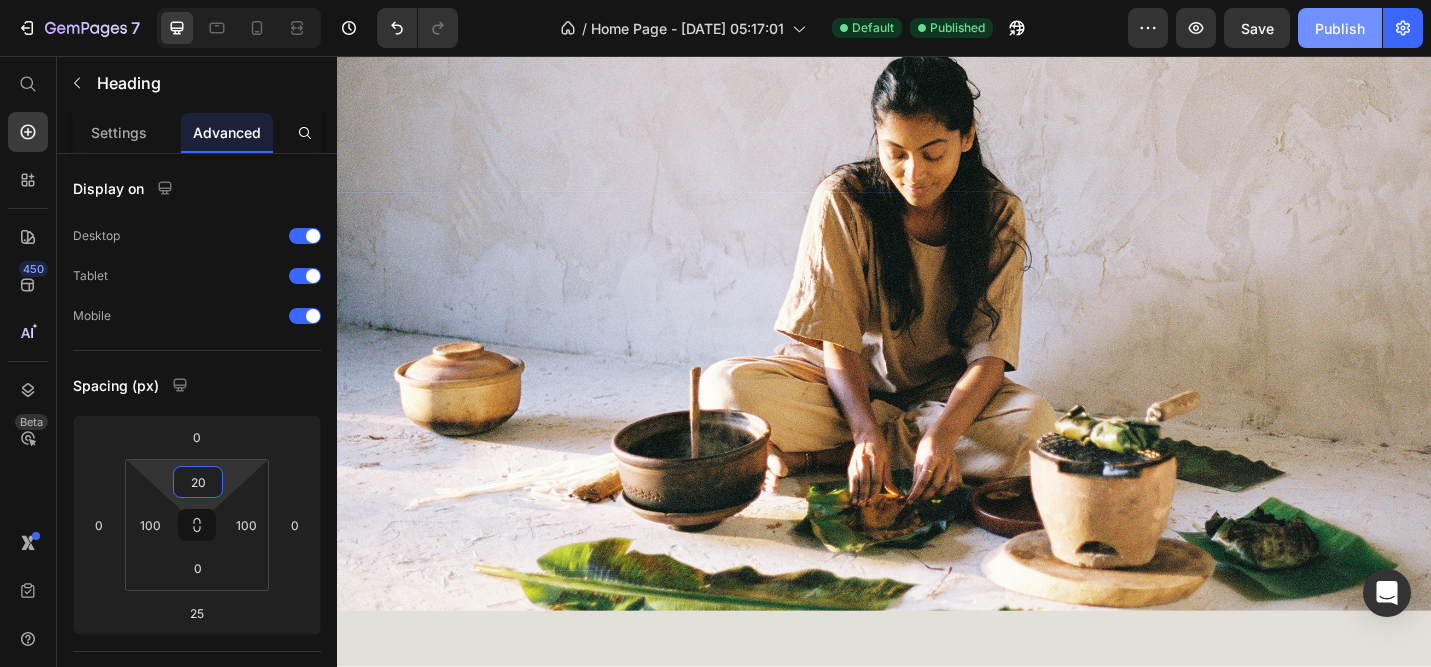 type on "20" 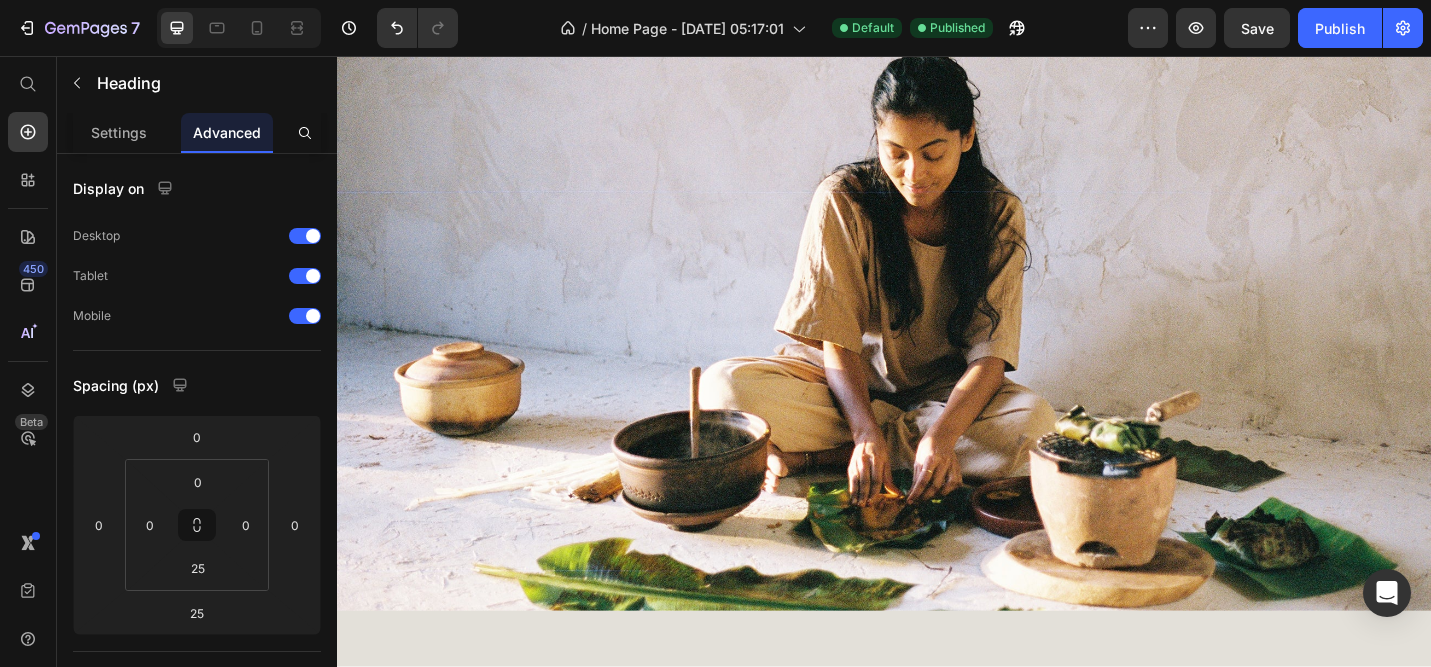 click on "ANCESTRAL COOKWARE Heading   25" at bounding box center [937, -569] 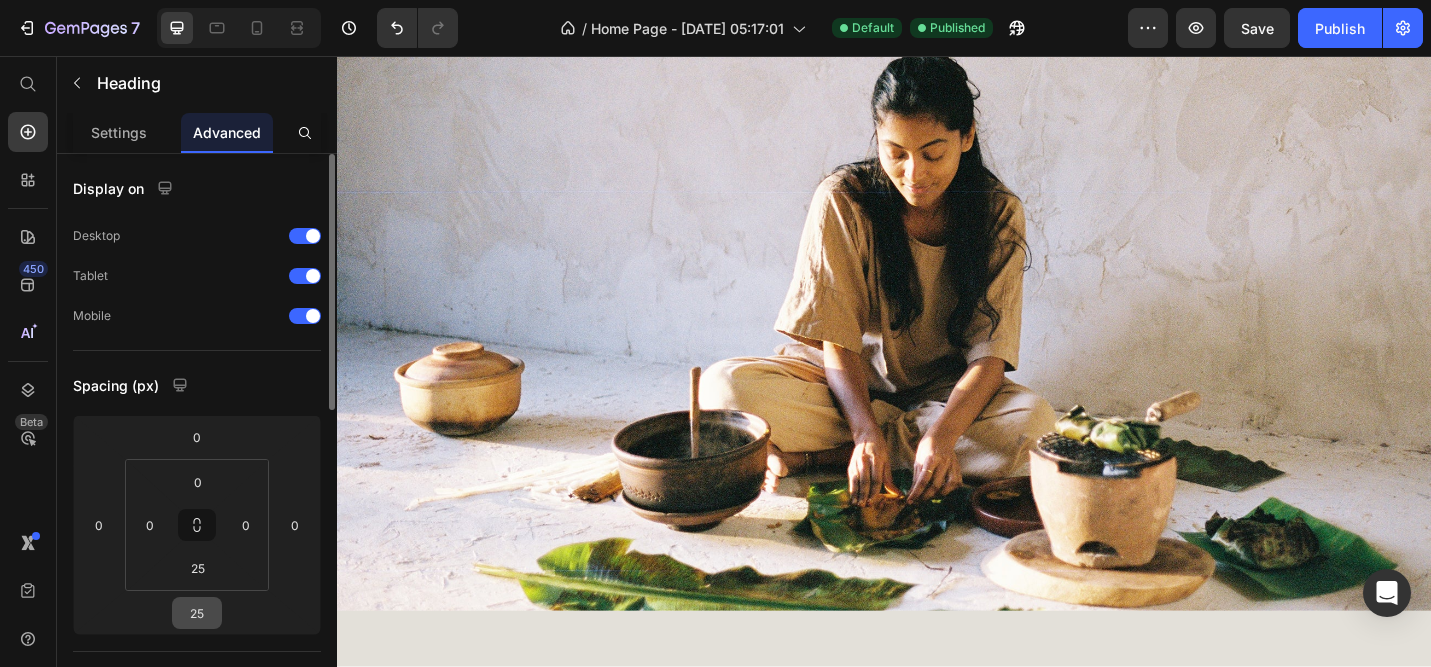 click on "25" at bounding box center [197, 613] 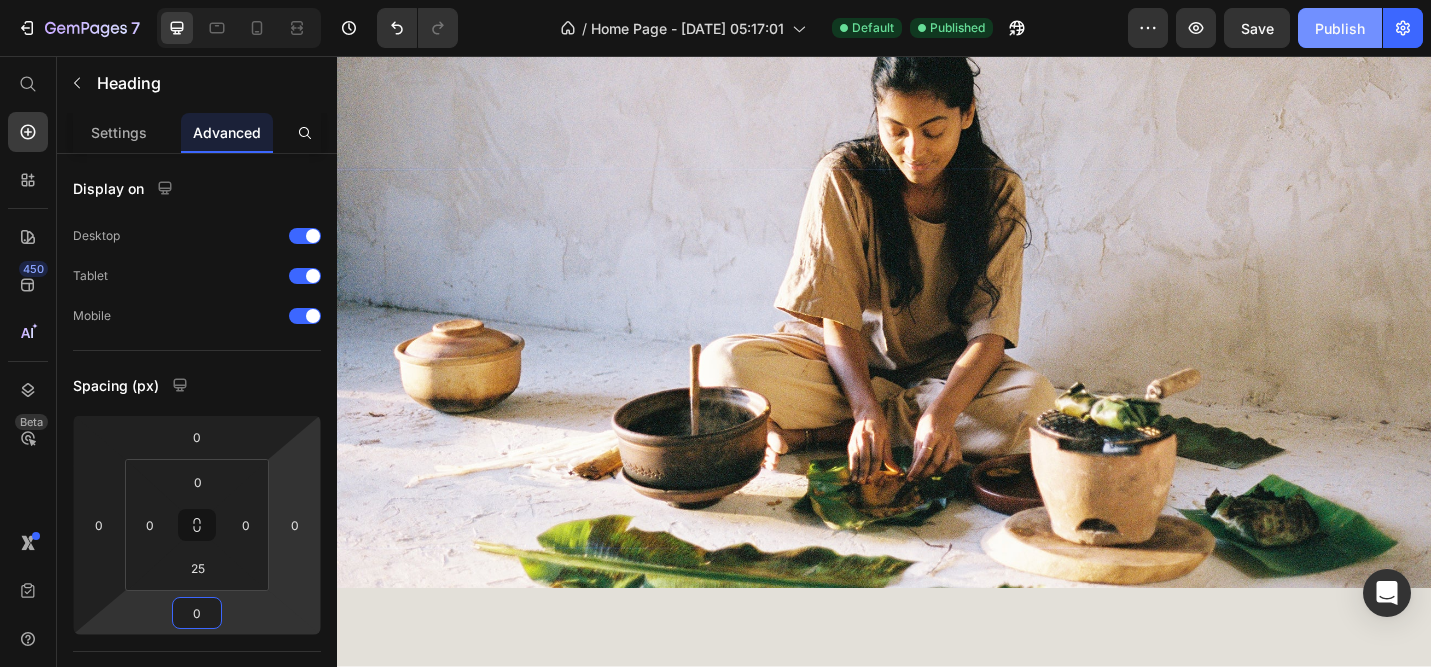 type on "0" 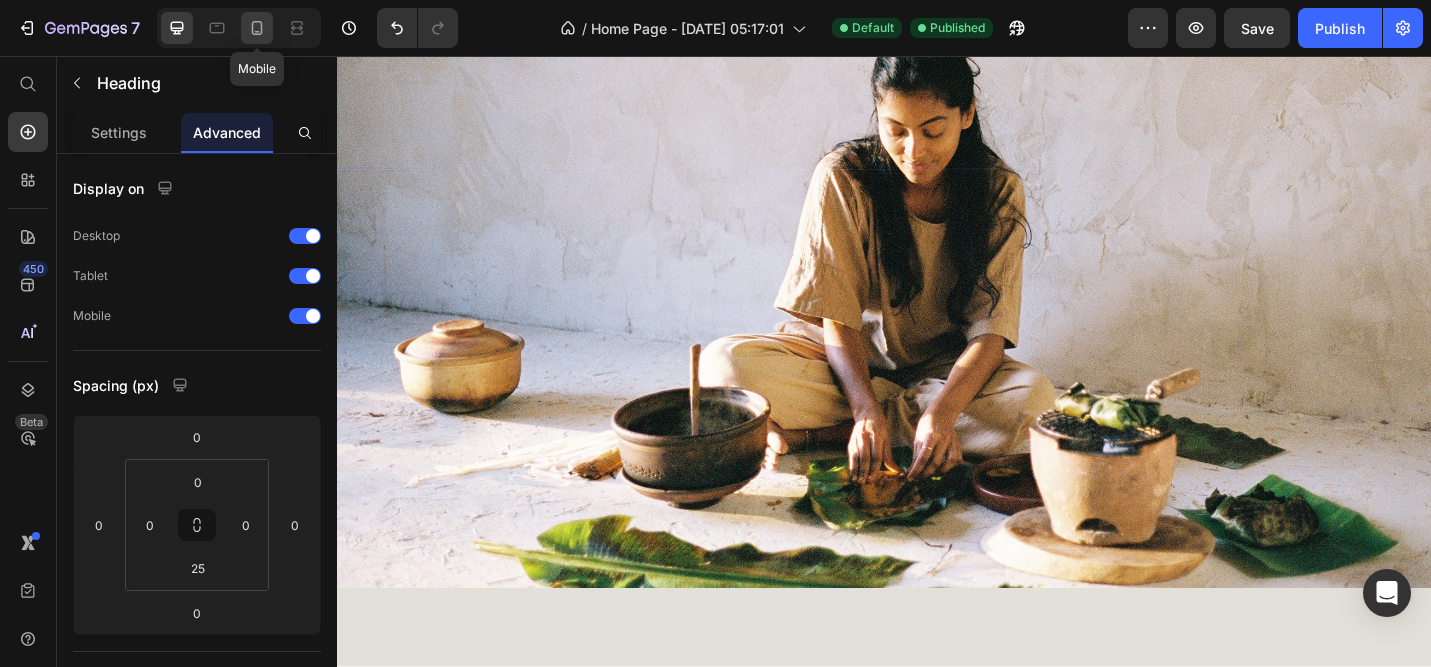 click 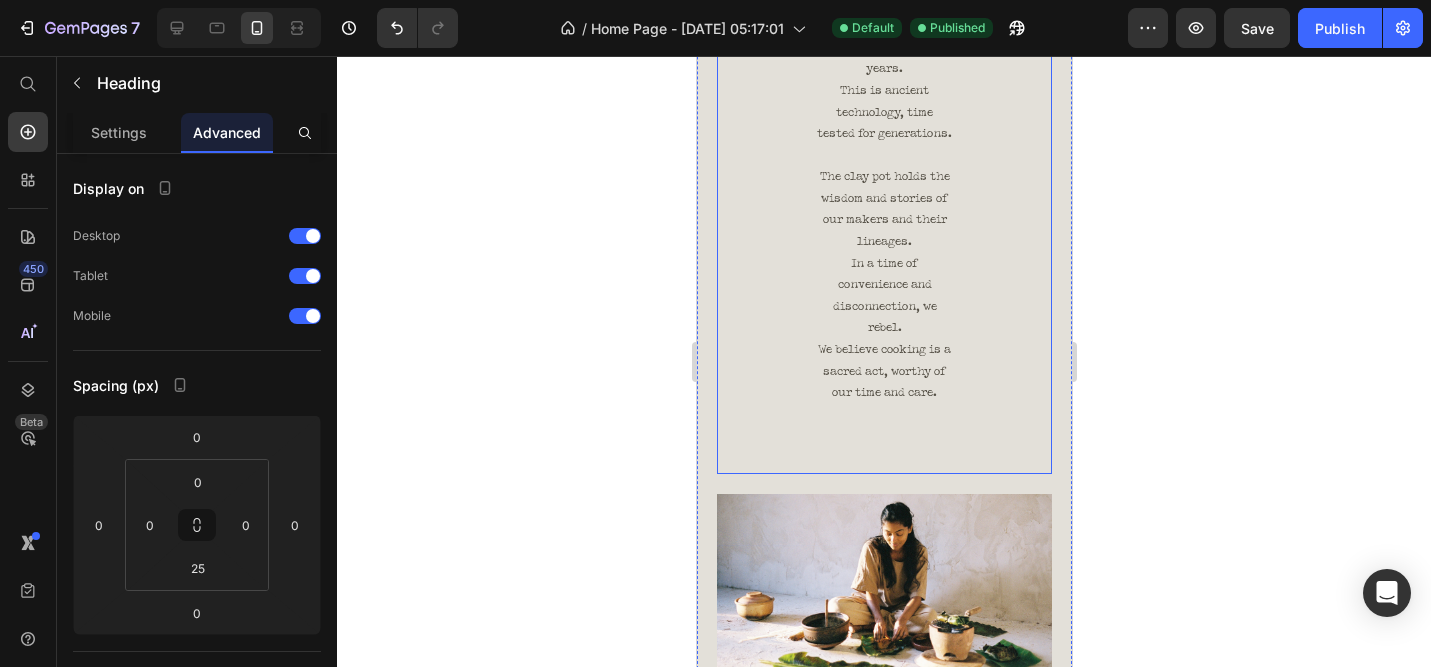 scroll, scrollTop: 534, scrollLeft: 0, axis: vertical 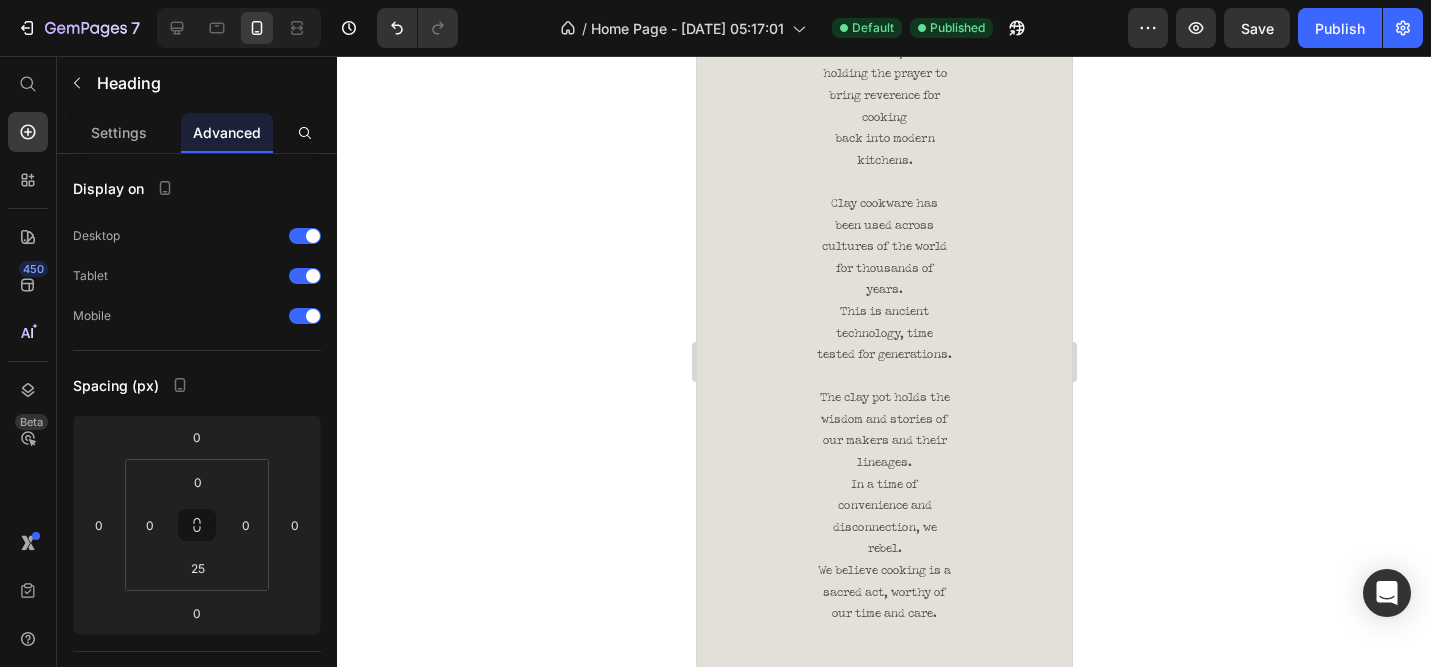 click on "The heart of Quiet Earth seeks to honour the old ways." at bounding box center (883, -47) 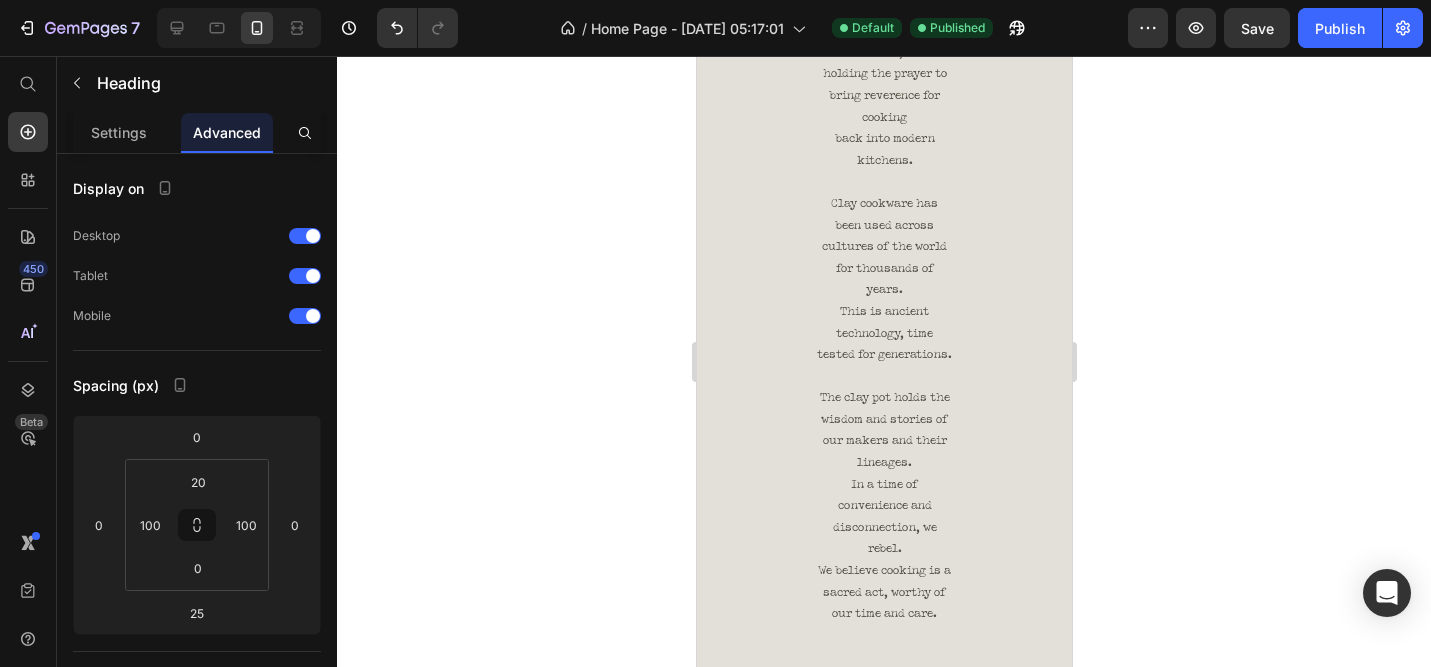 click on "The heart of Quiet Earth seeks to honour the old ways." at bounding box center [883, -47] 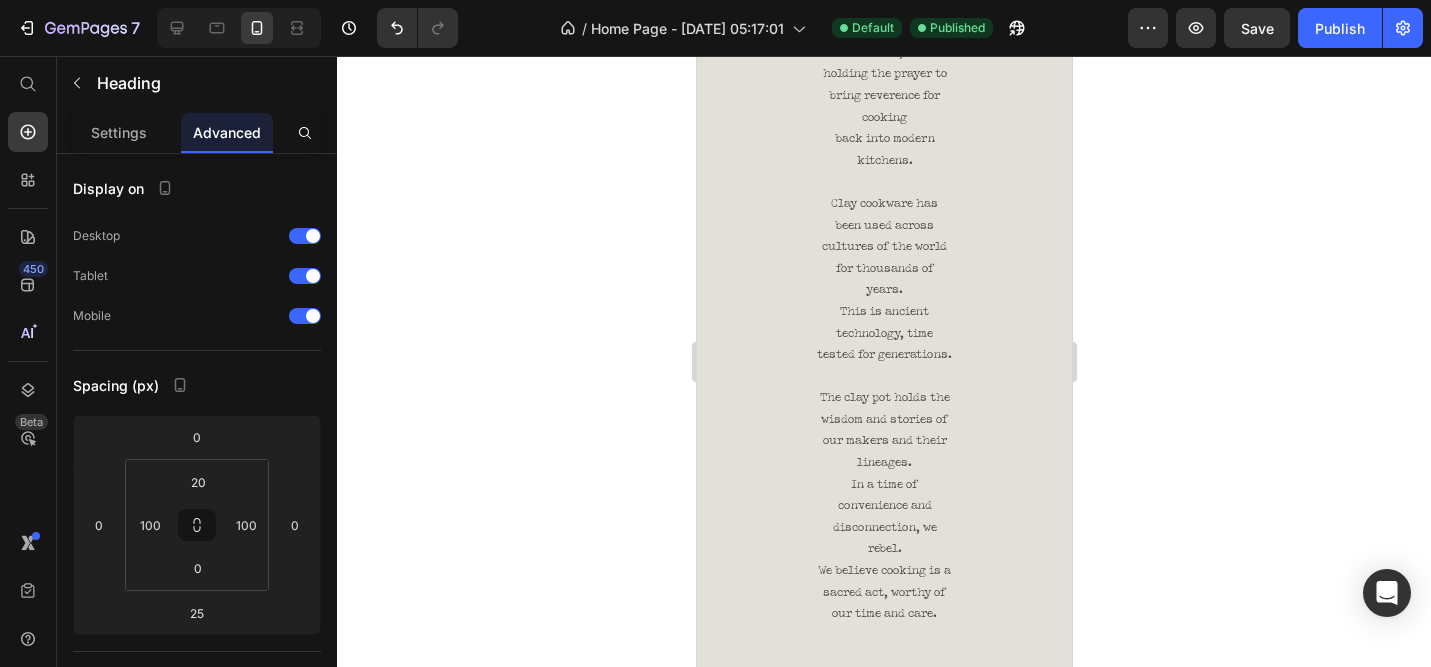 drag, startPoint x: 950, startPoint y: 221, endPoint x: 809, endPoint y: 194, distance: 143.56183 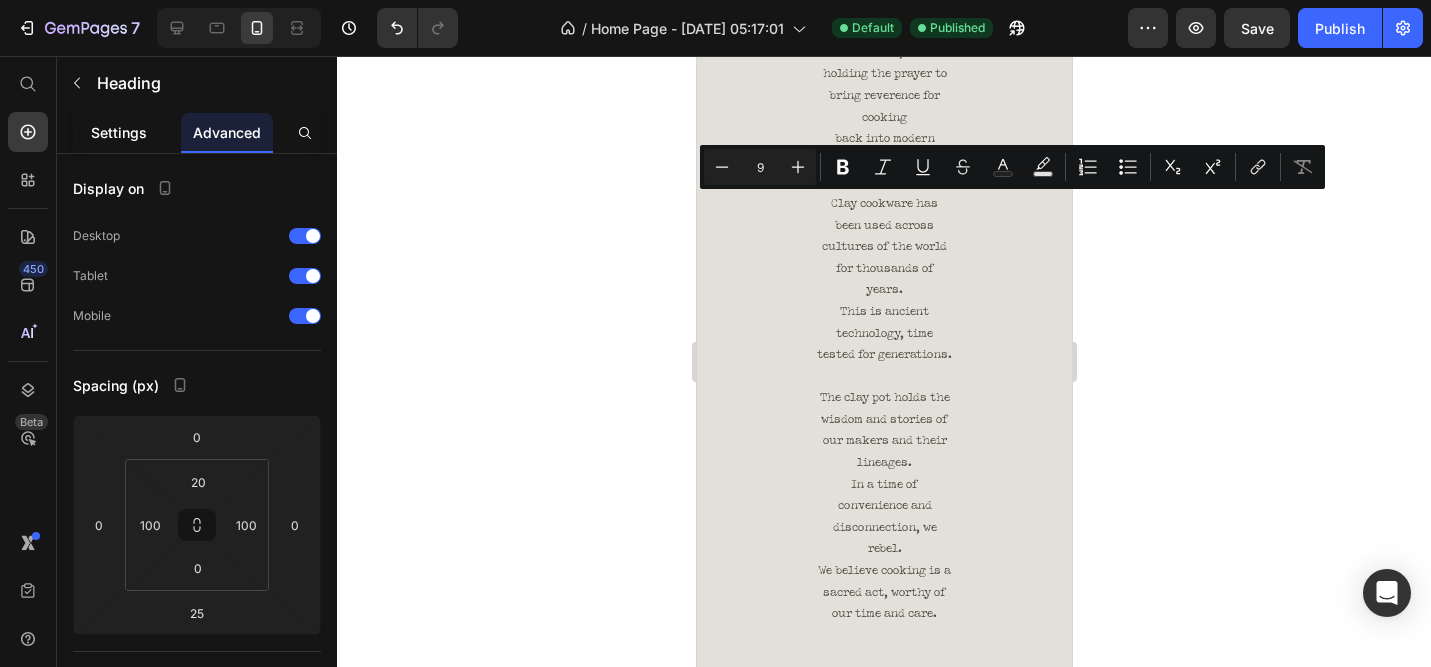 click on "Settings" at bounding box center (119, 132) 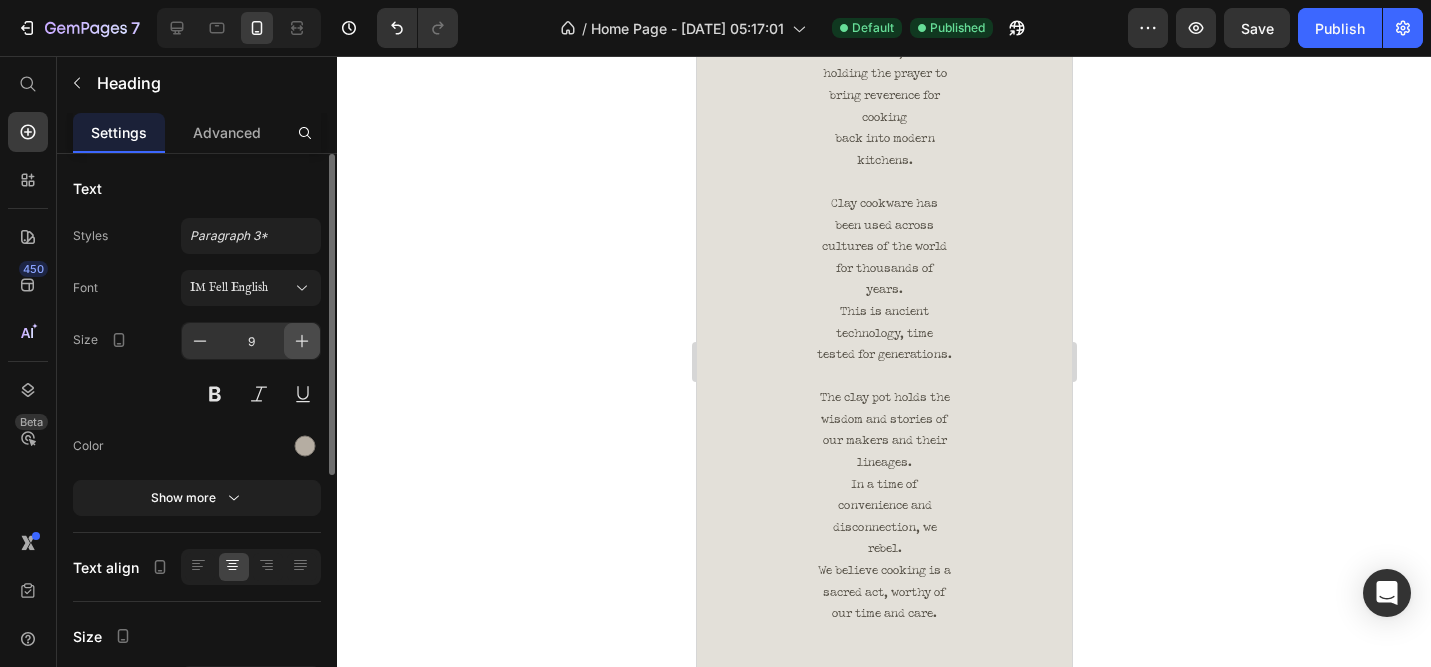 click 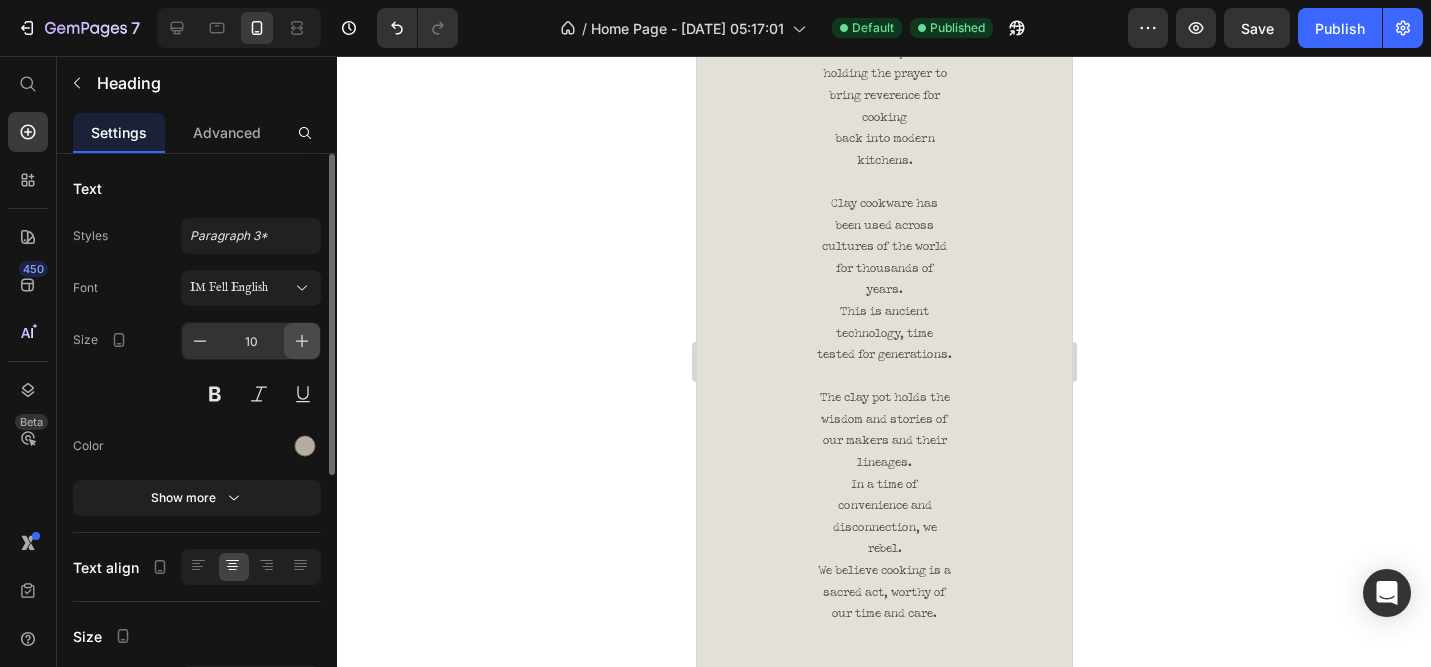 click 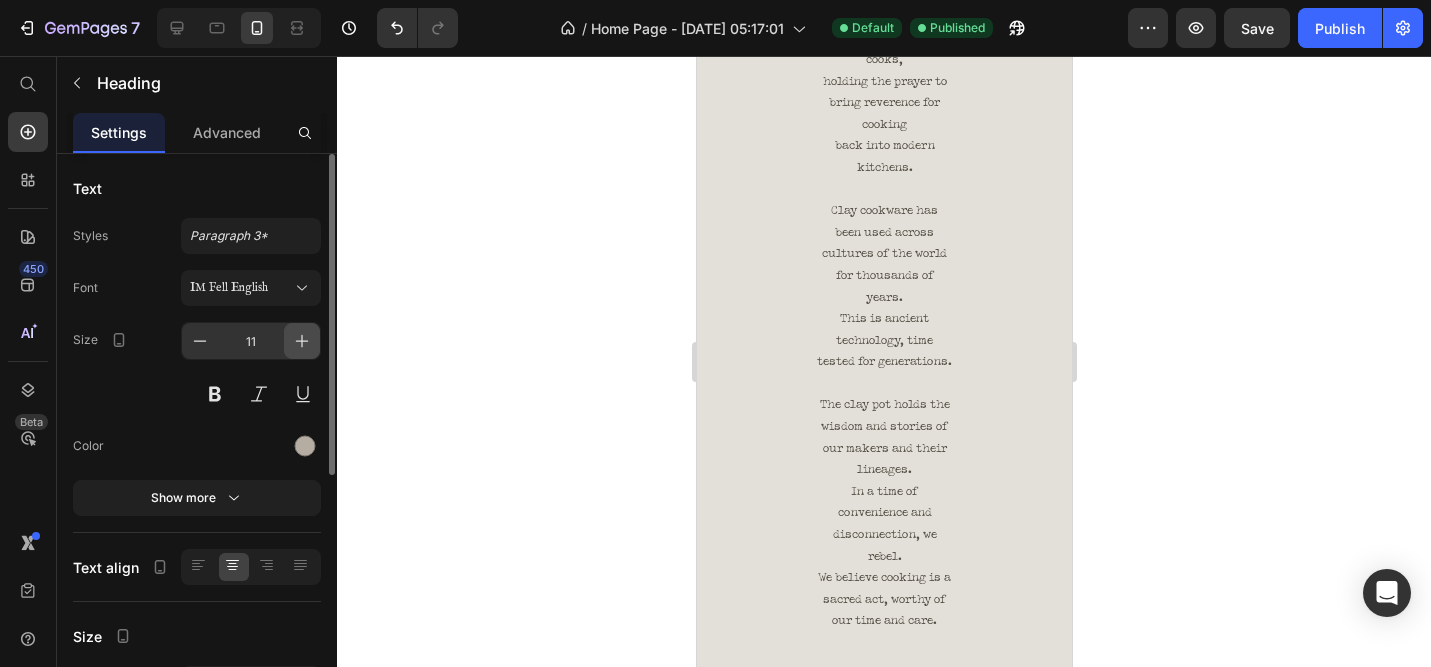 click 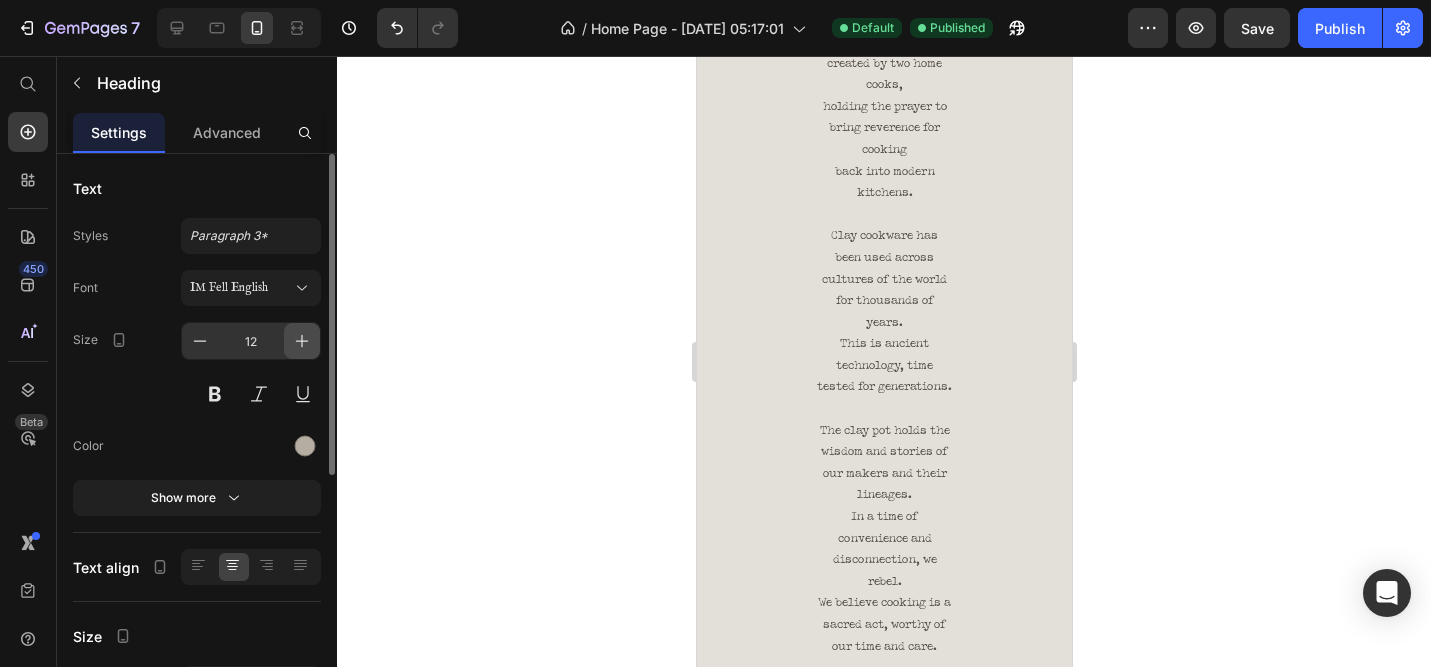 click 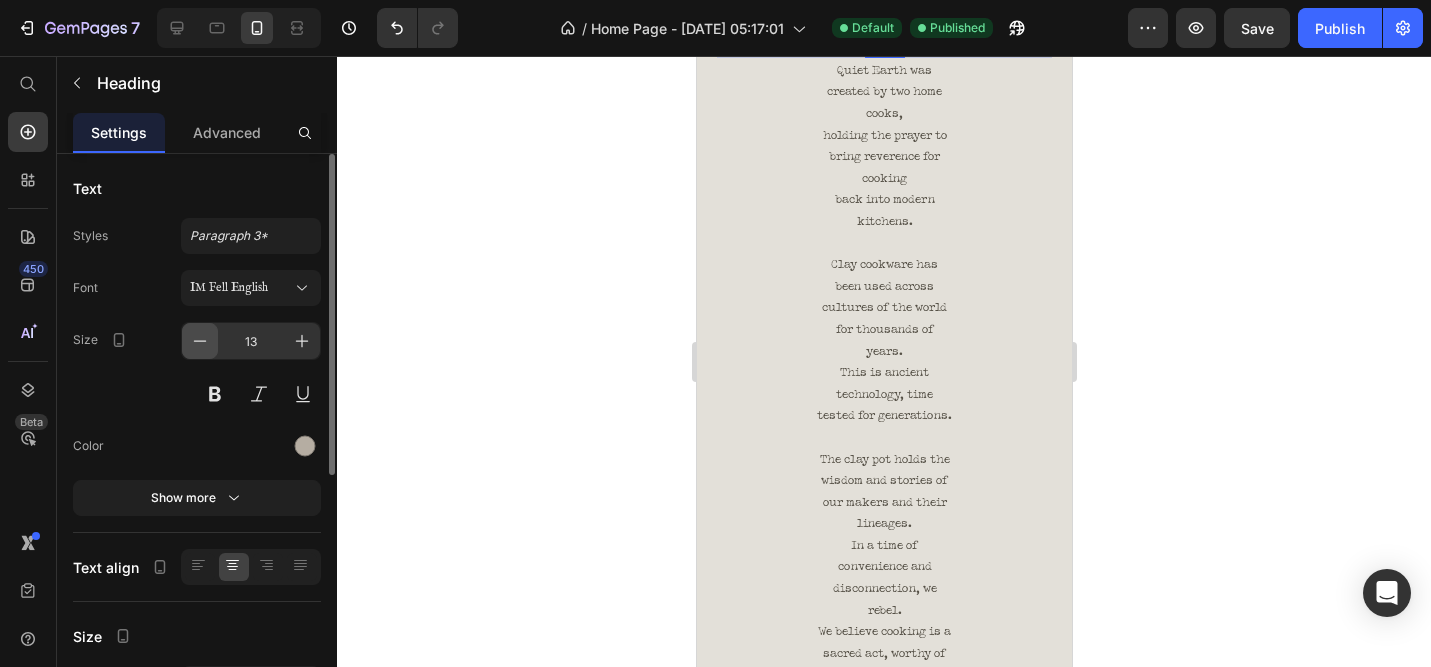 click 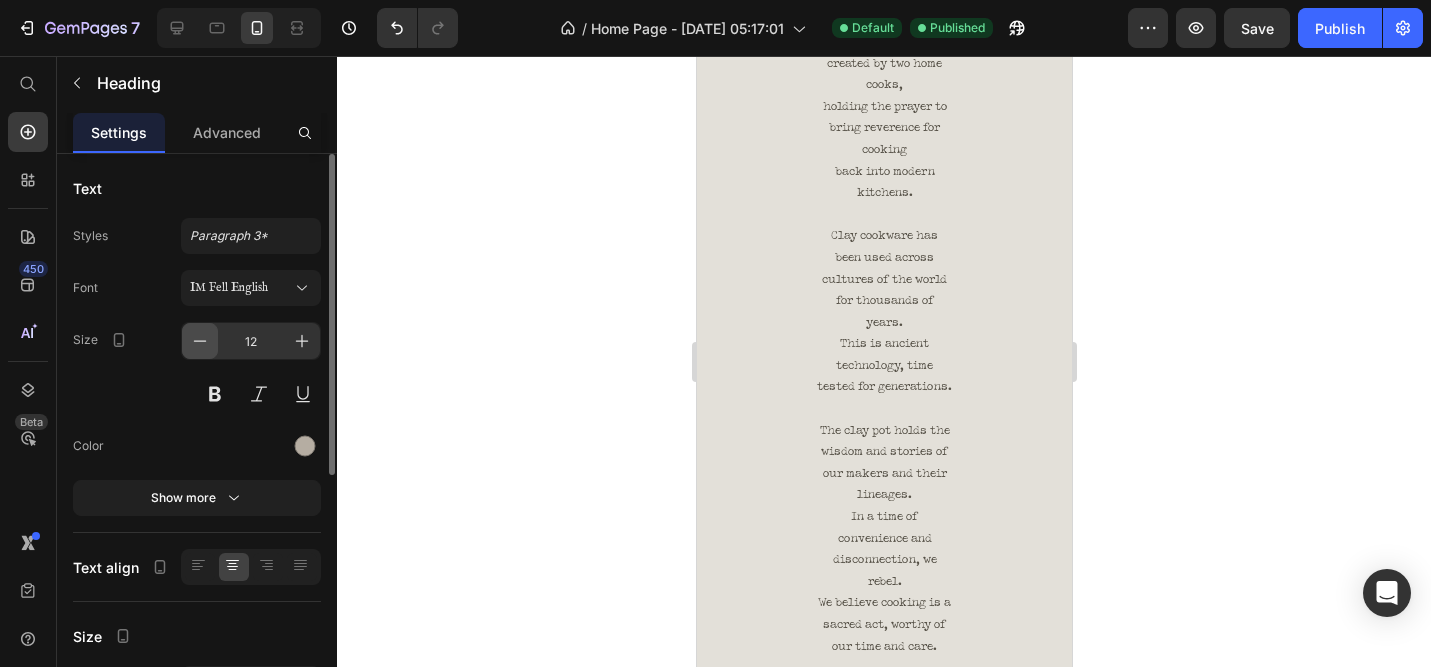 click 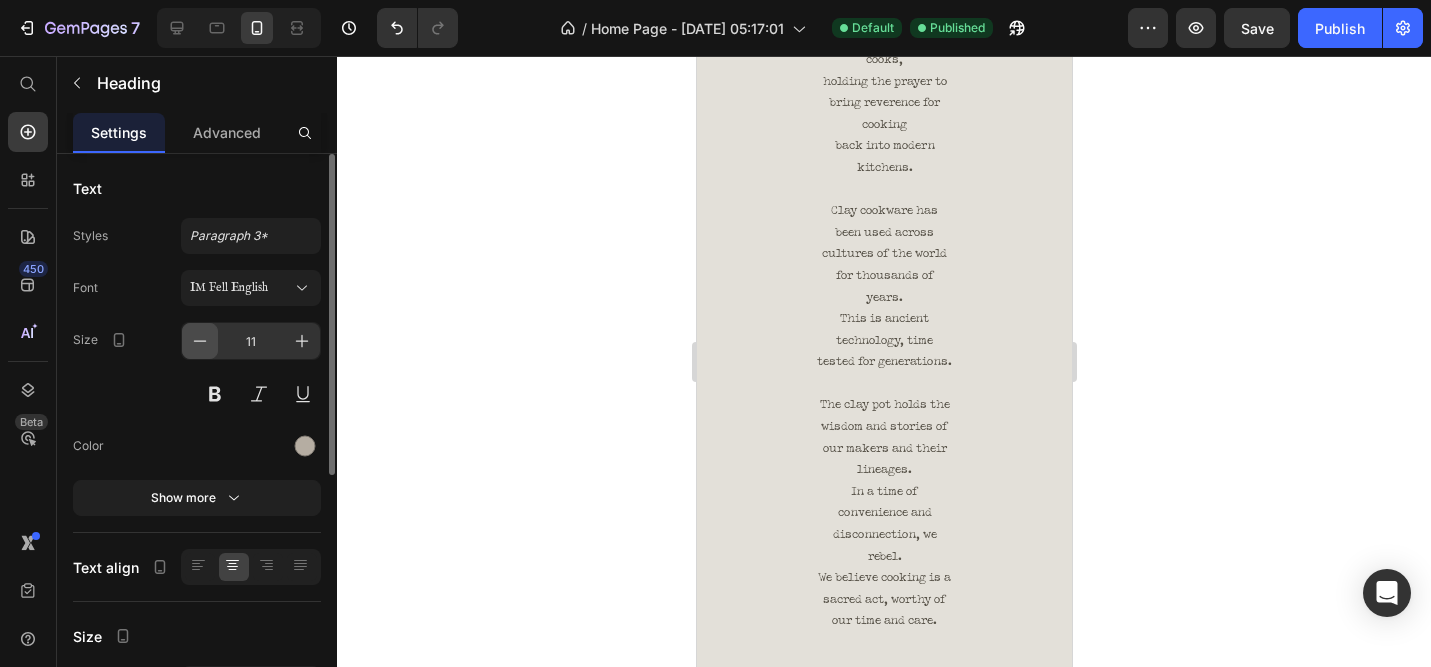 click 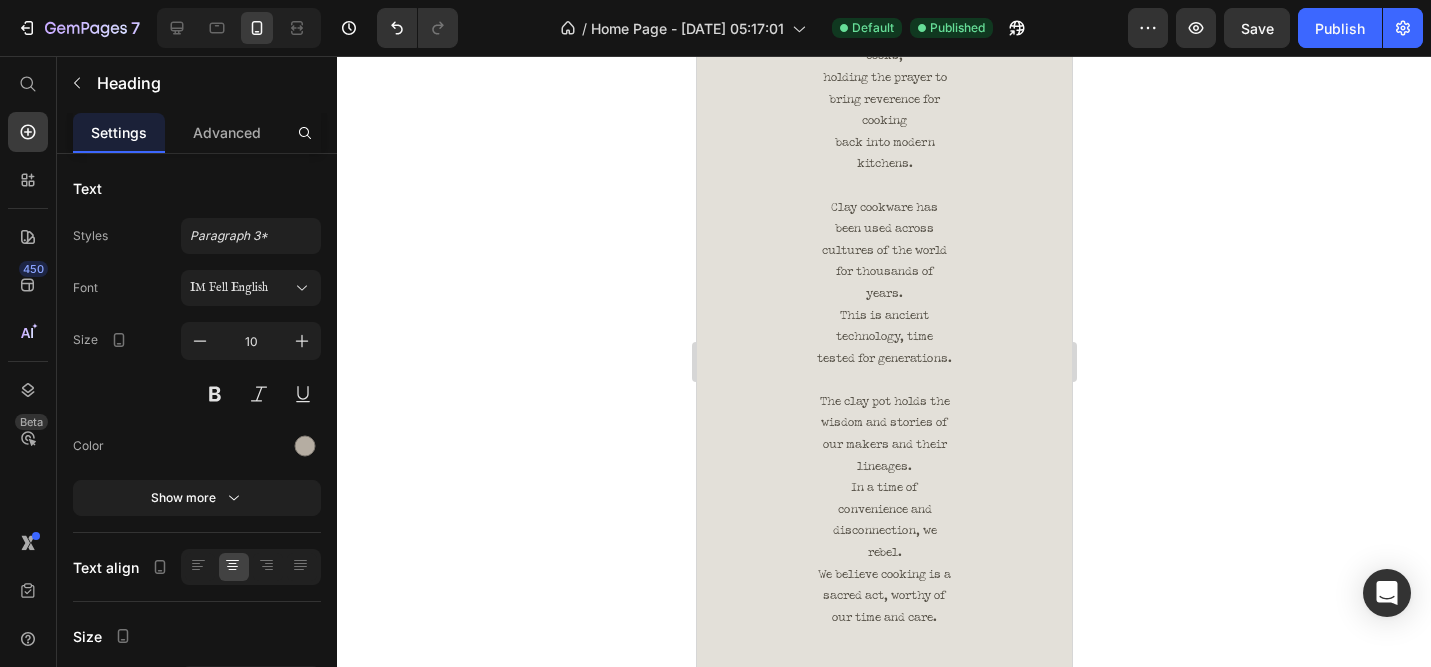 click 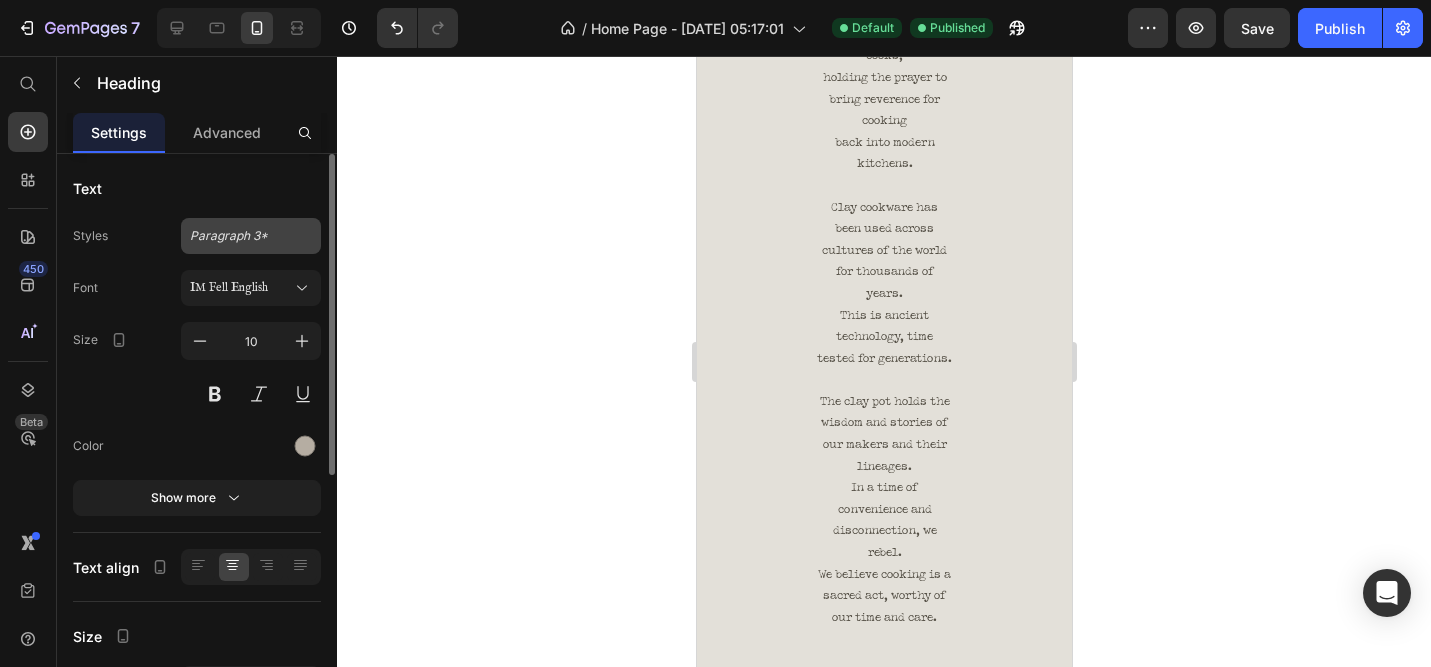 click on "Paragraph 3*" 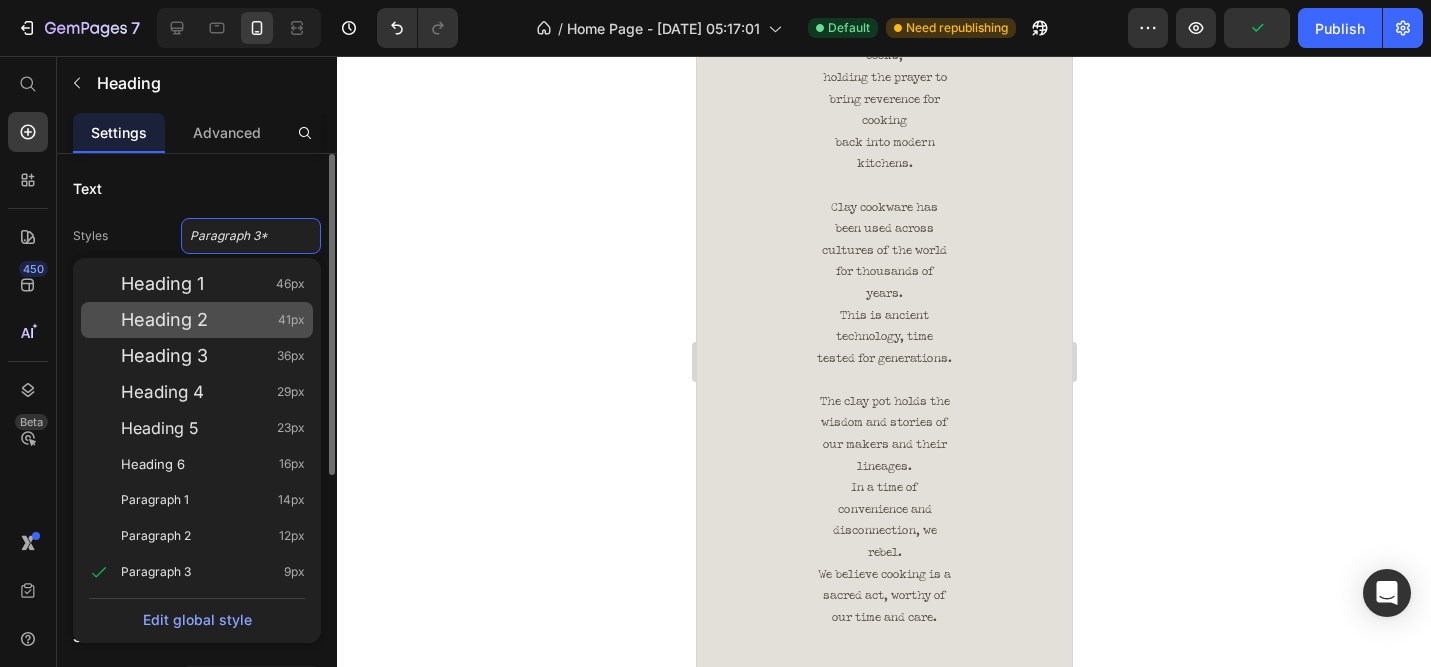 click on "Heading 2" at bounding box center [164, 320] 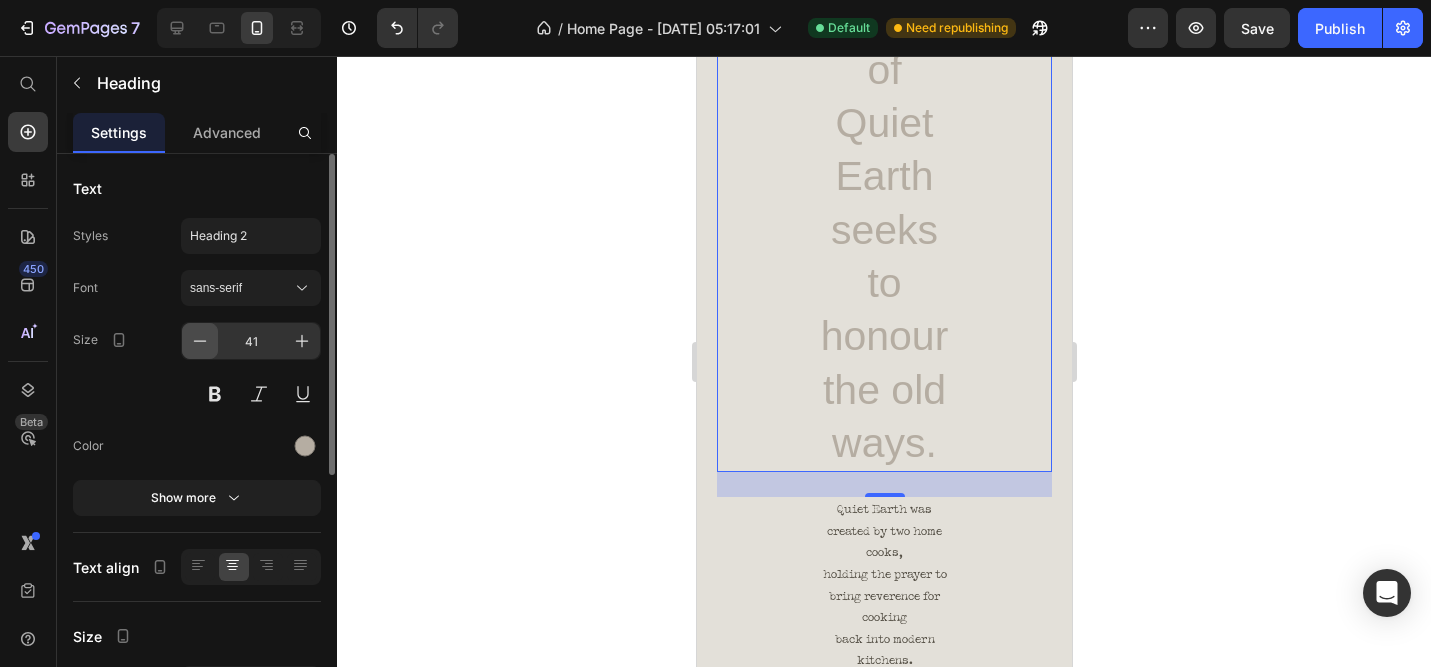 click 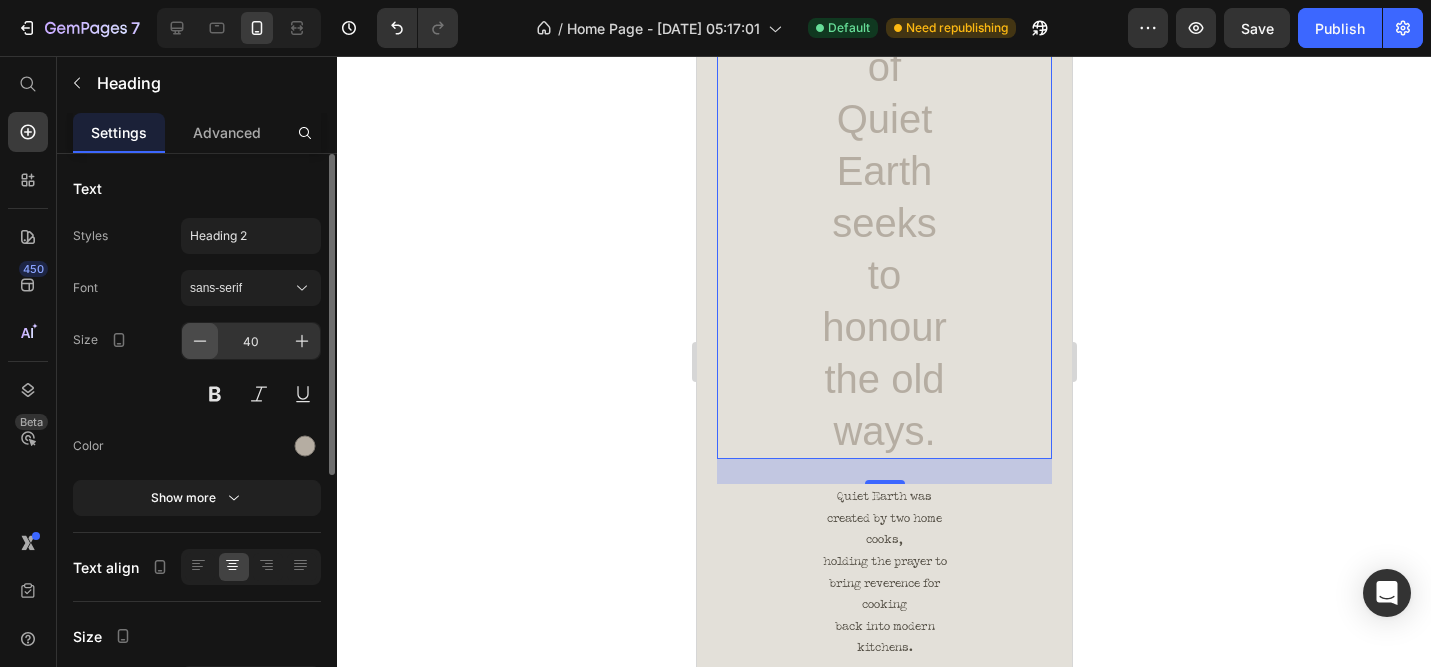 click 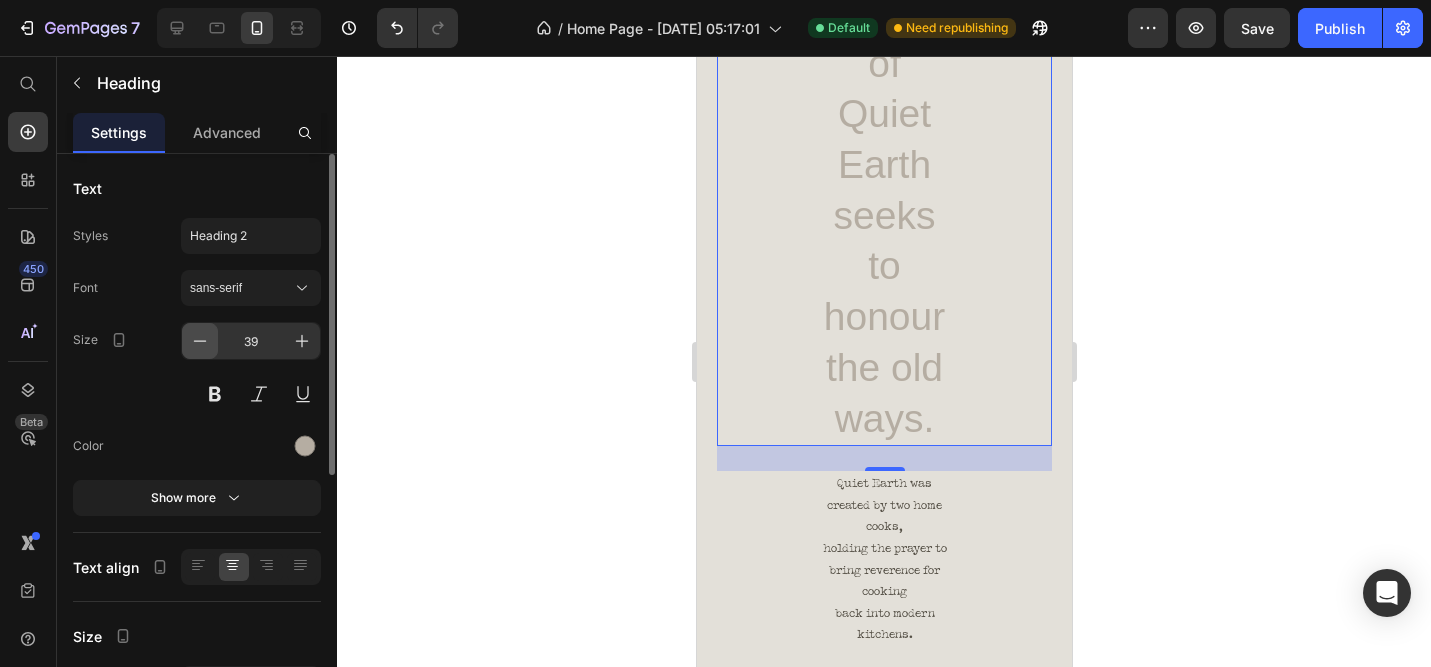 click 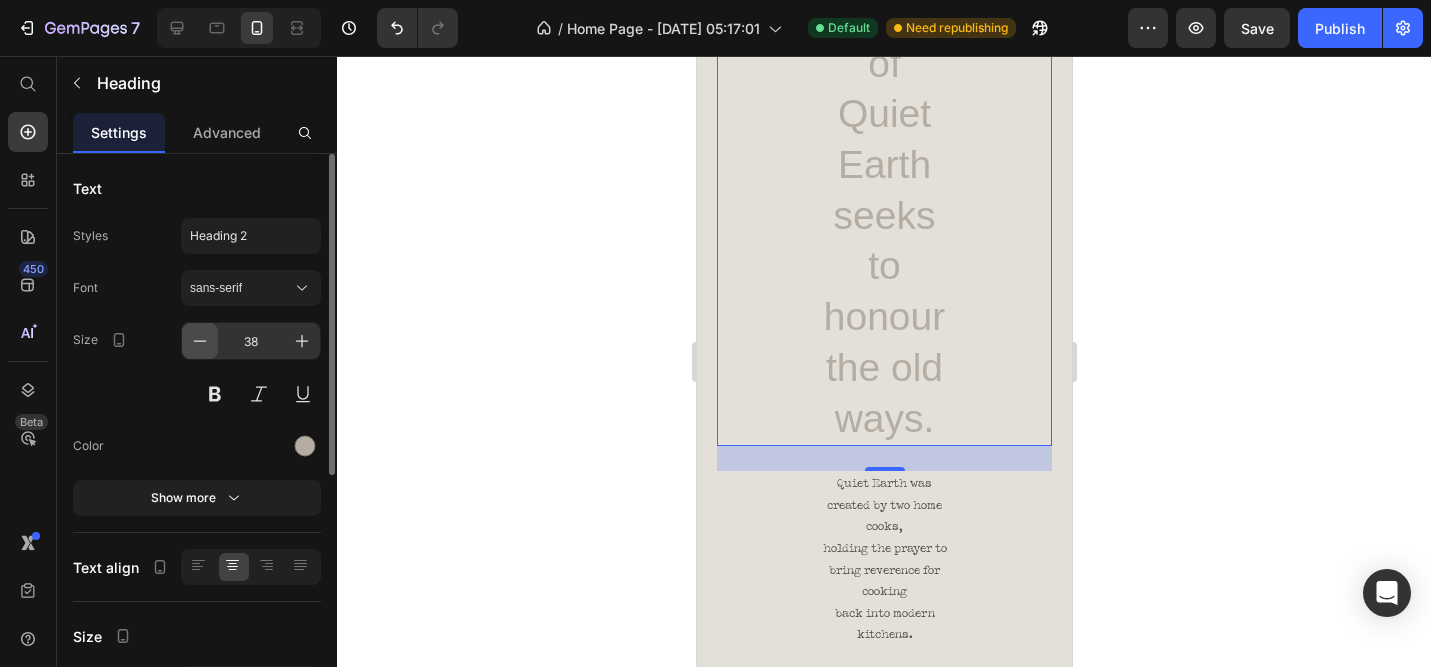 click 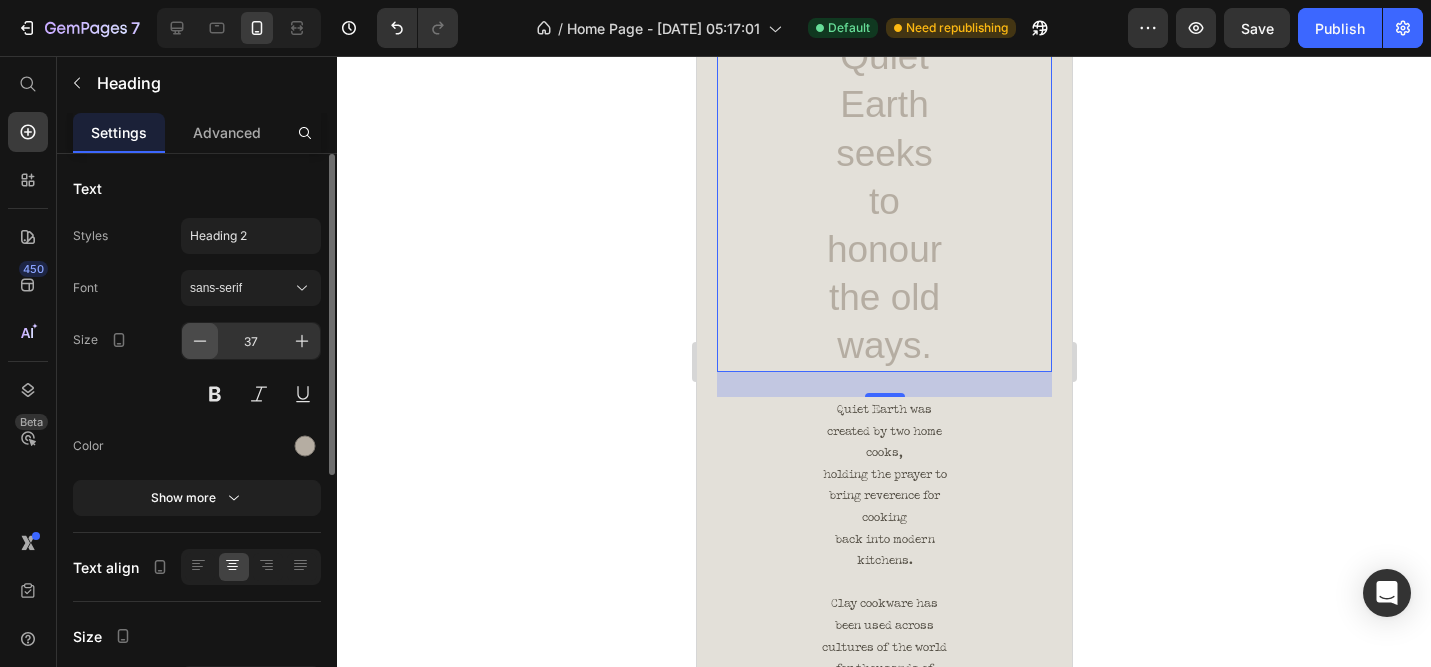 click 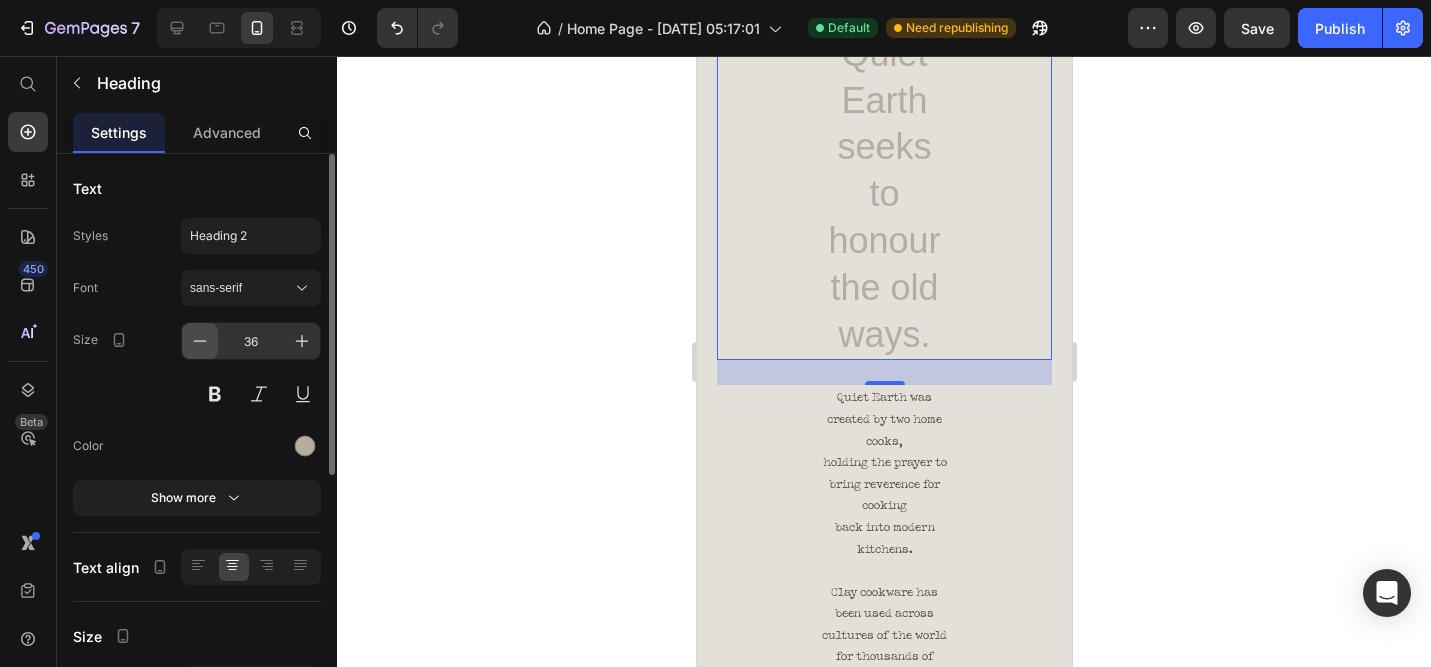 click 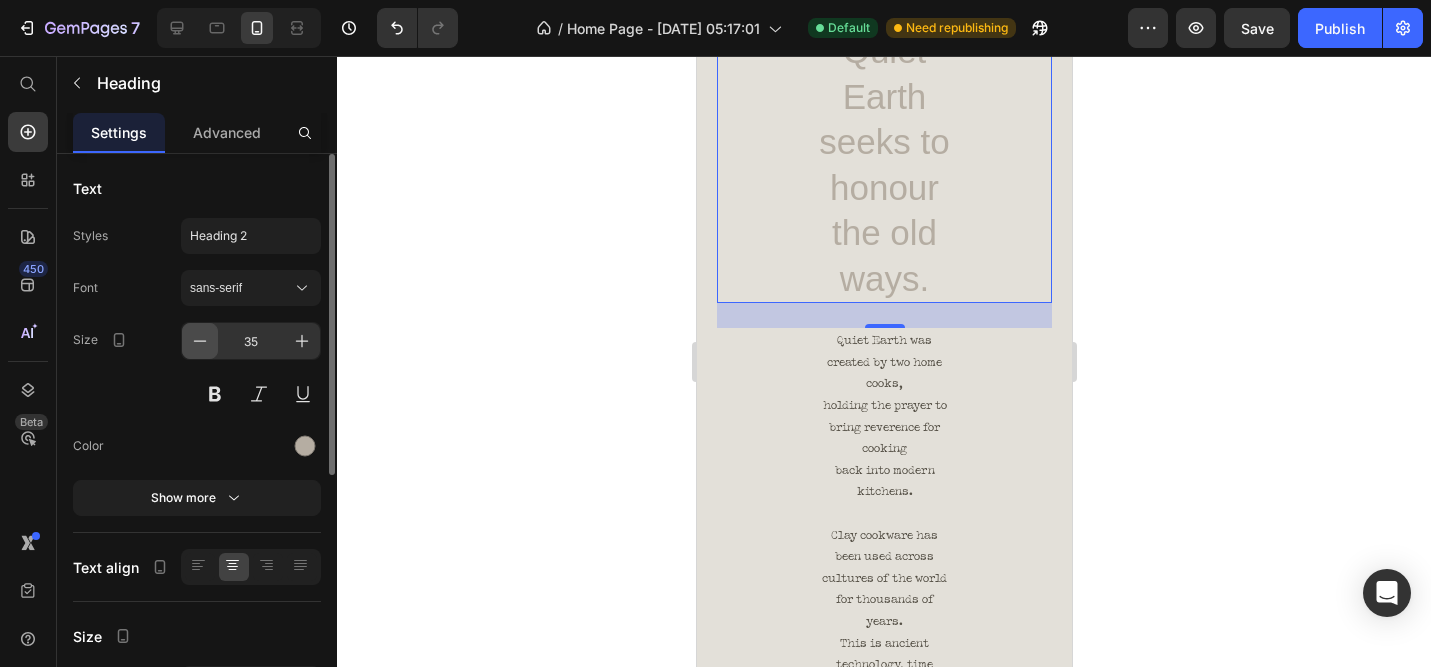 click 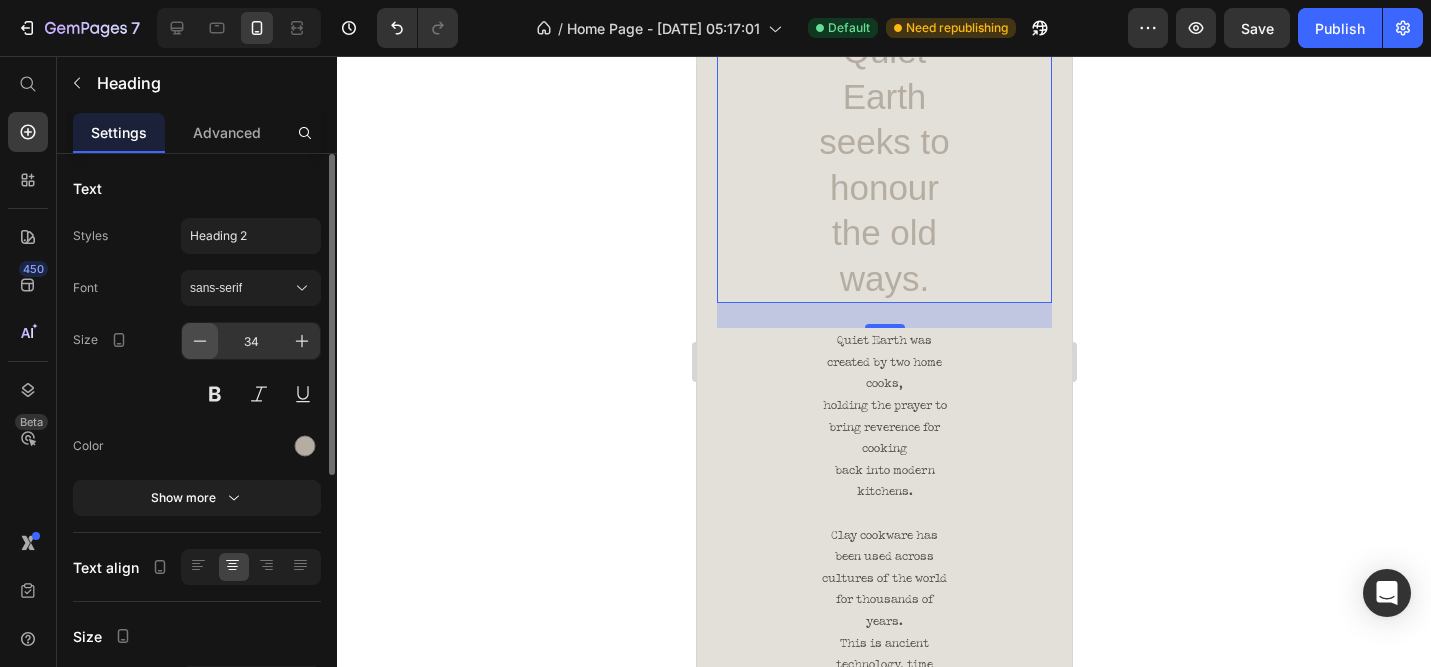 click 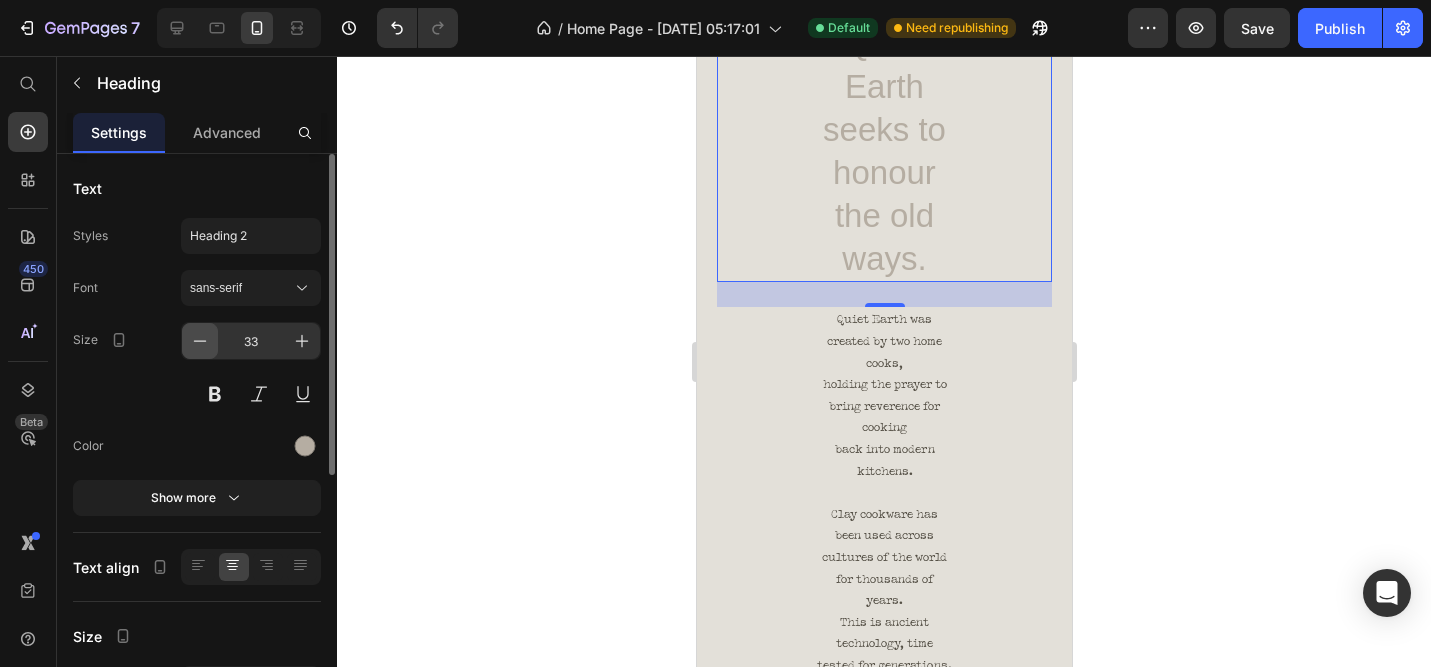 click 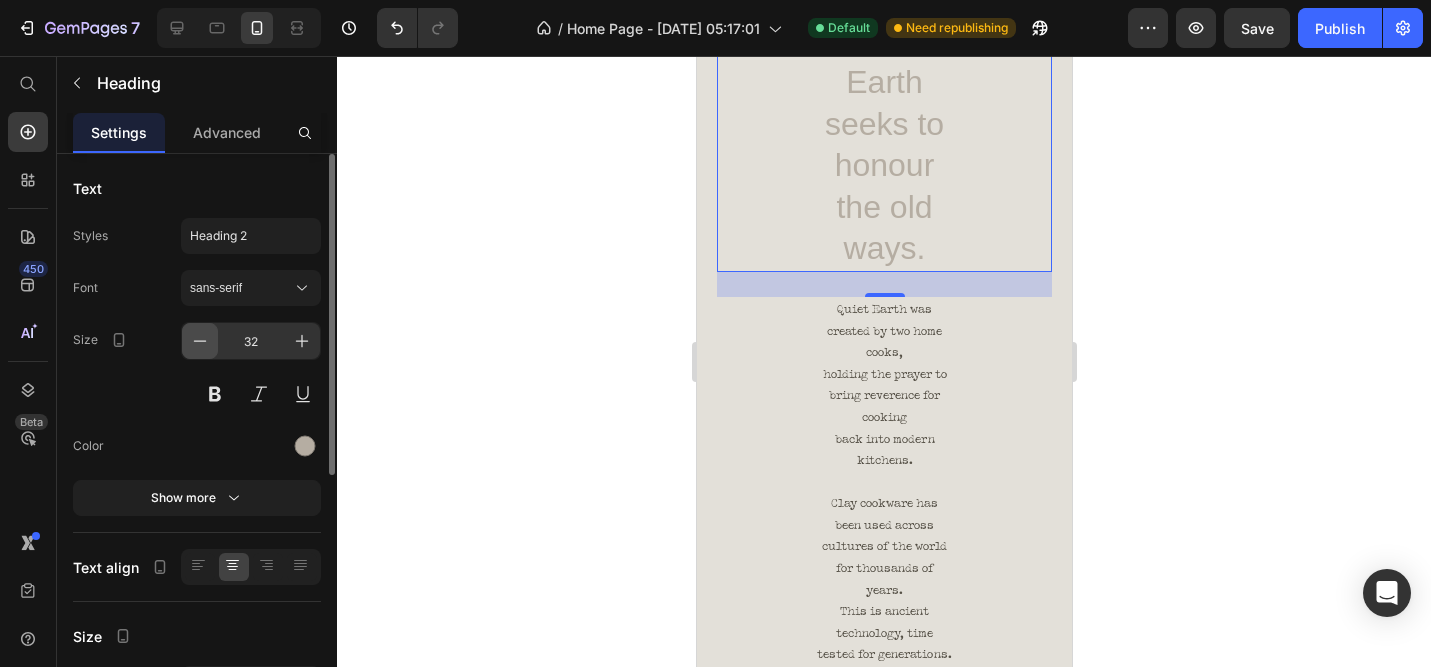 click 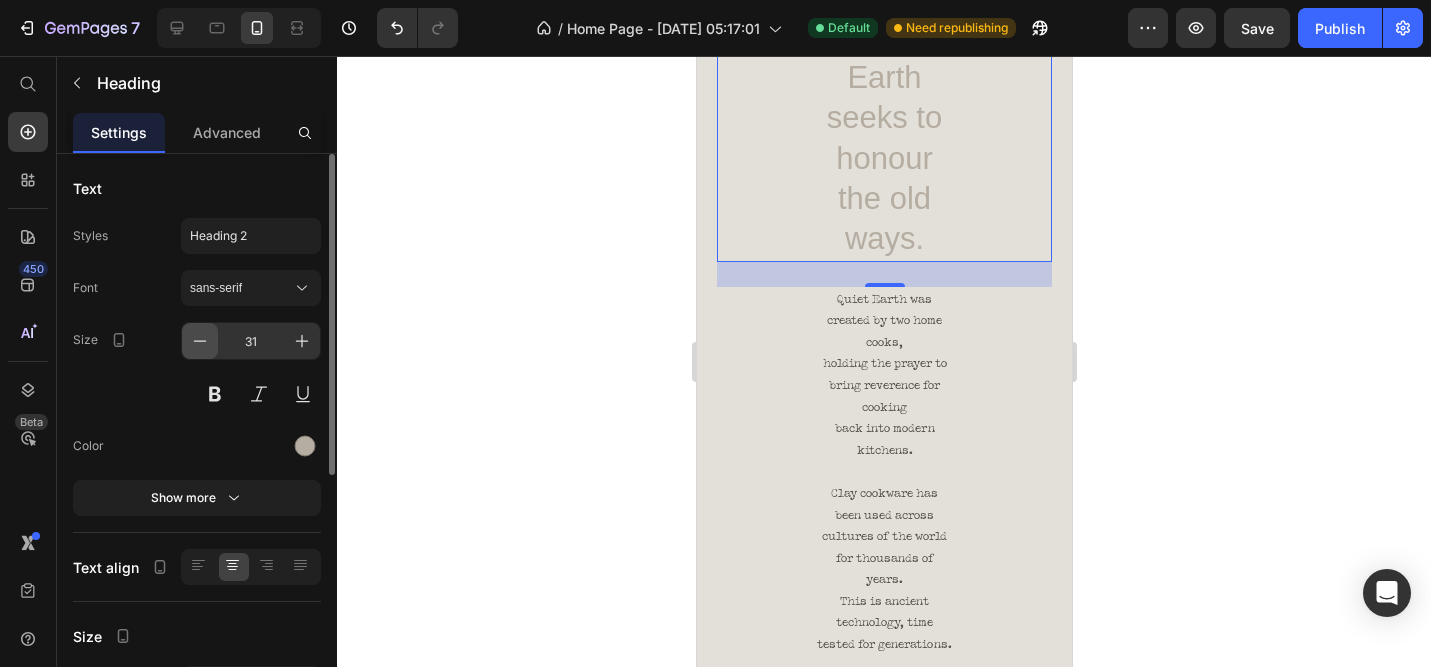 click 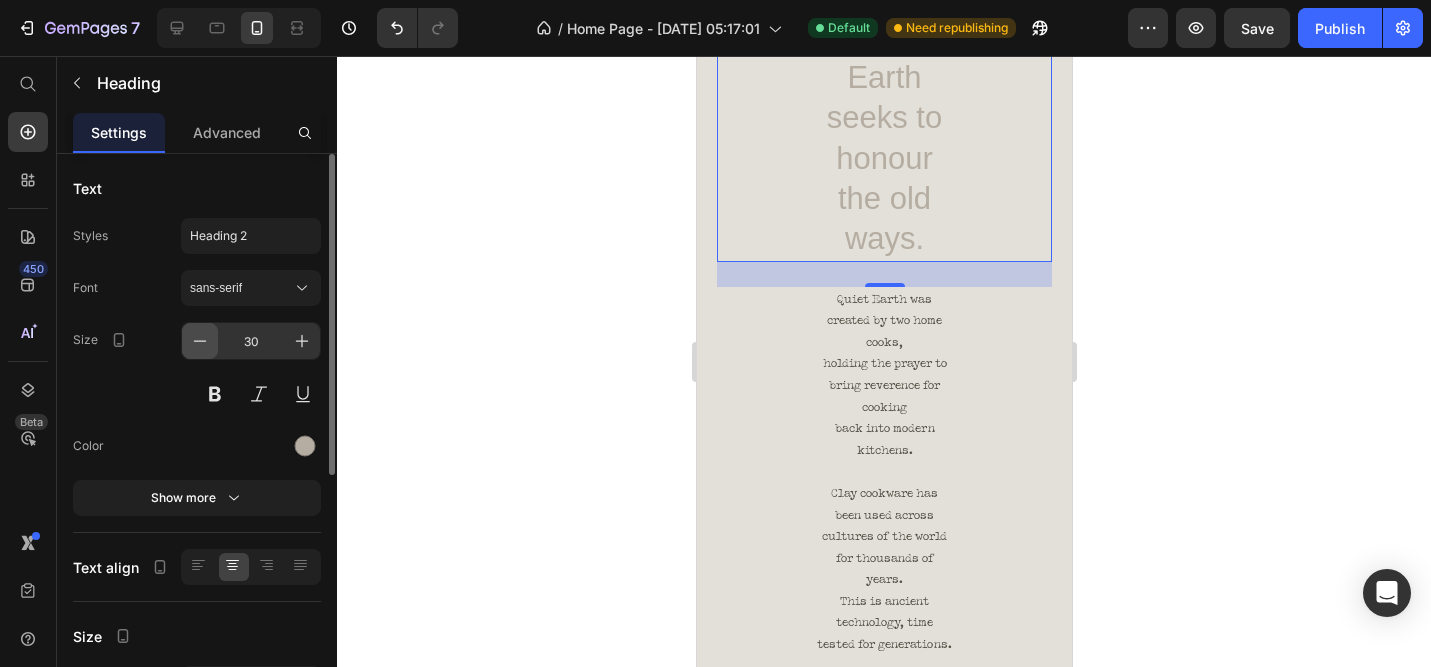 click 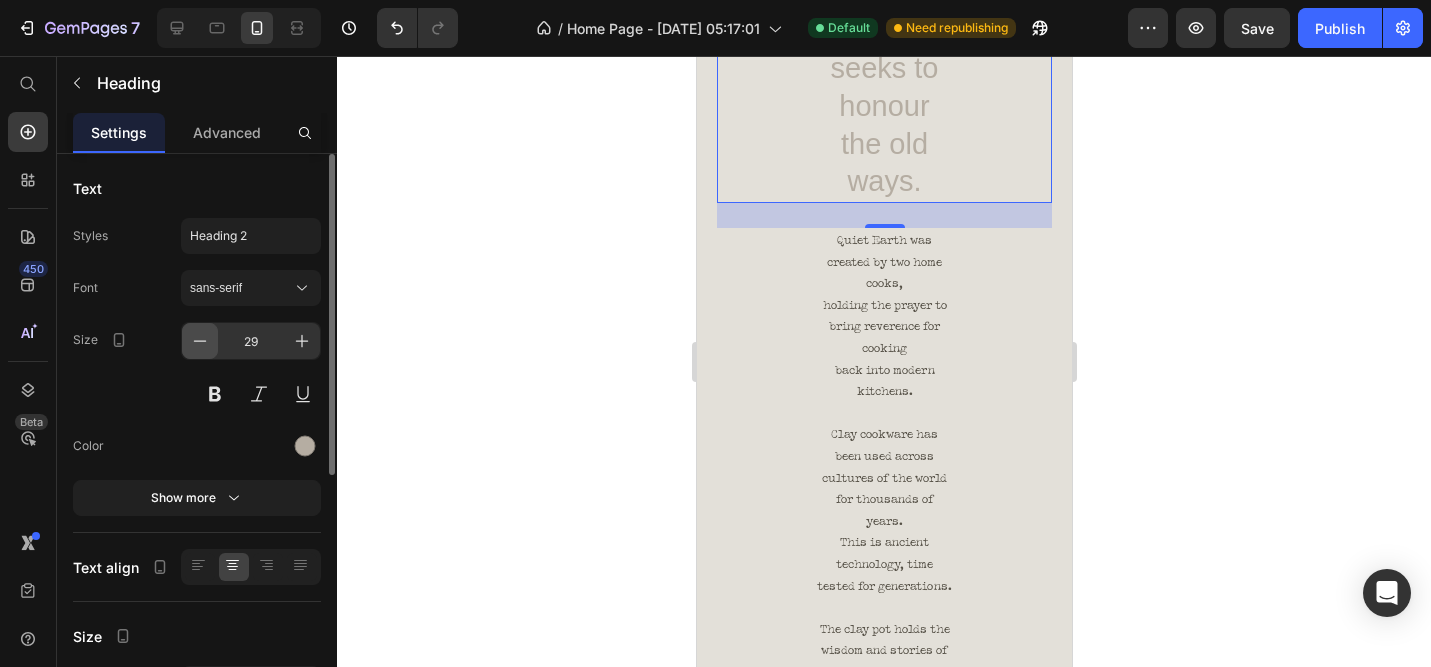 click 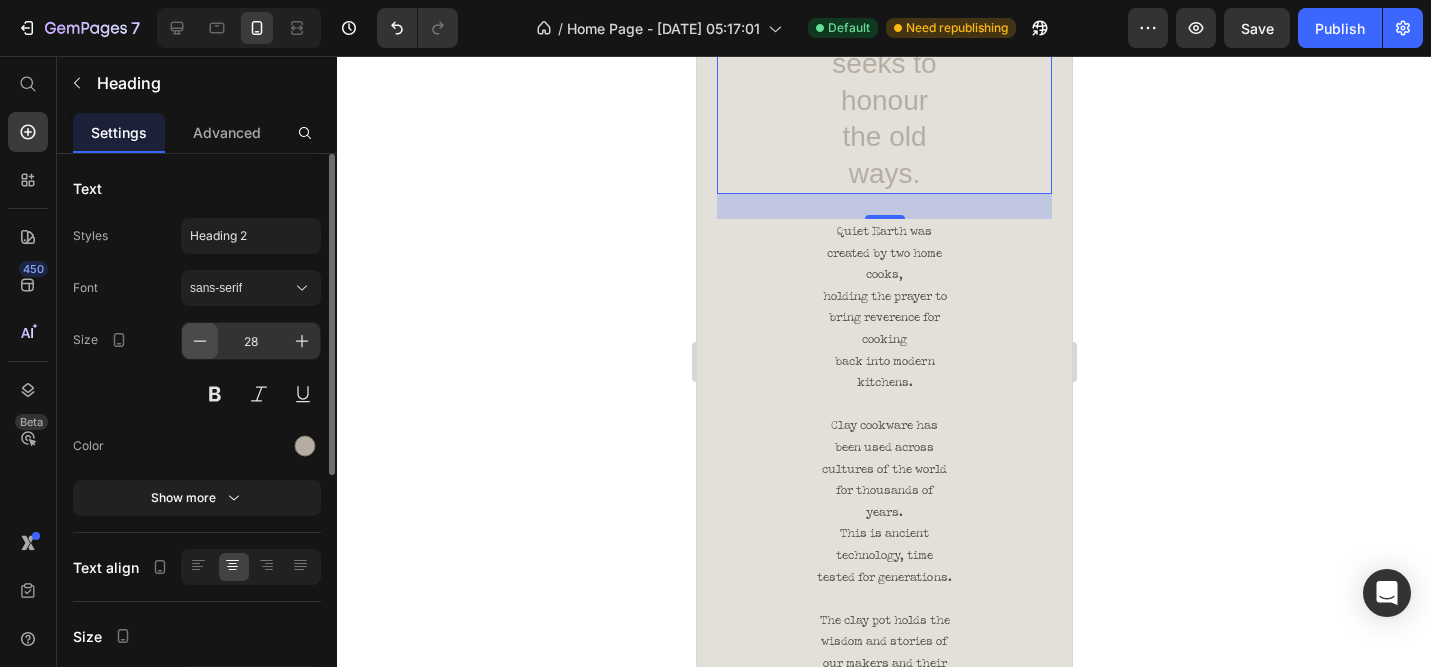 click 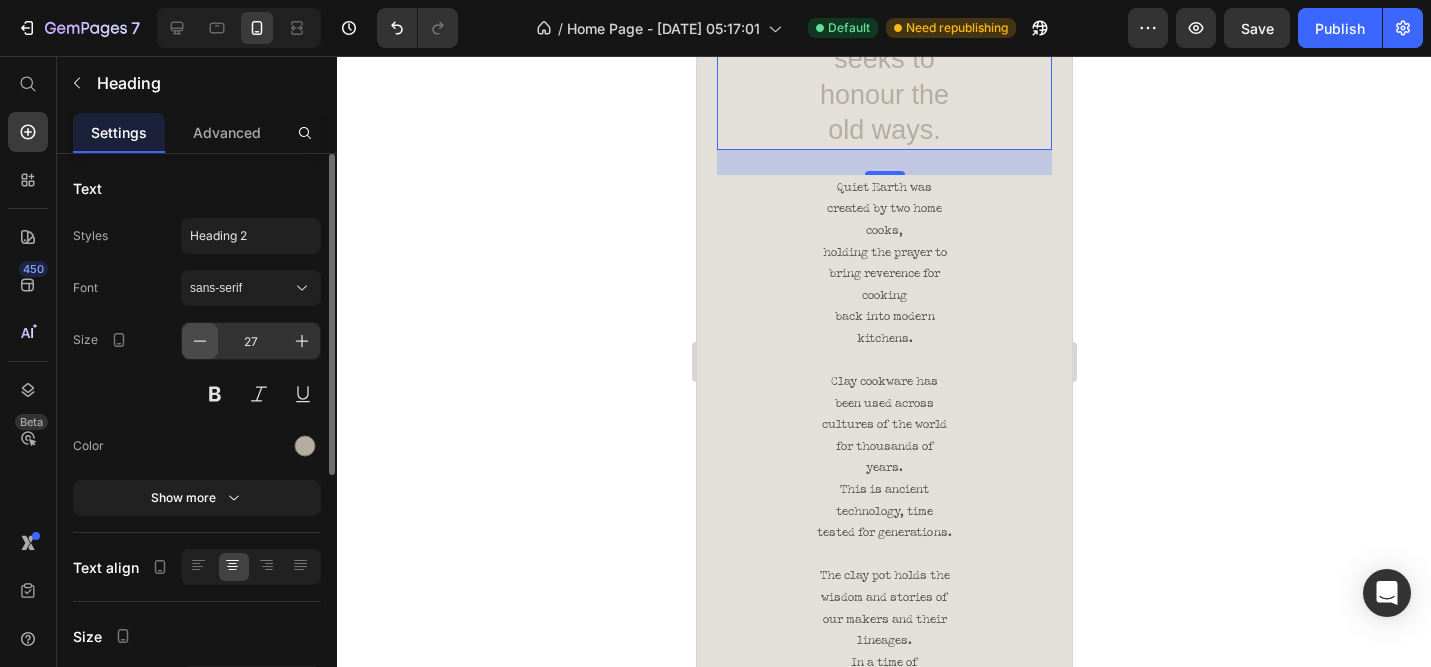 click 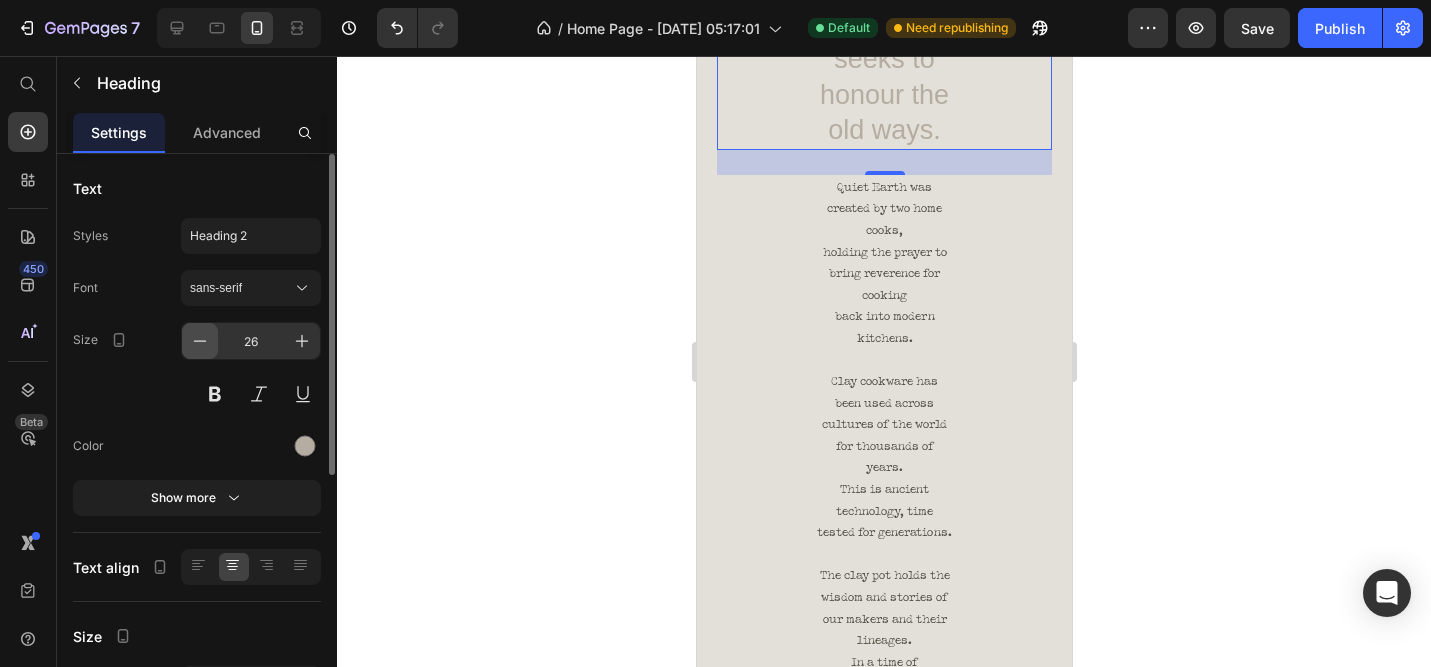 click 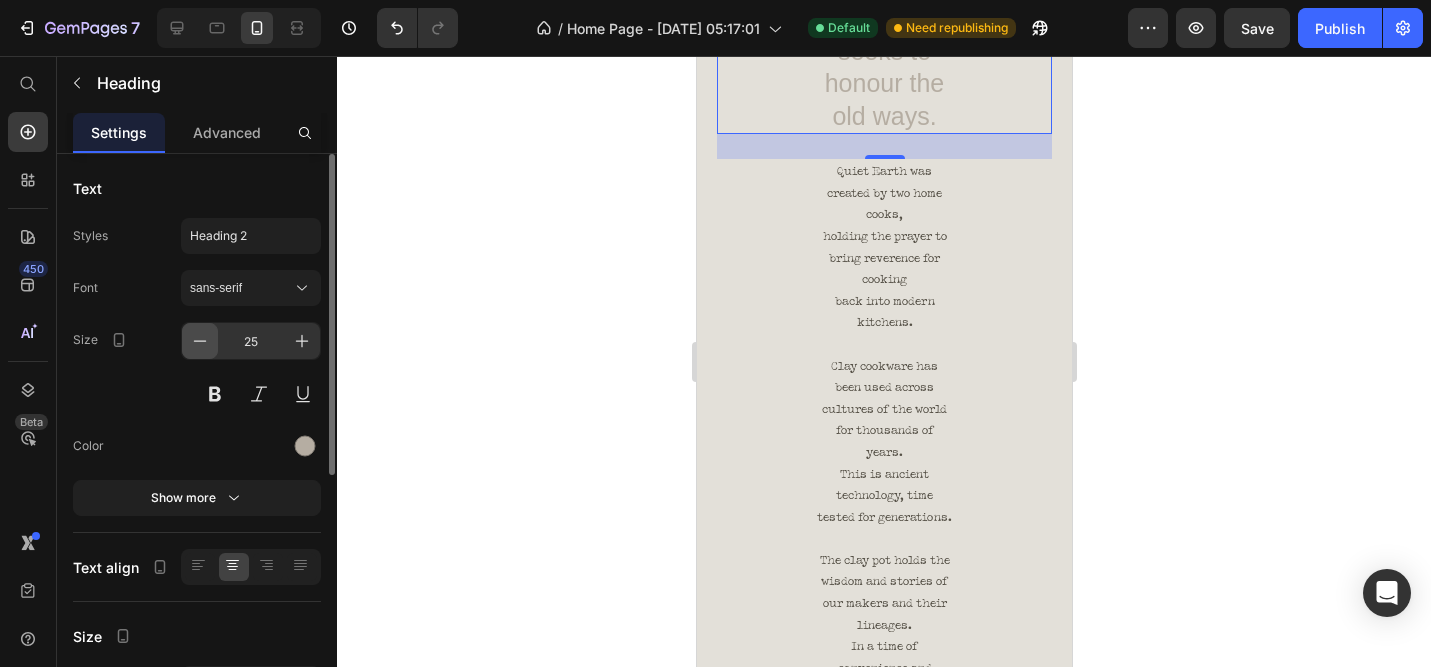 click 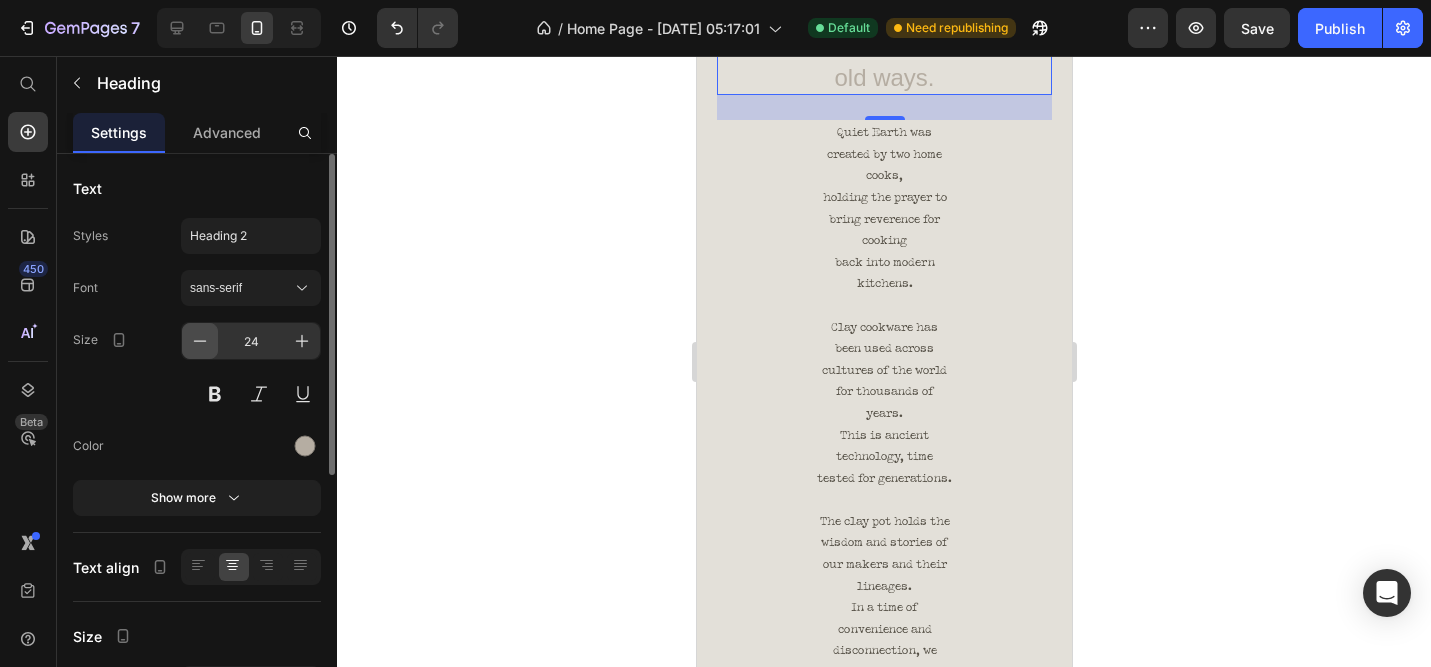 click 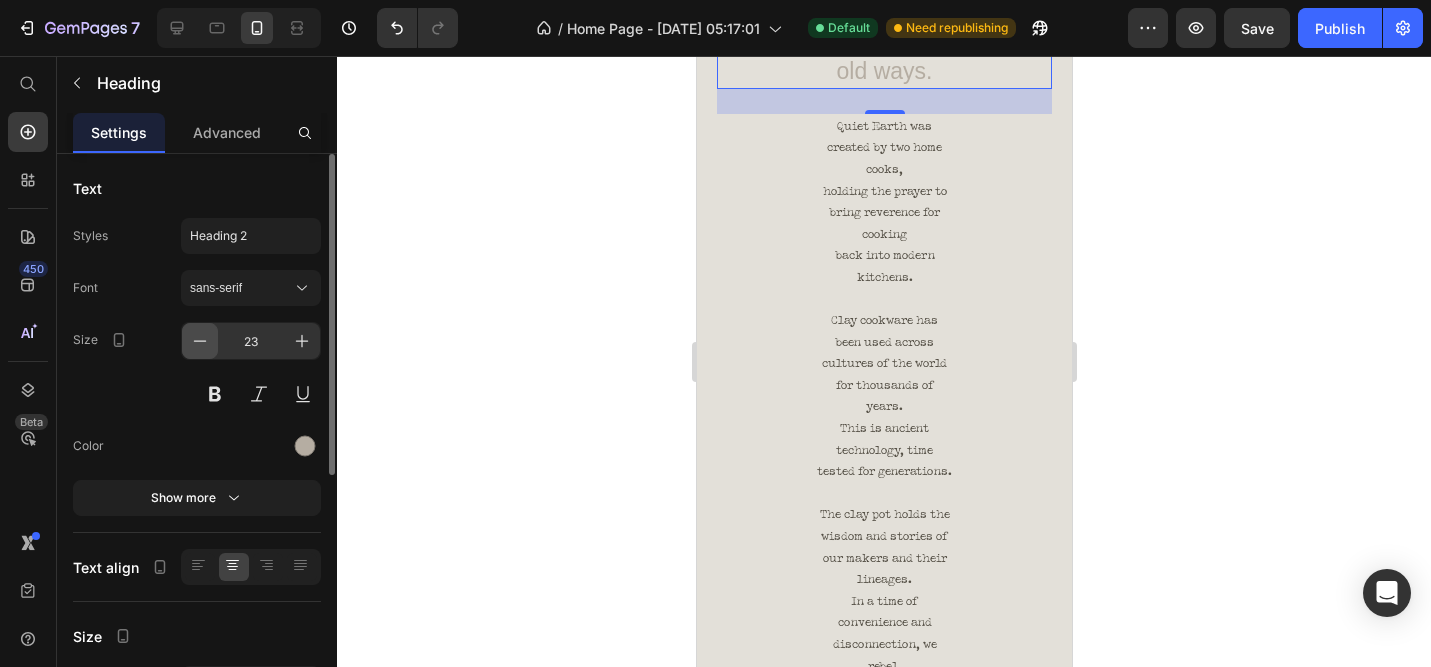 click 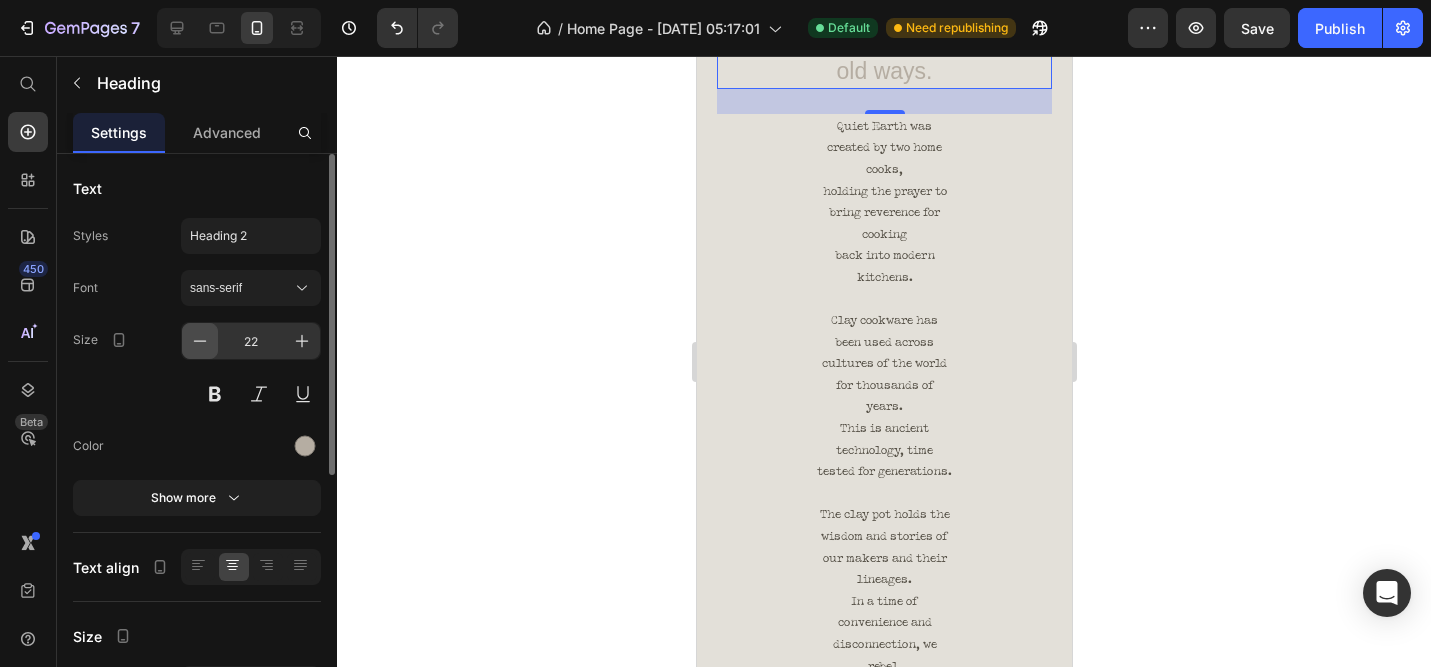click 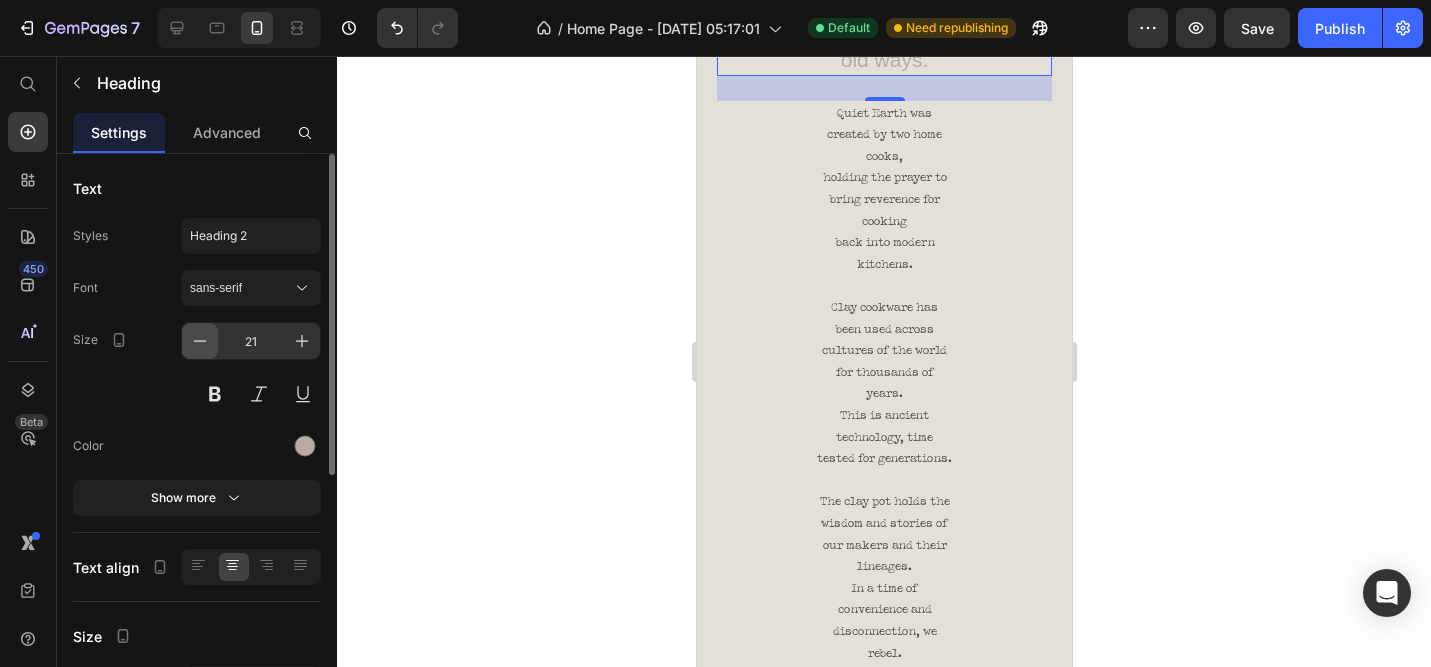 click 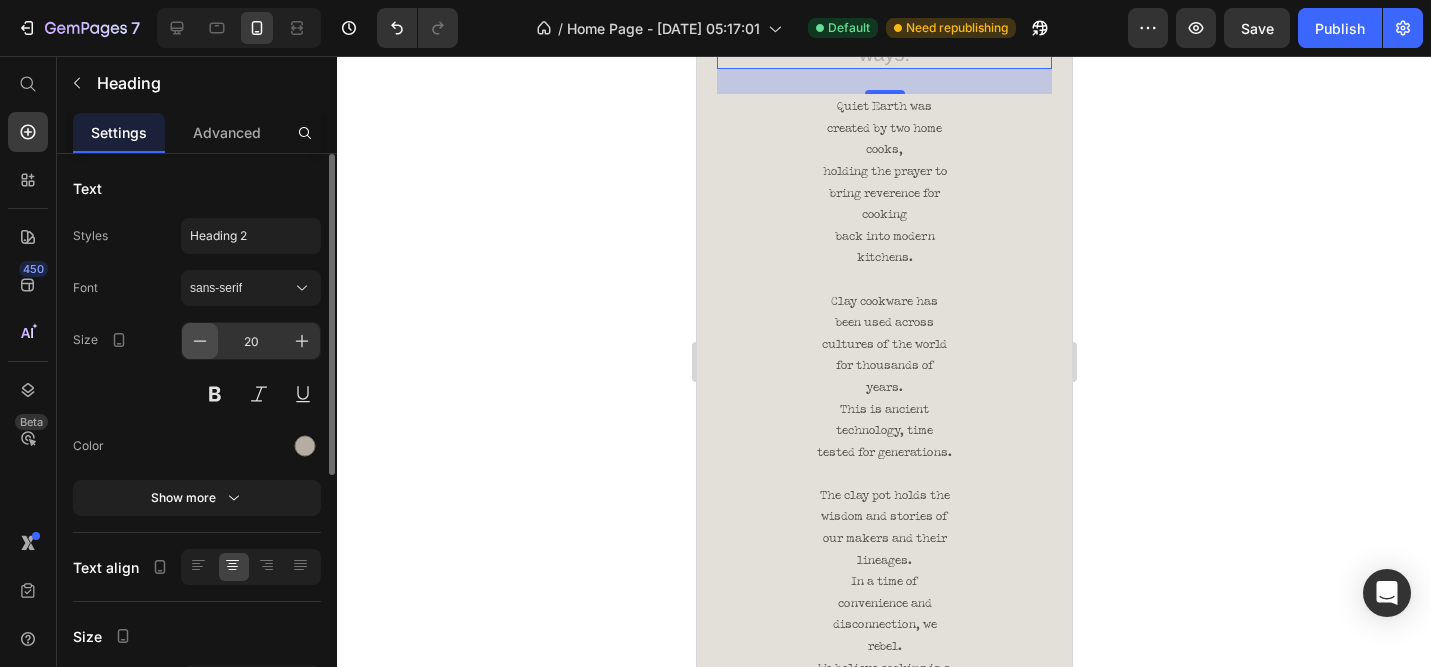 click 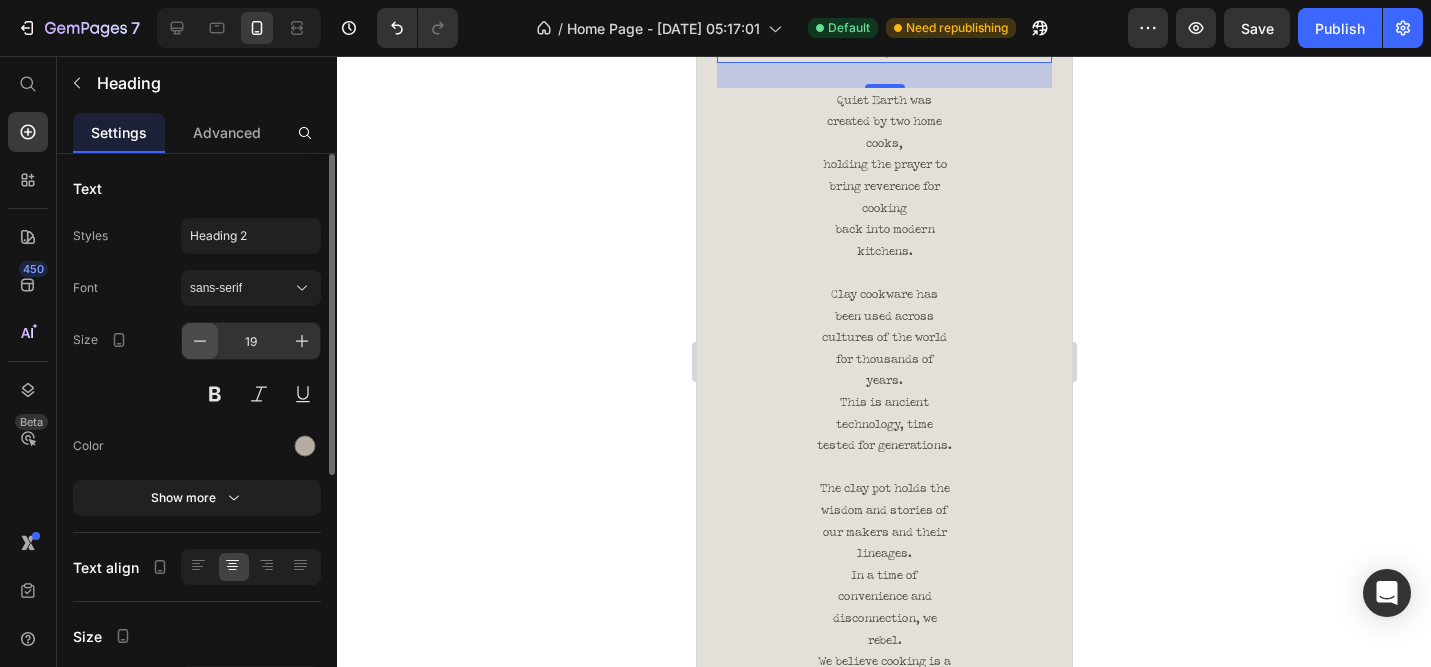 click 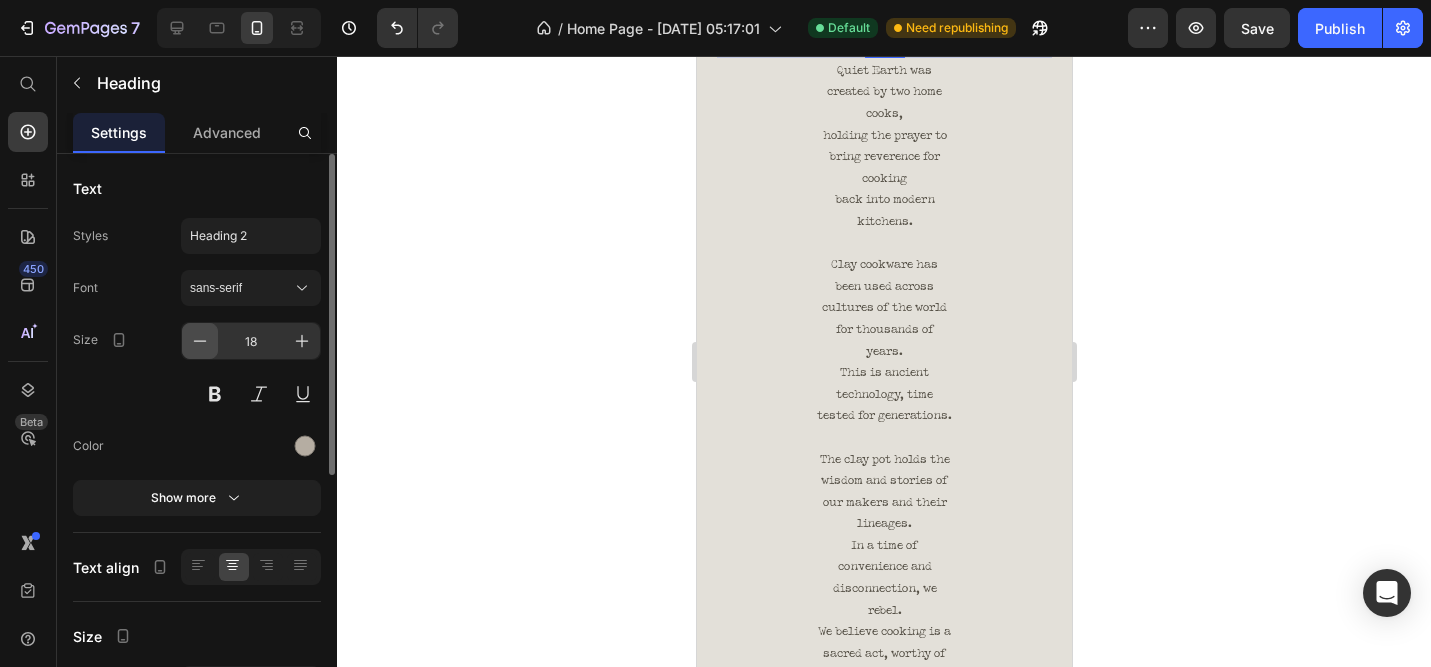click 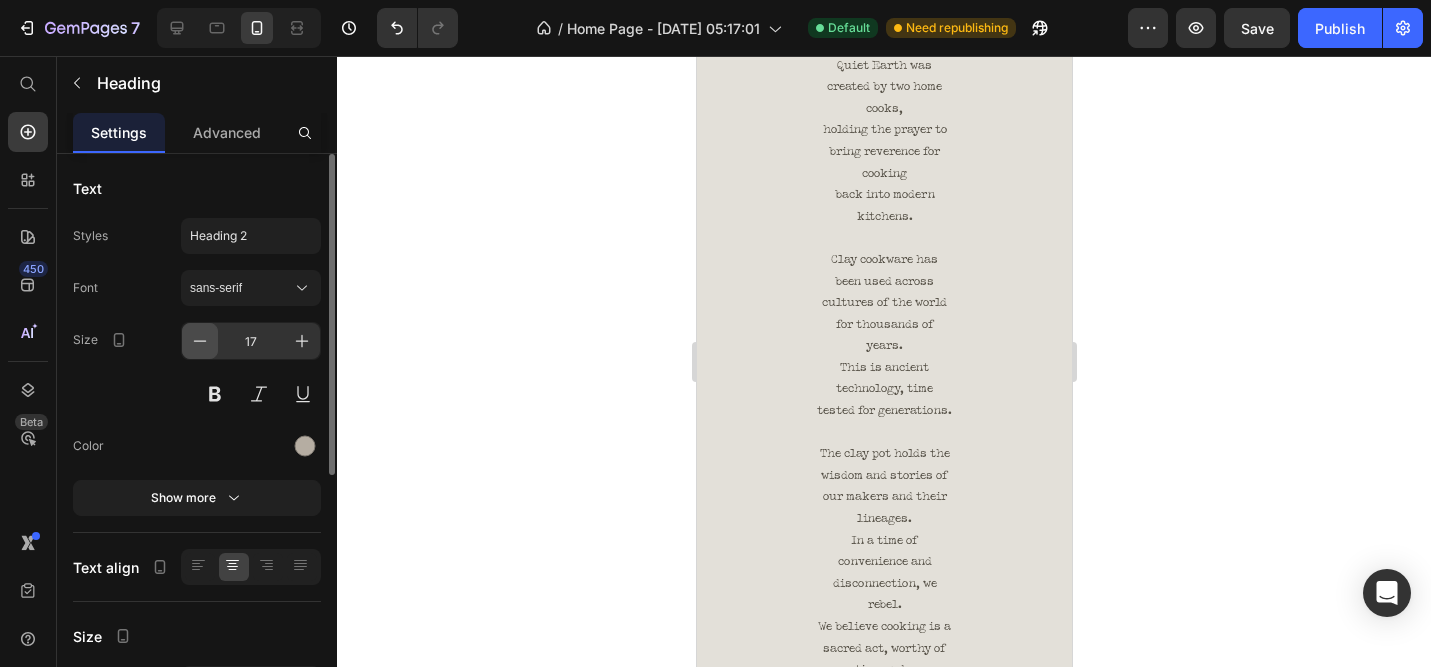 click 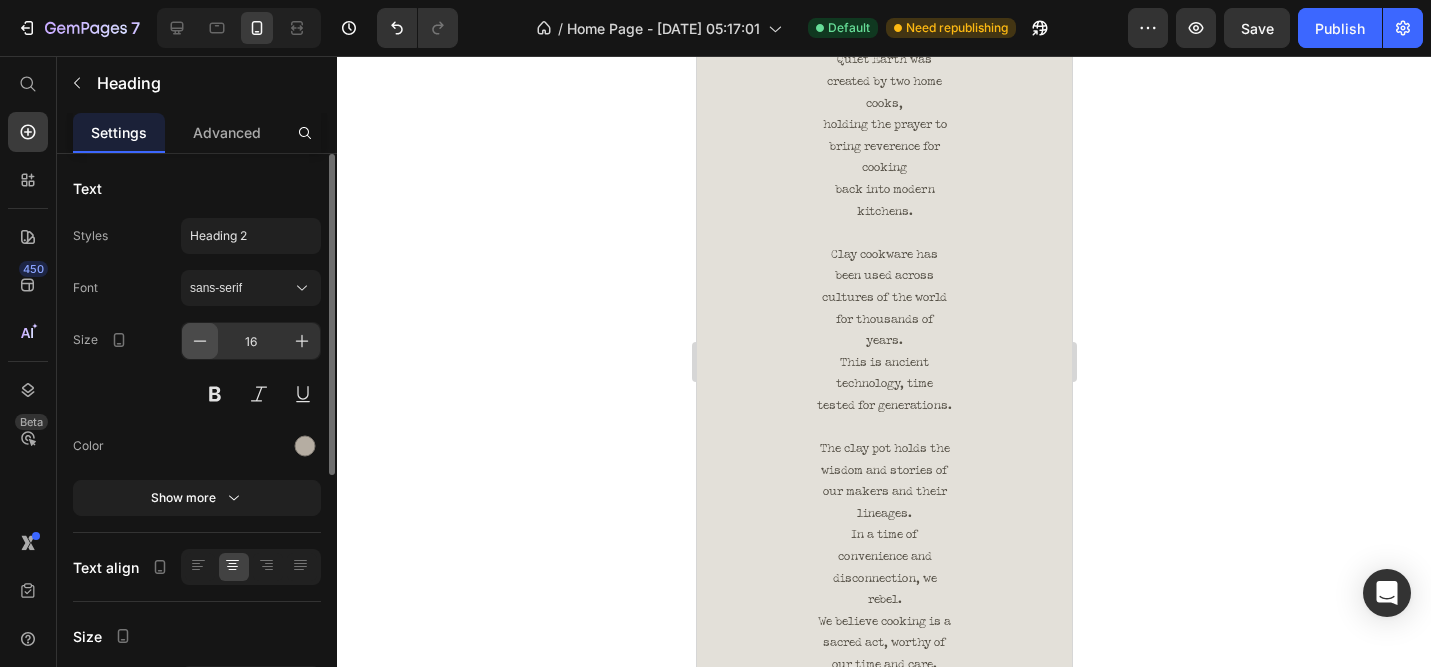 click 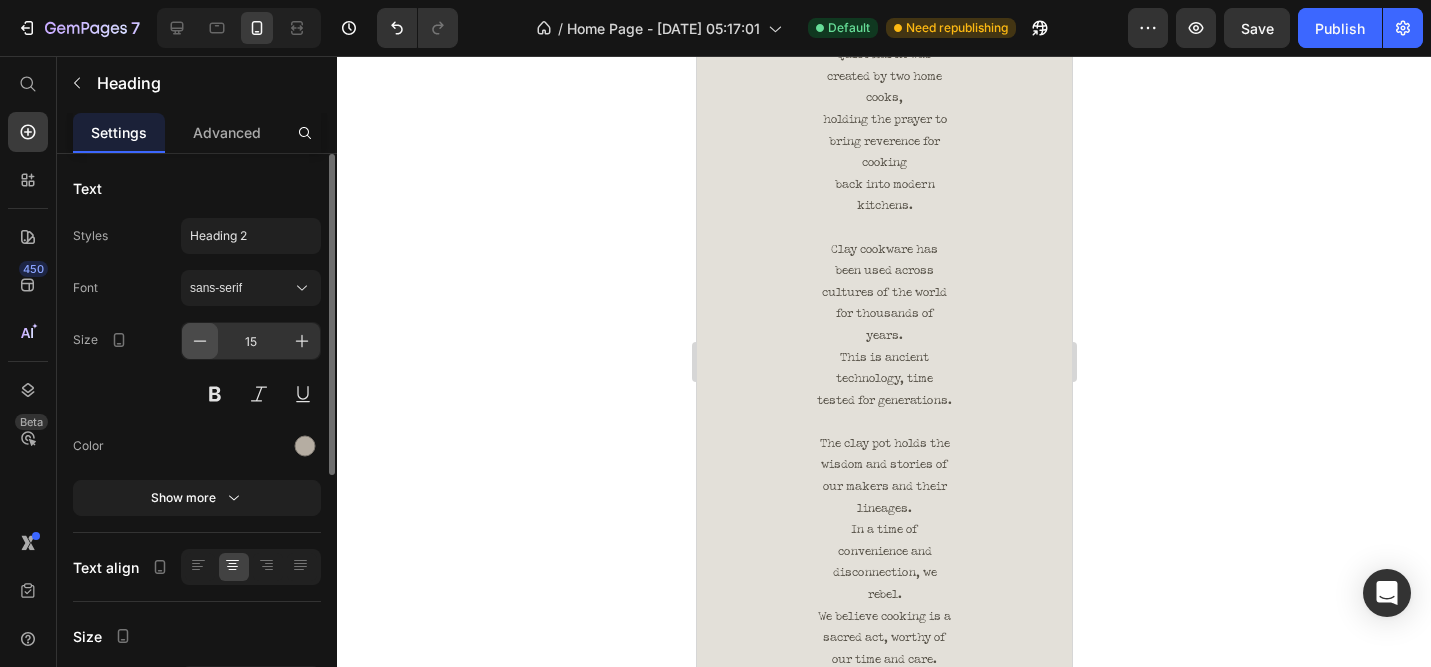 click 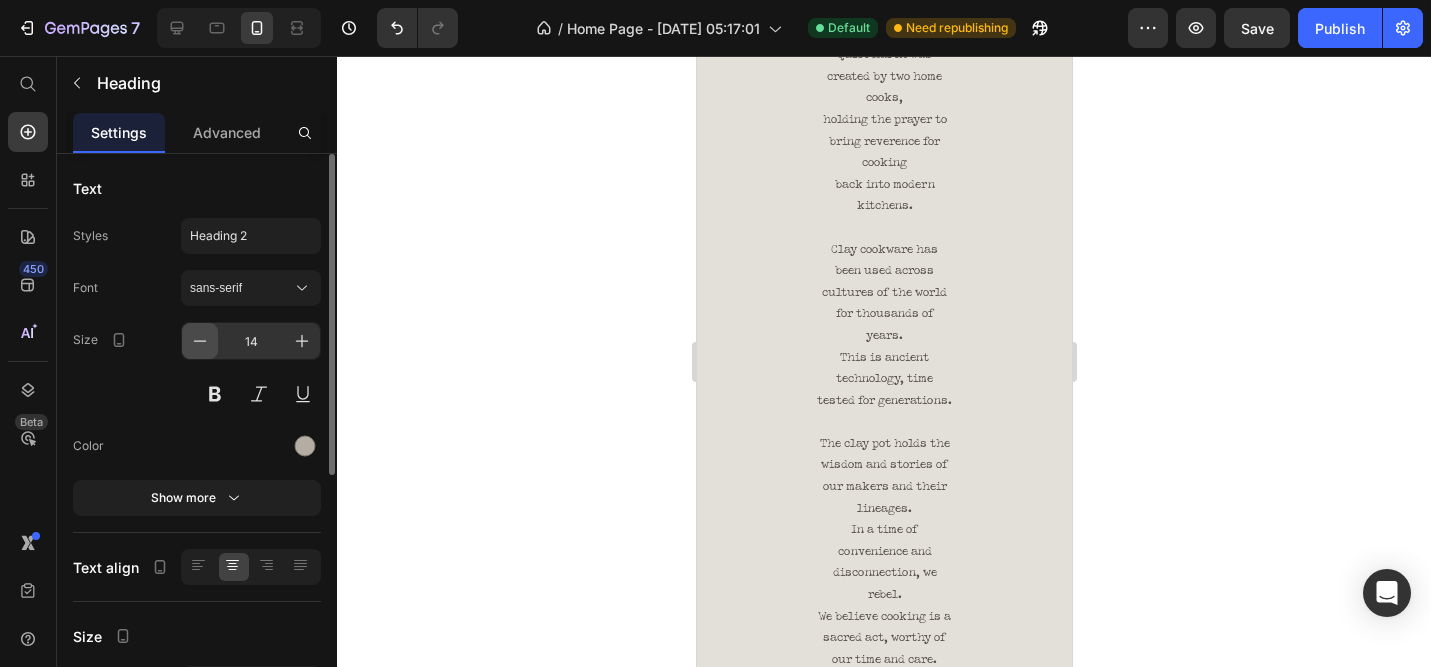 click 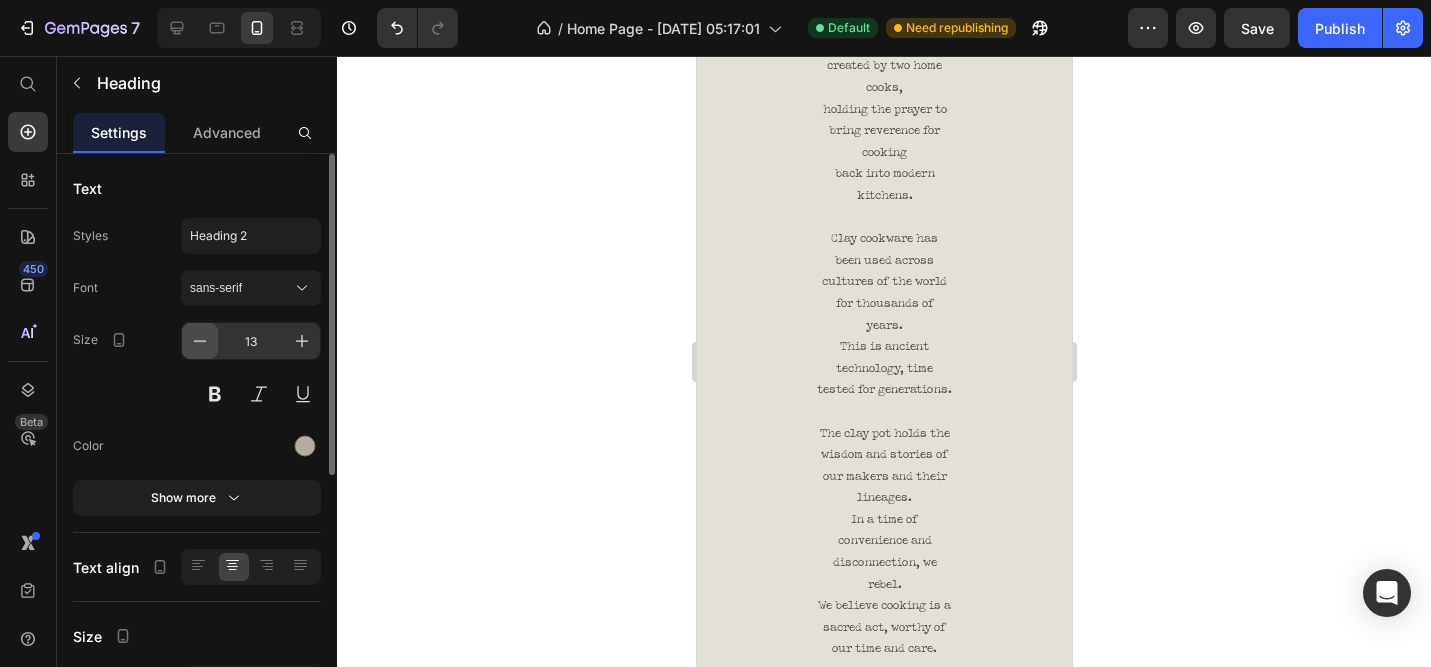 click 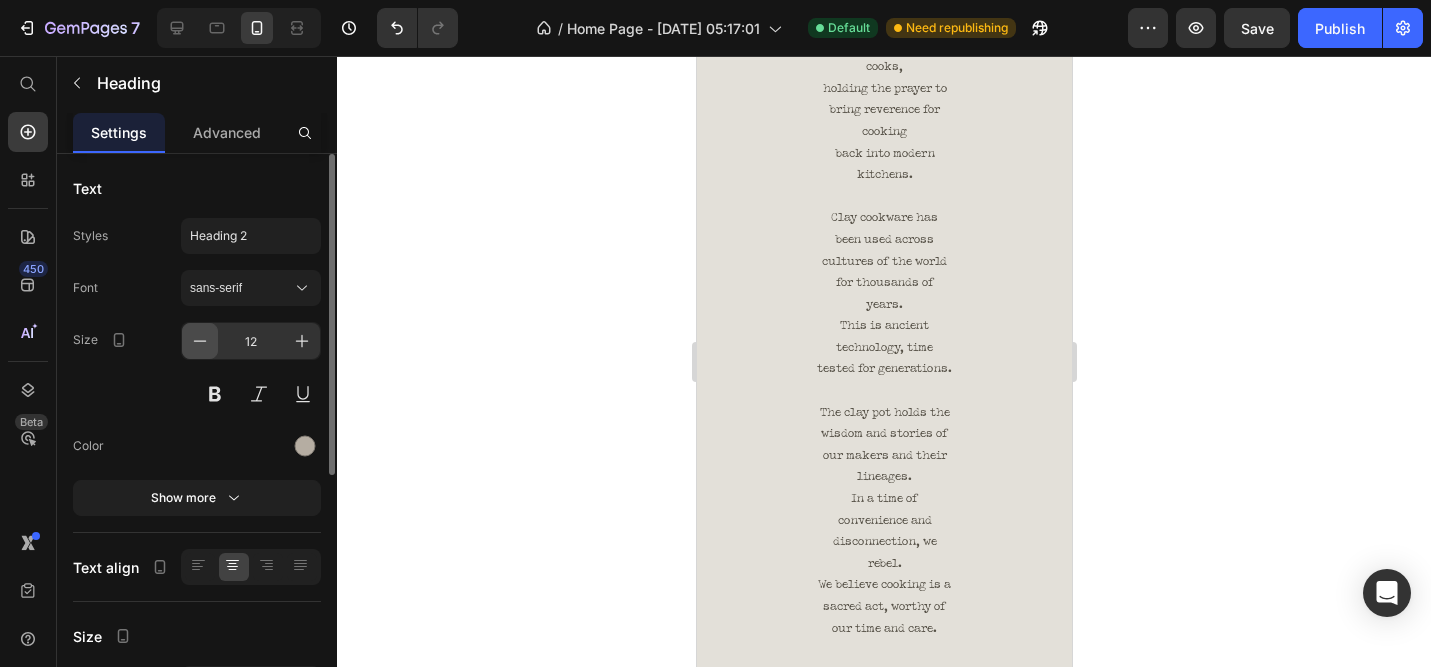 click 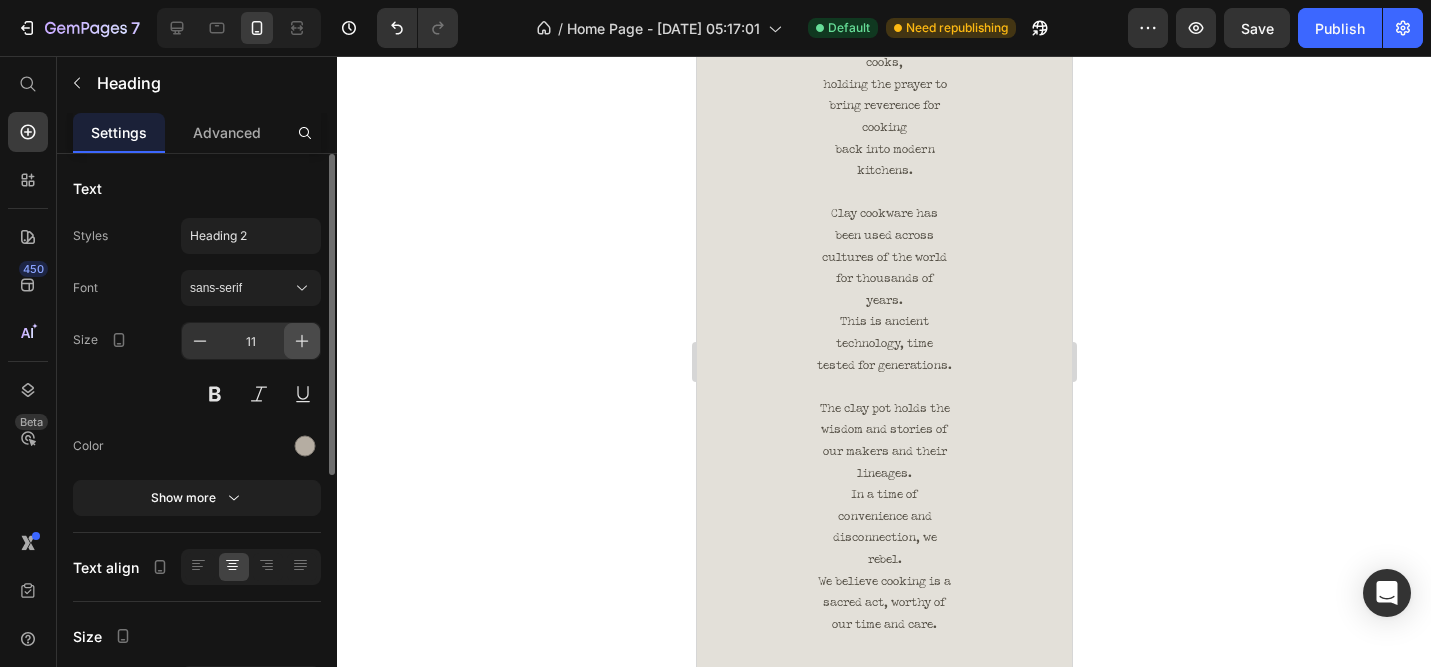 click 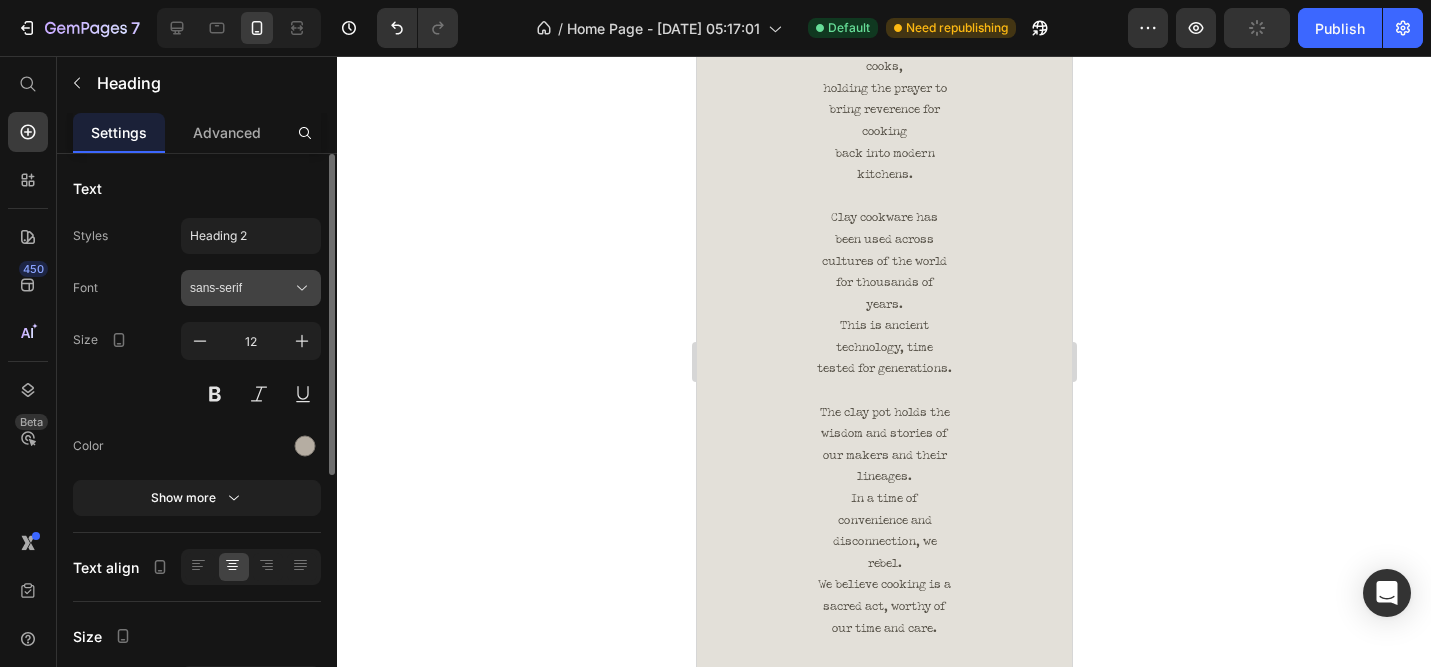 click on "sans-serif" at bounding box center [241, 288] 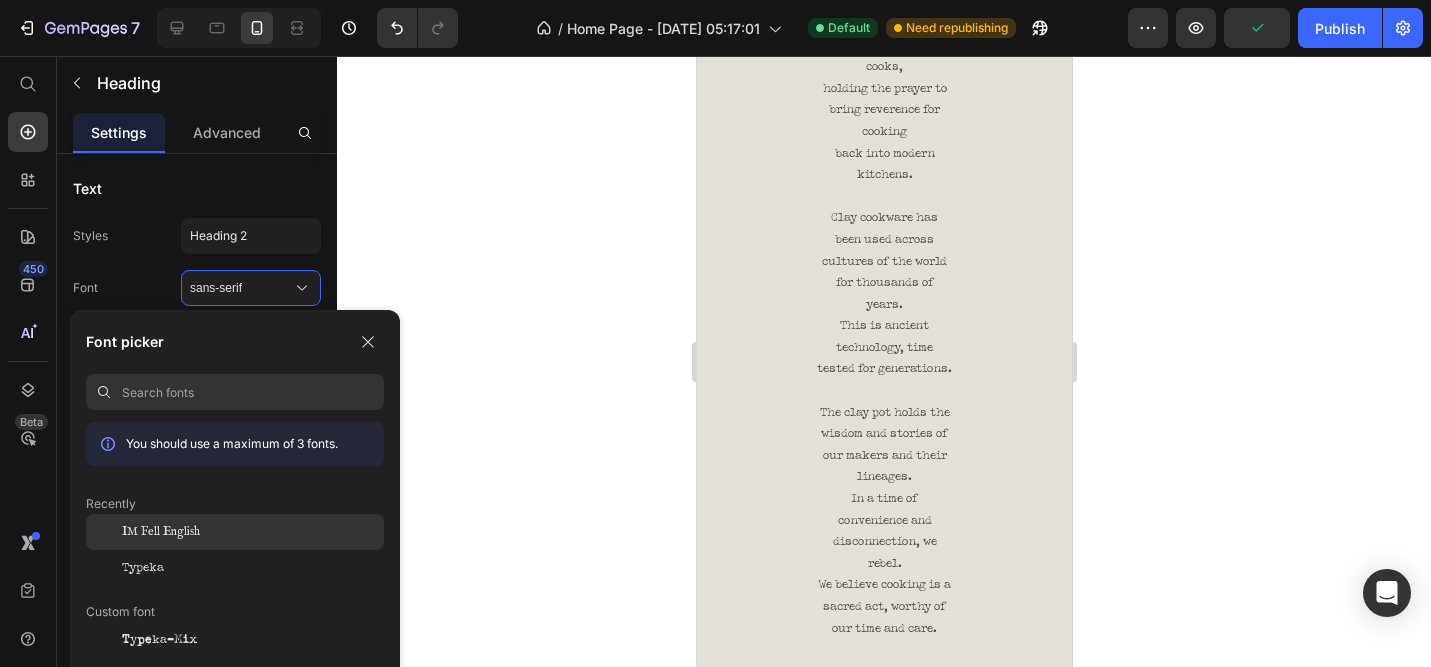 click on "IM Fell English" at bounding box center (161, 532) 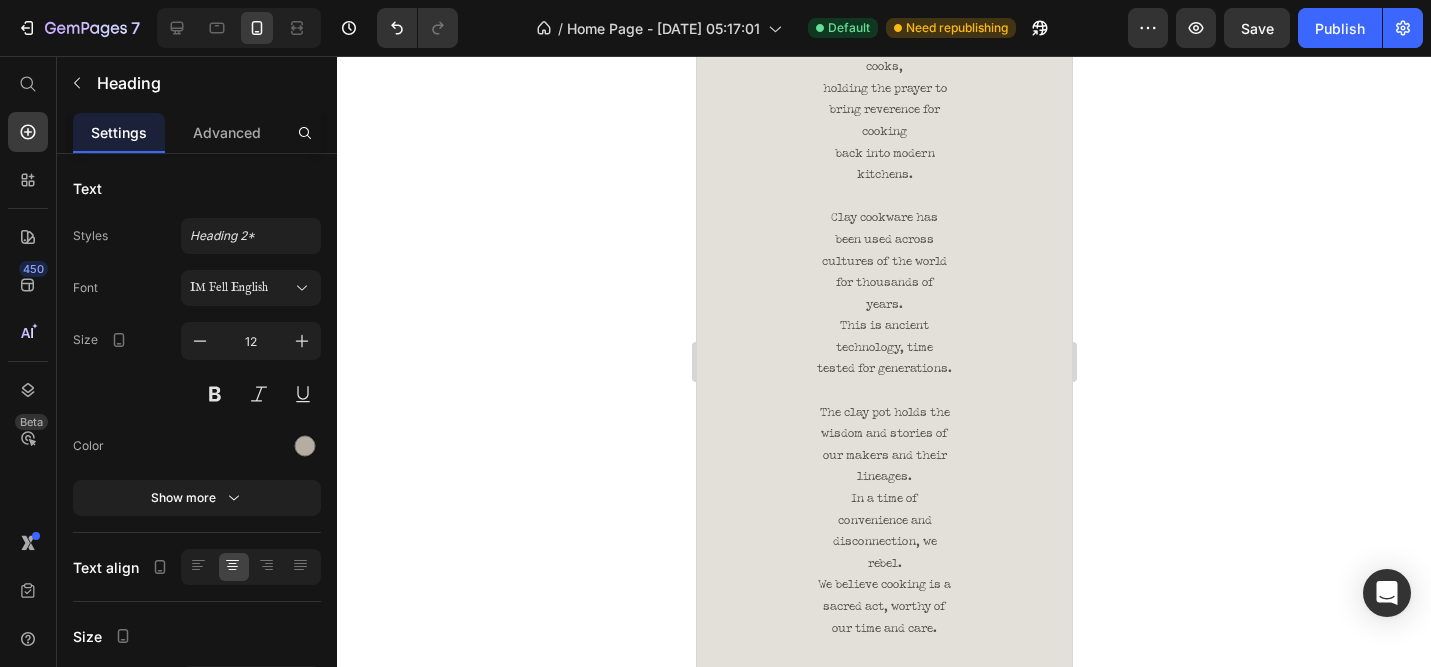 click 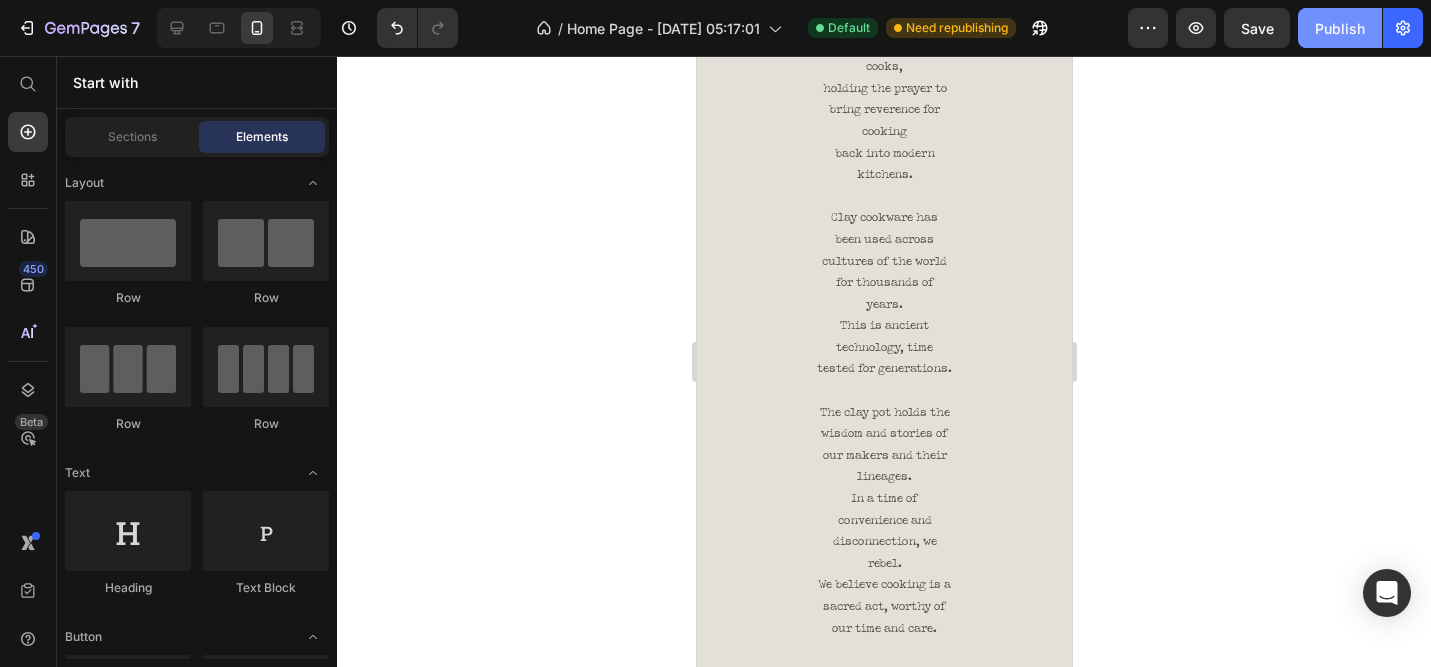 click on "Publish" 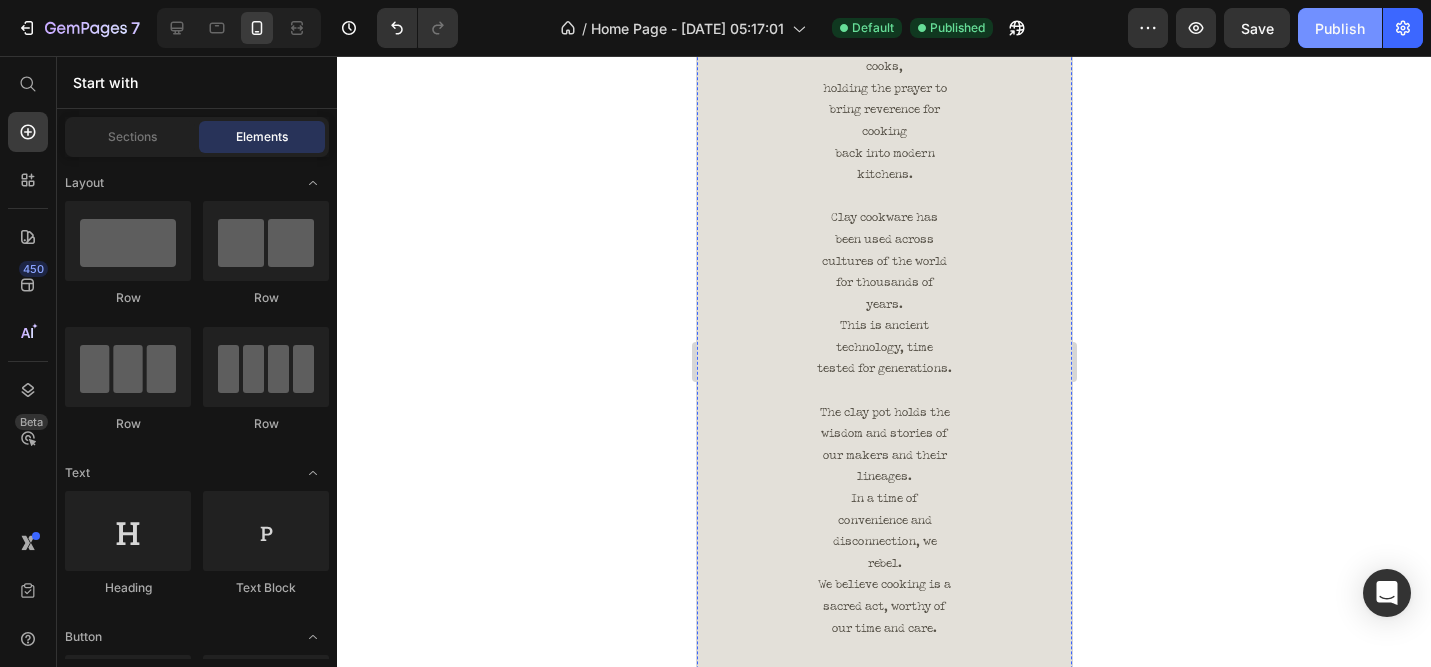 click on "Publish" 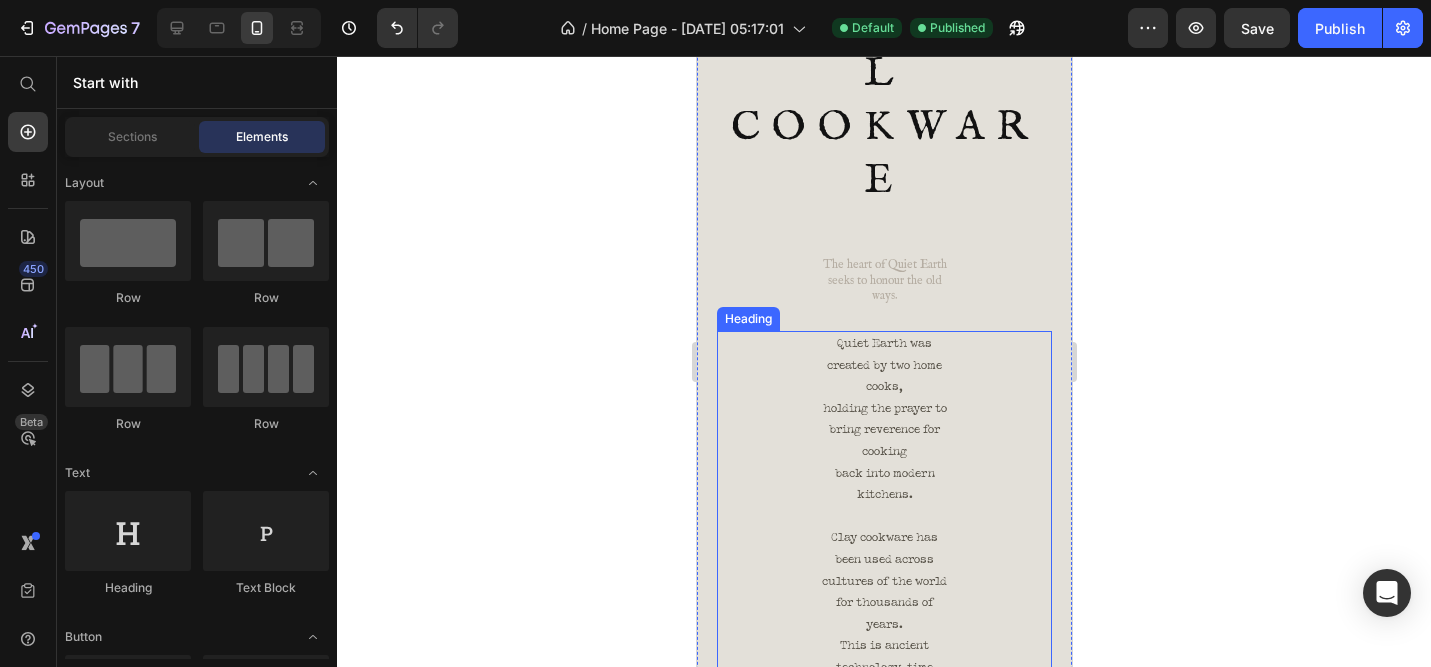 scroll, scrollTop: 187, scrollLeft: 0, axis: vertical 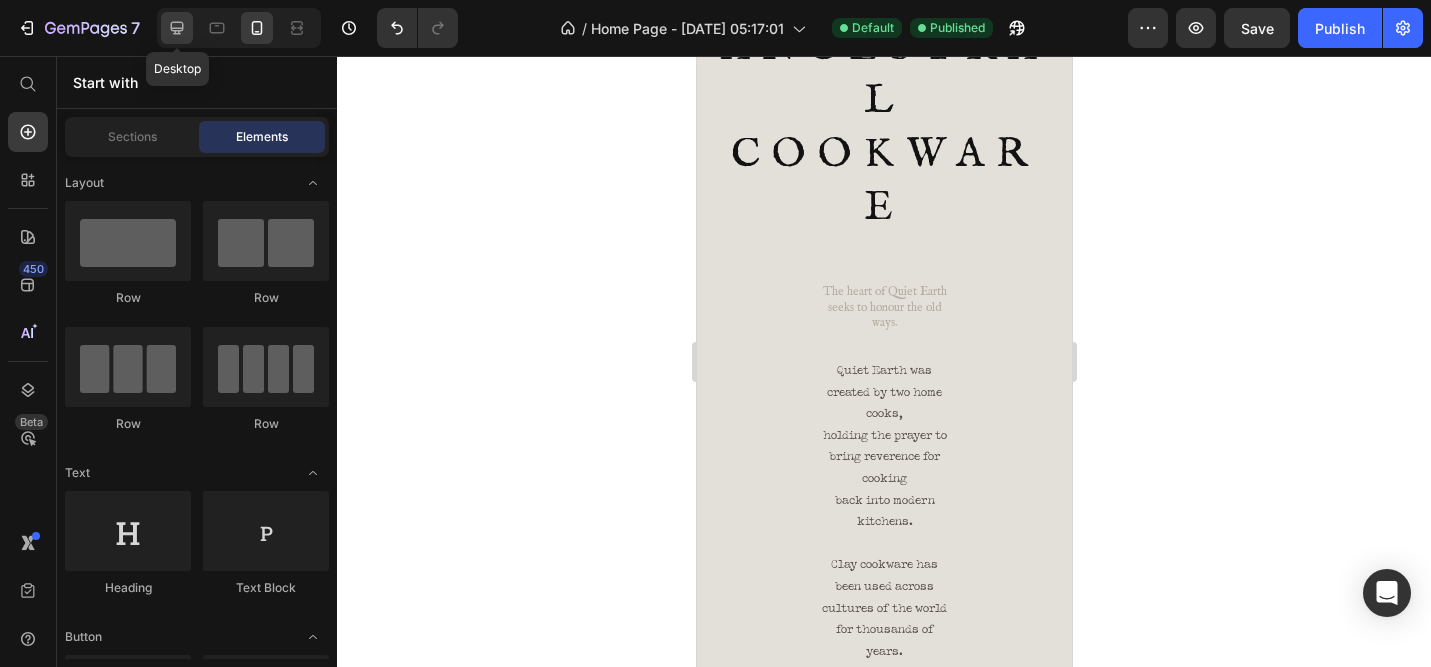 click 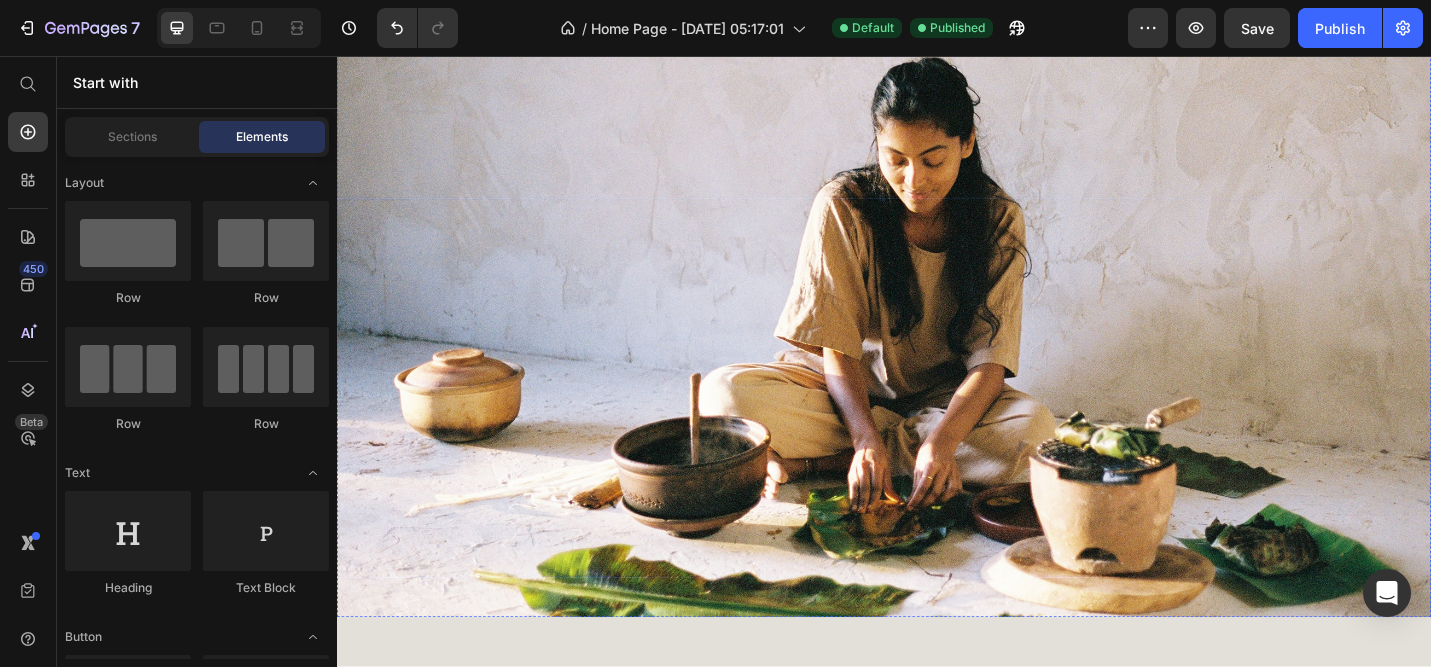 scroll, scrollTop: 951, scrollLeft: 0, axis: vertical 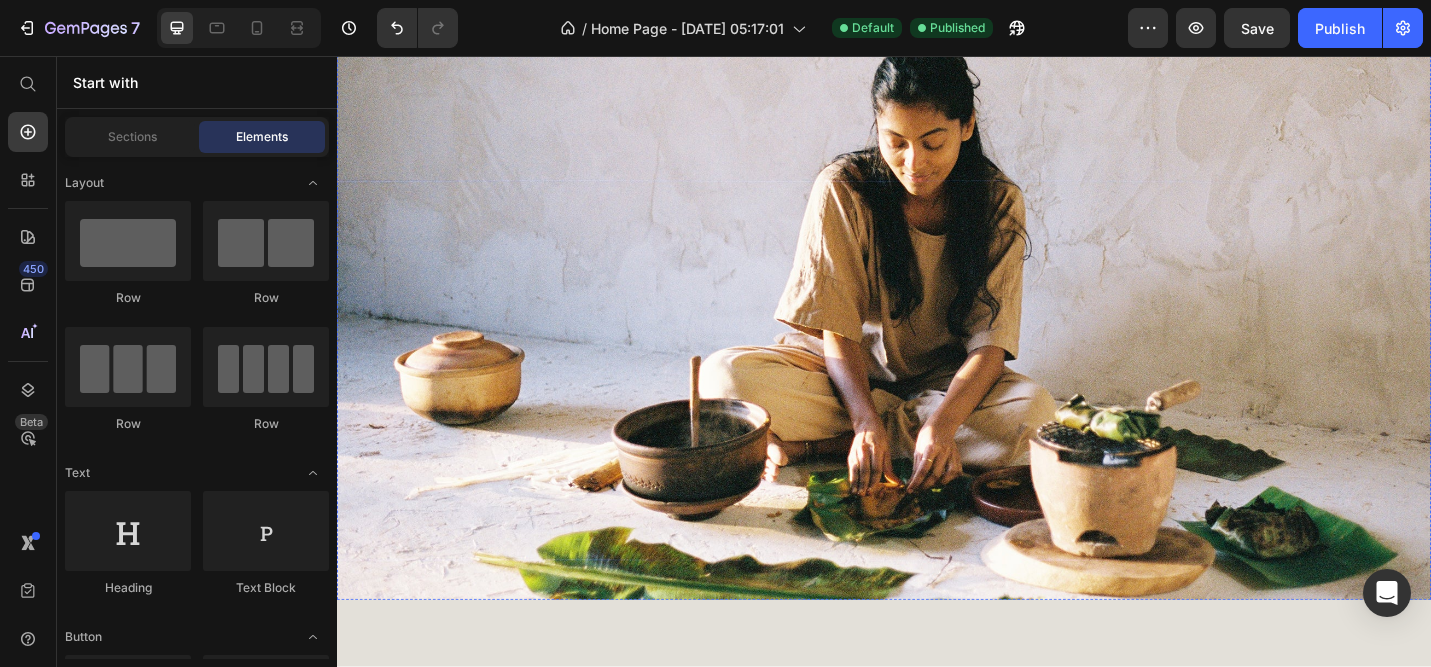 click on "The heart of Quiet Earth seeks to honour the old ways." at bounding box center [937, -473] 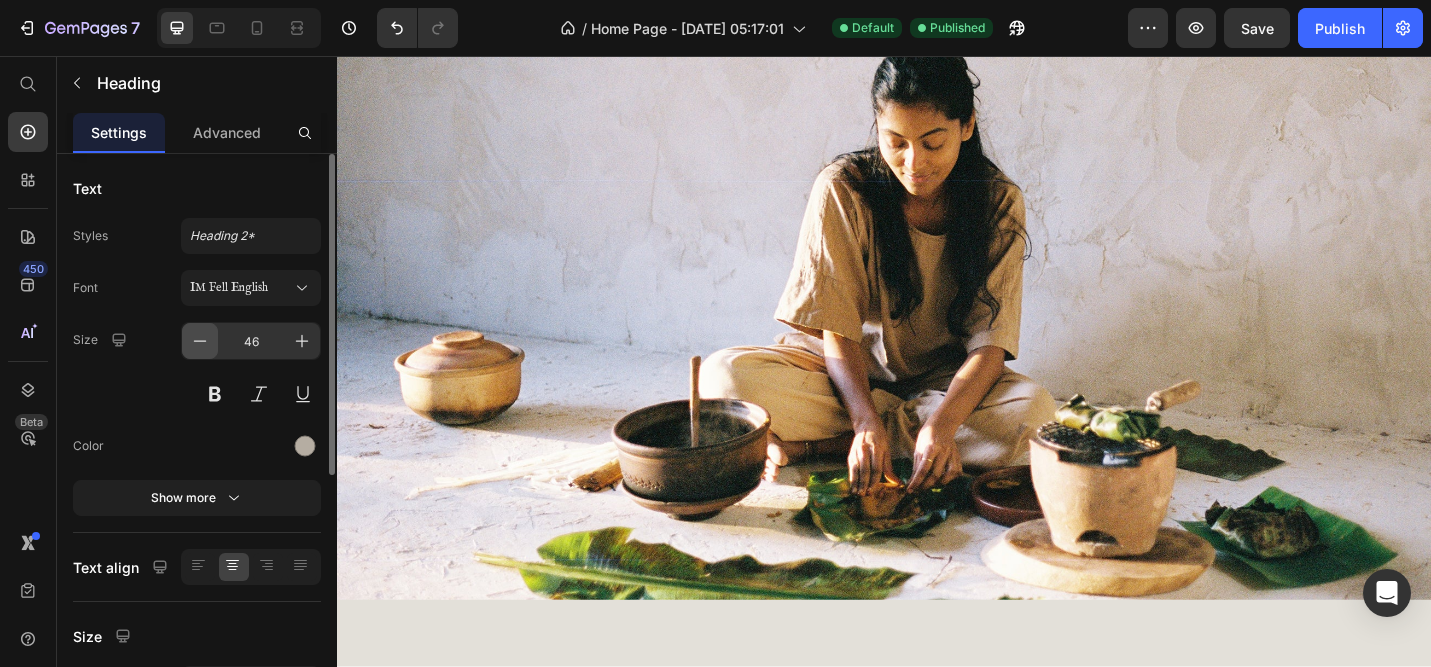 click 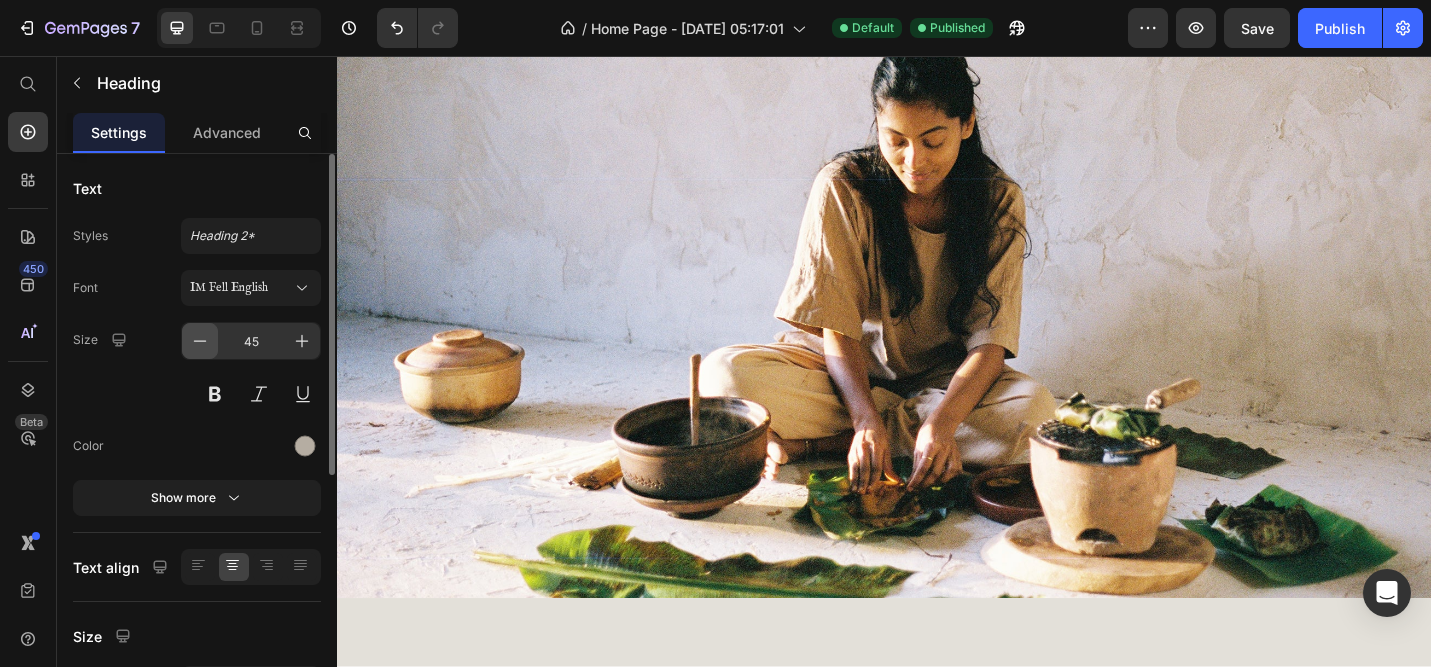 click 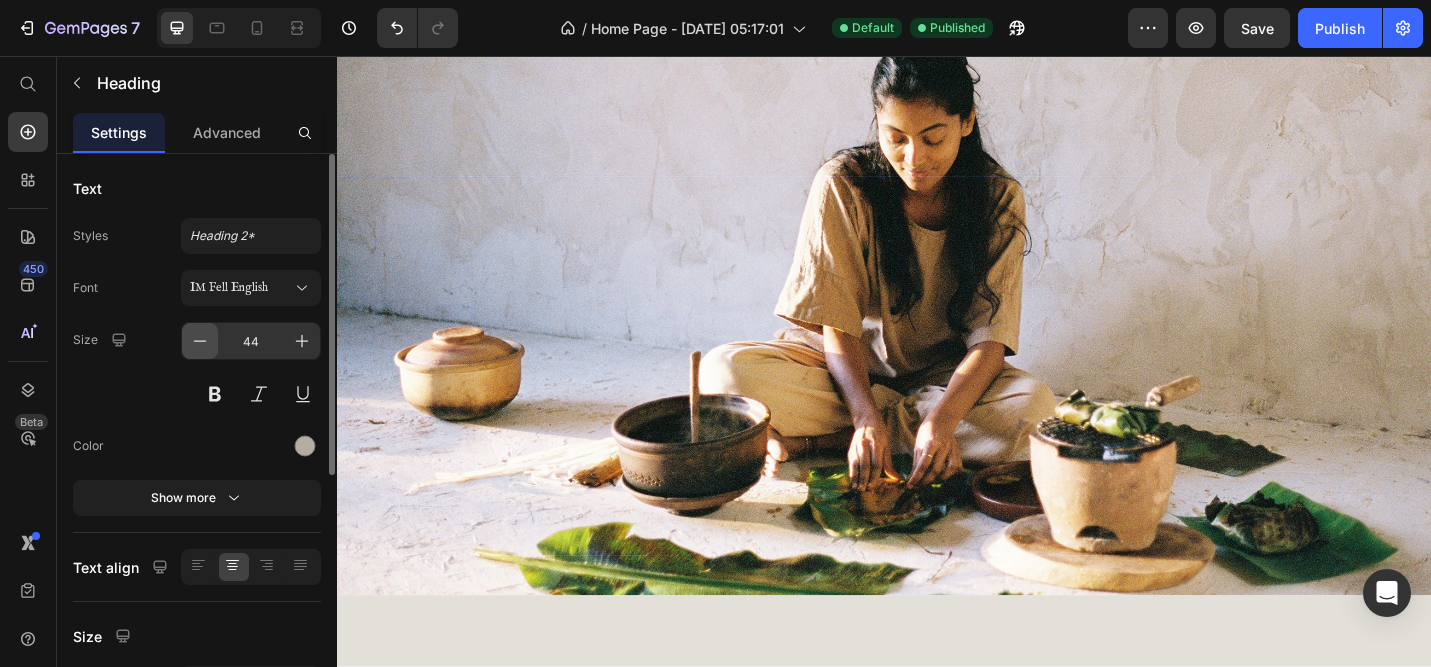 click 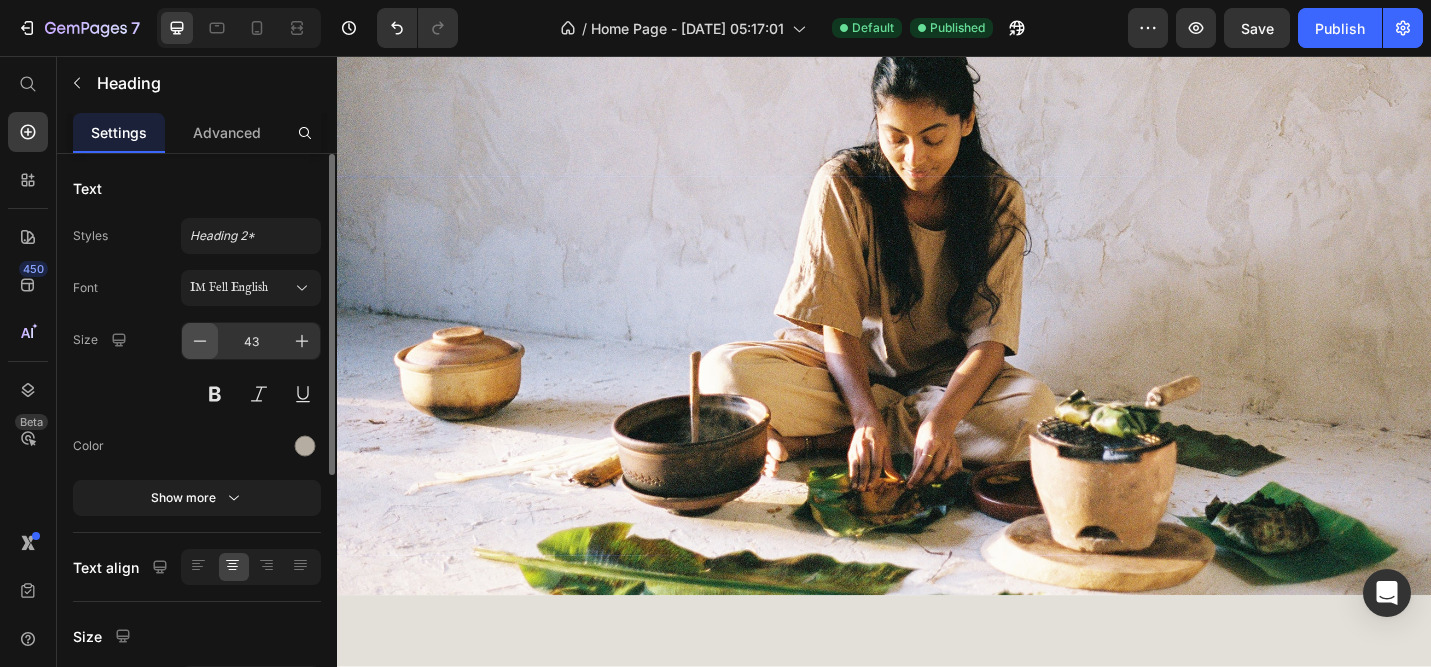 click 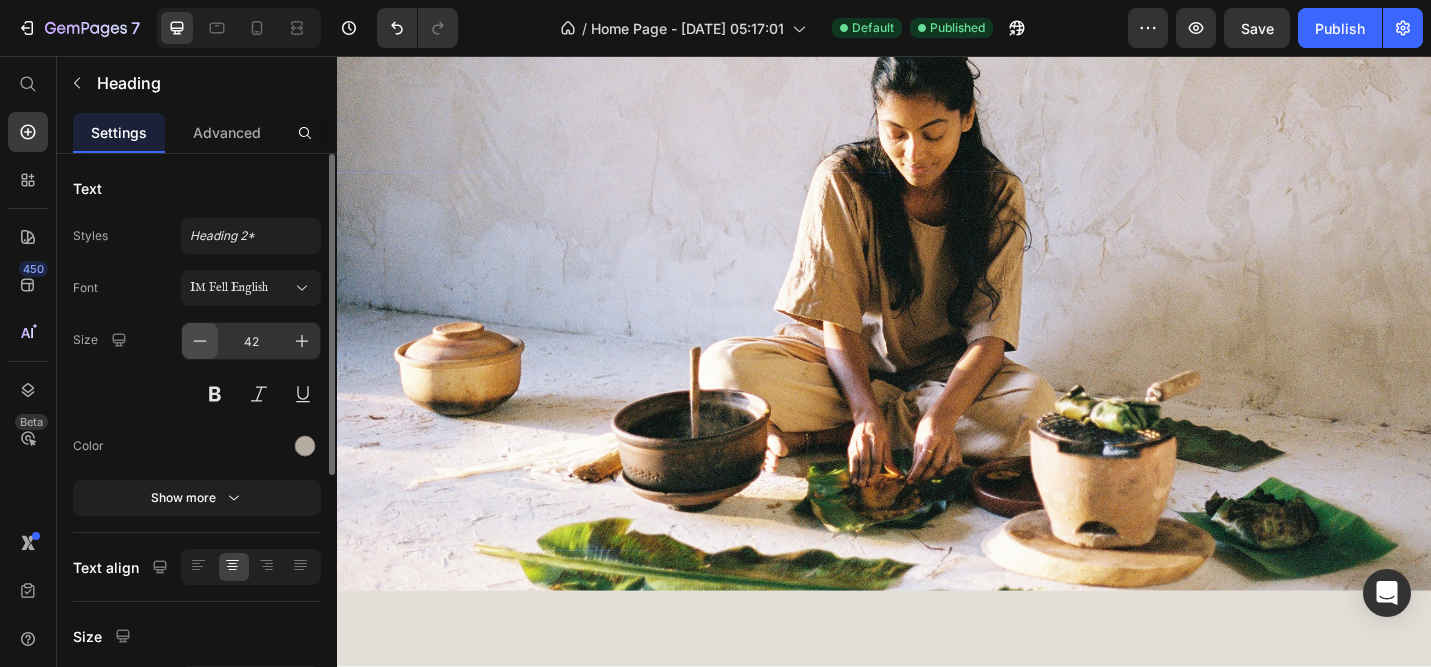 click 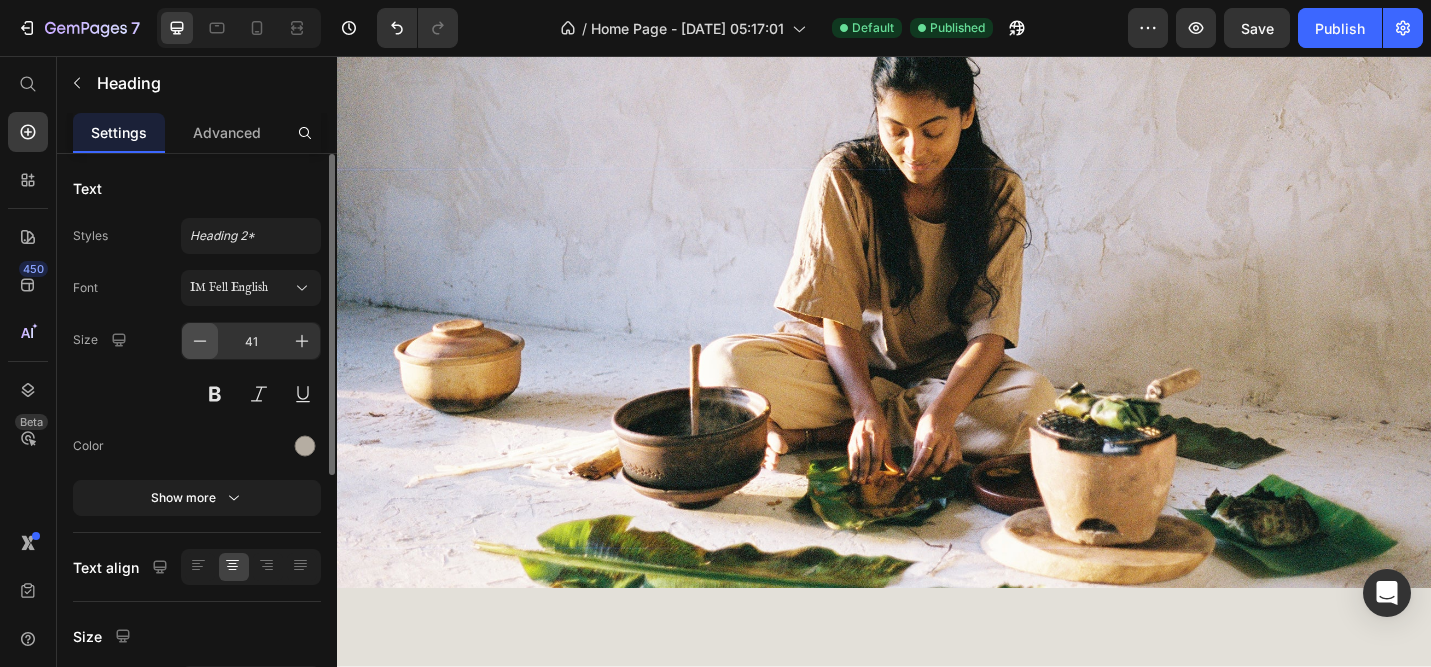 click 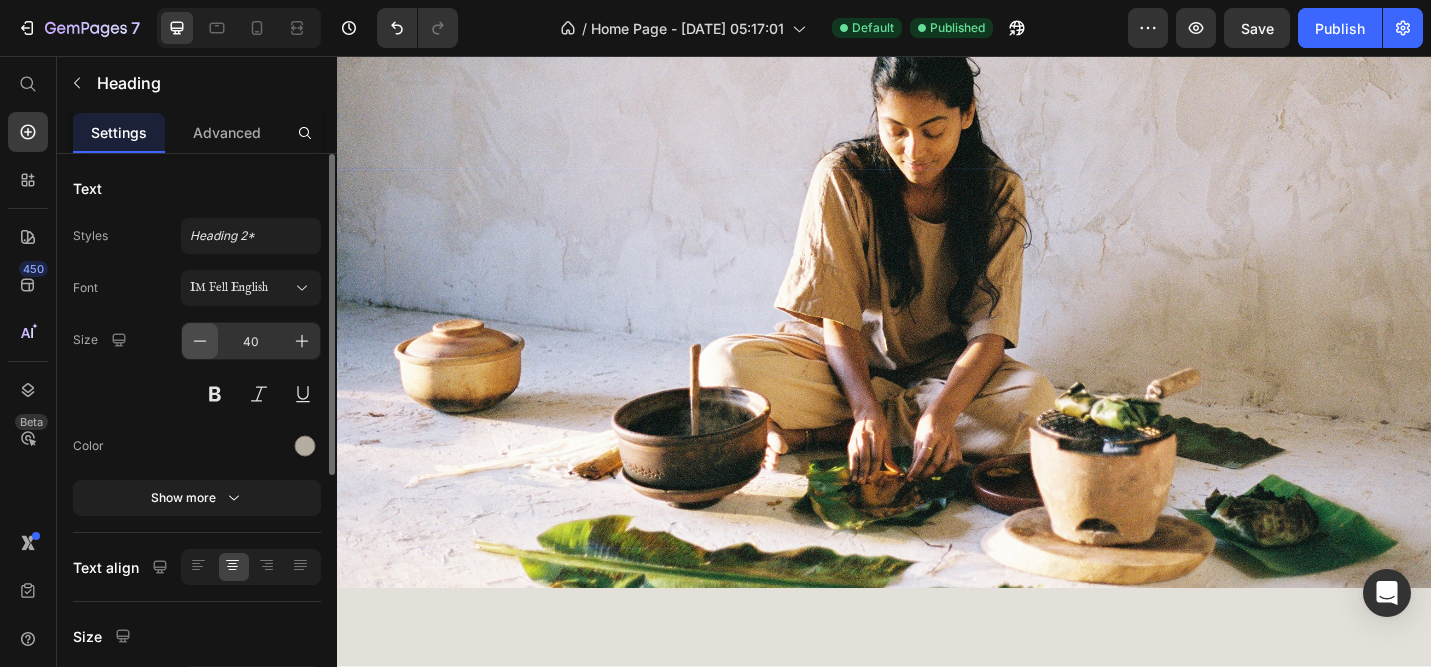 click 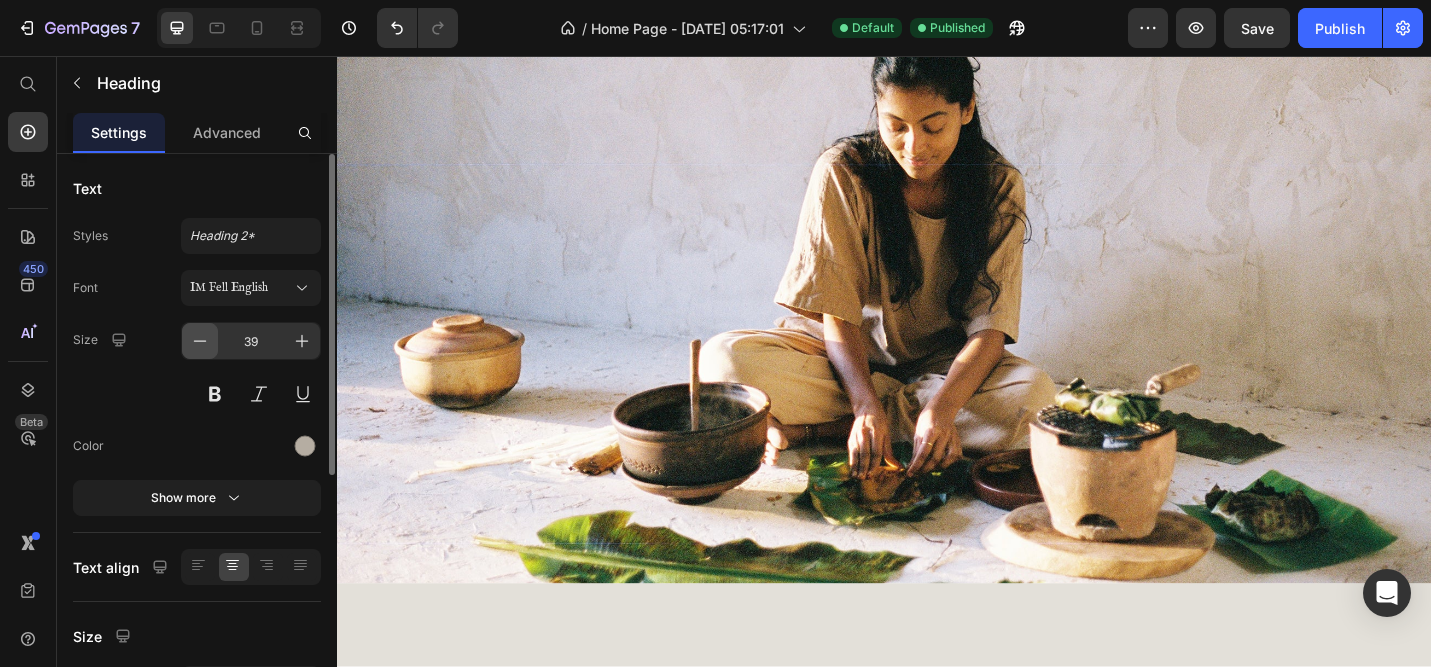 click 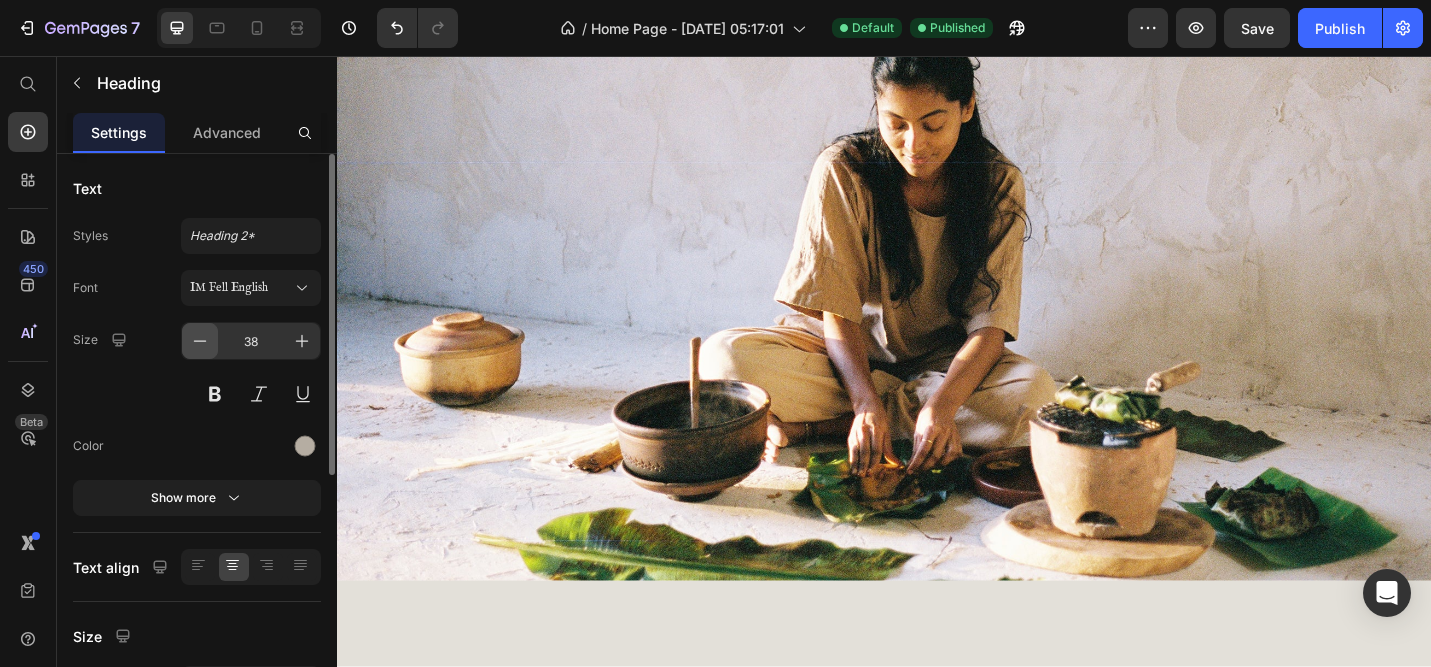 click 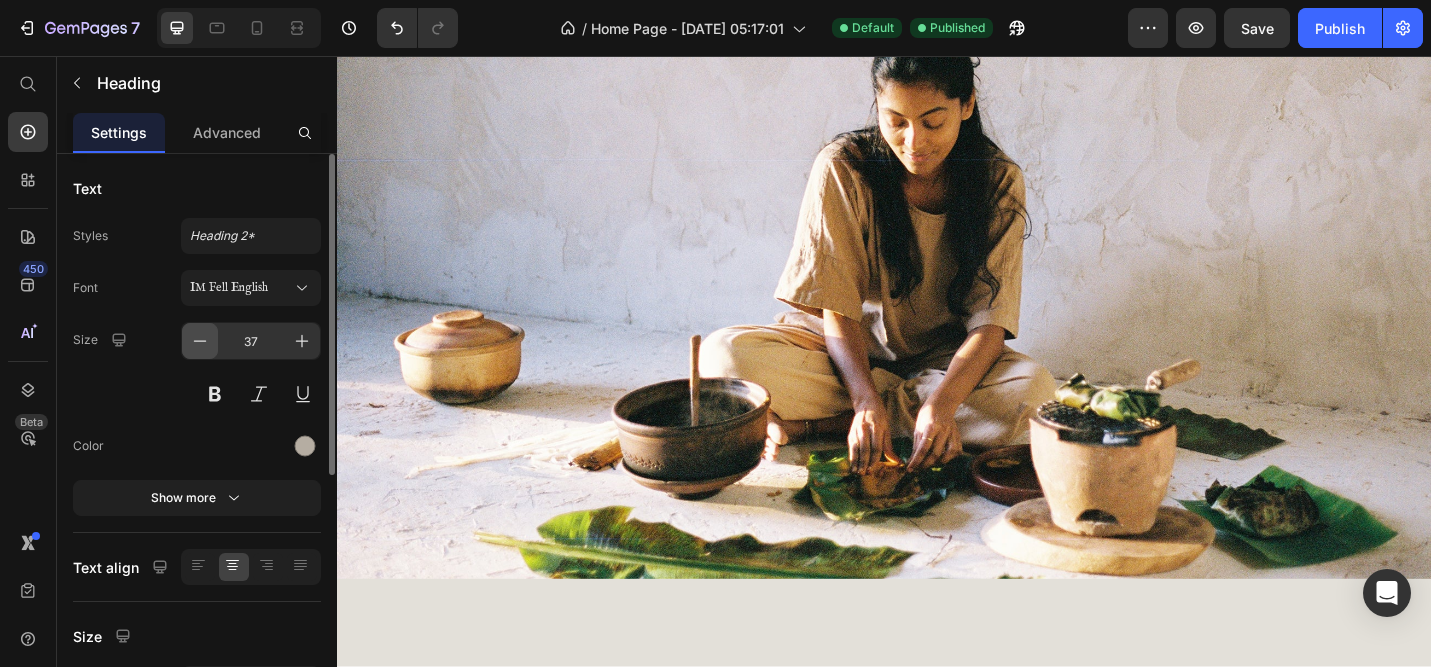 click 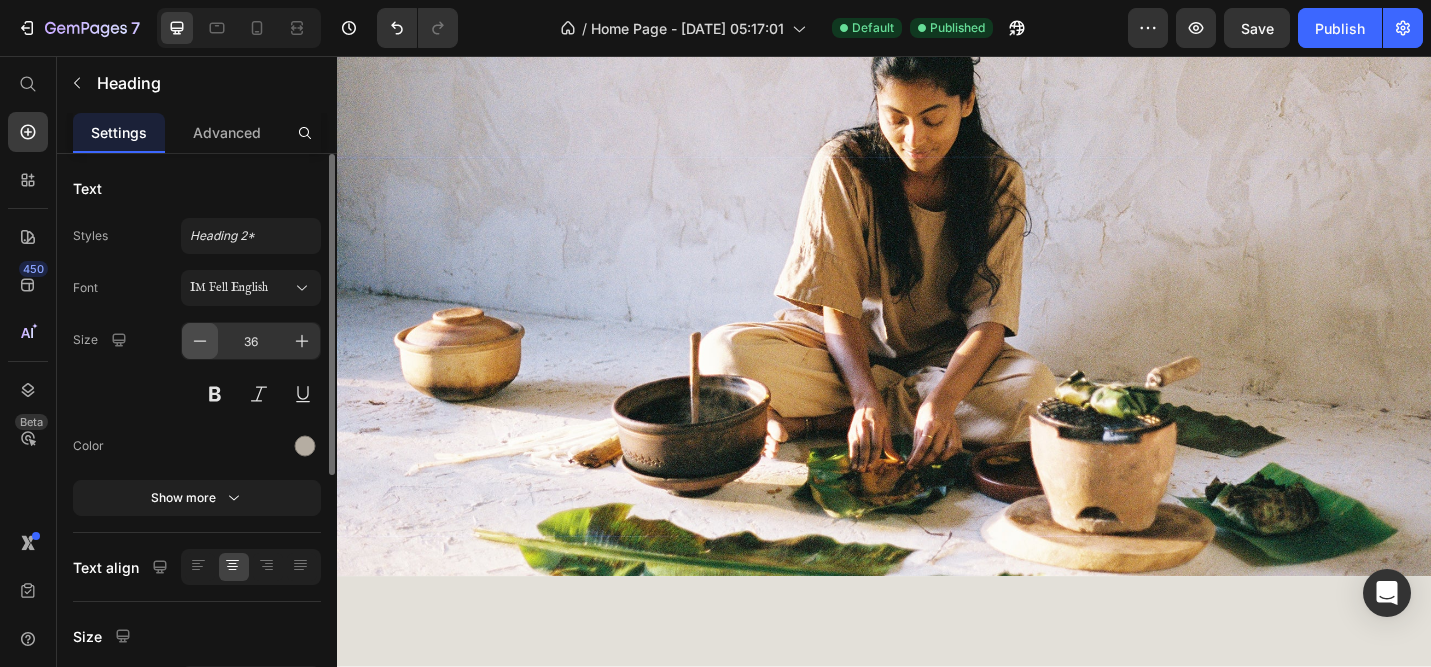 click 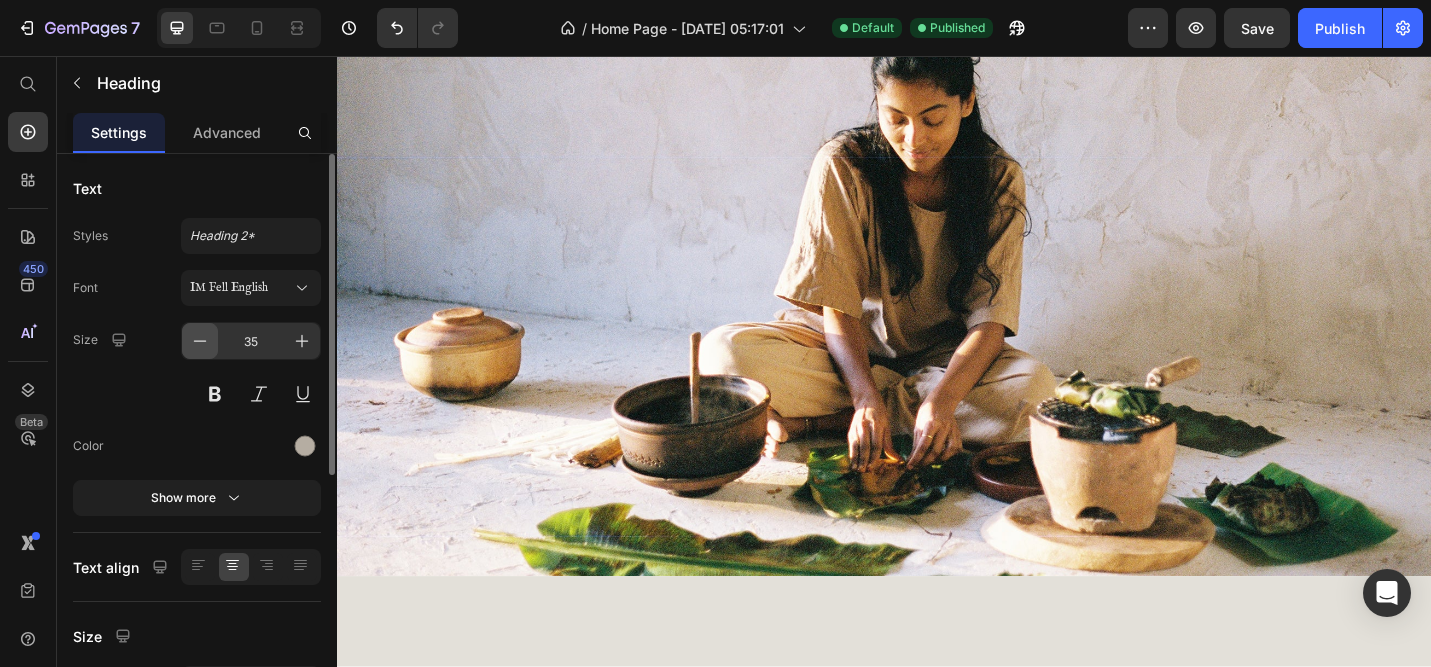 click 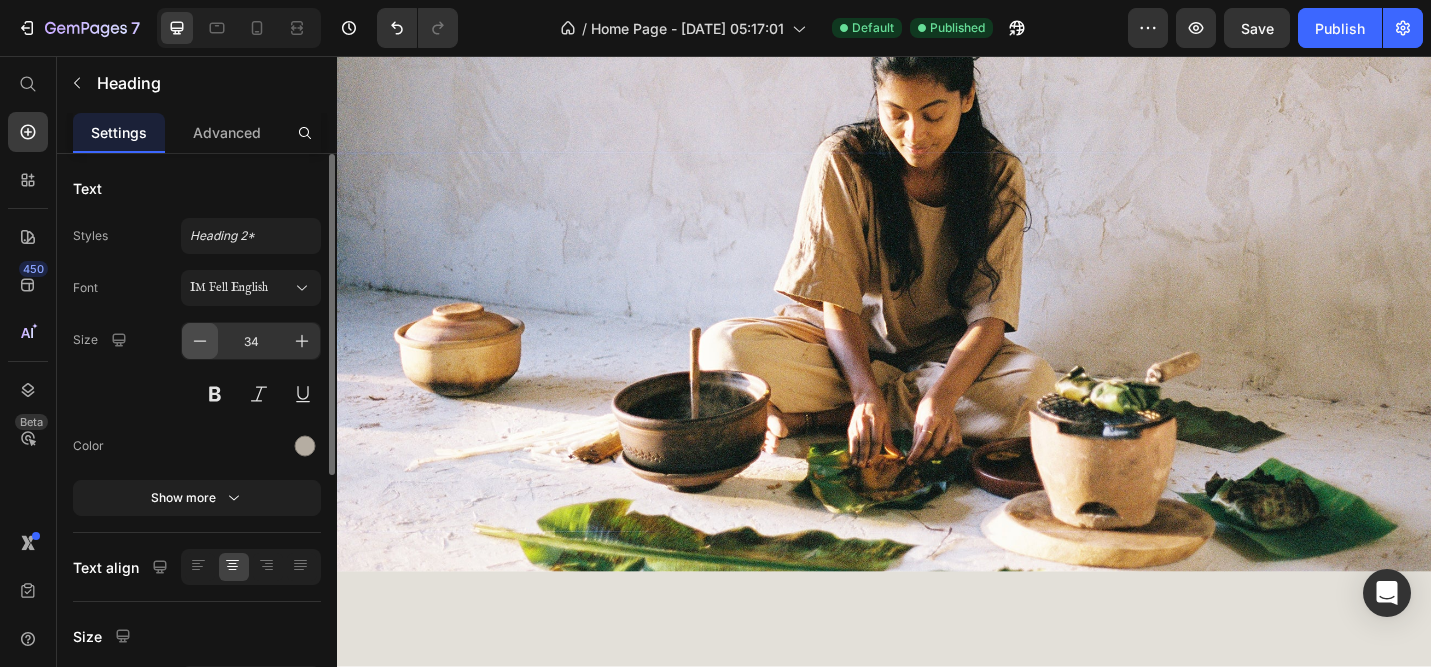 click 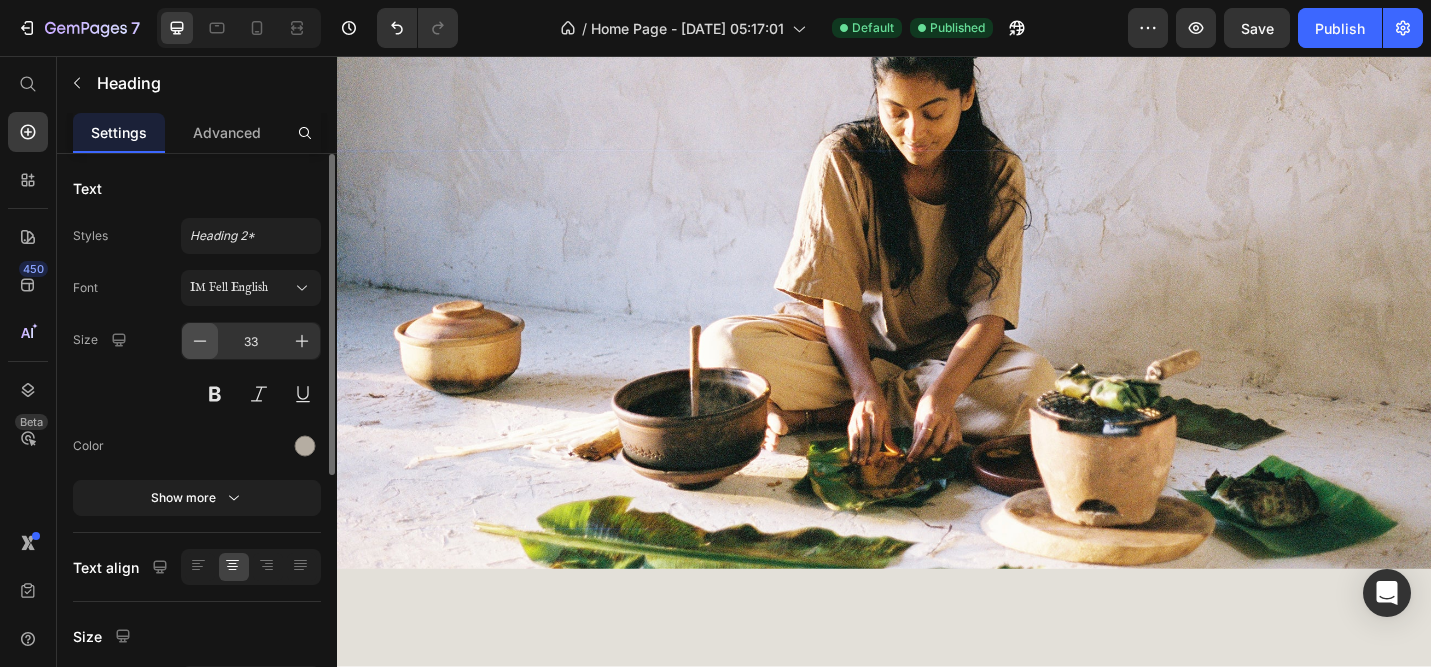 click 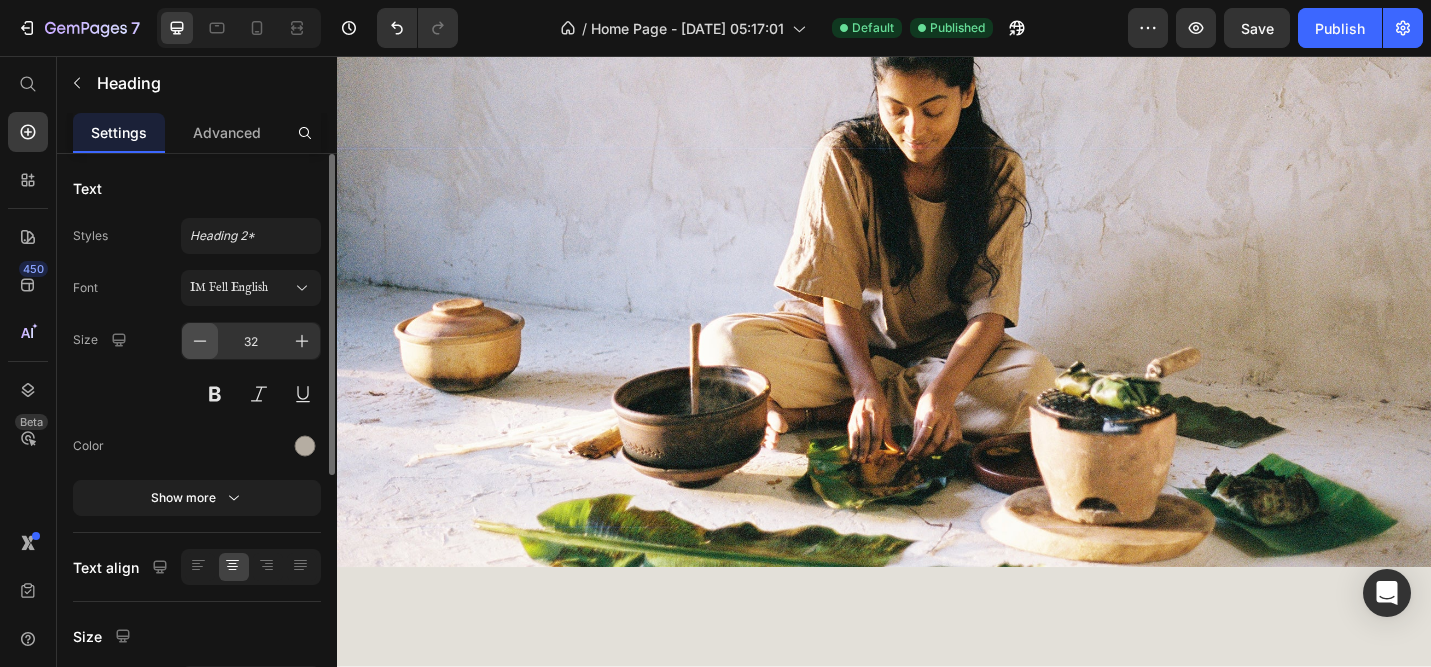 click 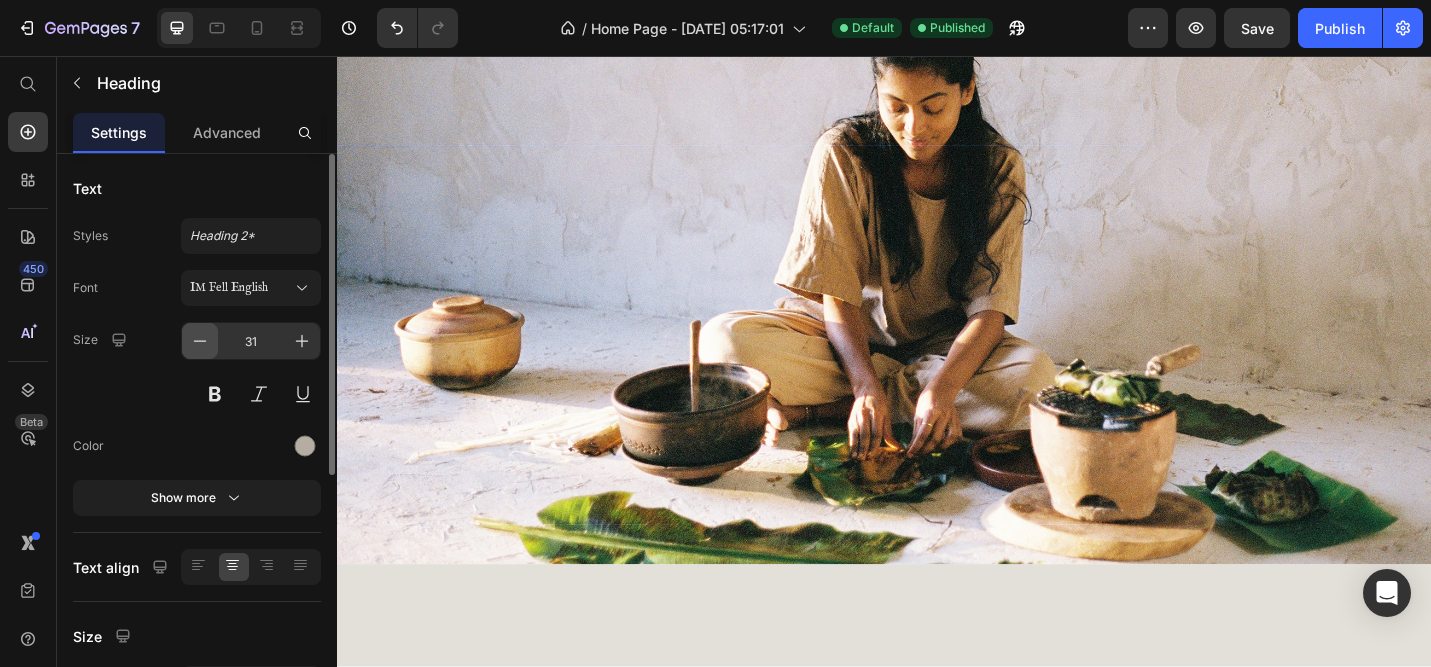click 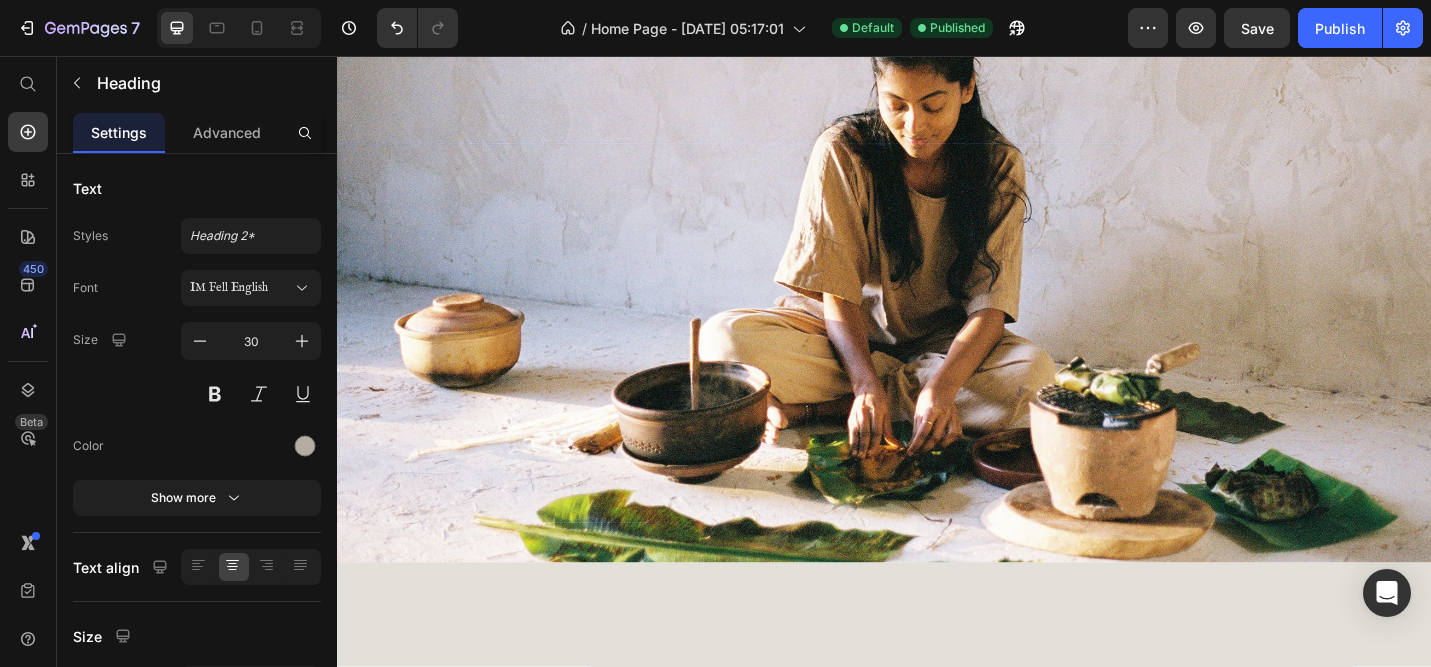 click on "The heart of Quiet Earth seeks to honour the old ways." at bounding box center [937, -494] 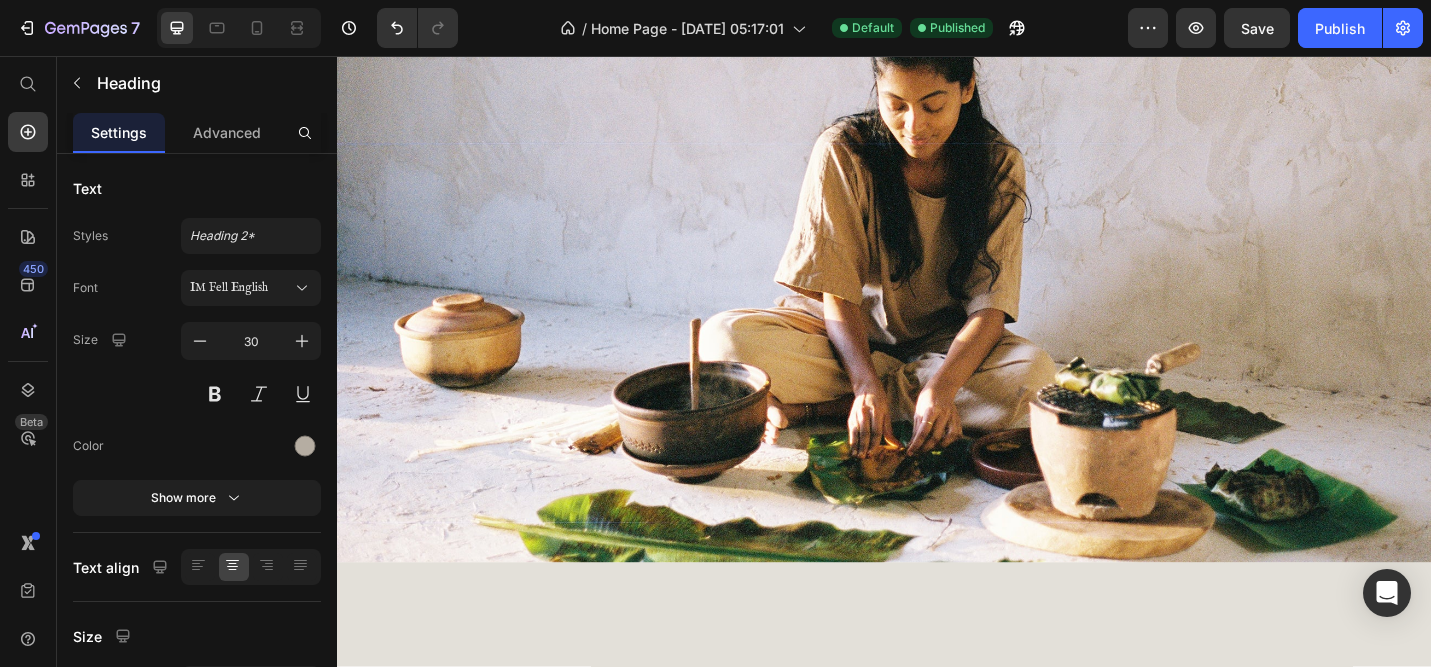 drag, startPoint x: 1134, startPoint y: 333, endPoint x: 769, endPoint y: 302, distance: 366.3141 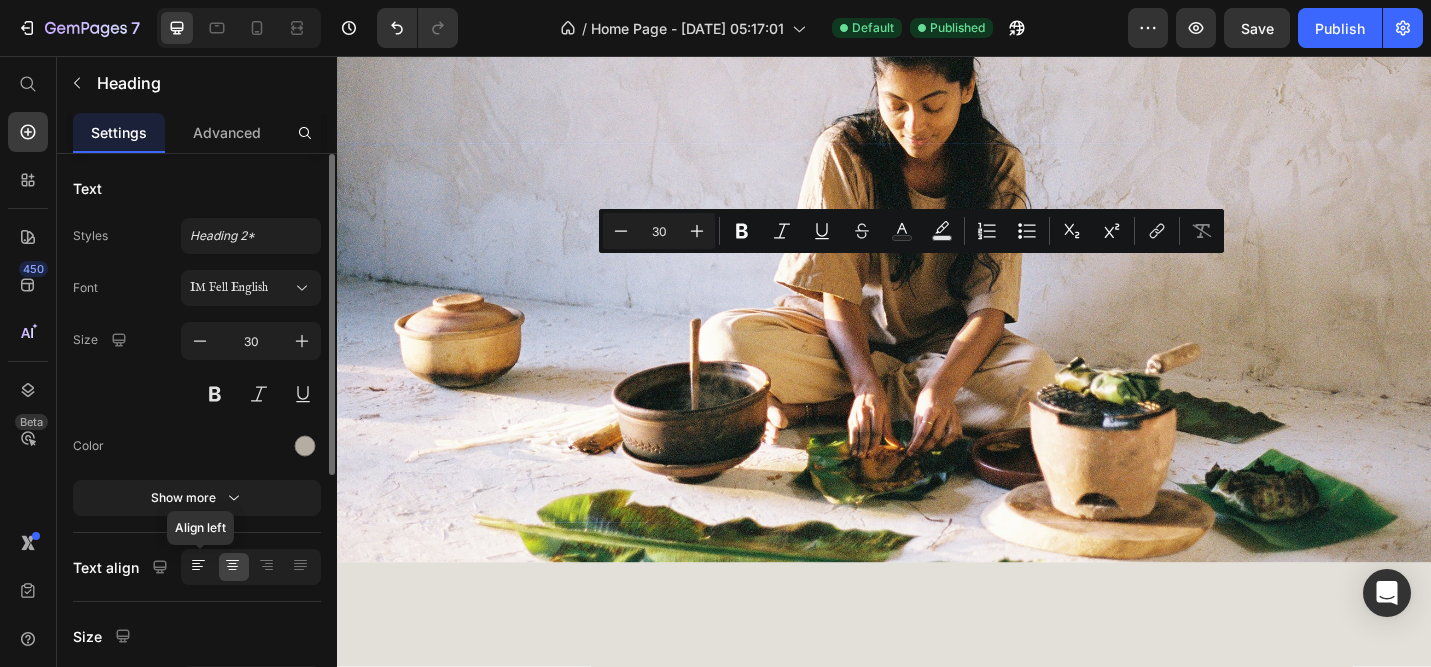 click 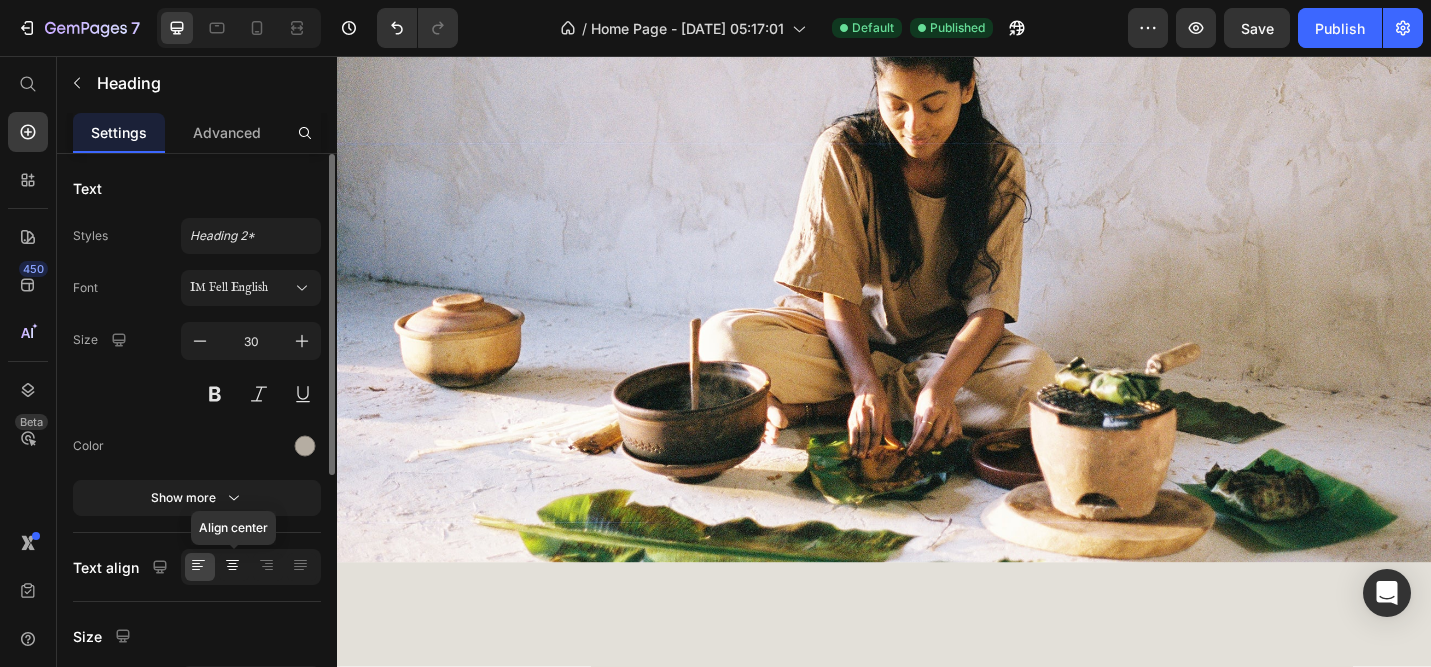 click 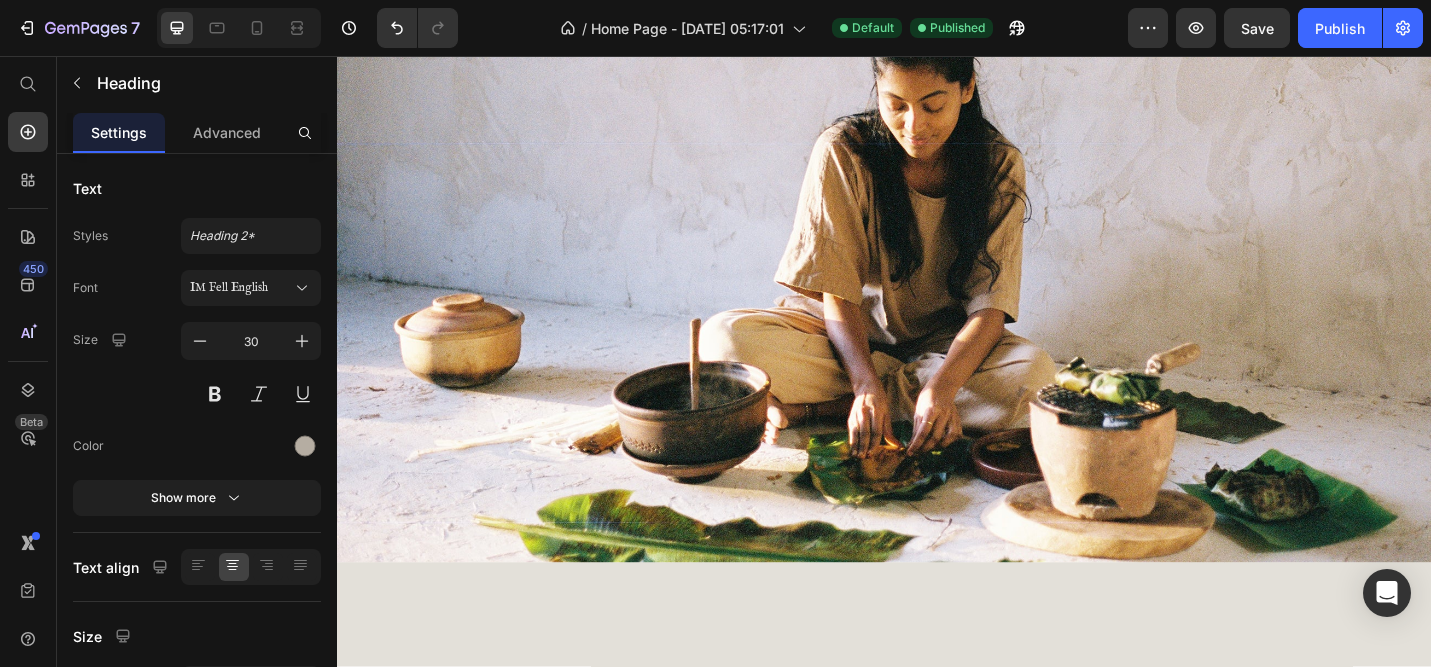 click on "The heart of Quiet Earth seeks to honour the old ways." at bounding box center (937, -494) 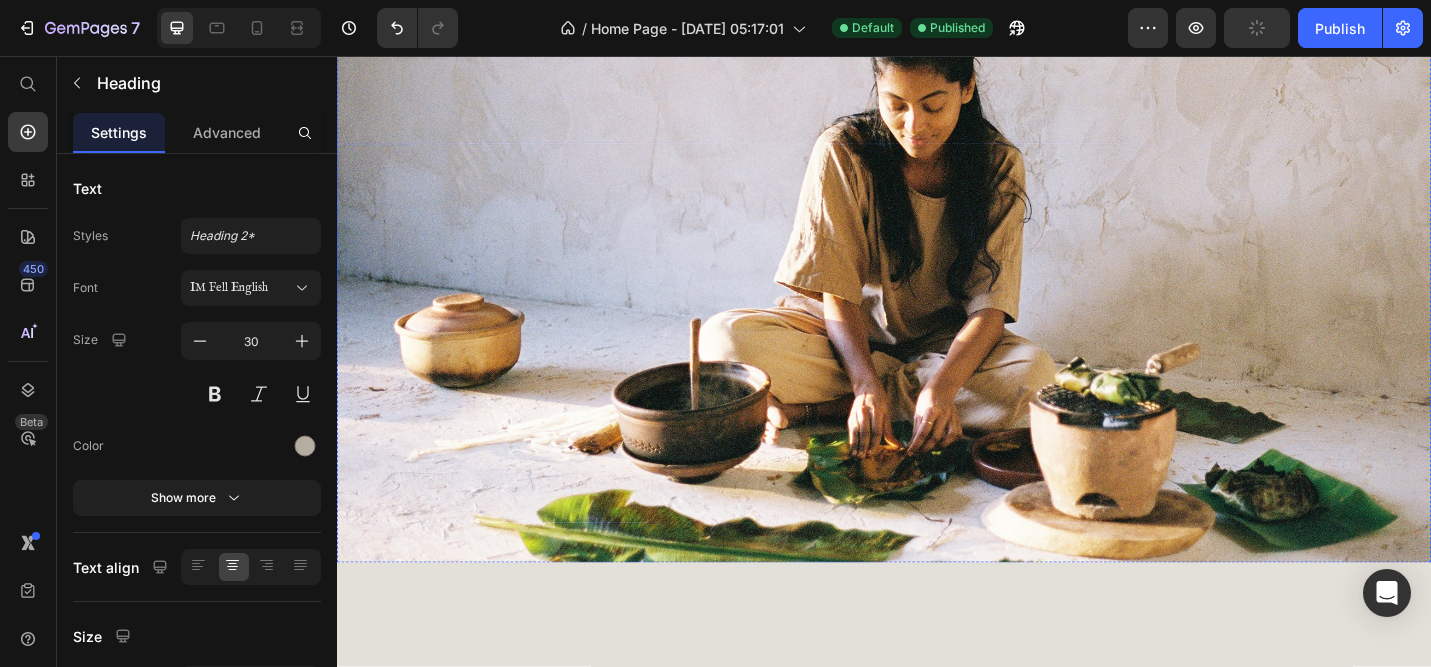 click on "Quiet Earth was created by two home cooks,  holding the prayer to bring reverence for cooking  back into modern kitchens. Clay cookware has been used across cultures of the world for thousands of years.  This is ancient technology, time tested for generations. The clay pot holds the wisdom and stories of our makers and their lineages. In a time of convenience and disconnection, we rebel.  We believe cooking is a sacred act, worthy of our time and care." at bounding box center (937, -240) 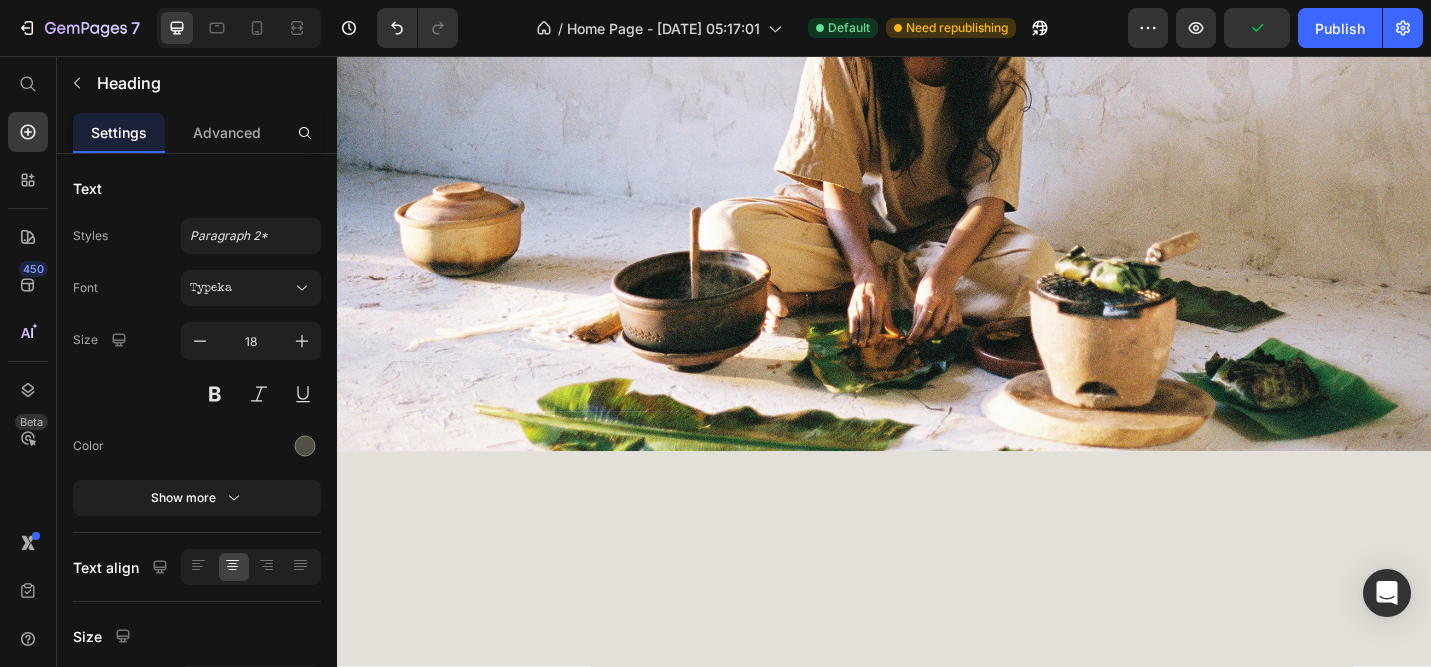 scroll, scrollTop: 971, scrollLeft: 0, axis: vertical 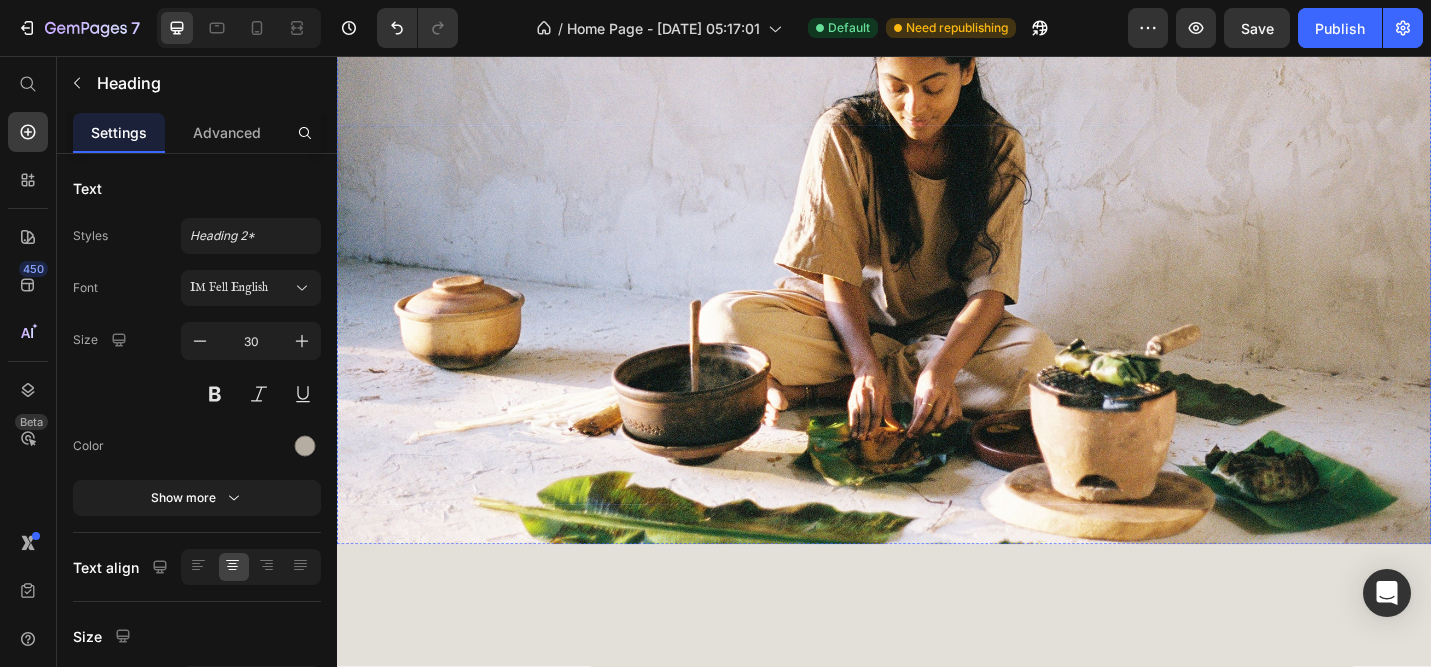 click on "The heart of Quiet Earth seeks to honour the old ways." at bounding box center [937, -514] 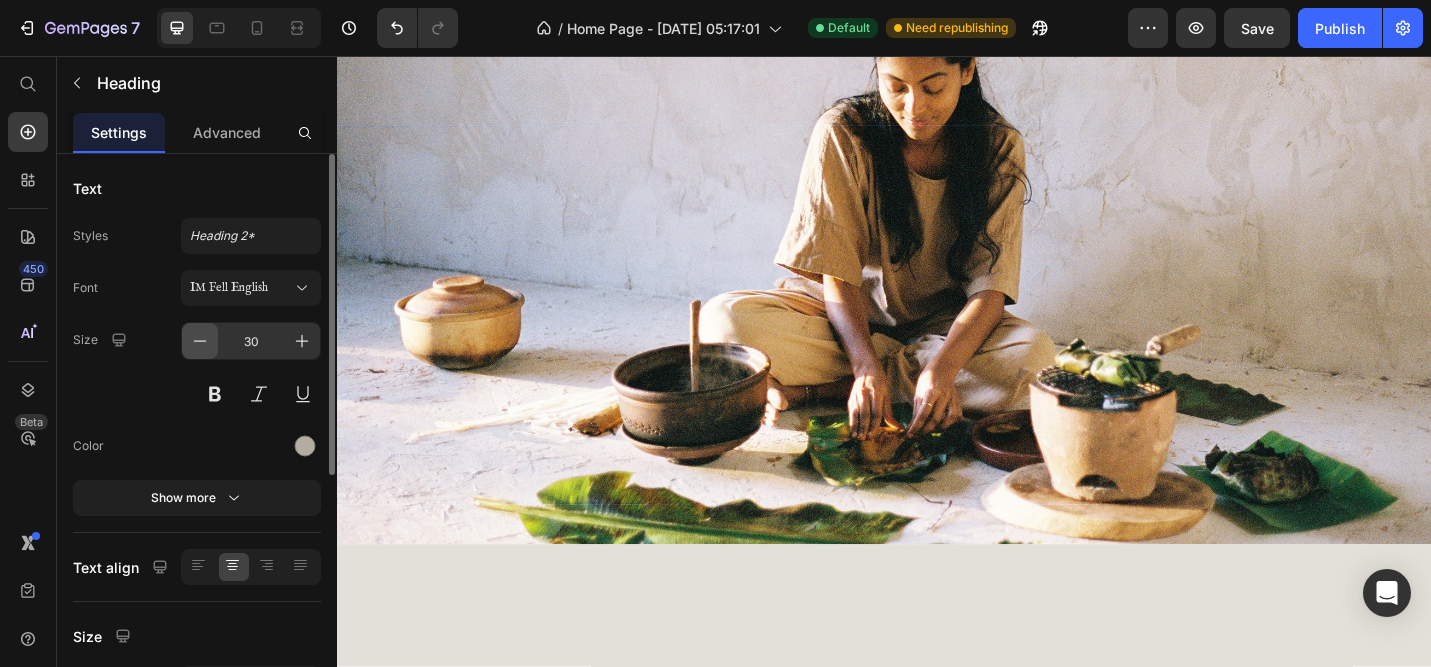 click 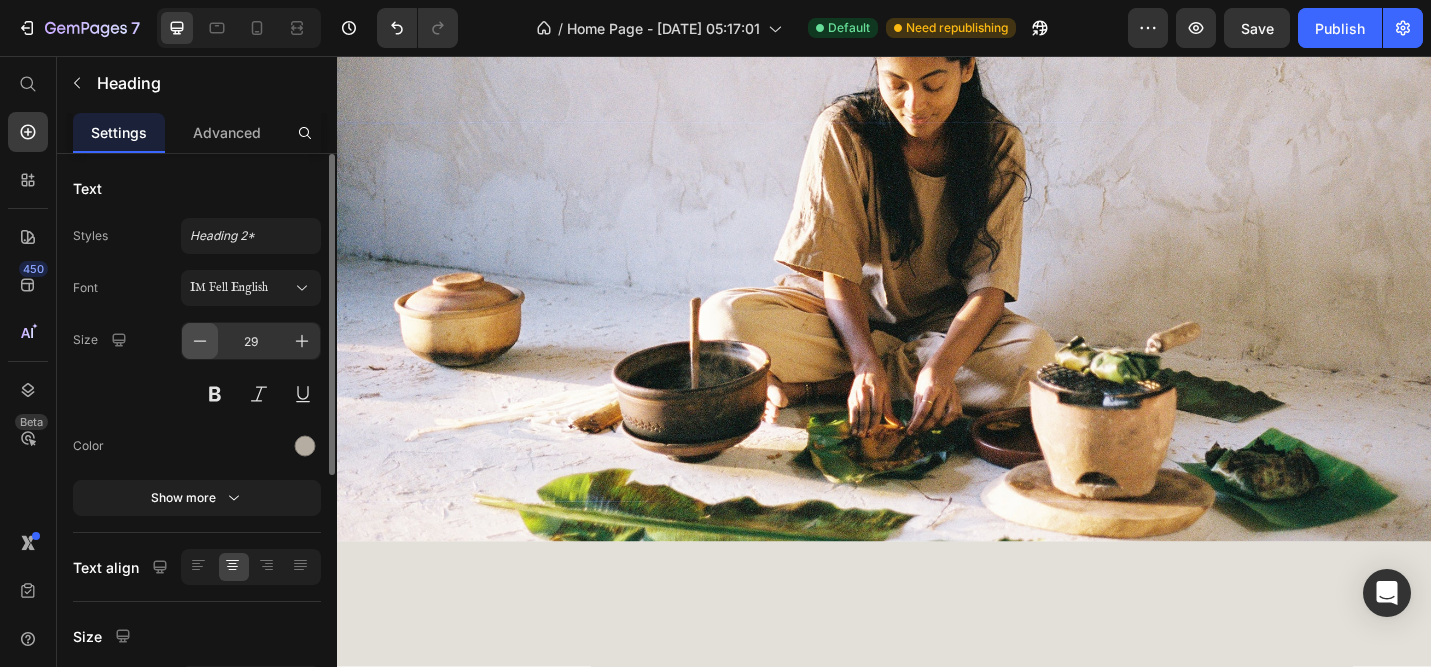 click 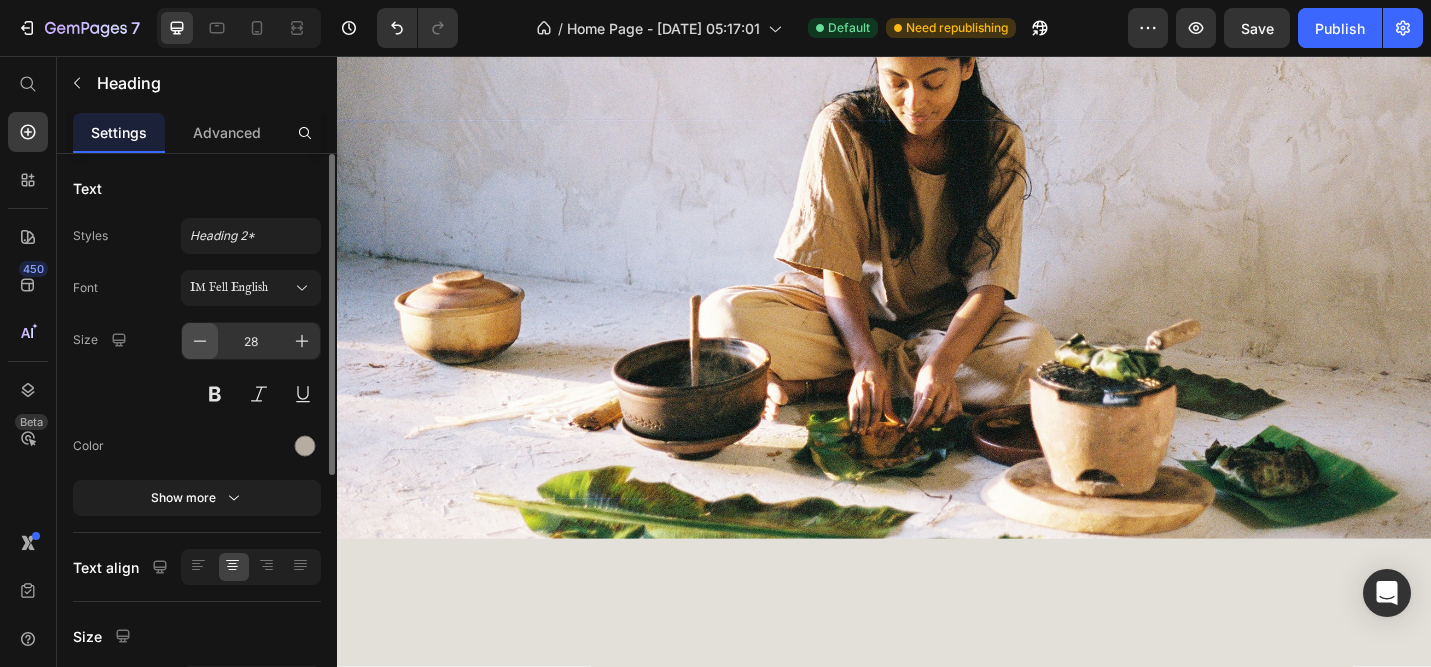 click at bounding box center (200, 341) 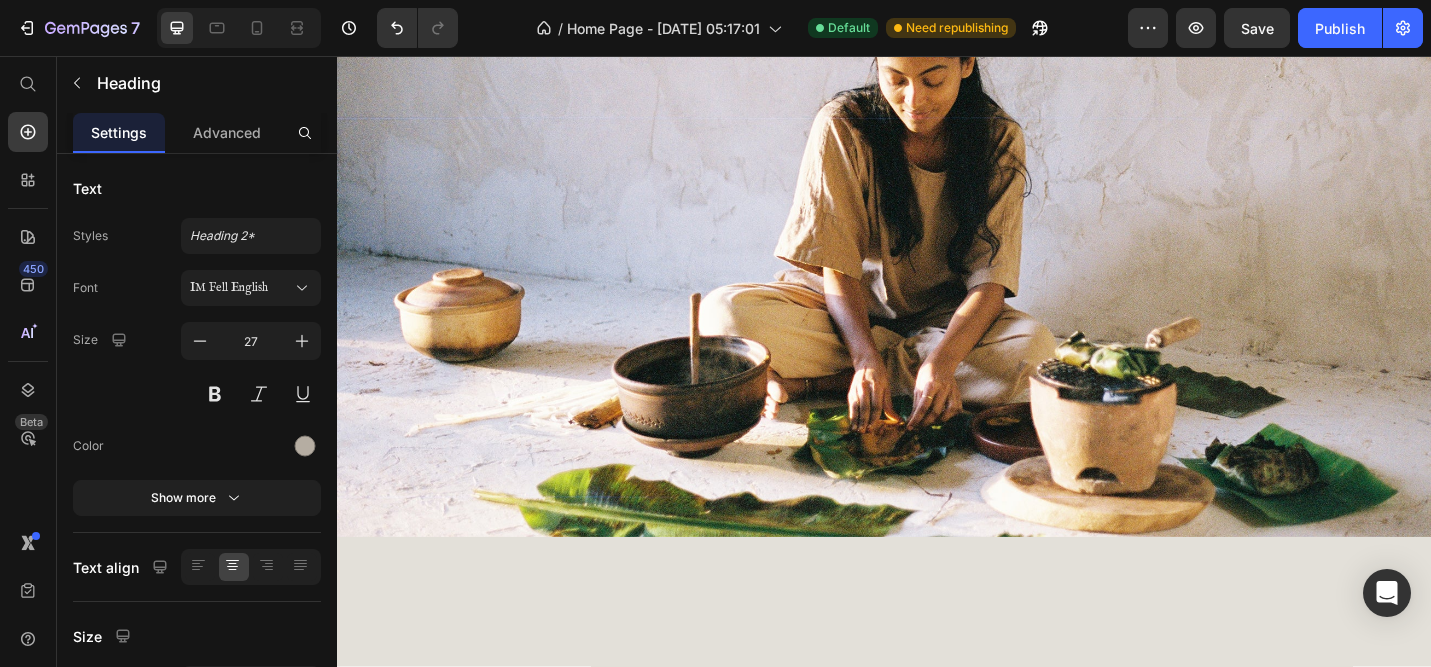 click on "Quiet Earth was created by two home cooks,  holding the prayer to bring reverence for cooking  back into modern kitchens. Clay cookware has been used across cultures of the world for thousands of years.  This is ancient technology, time tested for generations. The clay pot holds the wisdom and stories of our makers and their lineages. In a time of convenience and disconnection, we rebel.  We believe cooking is a sacred act, worthy of our time and care." at bounding box center [937, -268] 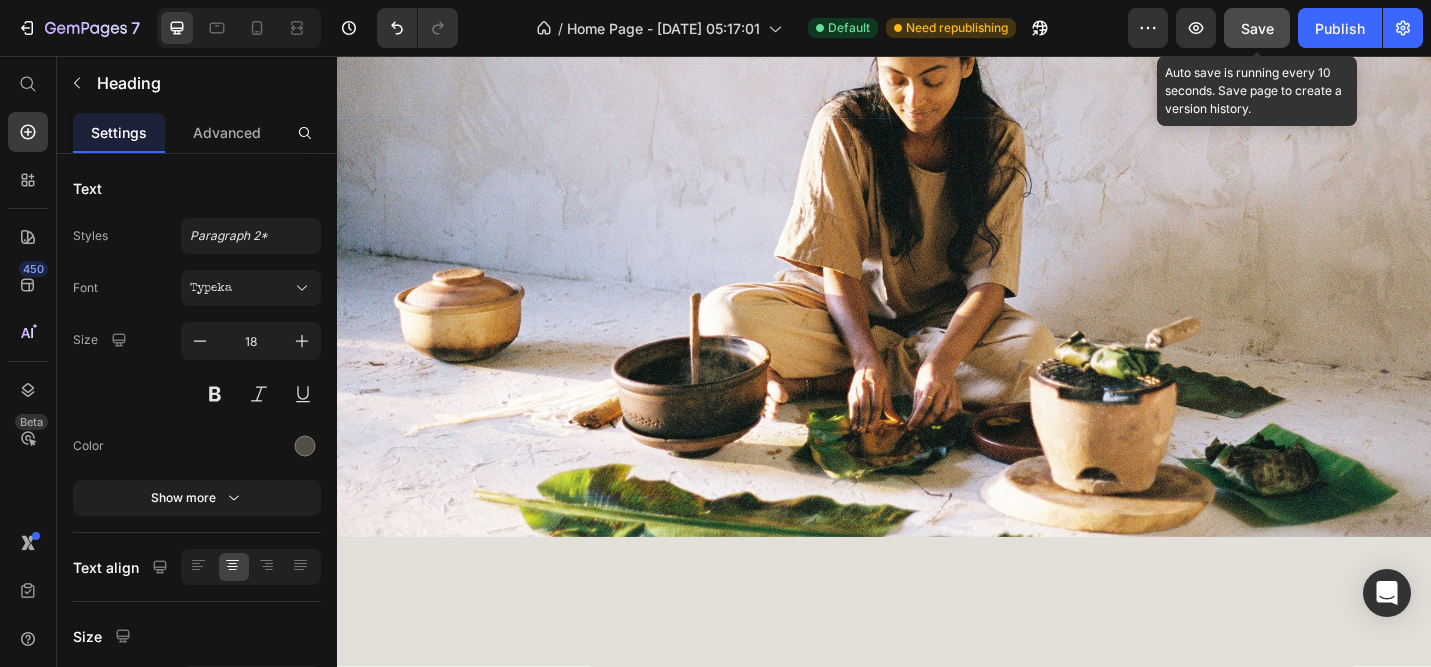 click on "Save" 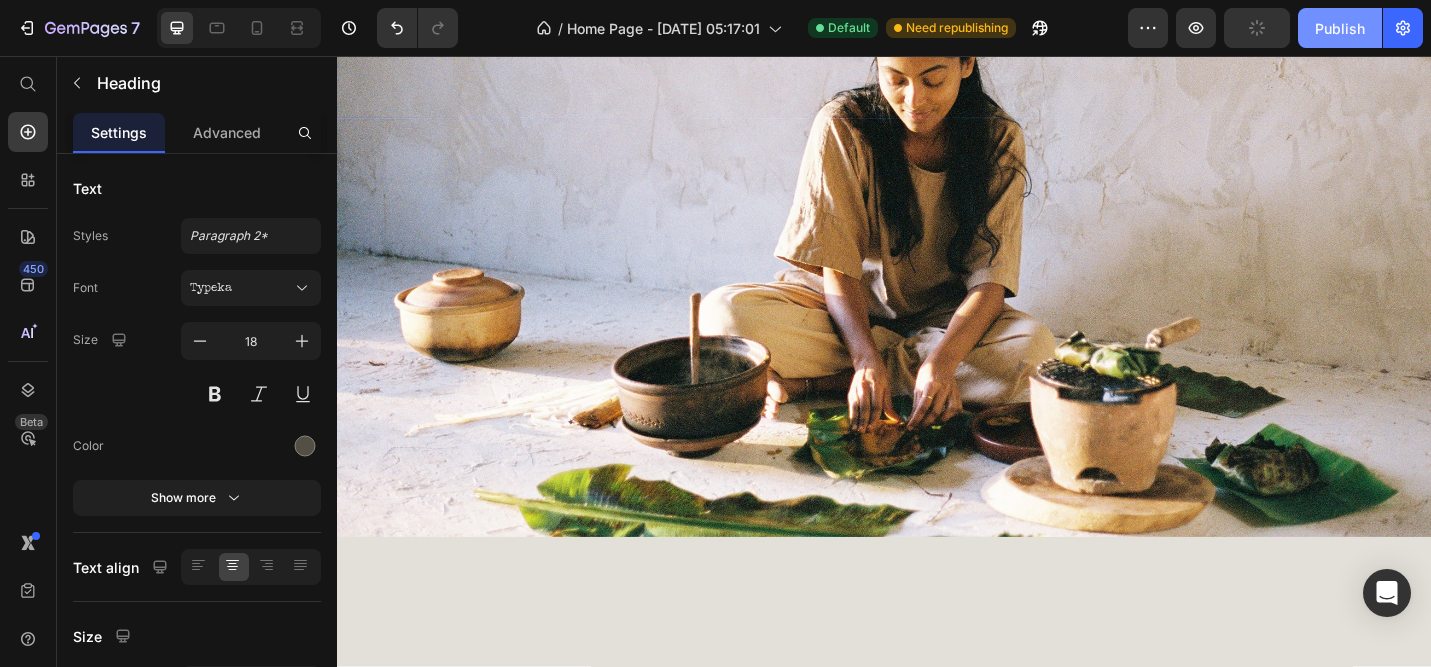 click on "Publish" at bounding box center (1340, 28) 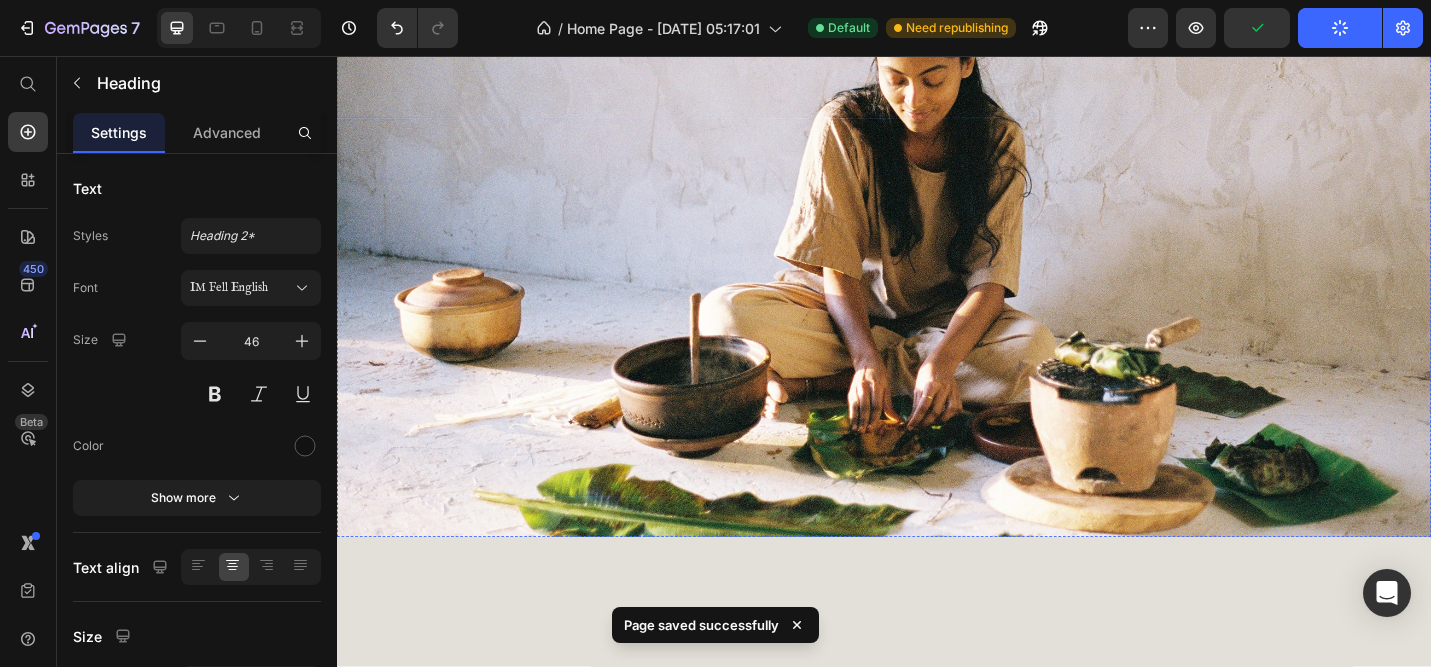 click on "ANCESTRAL COOKWARE" at bounding box center [937, -632] 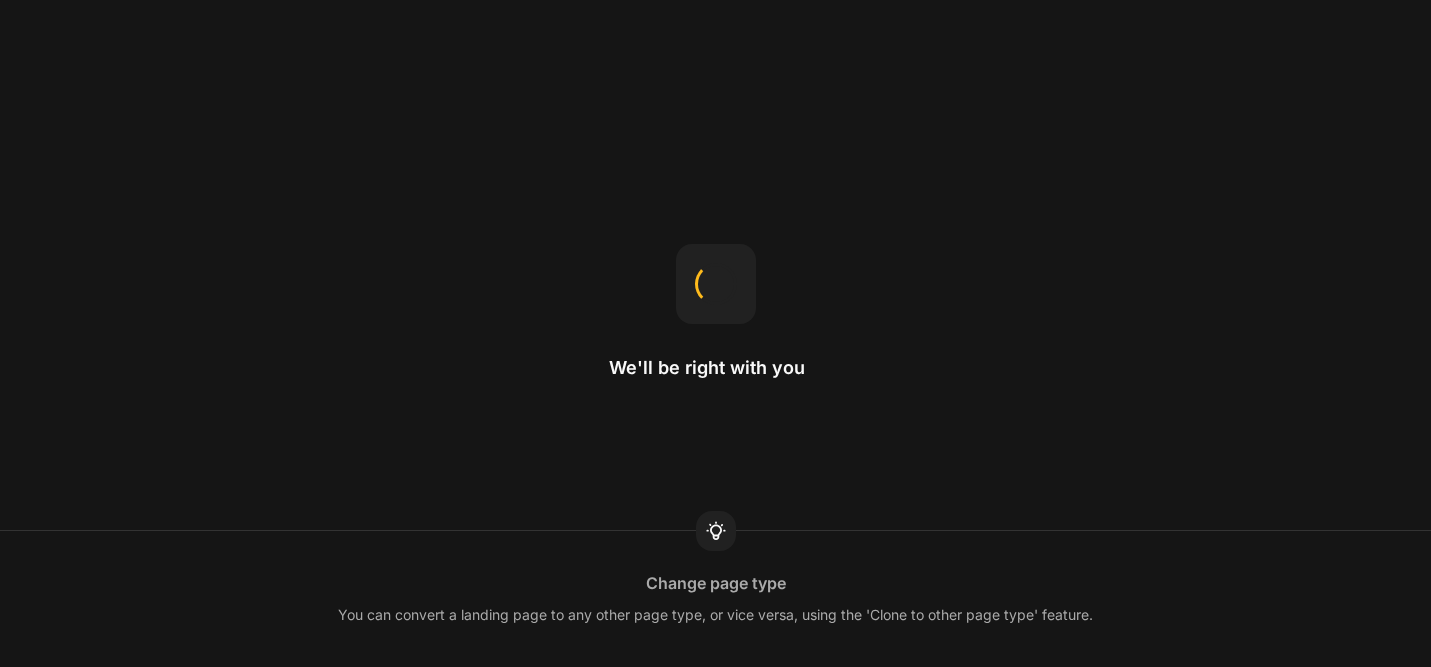 scroll, scrollTop: 0, scrollLeft: 0, axis: both 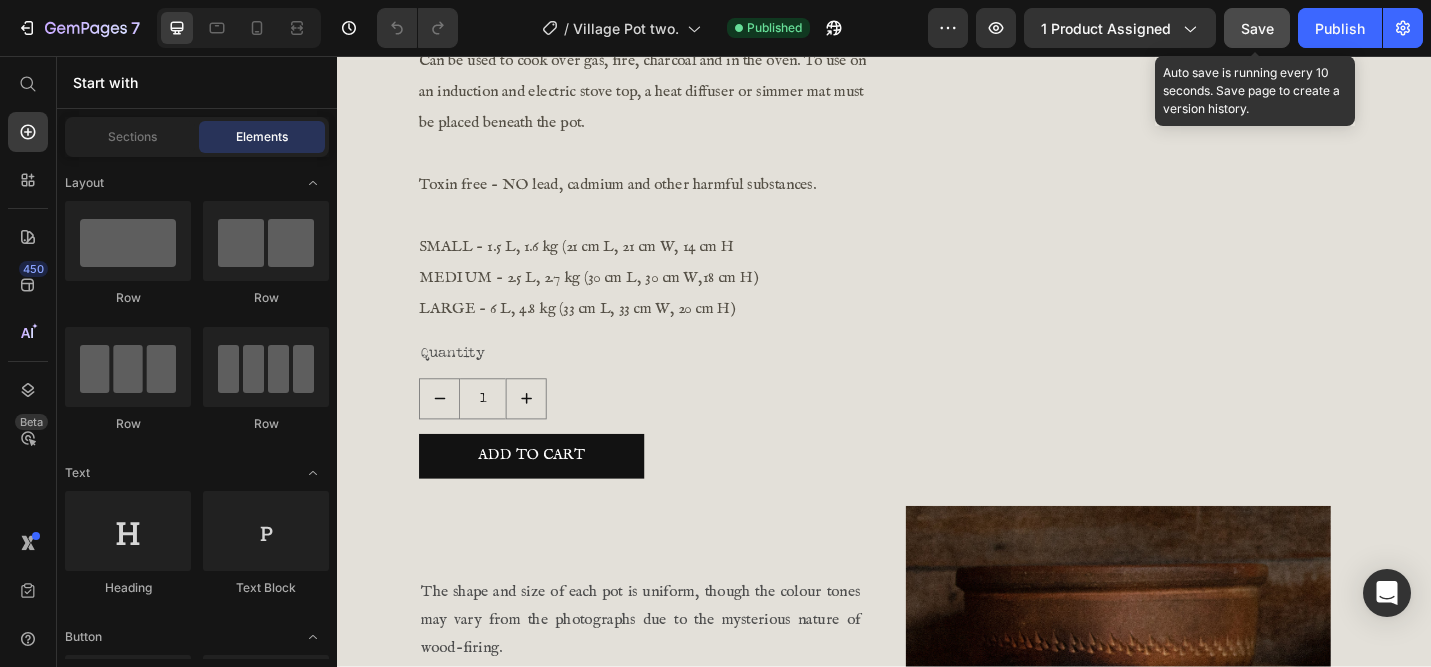 click on "Save" at bounding box center [1257, 28] 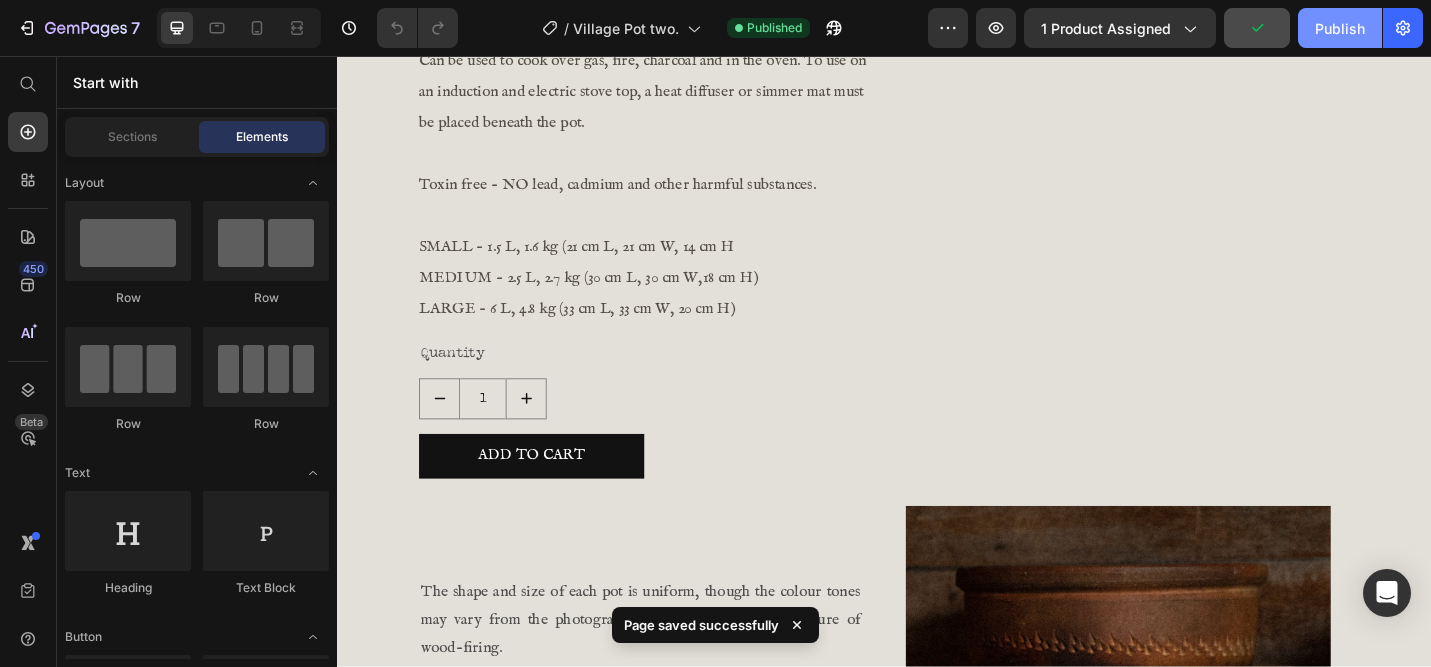 click on "Publish" at bounding box center [1340, 28] 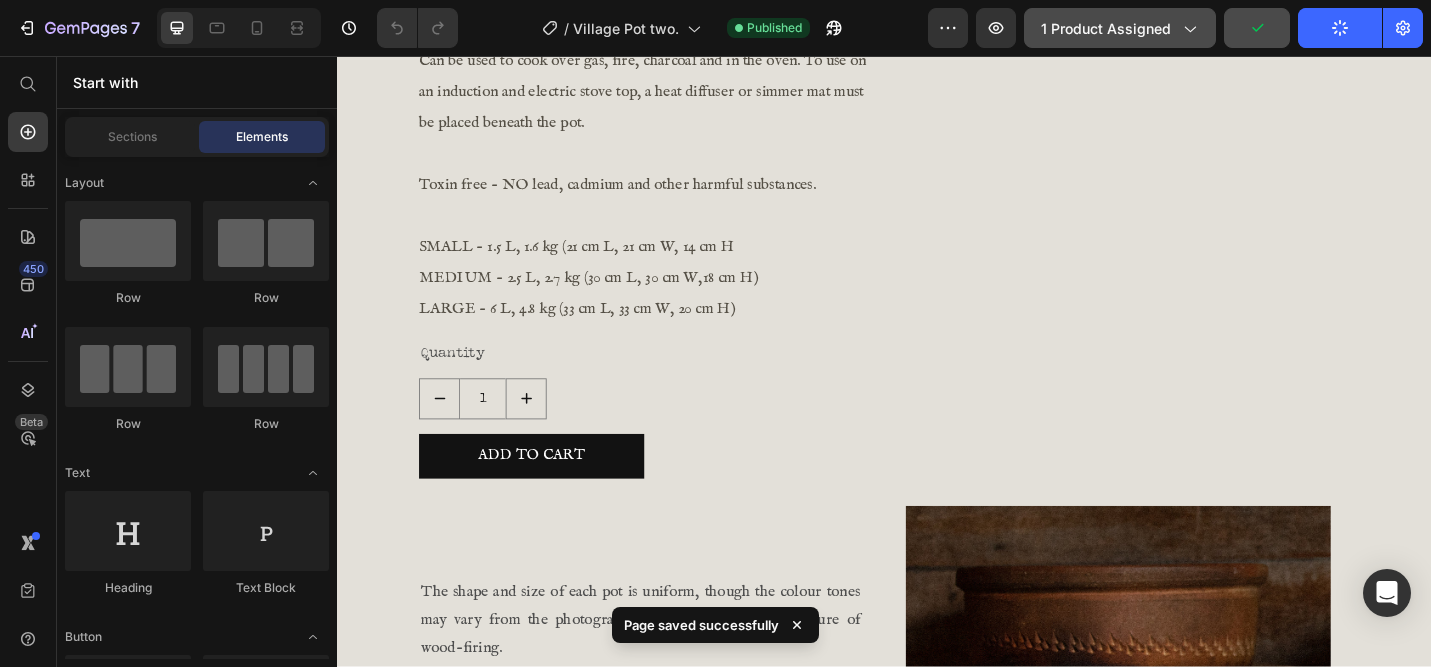 click on "1 product assigned" 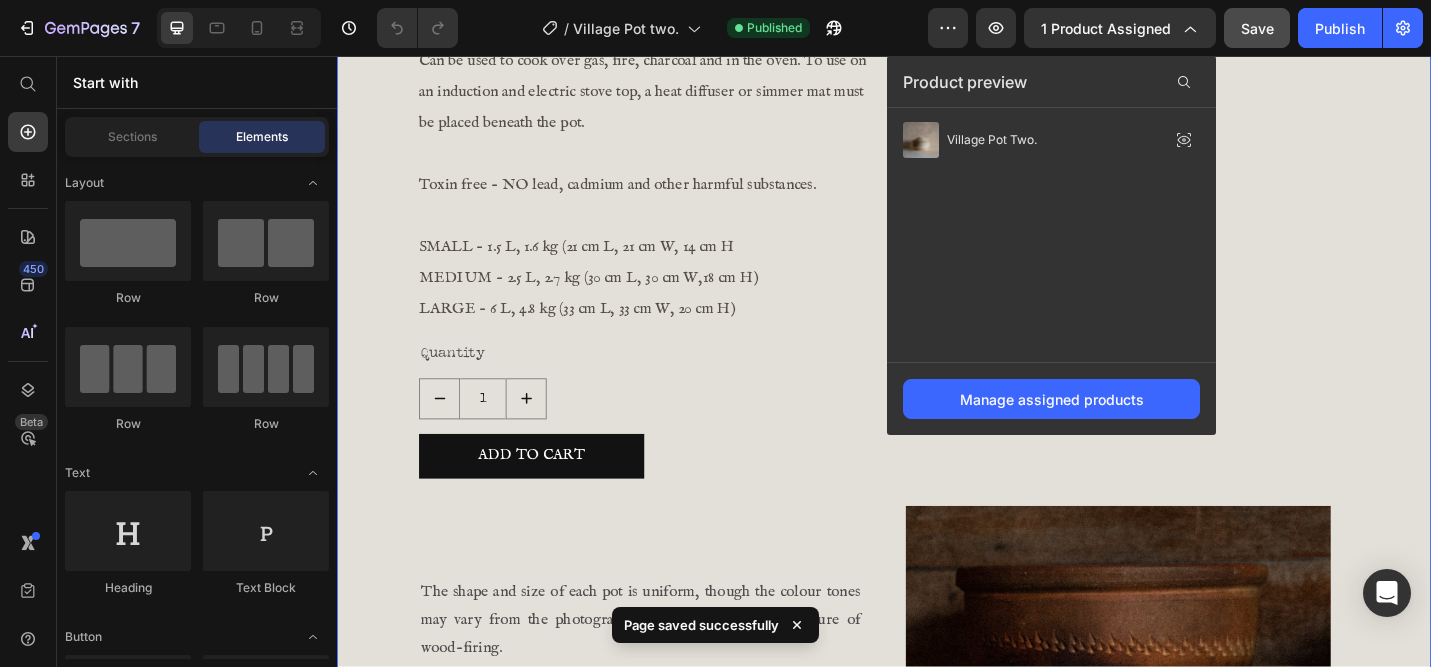 click on "Product Images
Product Images Village Pot Two. Product Title $210.00 Product Price Row Quantity Text Block 1 Product Quantity ADD TO CART Add to Cart The Village Pots are made by a fourth generation potting family in rural [GEOGRAPHIC_DATA], led by father [PERSON_NAME] who we refer to as ‘Uncle’. They are made using organic local clay that is filtered to remove the impurities. No chemicals are added, just pure clay. The pots are glazed on the inside with a natural home-made glaze, offering a smooth surface to prevent sticking when cooking.
Can be used to cook over gas, fire, charcoal and in the oven. To use on an induction and electric stove top, a heat diffuser or simmer mat must be placed beneath the pot.
Toxin free - NO lead, cadmium and other harmful substances.
SMALL - 1.5 L, 1.6 kg (21 cm L, 21 cm W, 14 cm H
MEDIUM - 2.5 L, 2.7 kg (30 cm L, 30 cm W,  18 cm H)
Product Description Quantity 1" at bounding box center [937, 440] 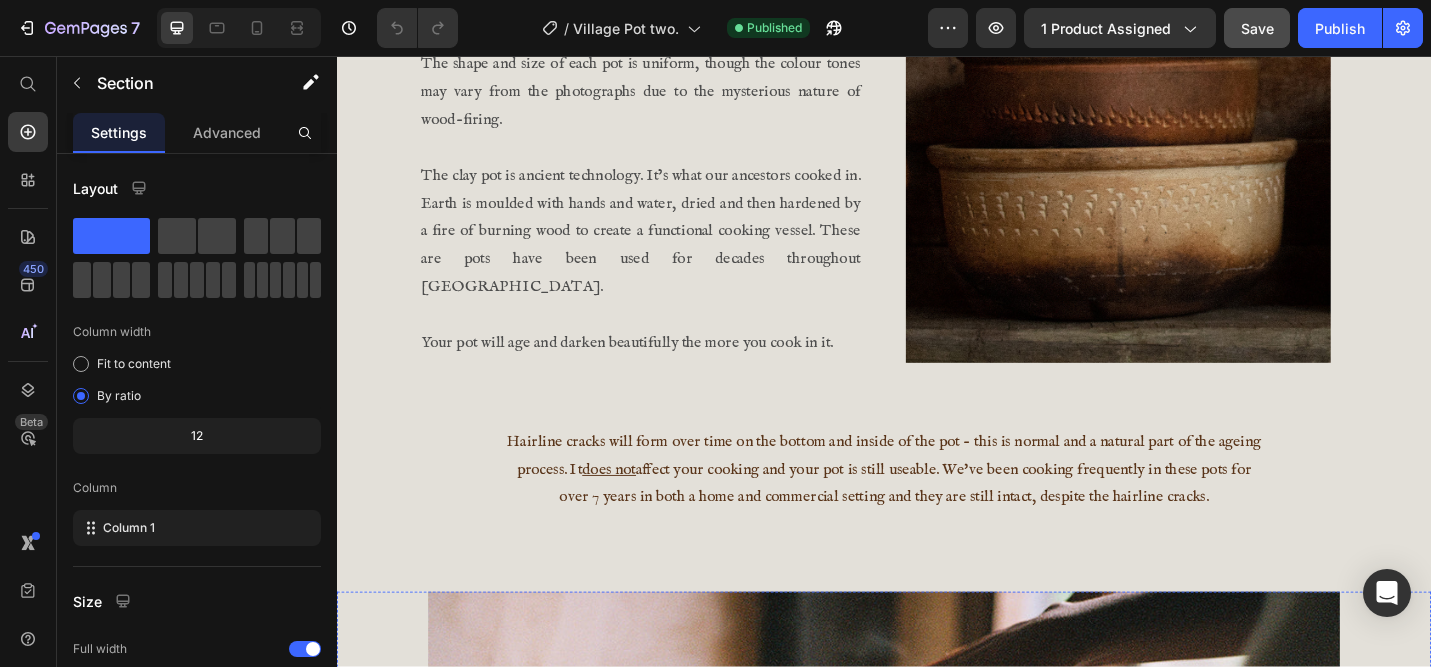 scroll, scrollTop: 0, scrollLeft: 0, axis: both 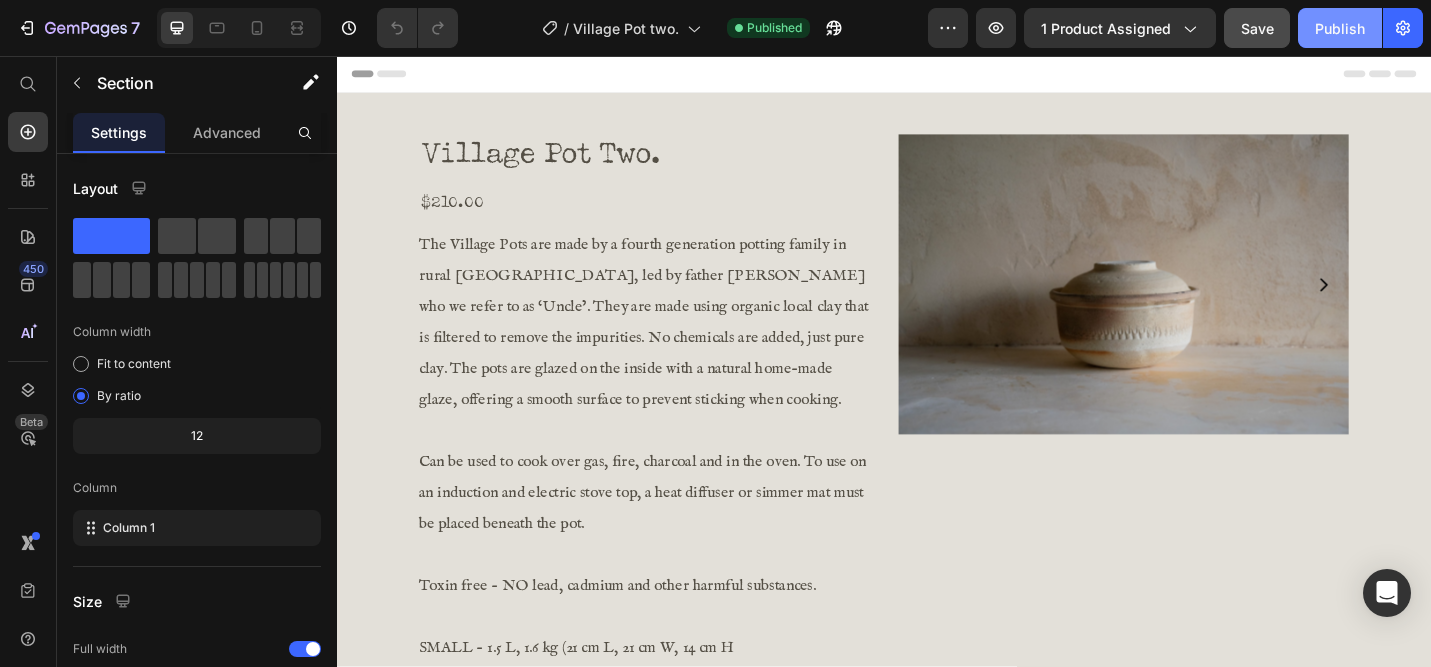 click on "Publish" at bounding box center (1340, 28) 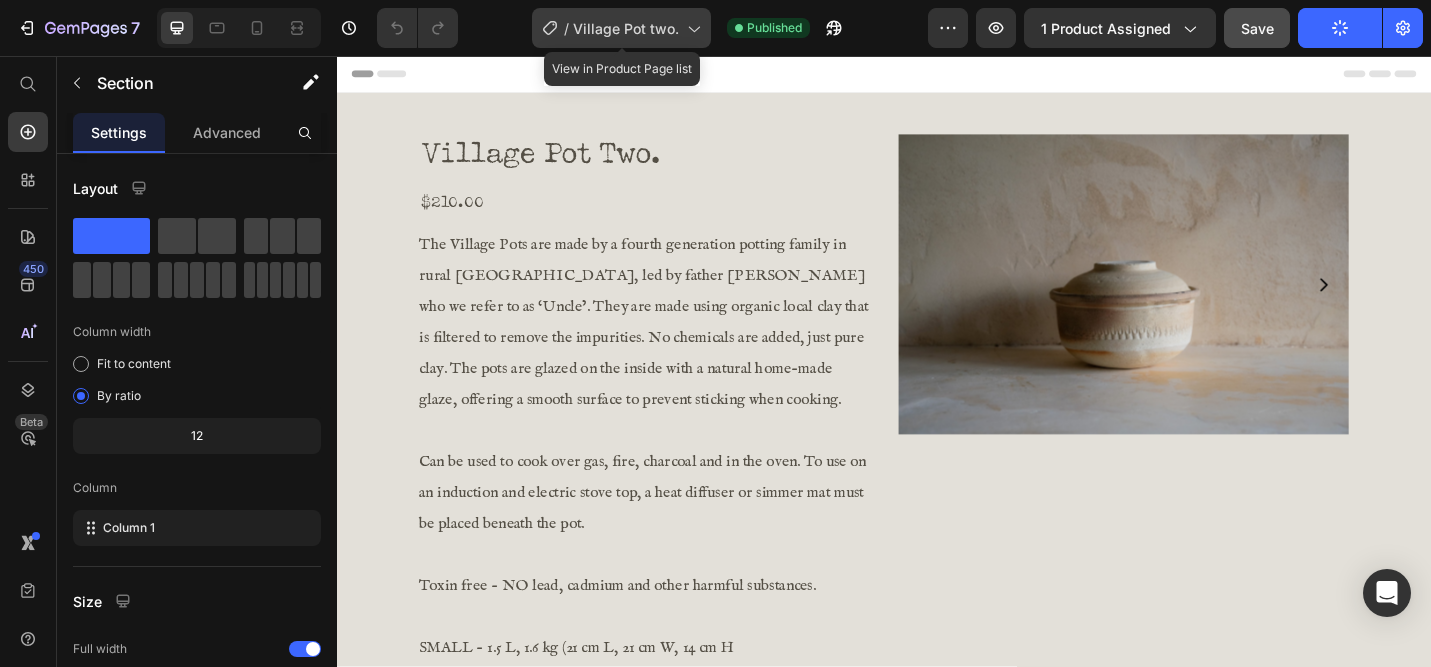 click on "Village Pot two." at bounding box center [626, 28] 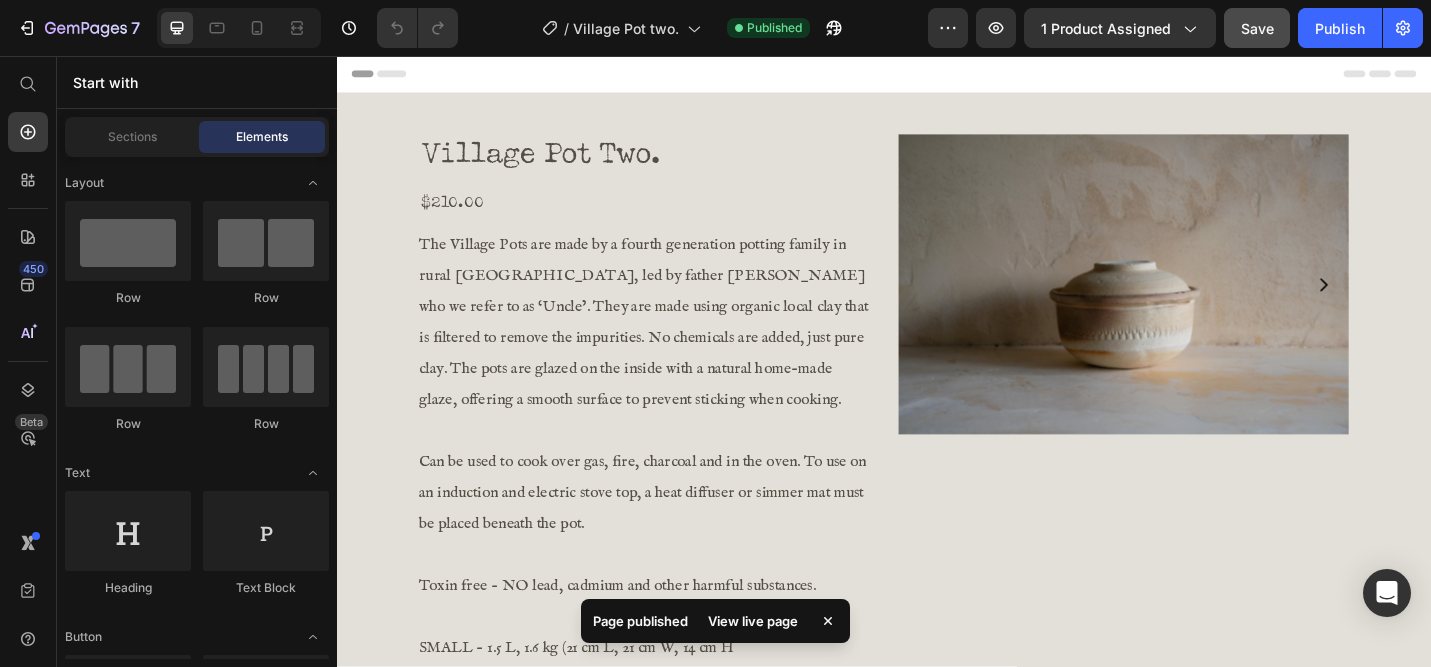 click on "Header" at bounding box center (937, 76) 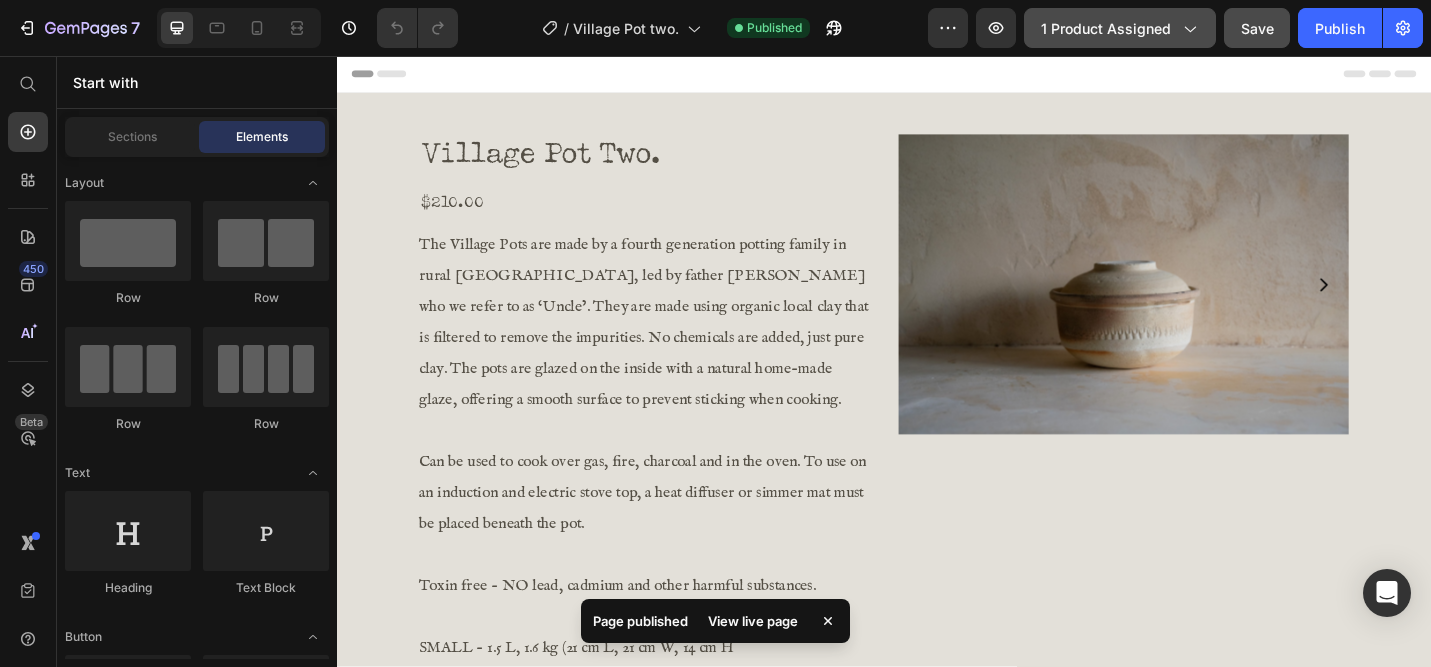 click on "1 product assigned" 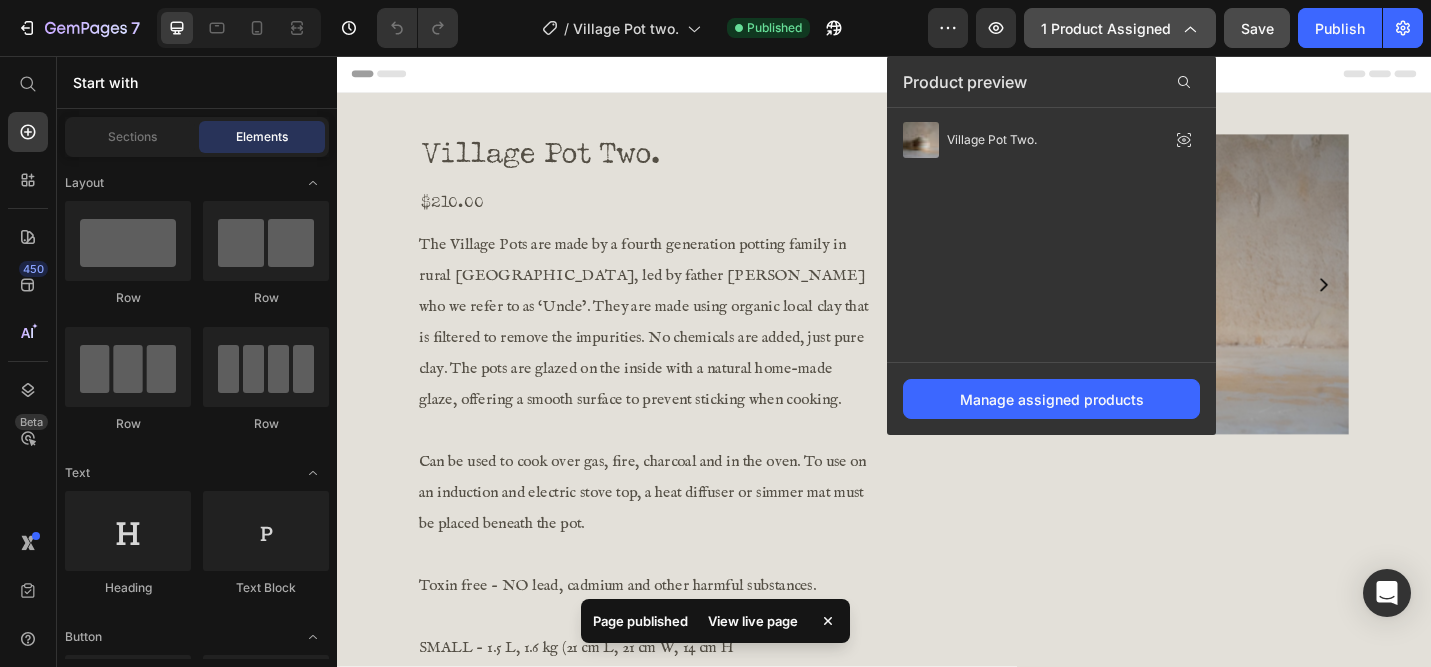 click on "1 product assigned" 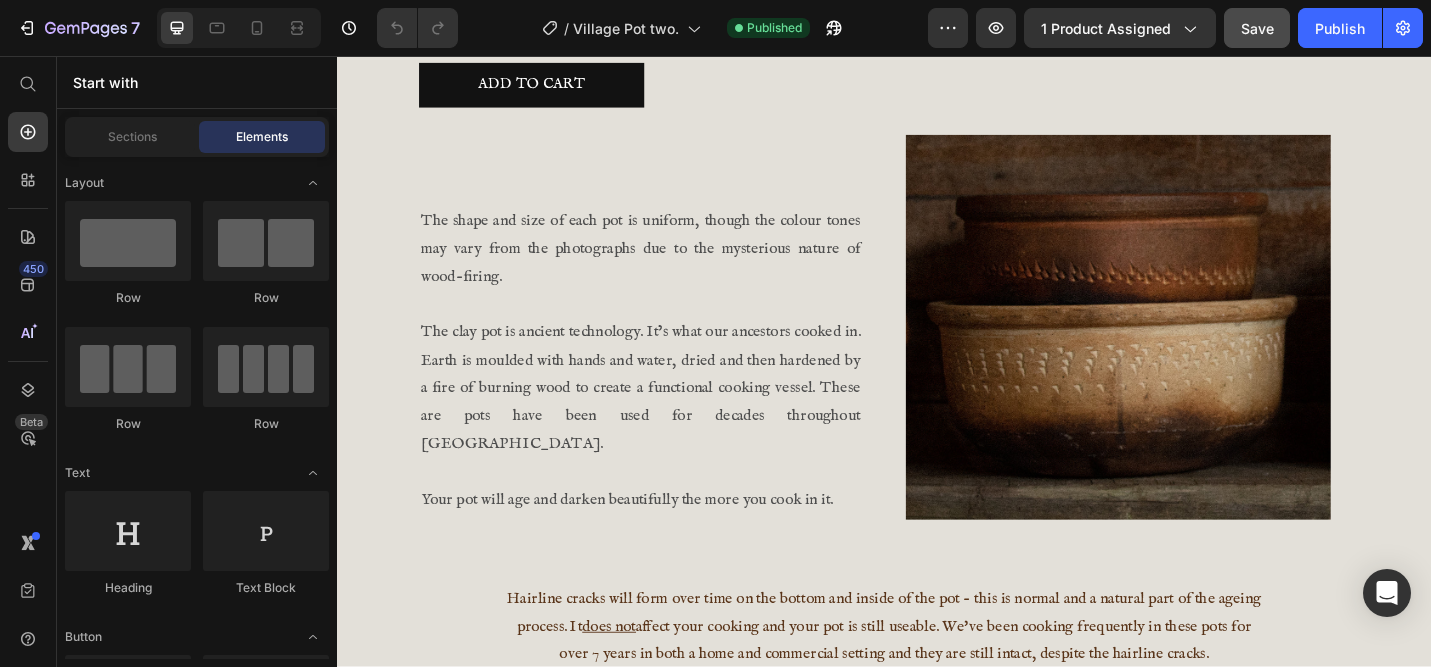 scroll, scrollTop: 0, scrollLeft: 0, axis: both 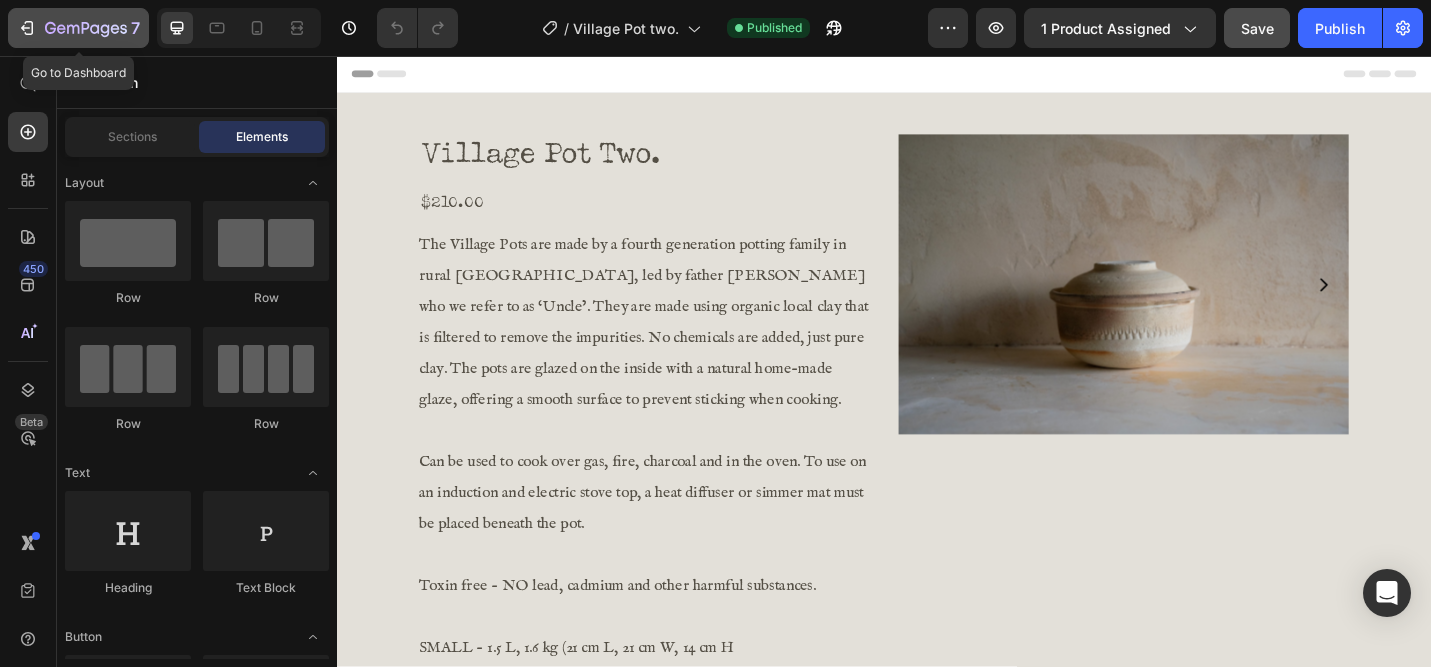 click 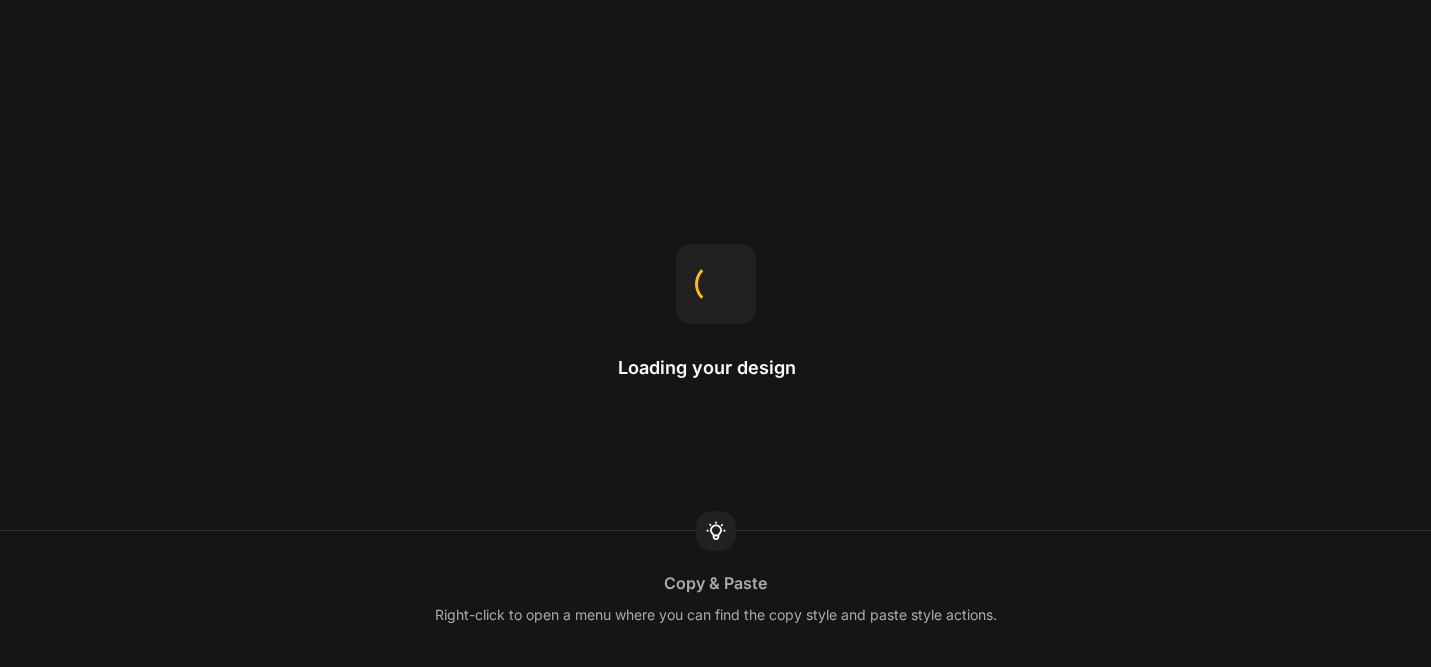 scroll, scrollTop: 0, scrollLeft: 0, axis: both 